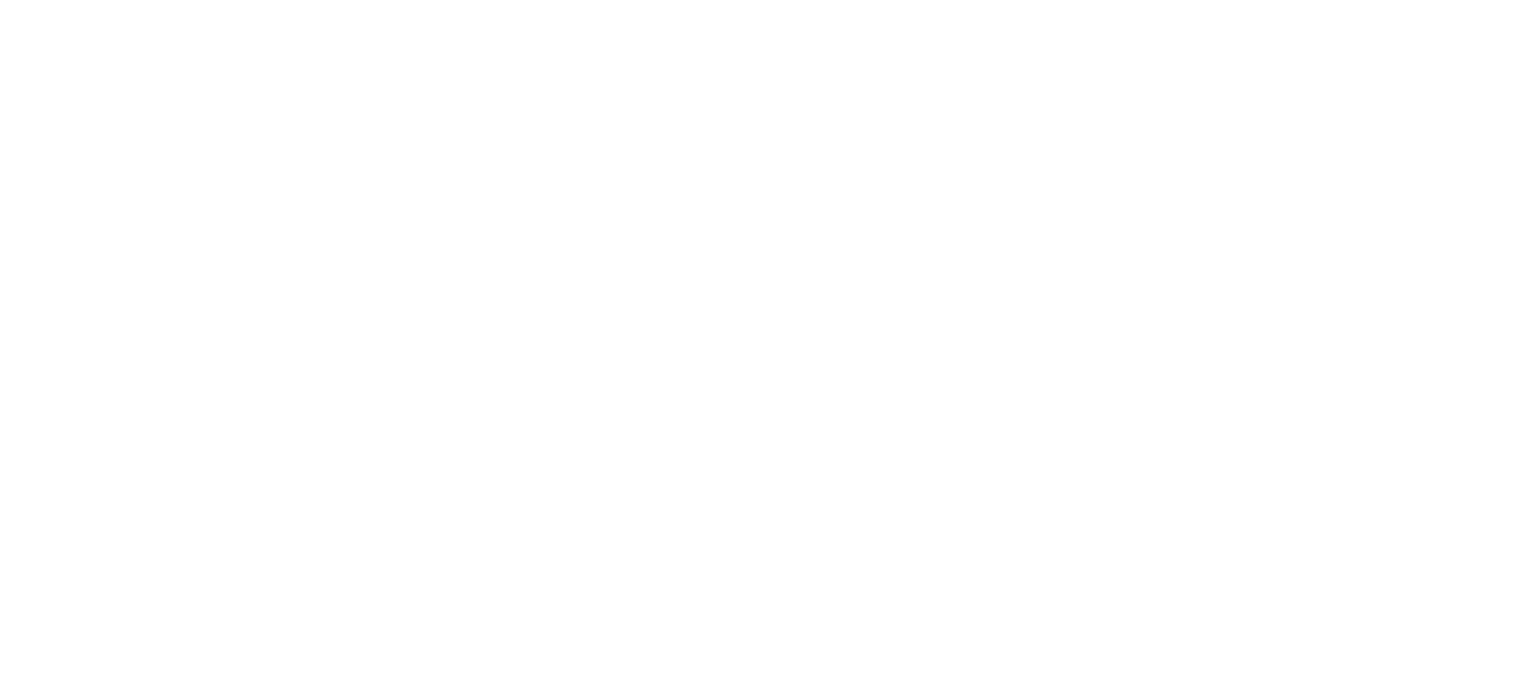 scroll, scrollTop: 0, scrollLeft: 0, axis: both 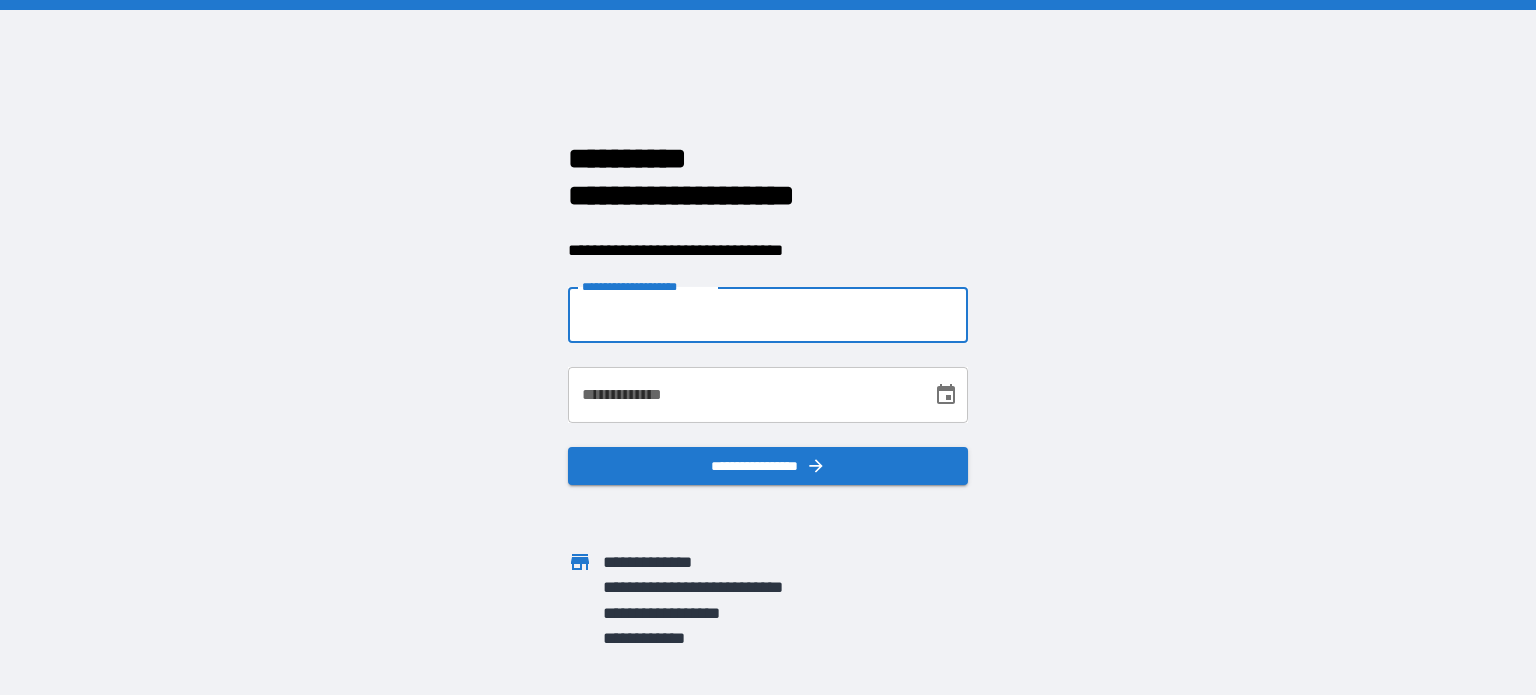 click on "**********" at bounding box center [768, 315] 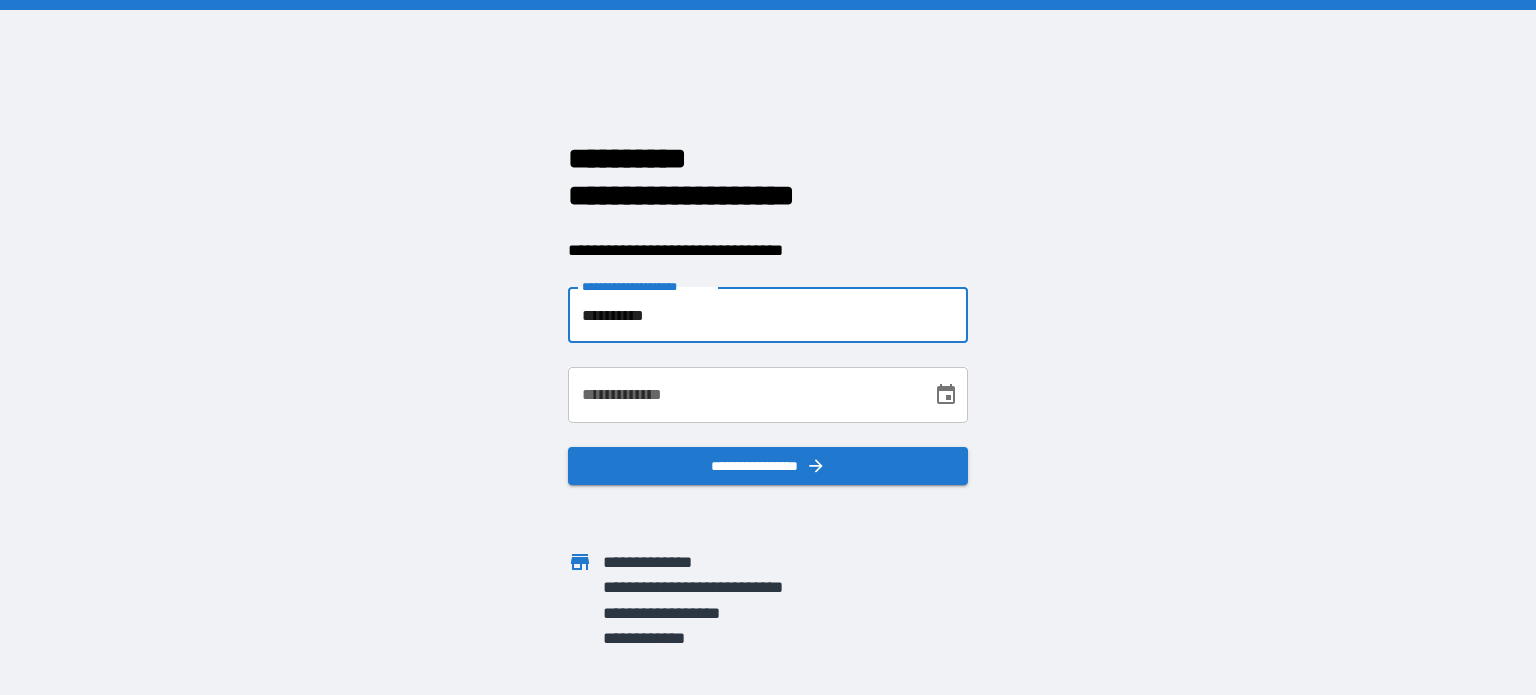 type on "**********" 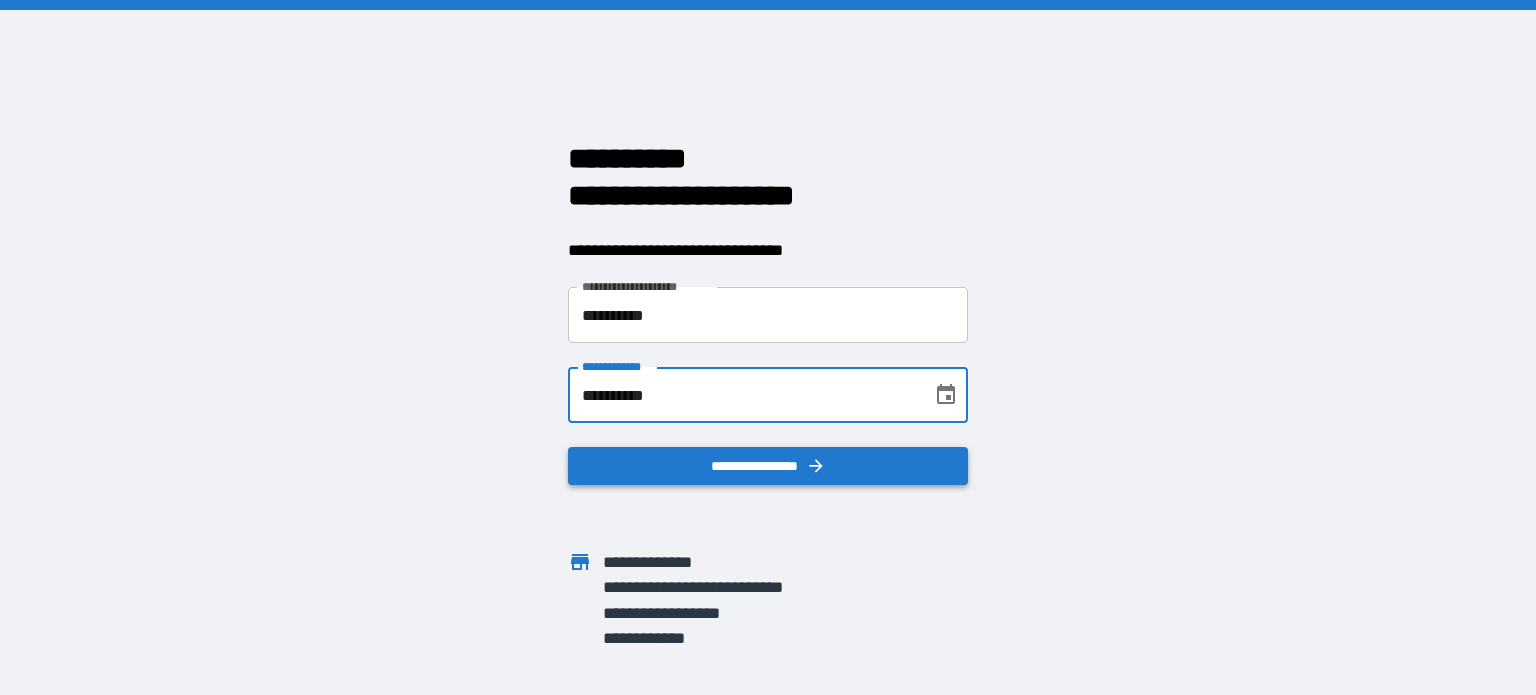 type on "**********" 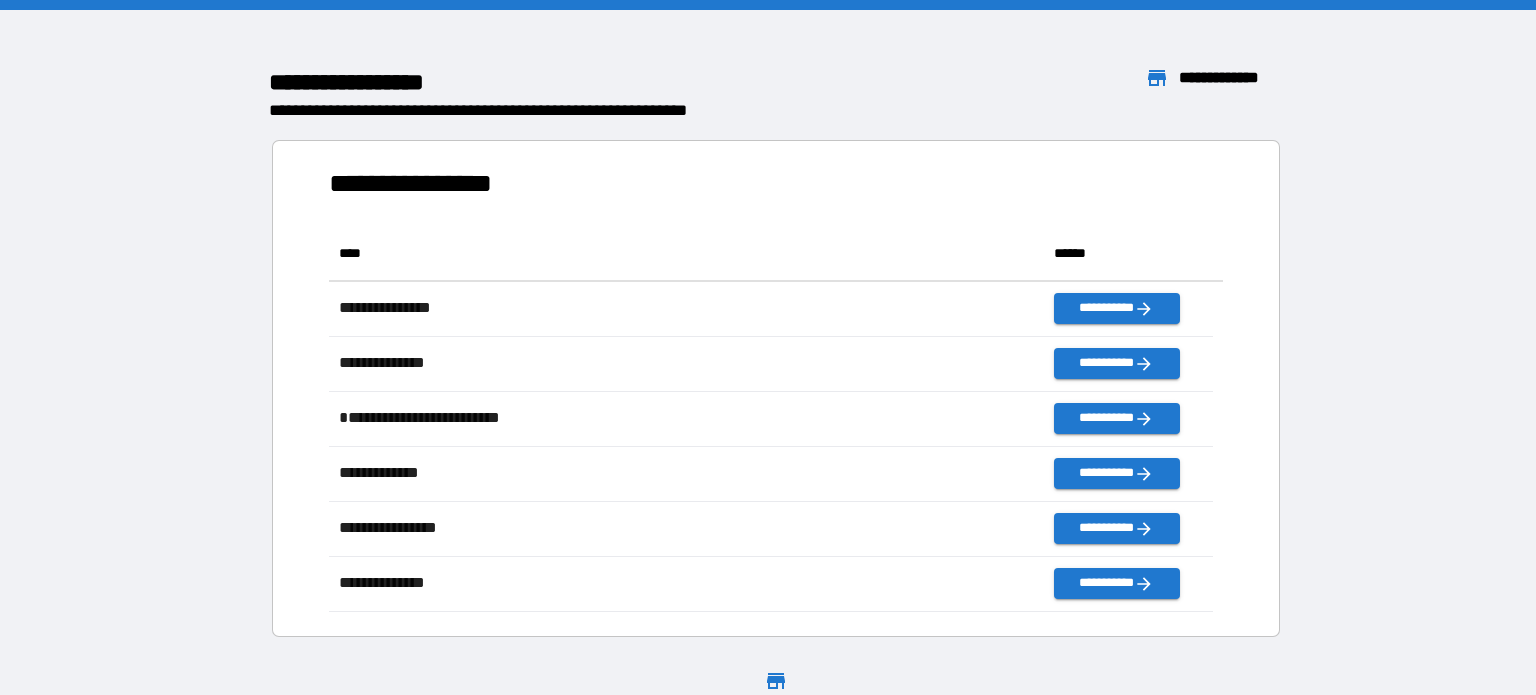 scroll, scrollTop: 16, scrollLeft: 16, axis: both 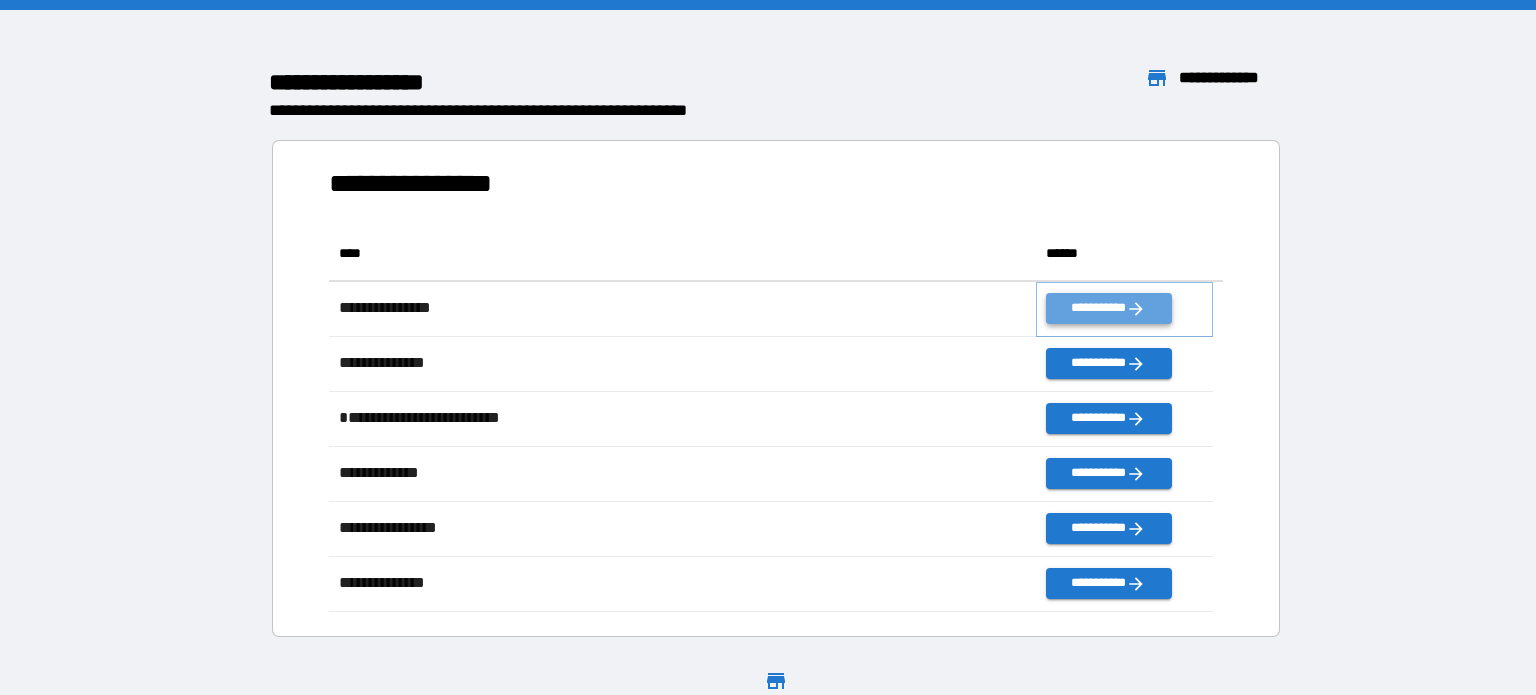 click on "**********" at bounding box center (1108, 308) 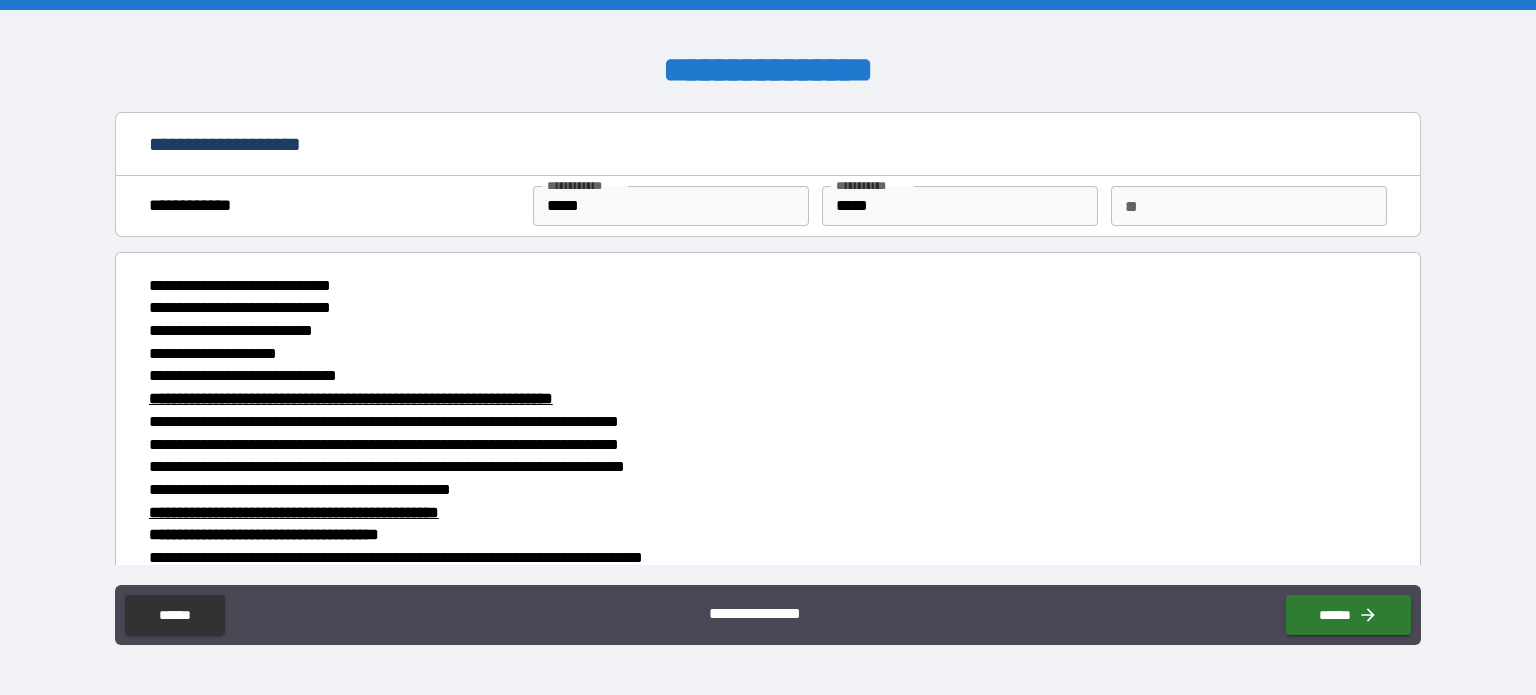 click on "**" at bounding box center [1249, 206] 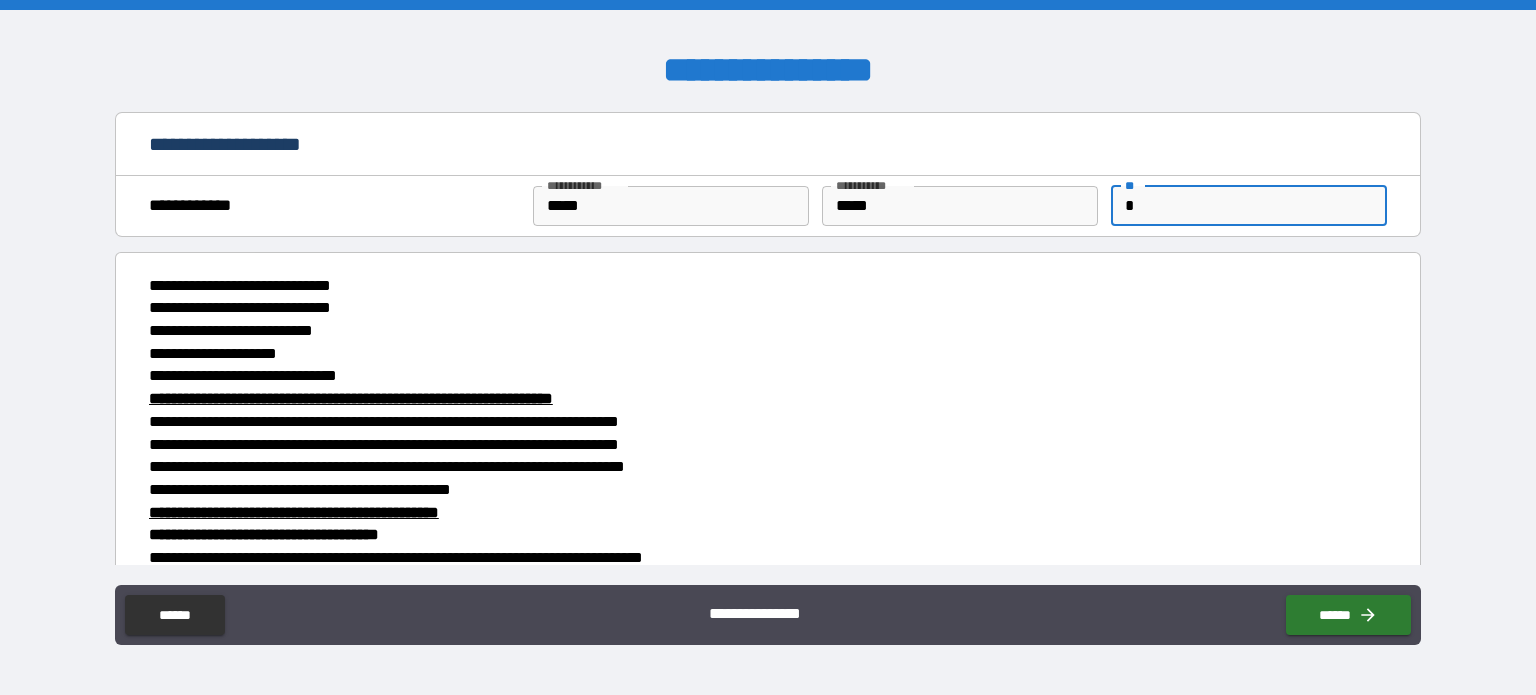 scroll, scrollTop: 88, scrollLeft: 0, axis: vertical 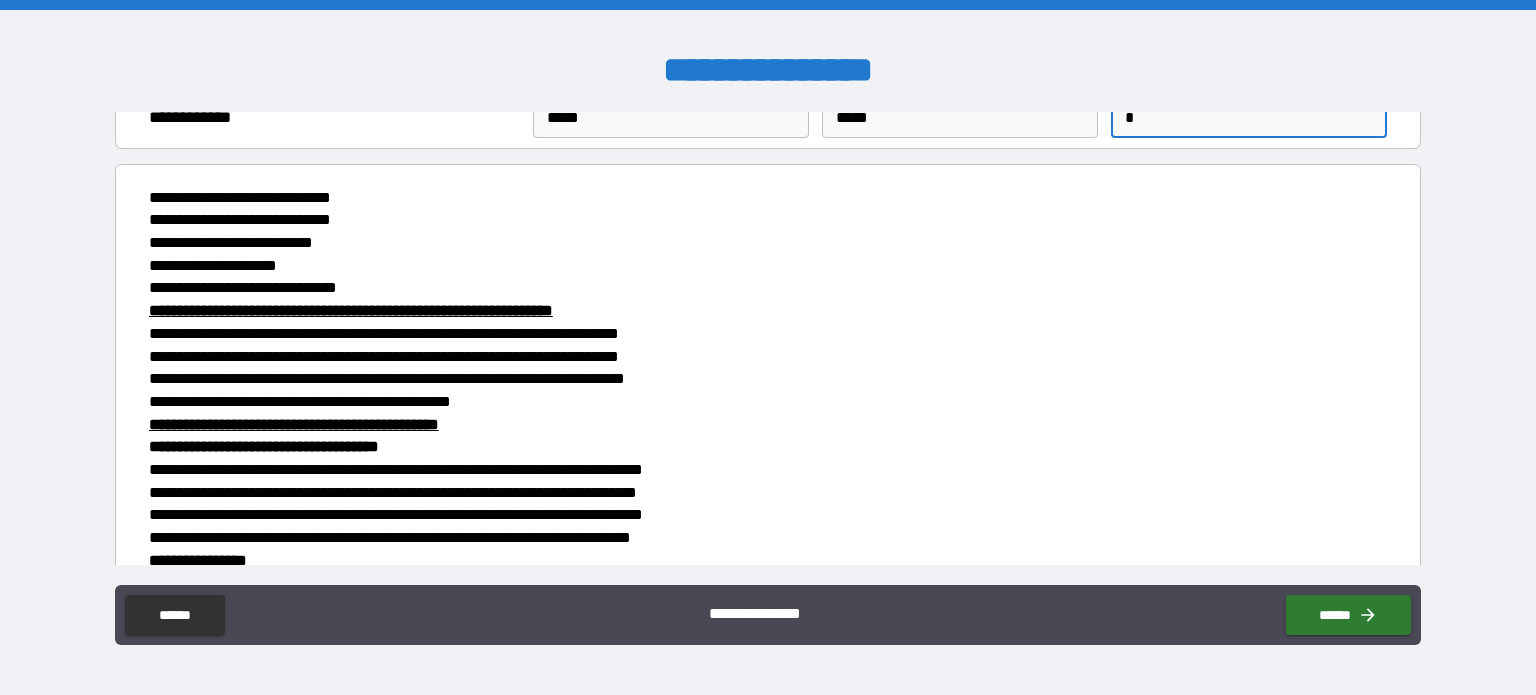 type on "*" 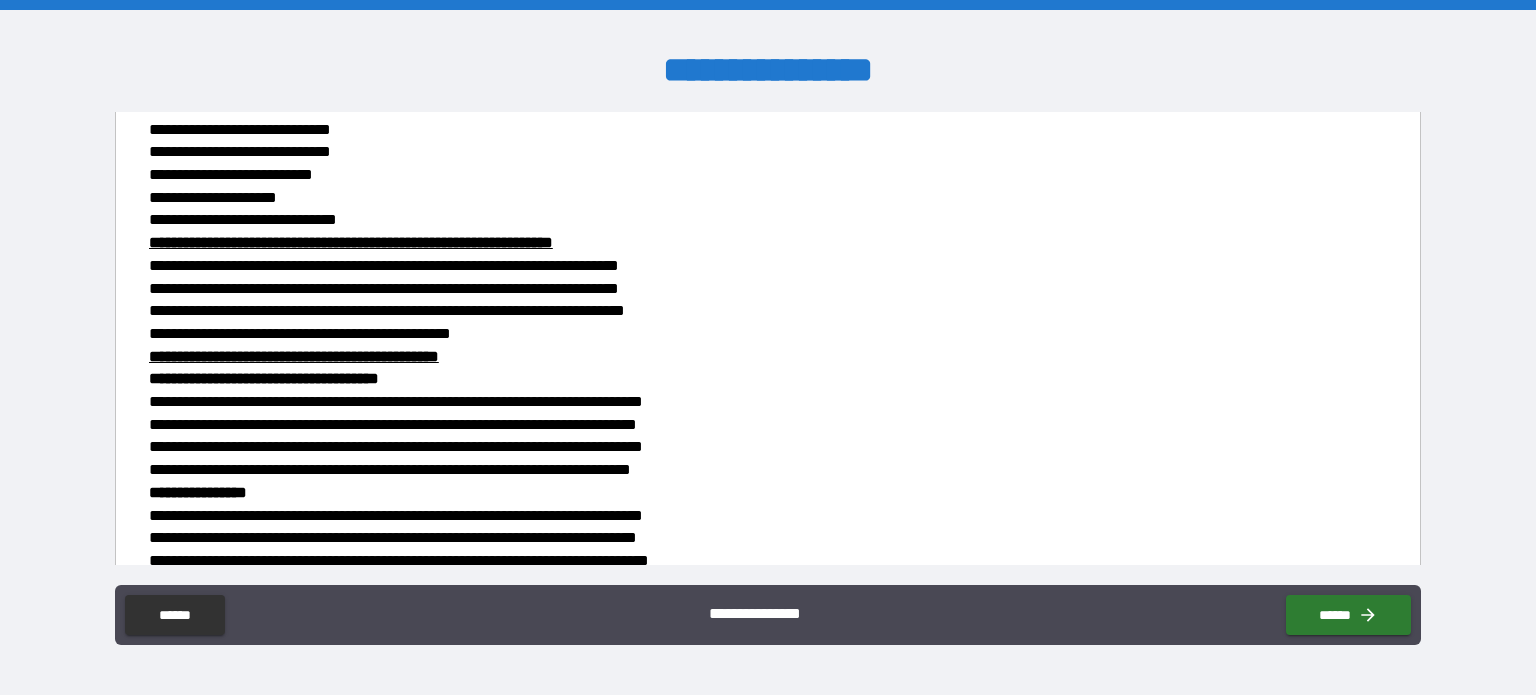 scroll, scrollTop: 158, scrollLeft: 0, axis: vertical 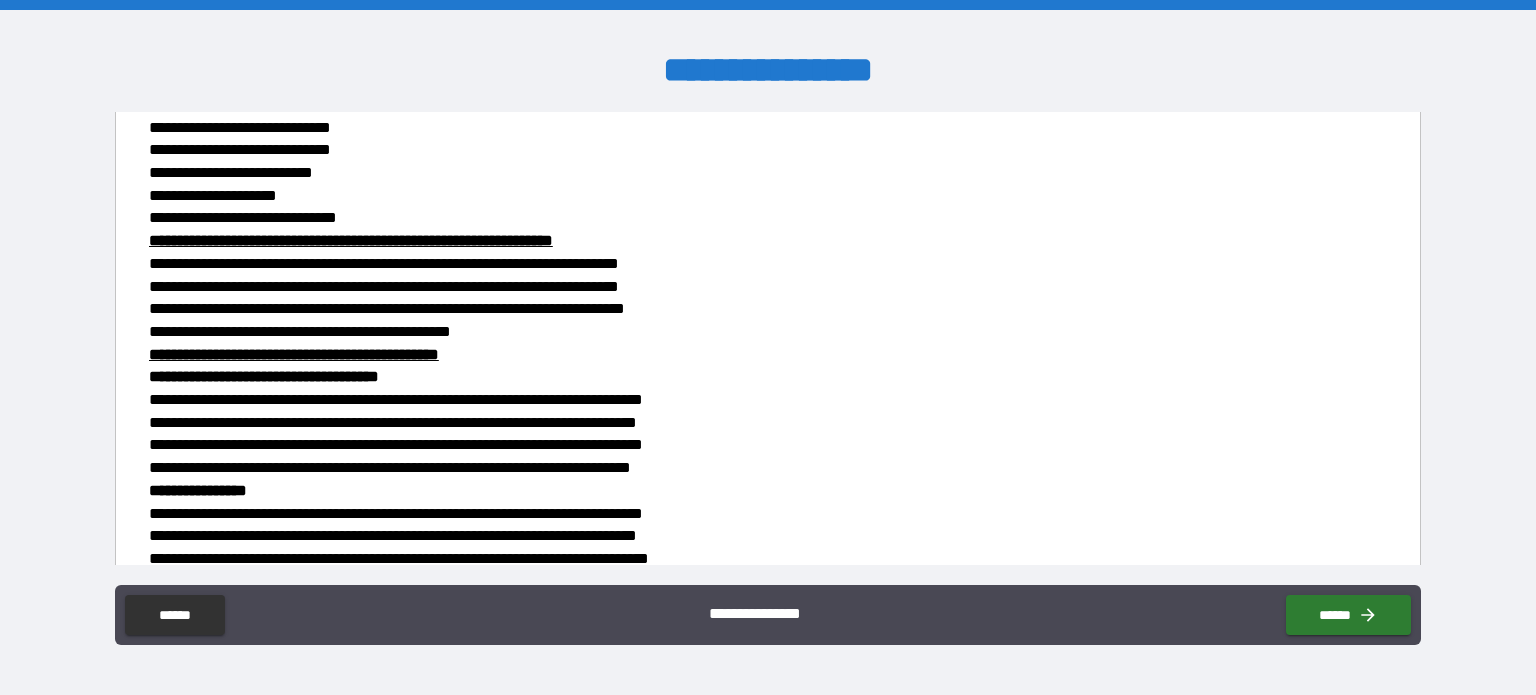 click on "**********" at bounding box center (762, 264) 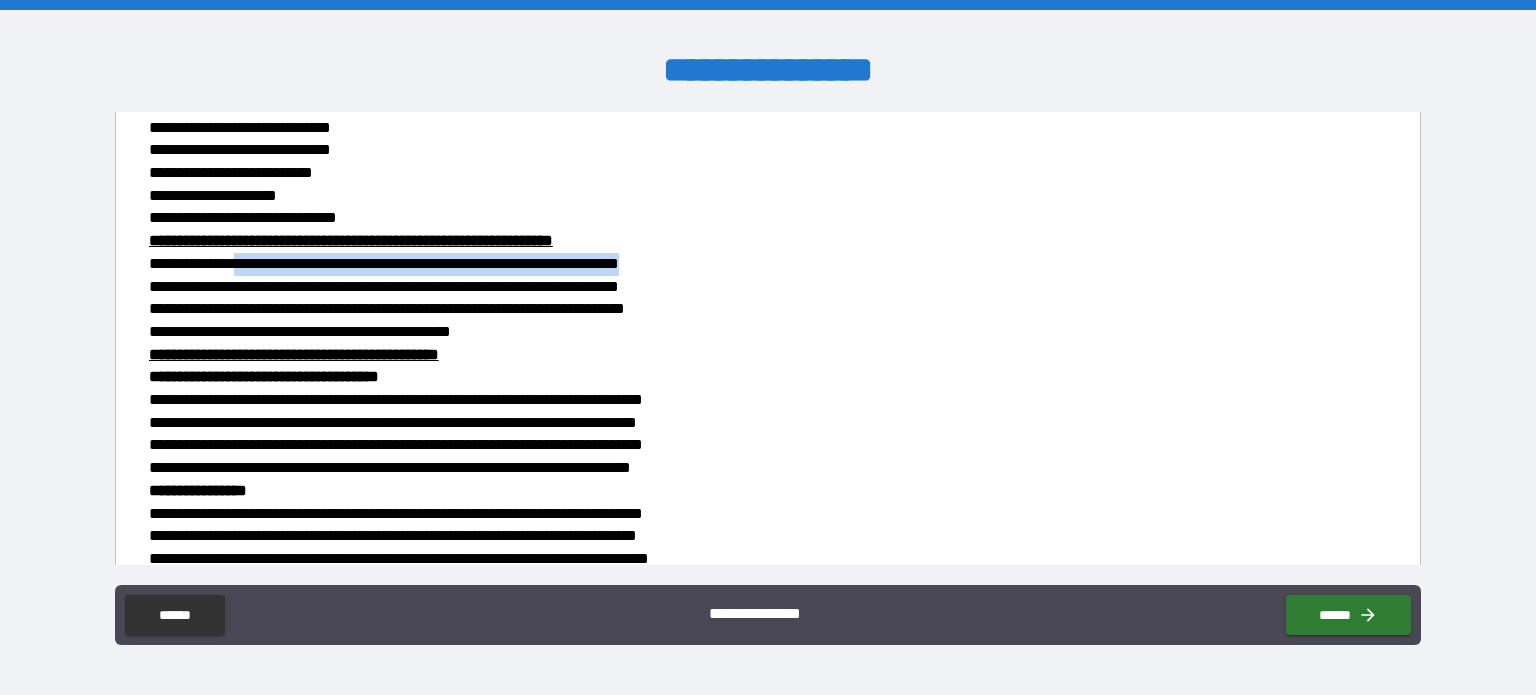 click on "**********" at bounding box center [762, 264] 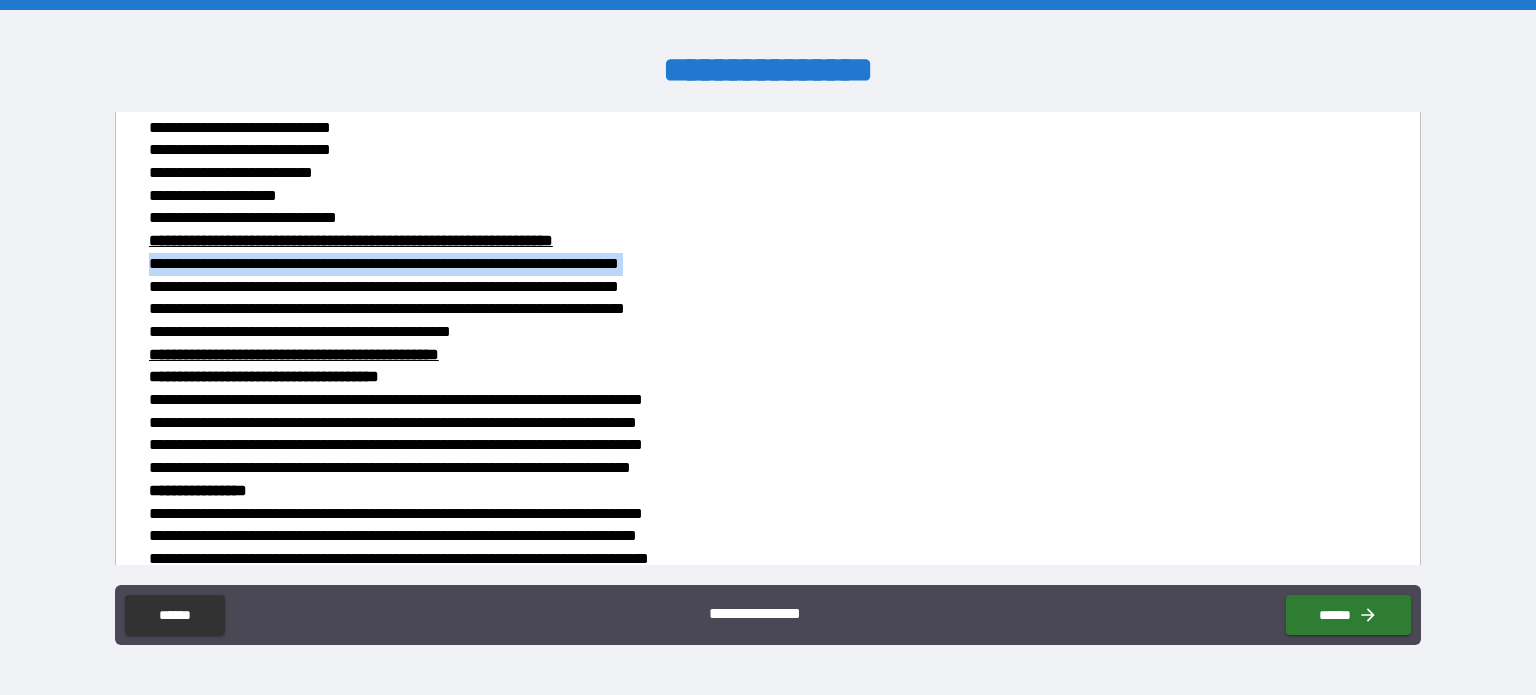 click on "**********" at bounding box center [762, 264] 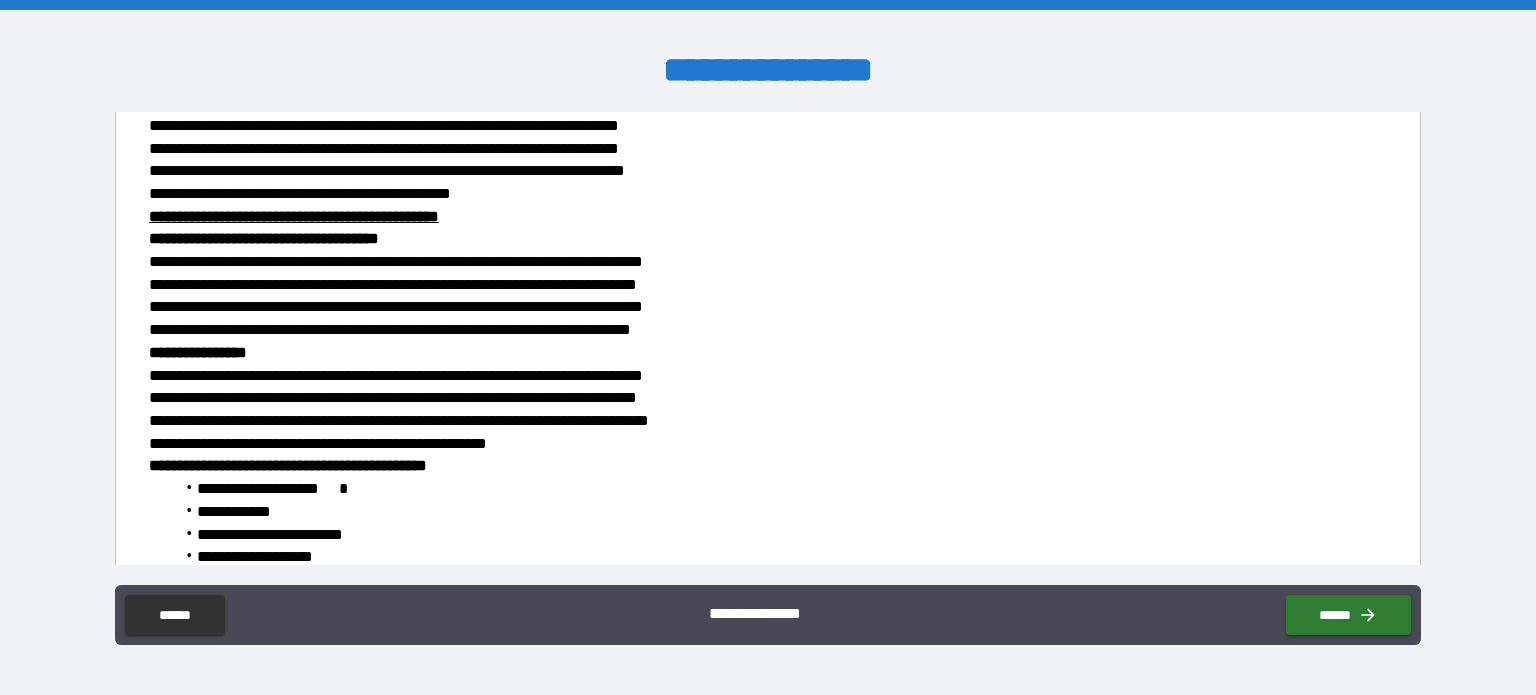 scroll, scrollTop: 300, scrollLeft: 0, axis: vertical 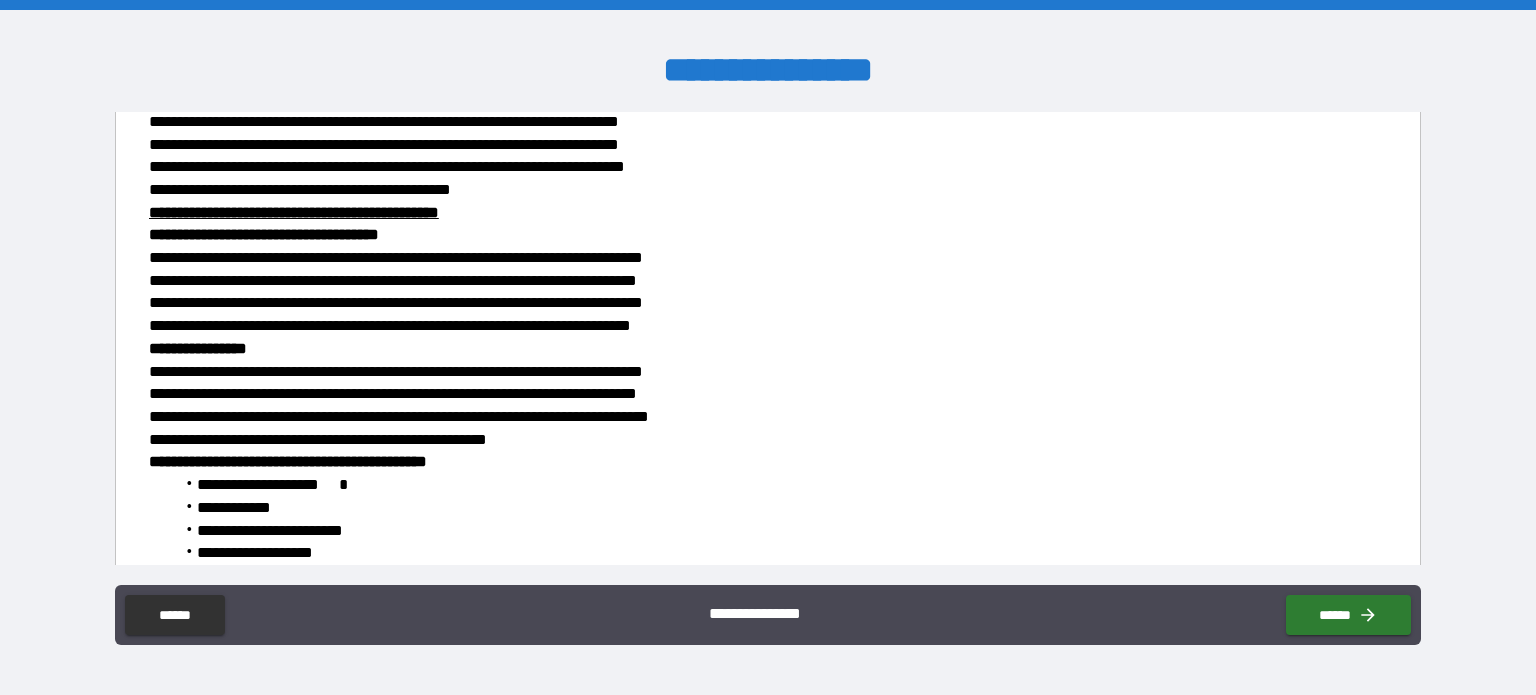click on "**********" at bounding box center (762, 258) 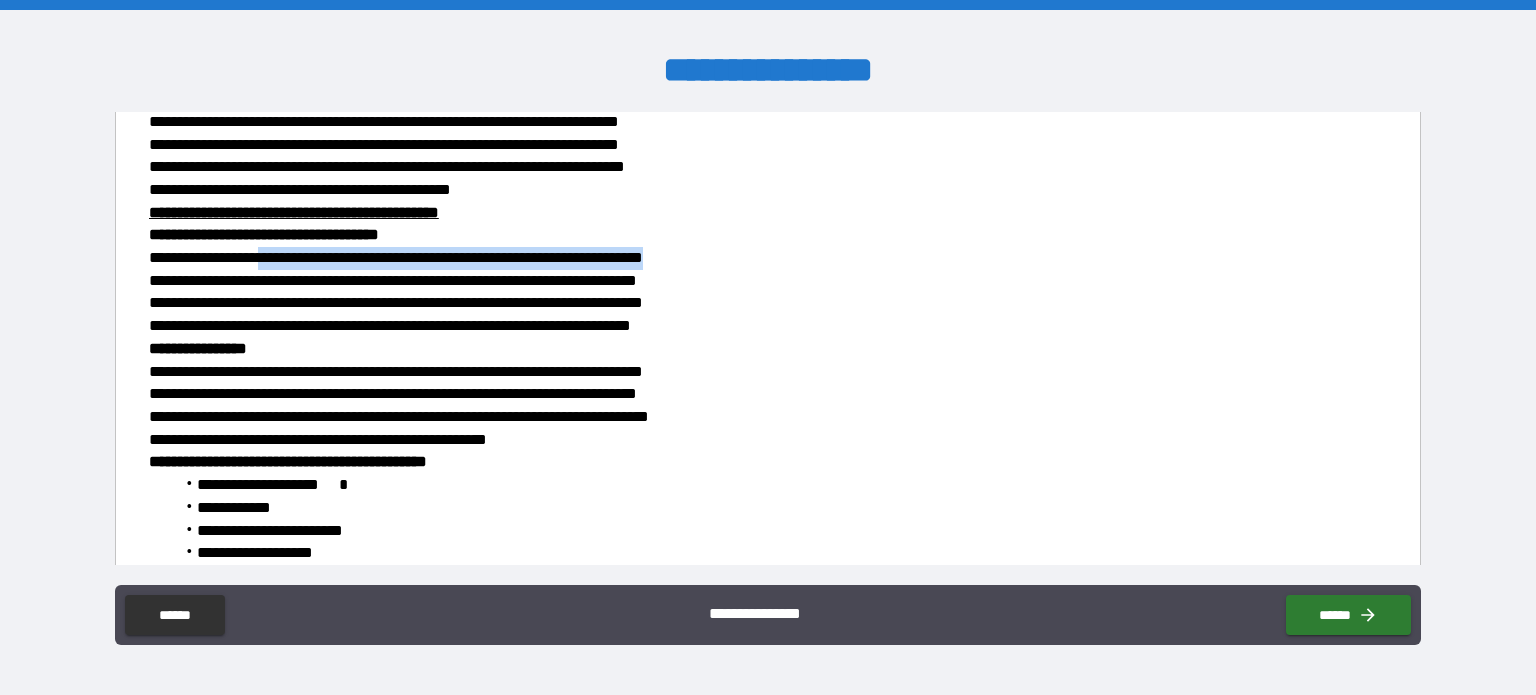 click on "**********" at bounding box center (762, 258) 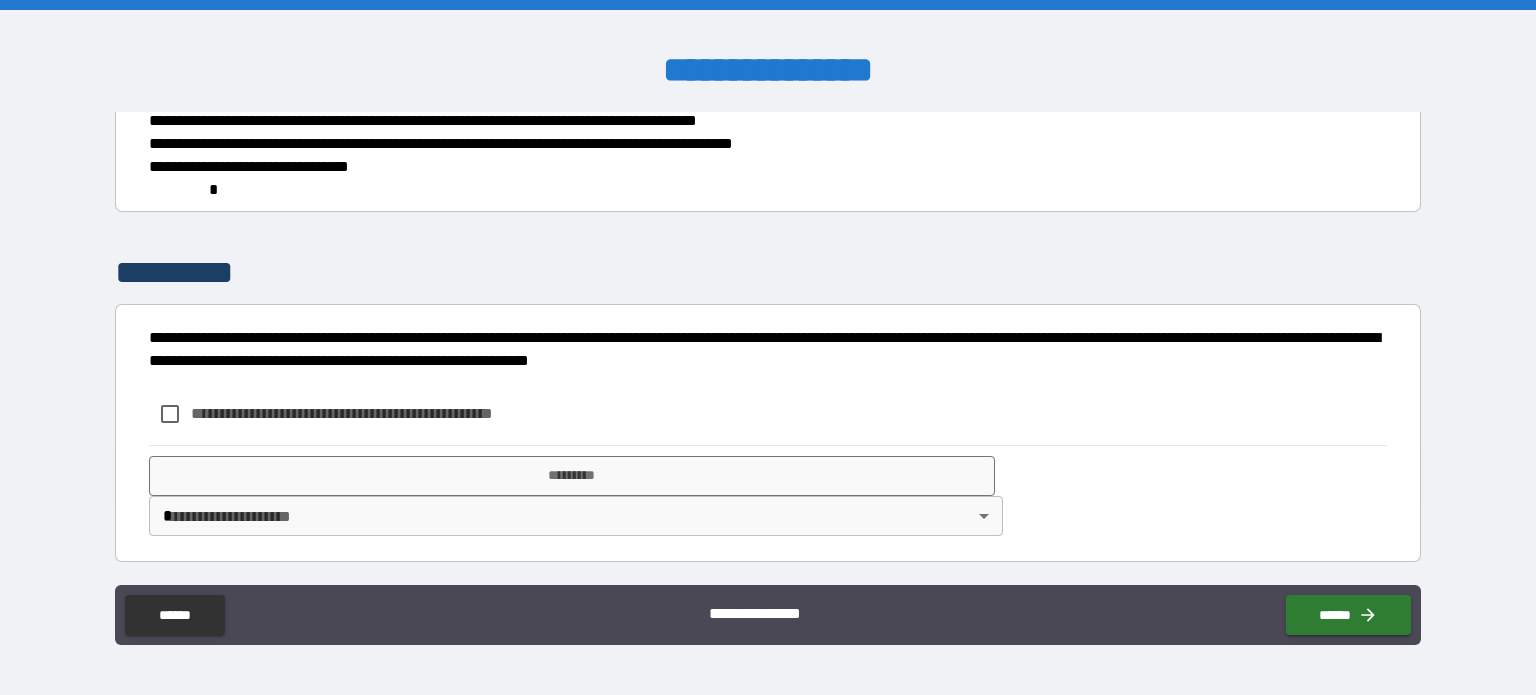 scroll, scrollTop: 1186, scrollLeft: 0, axis: vertical 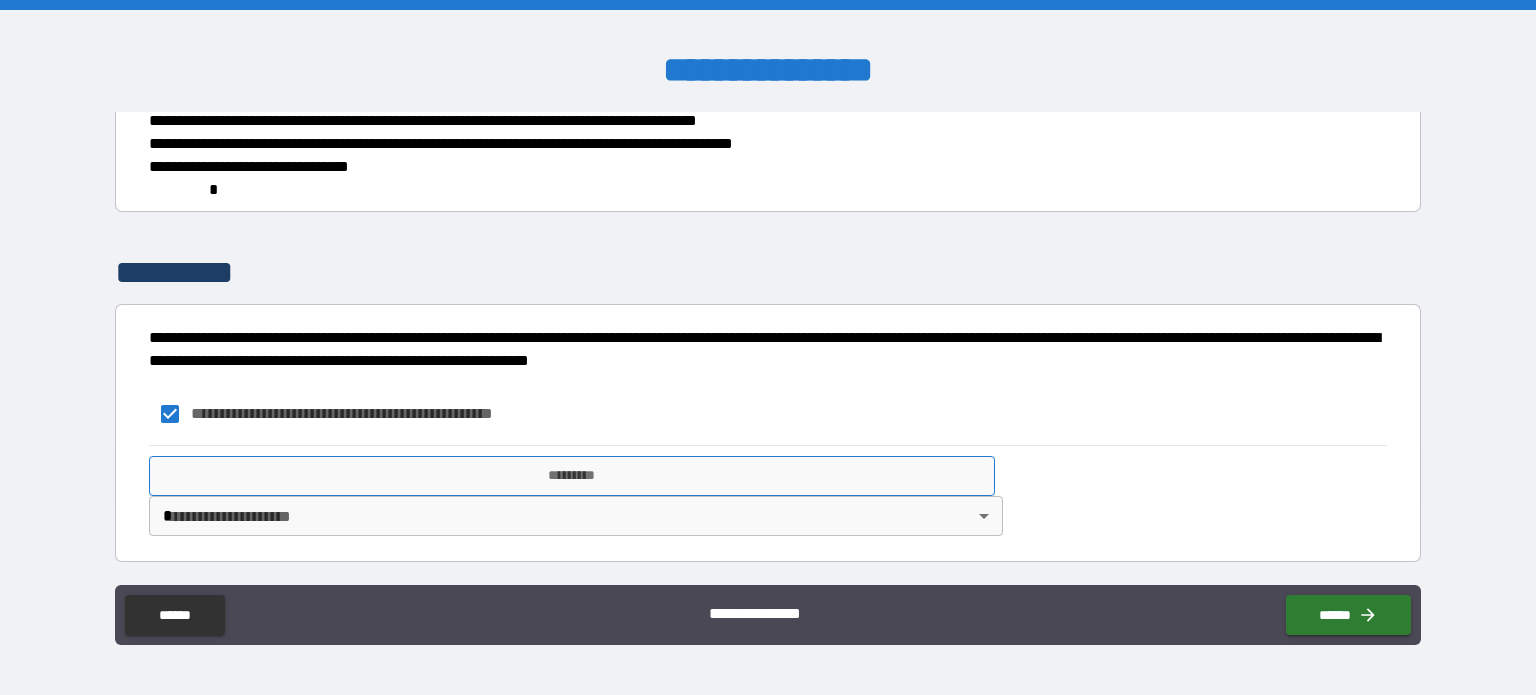 click on "*********" at bounding box center (572, 476) 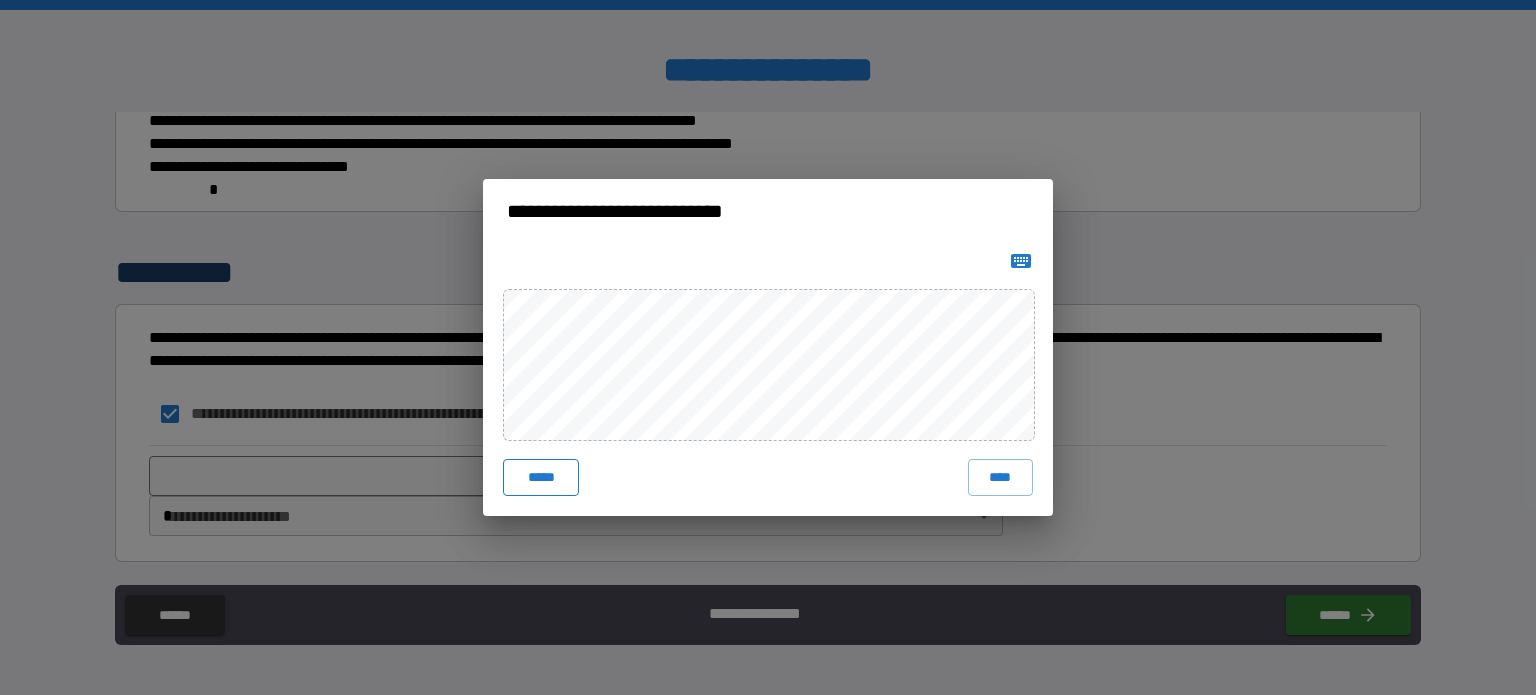 click on "*****" at bounding box center [541, 477] 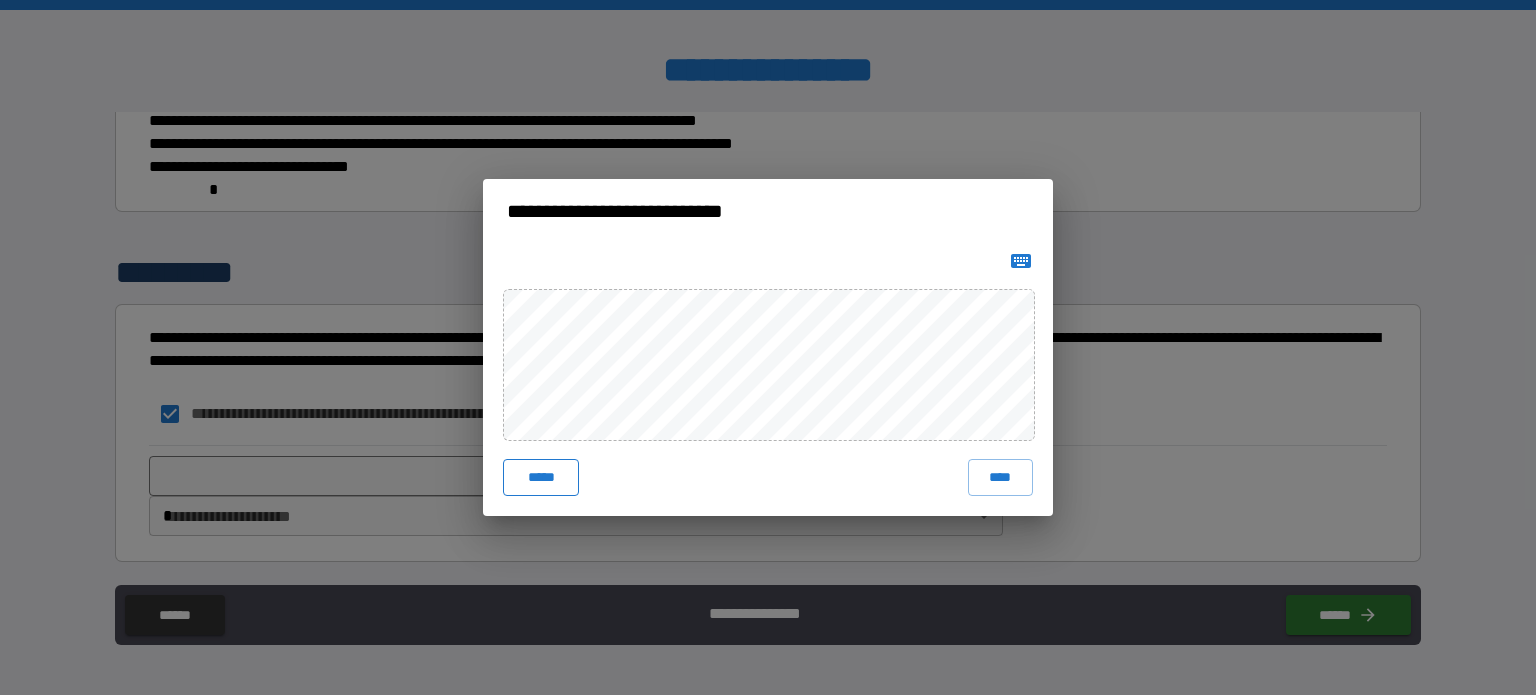 click on "**********" at bounding box center (768, 347) 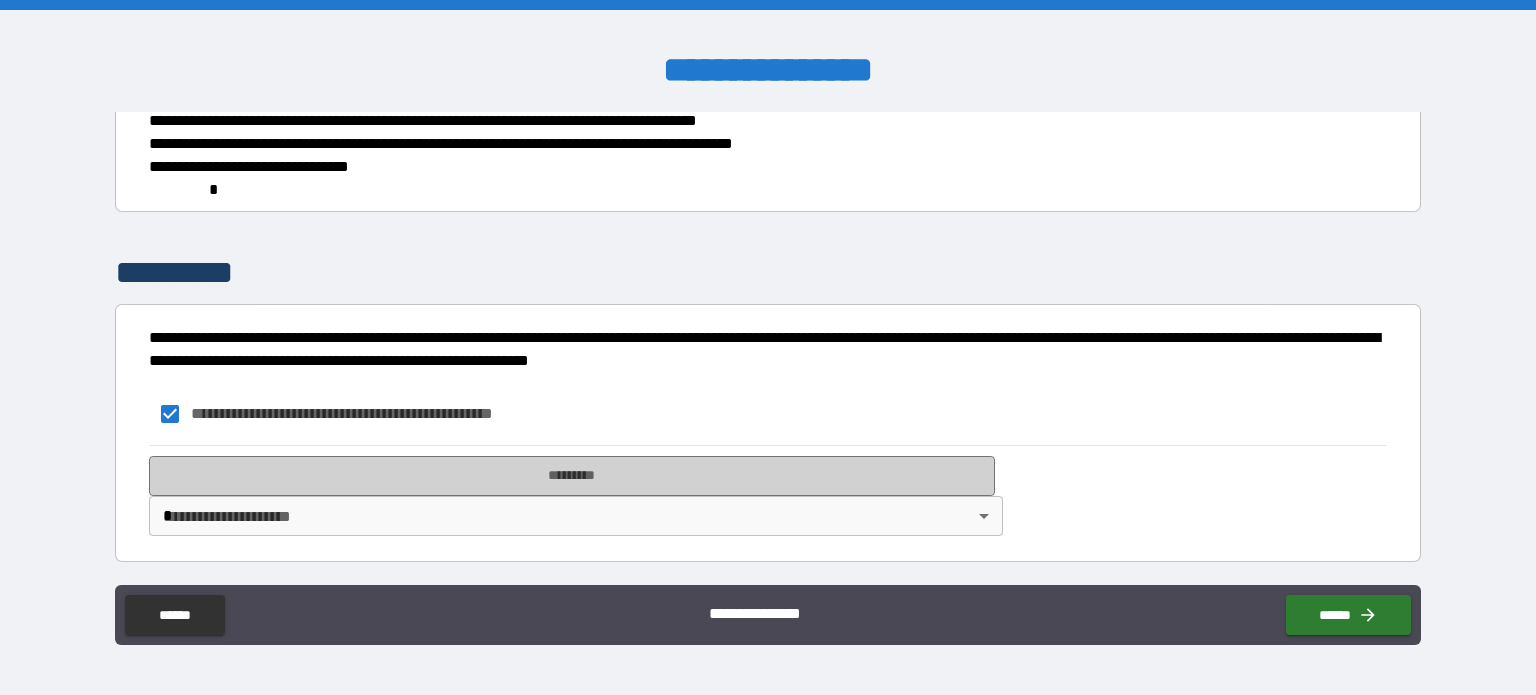 click on "*********" at bounding box center (572, 476) 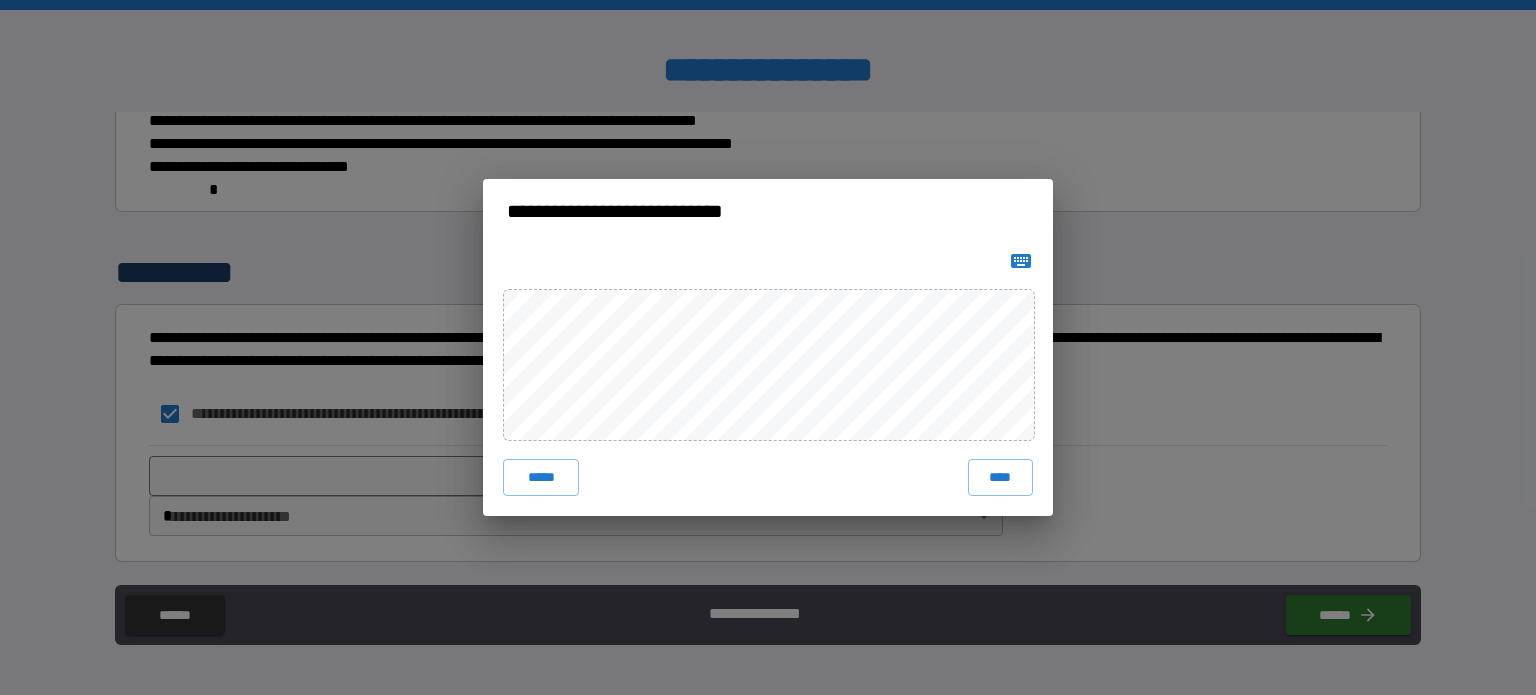 click on "**********" at bounding box center (768, 347) 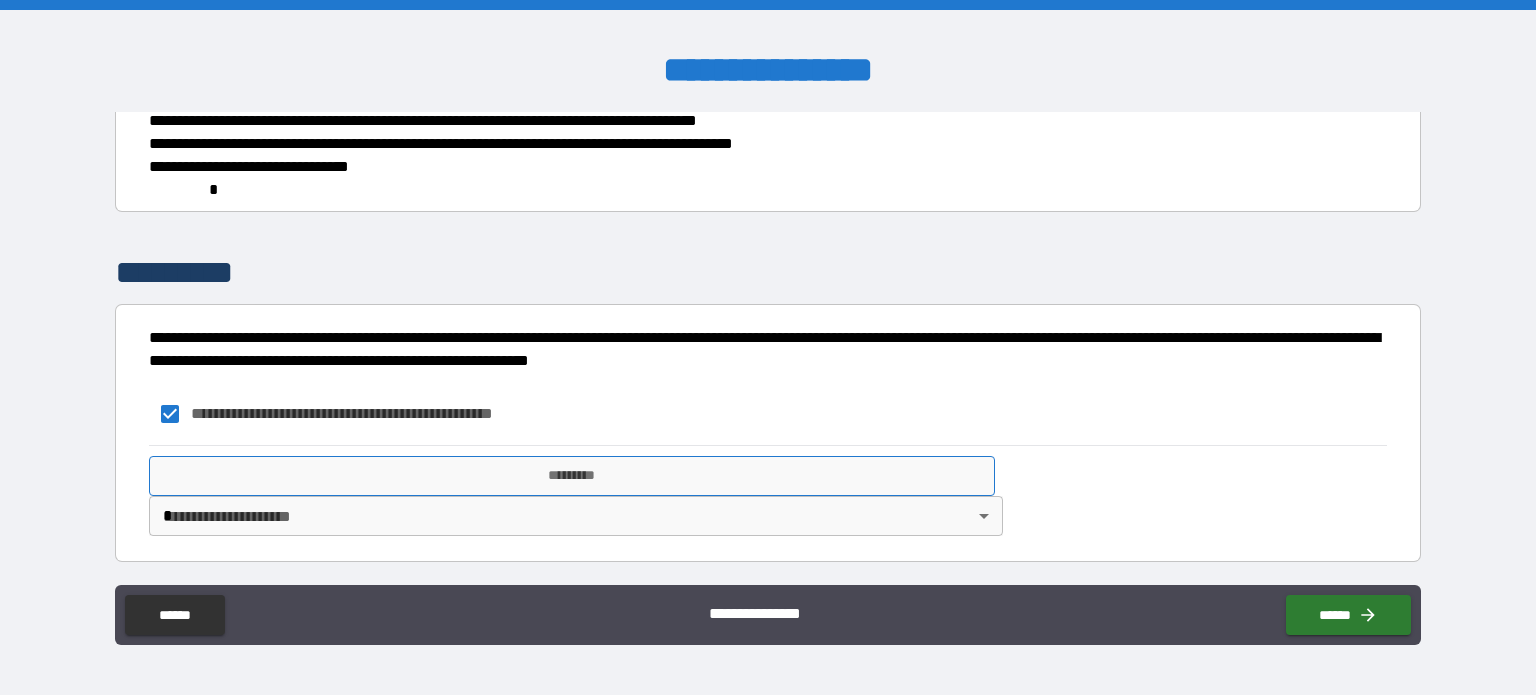 click on "*********" at bounding box center [572, 476] 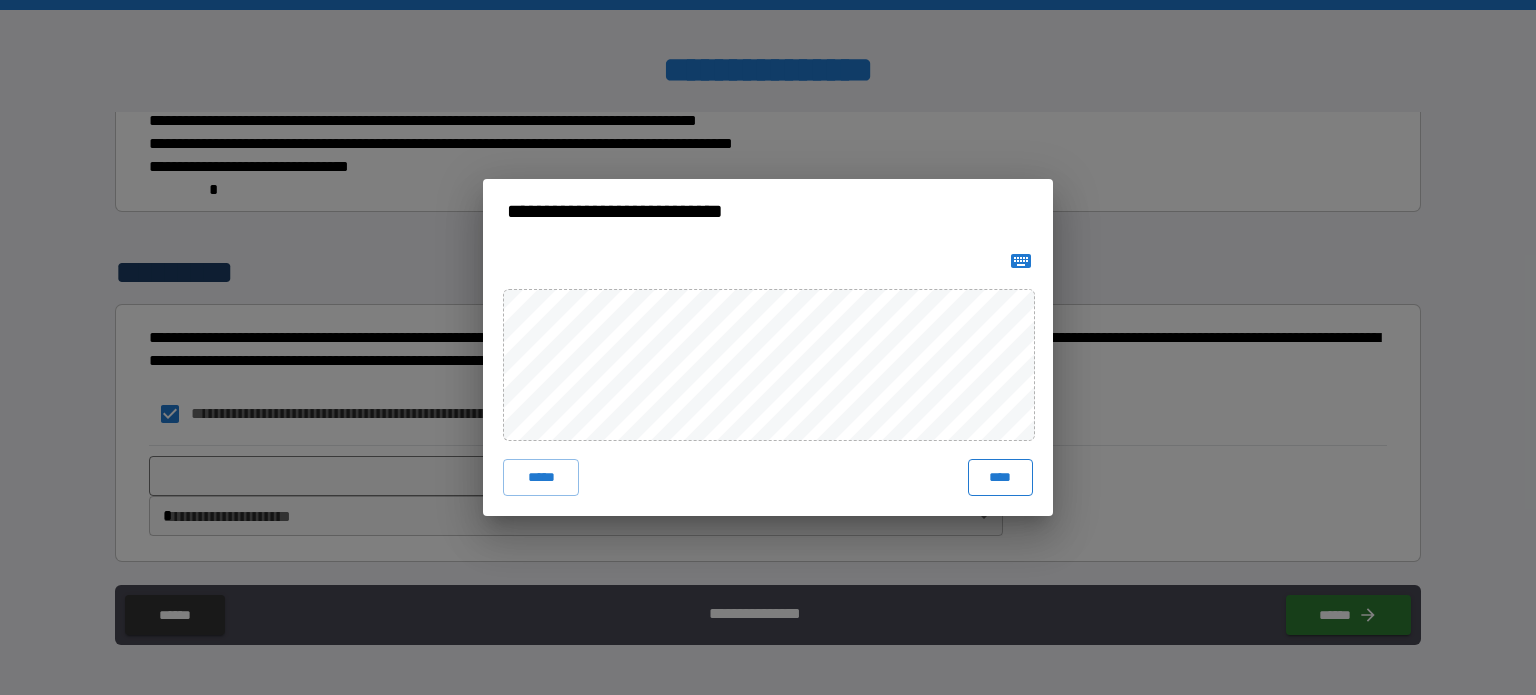 click on "****" at bounding box center (1000, 477) 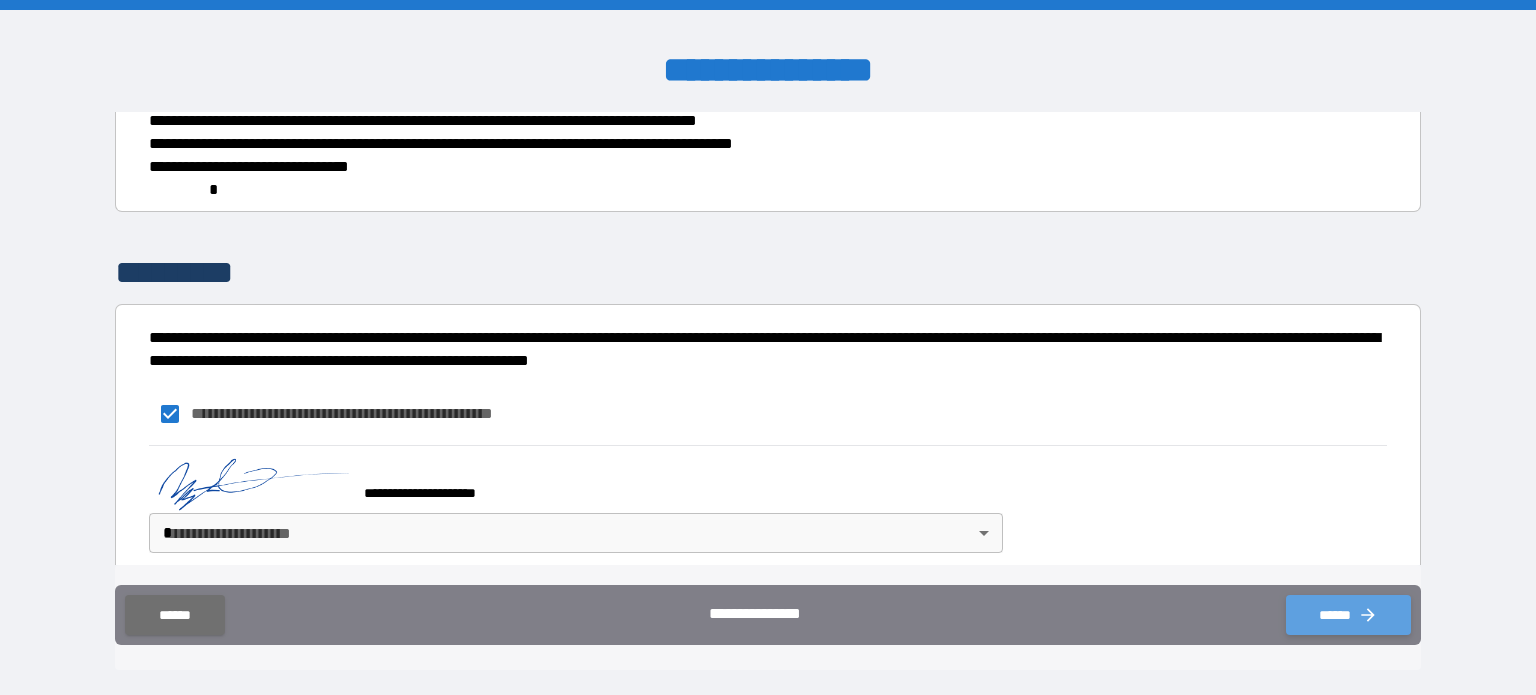 click on "******" at bounding box center (1348, 615) 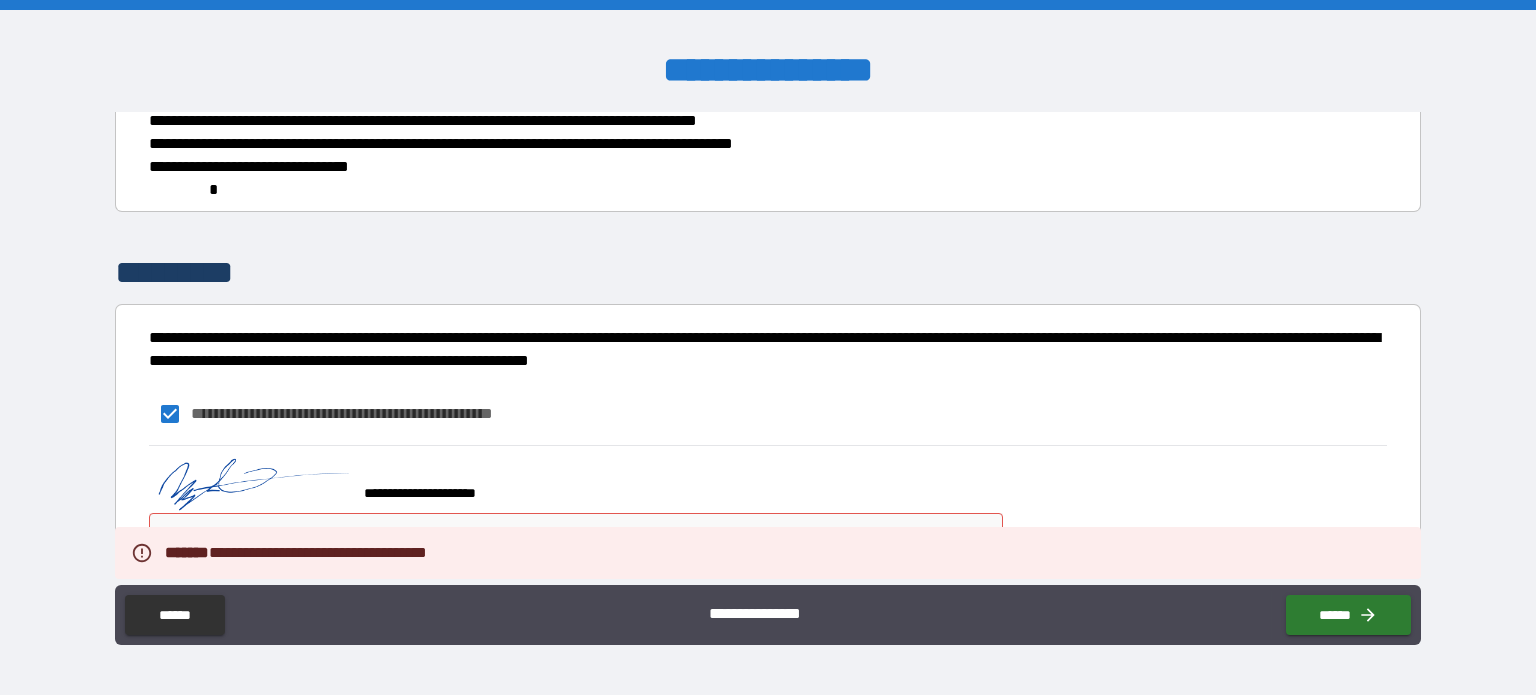 scroll, scrollTop: 1204, scrollLeft: 0, axis: vertical 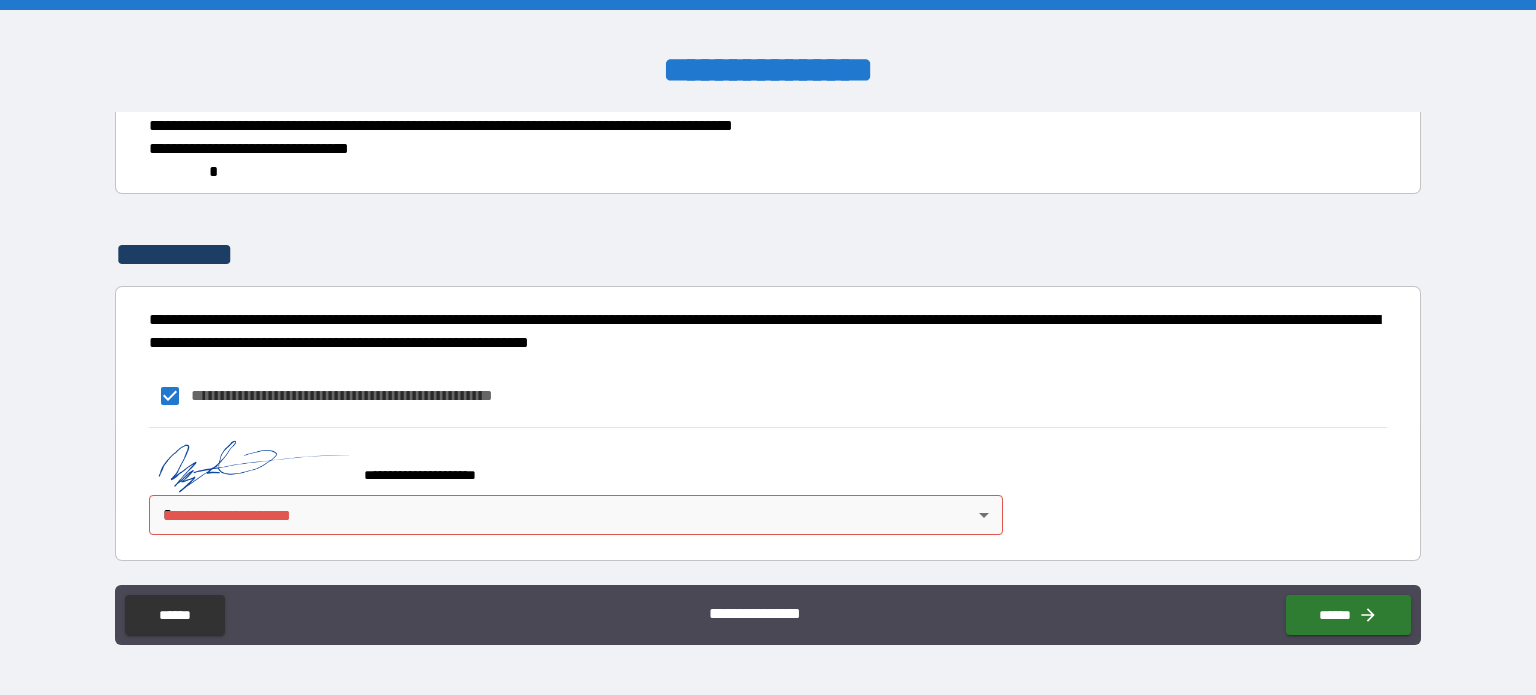 click on "**********" at bounding box center [768, 347] 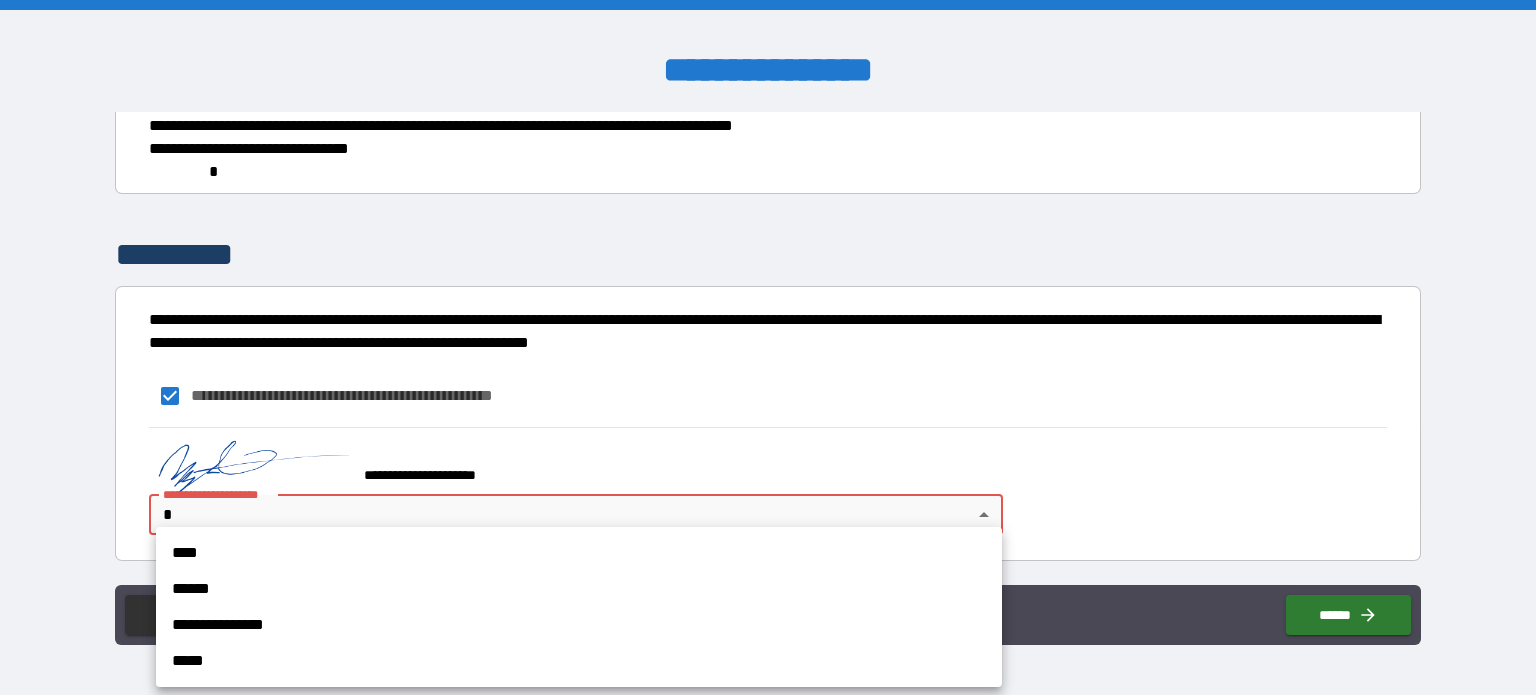 click on "****" at bounding box center [579, 553] 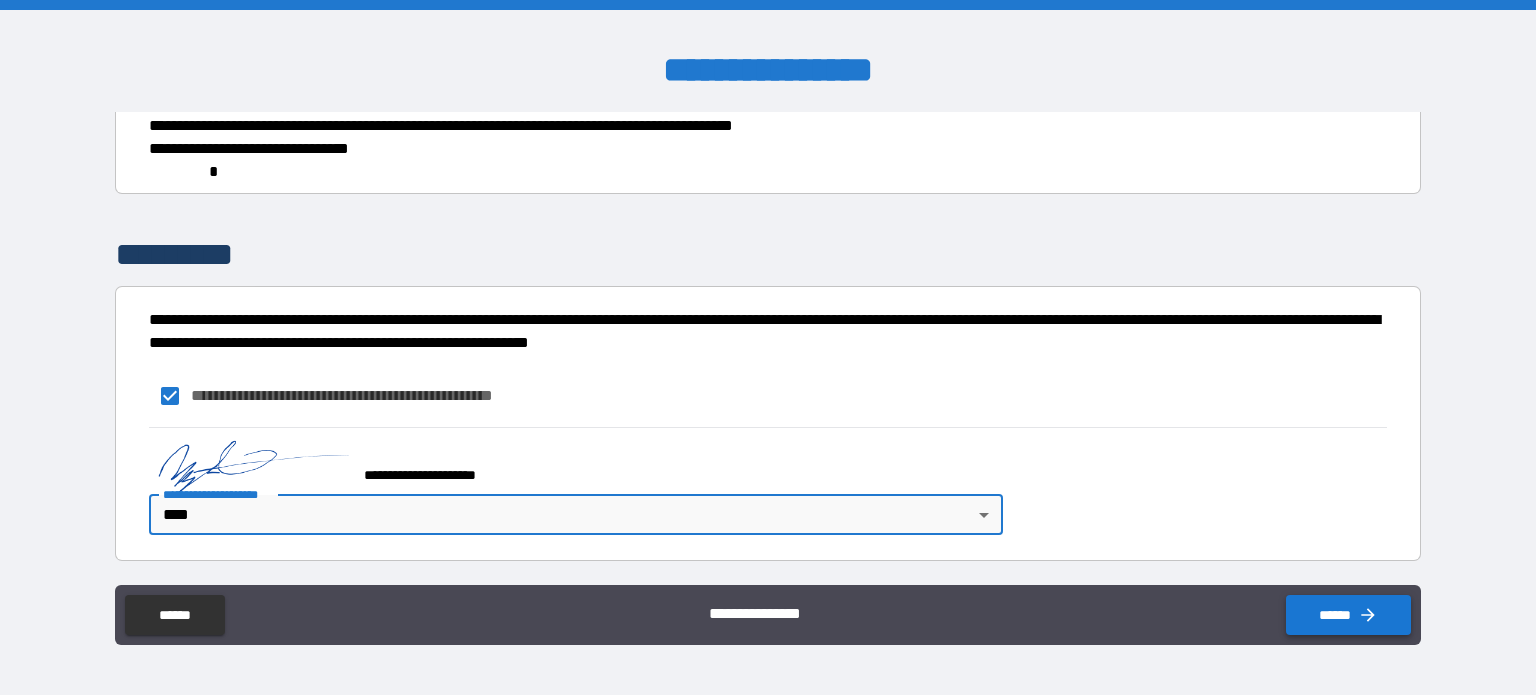 click on "******" at bounding box center [1348, 615] 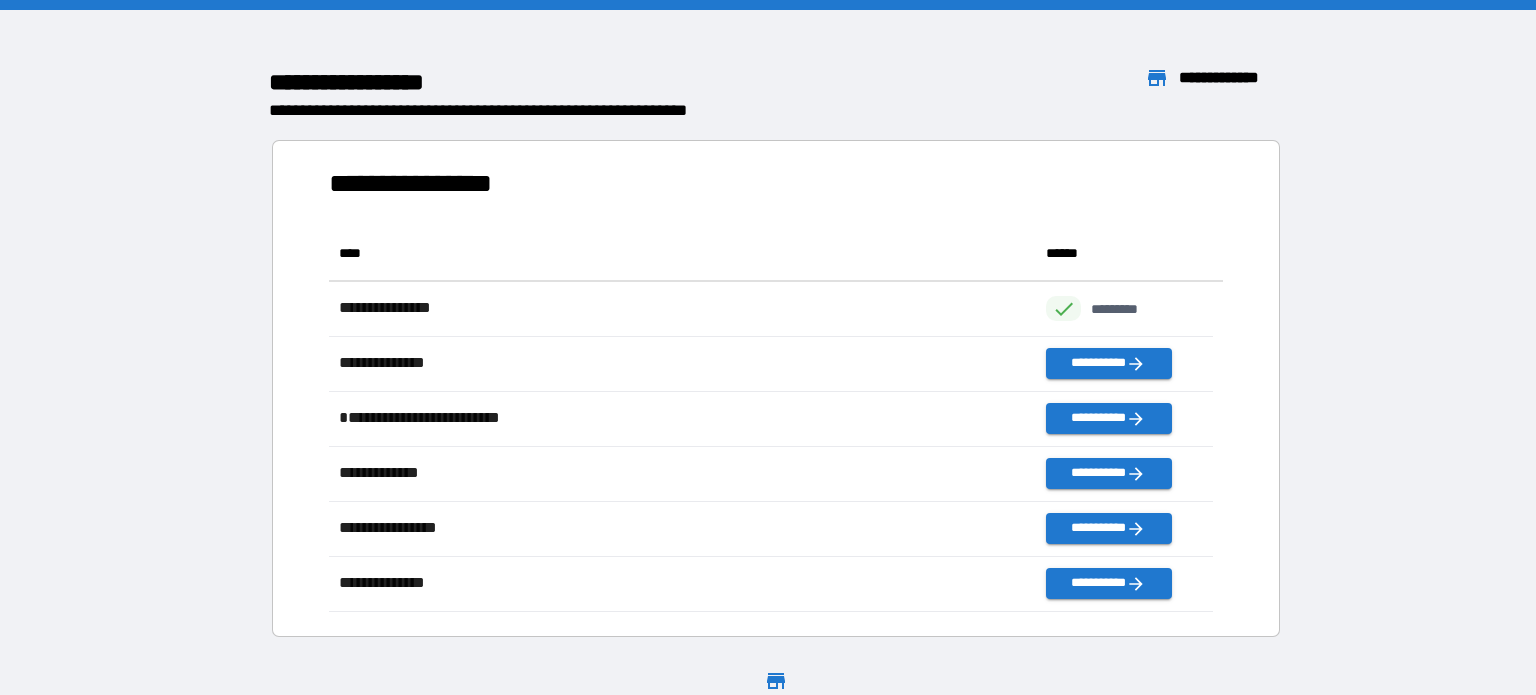 scroll, scrollTop: 16, scrollLeft: 16, axis: both 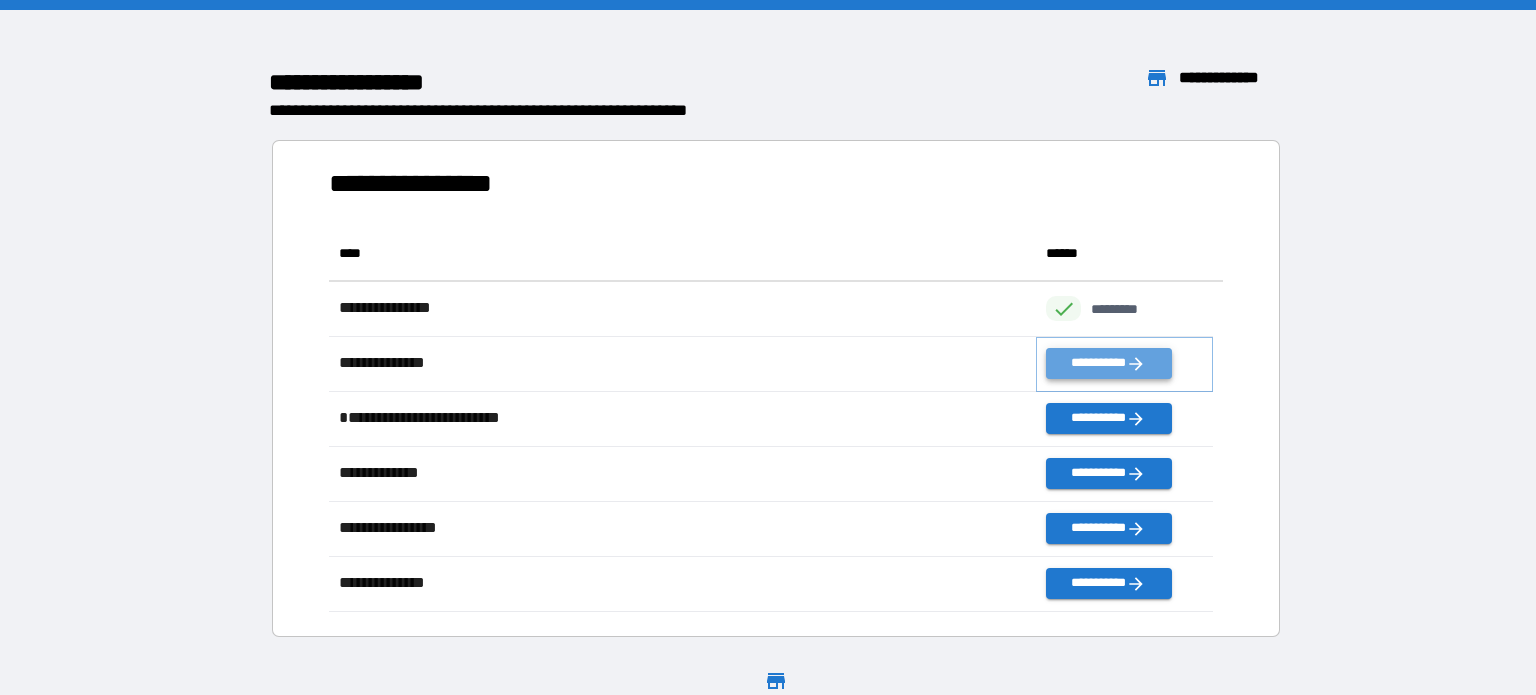 click on "**********" at bounding box center [1108, 363] 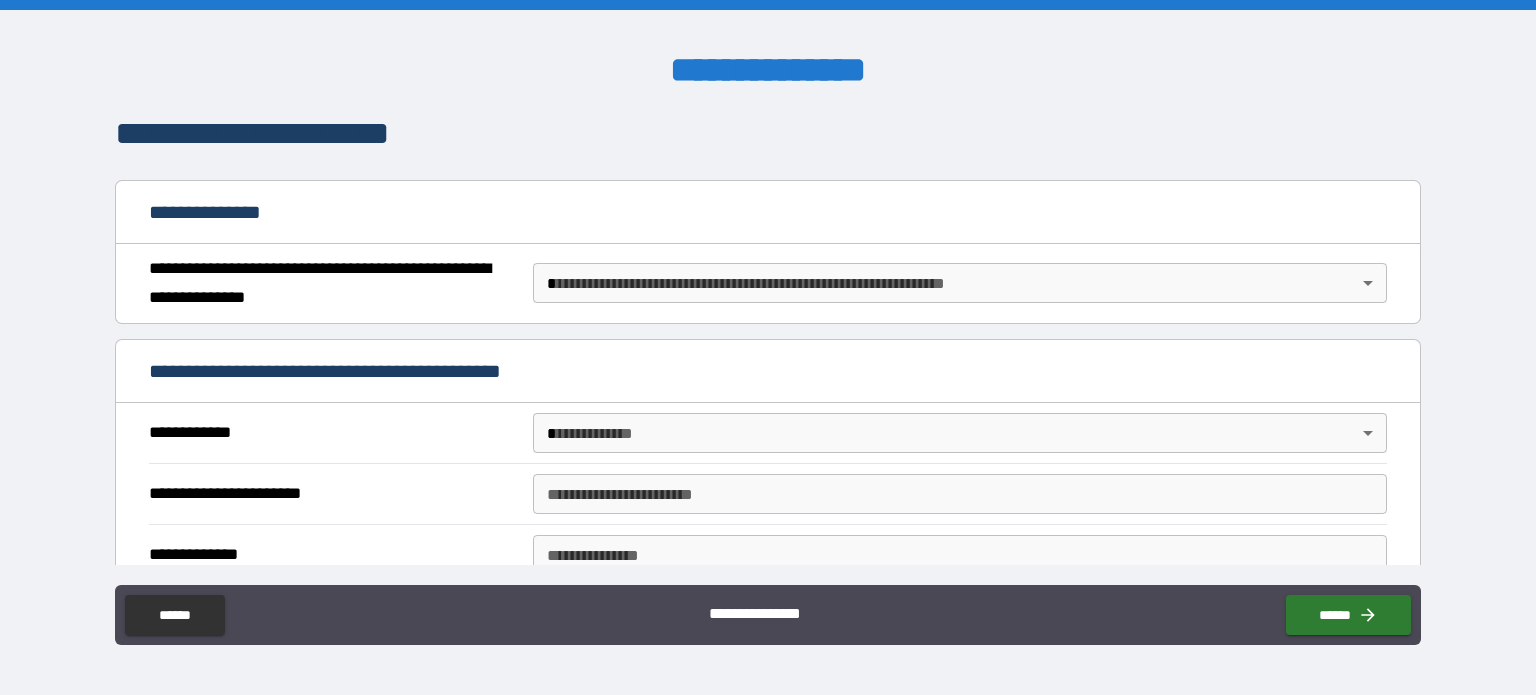 scroll, scrollTop: 176, scrollLeft: 0, axis: vertical 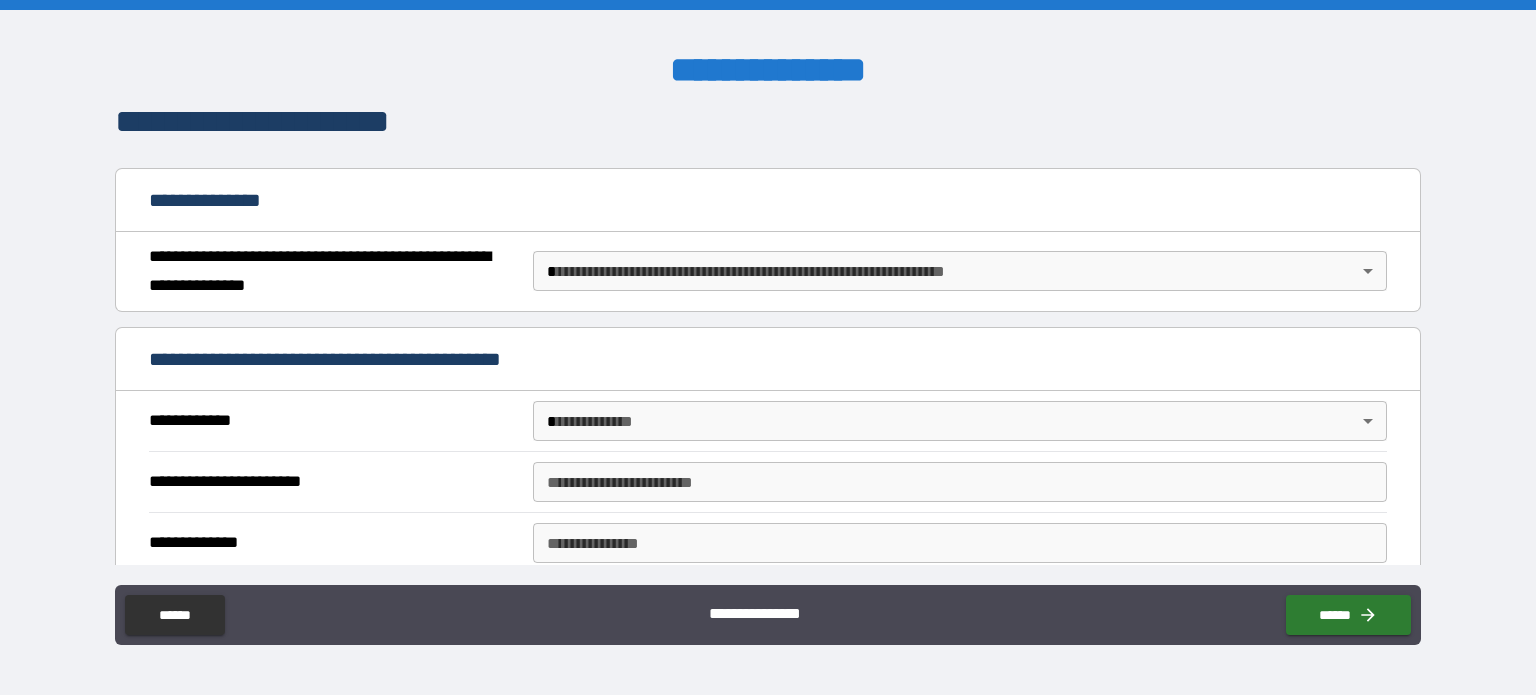 click on "**********" at bounding box center (768, 347) 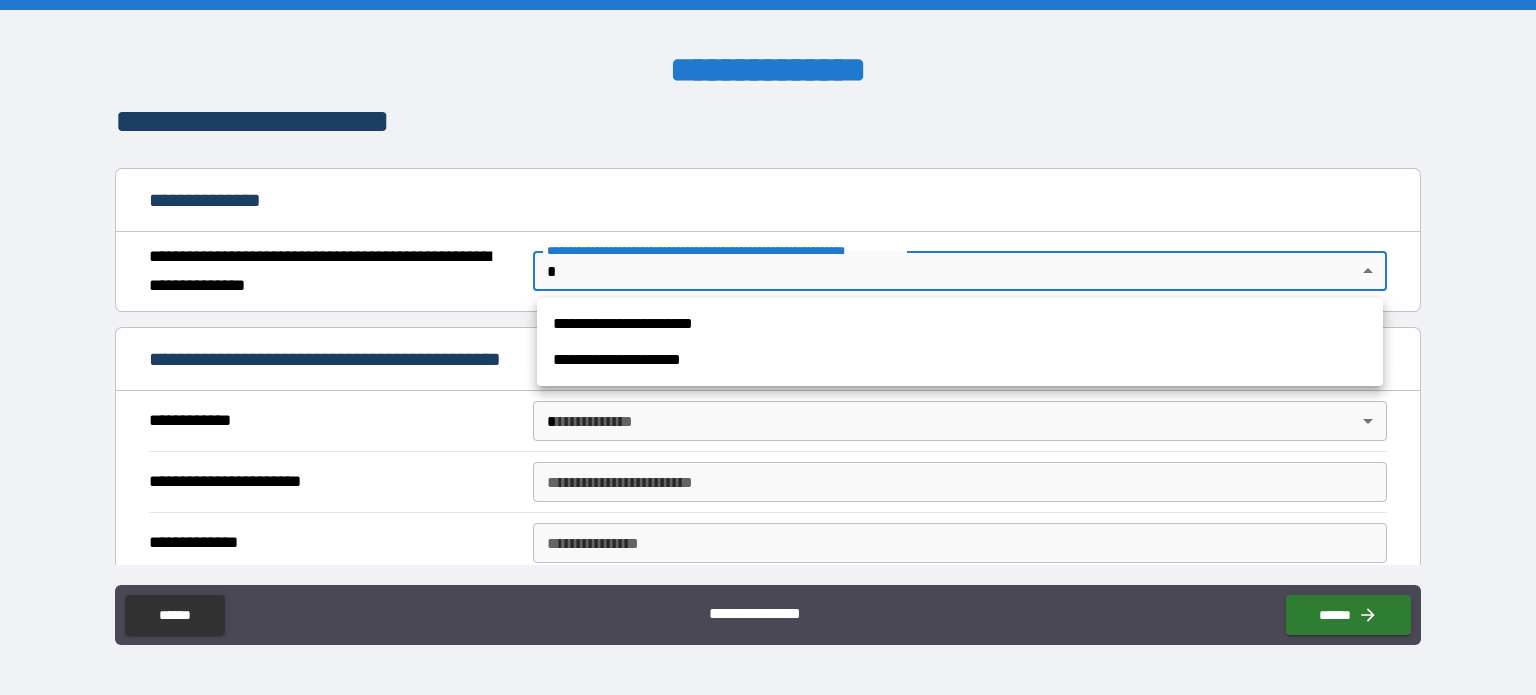 click on "**********" at bounding box center (960, 324) 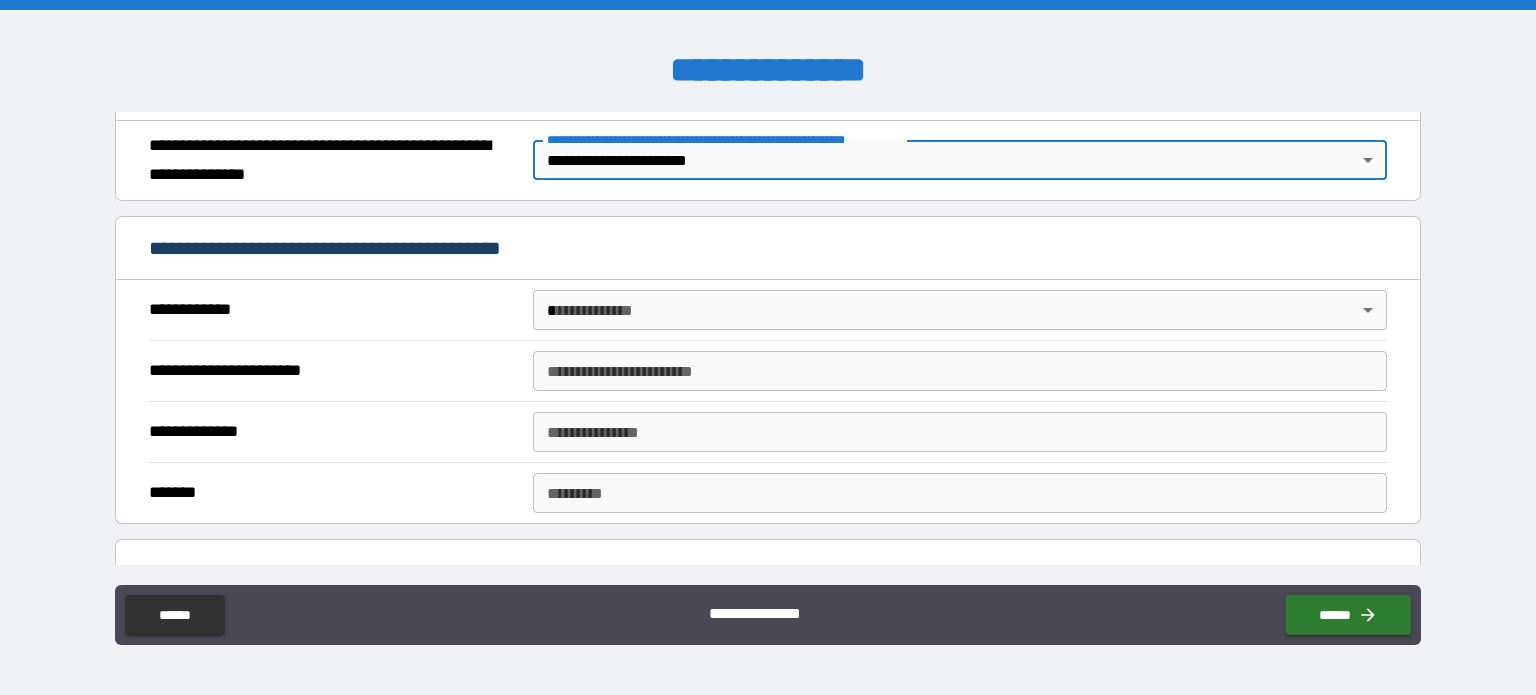 scroll, scrollTop: 307, scrollLeft: 0, axis: vertical 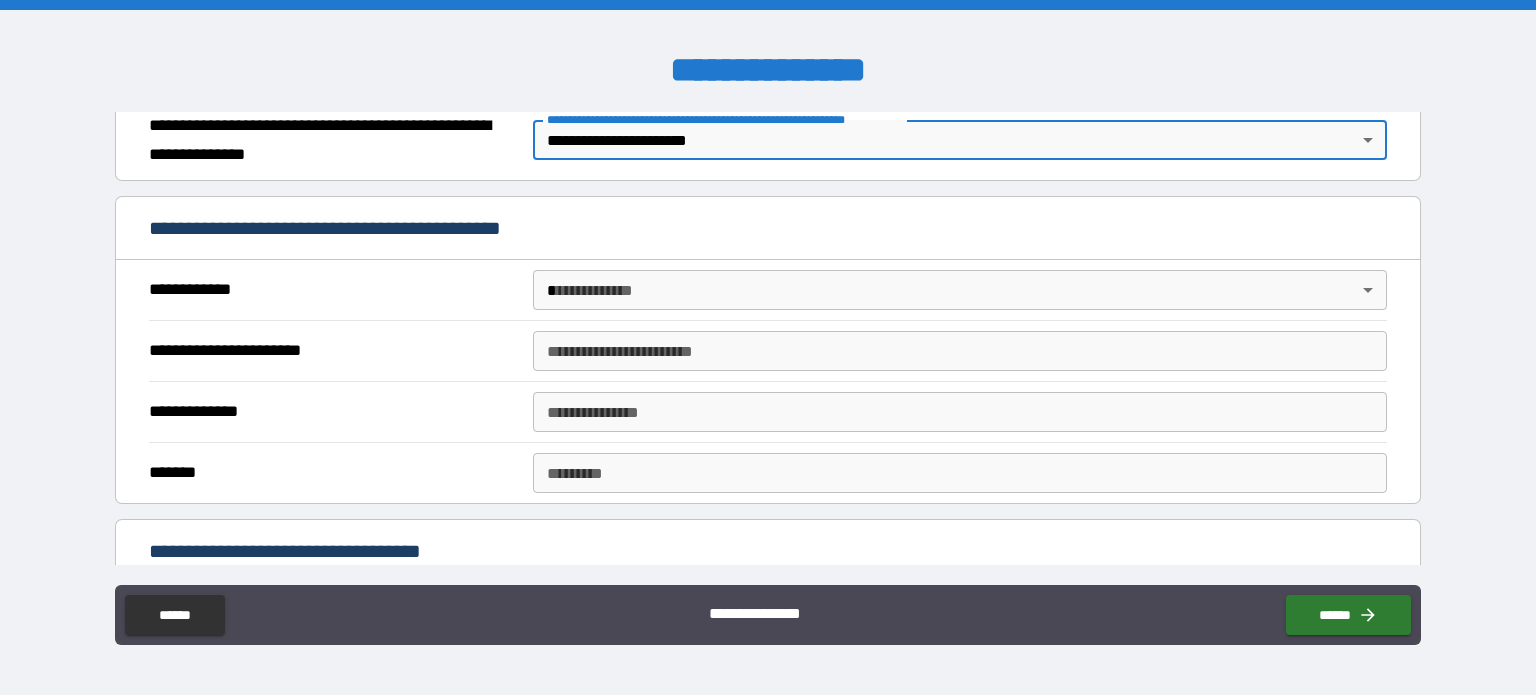click on "**********" at bounding box center [768, 347] 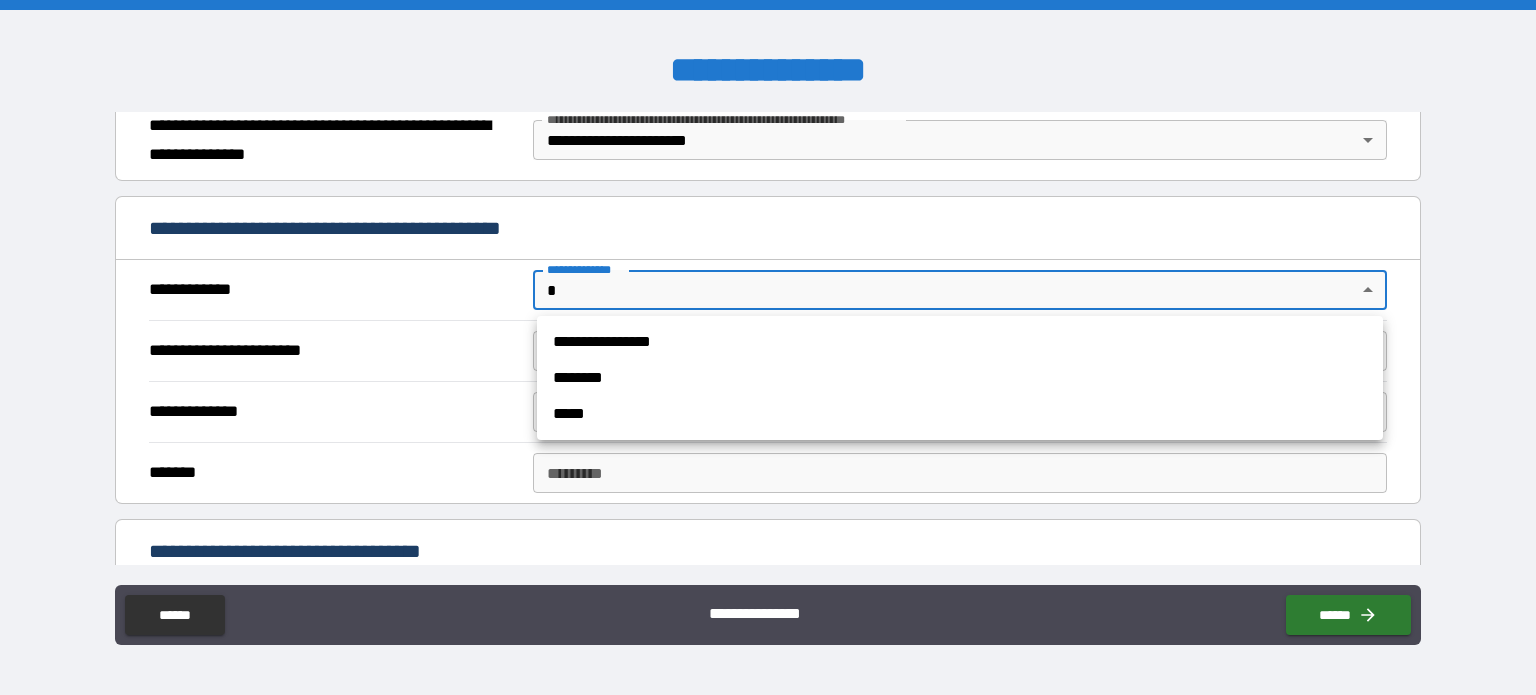 click on "*****" at bounding box center (960, 414) 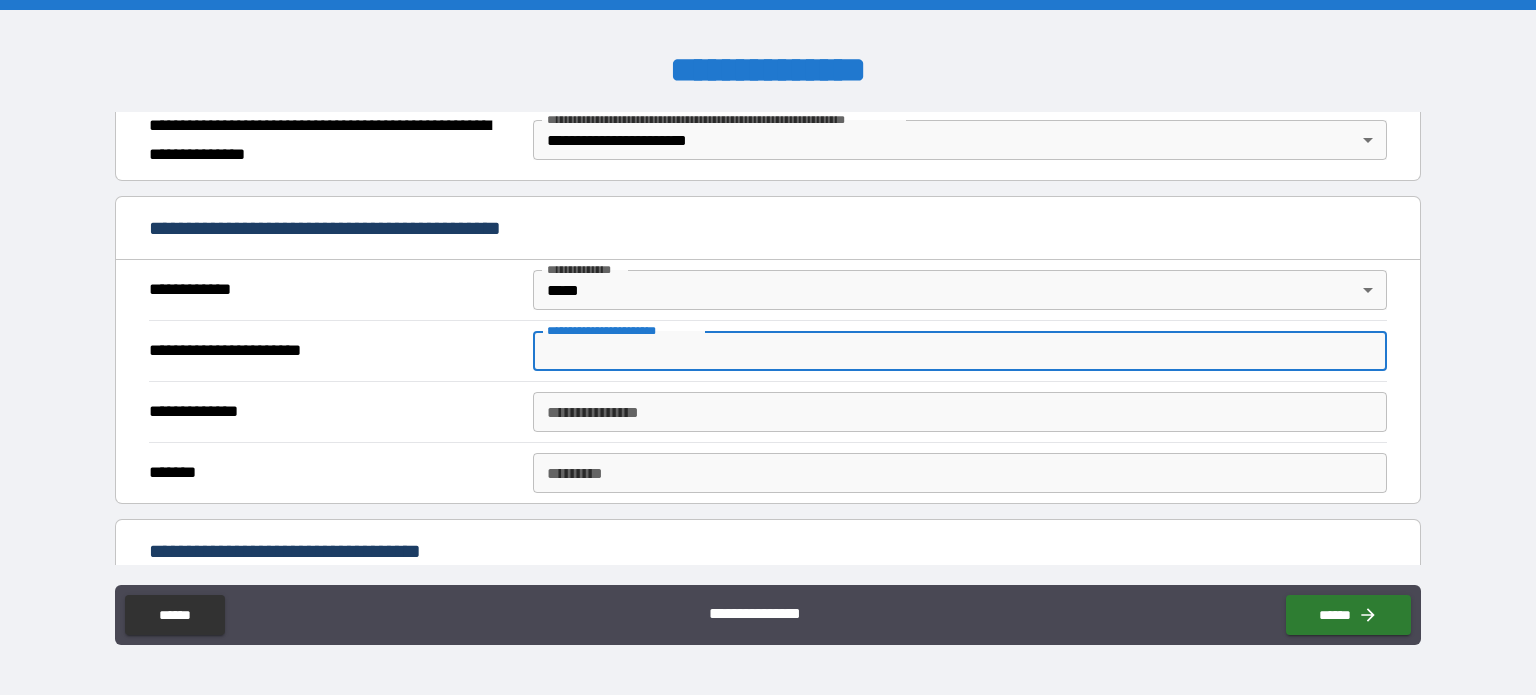 click on "**********" at bounding box center (960, 351) 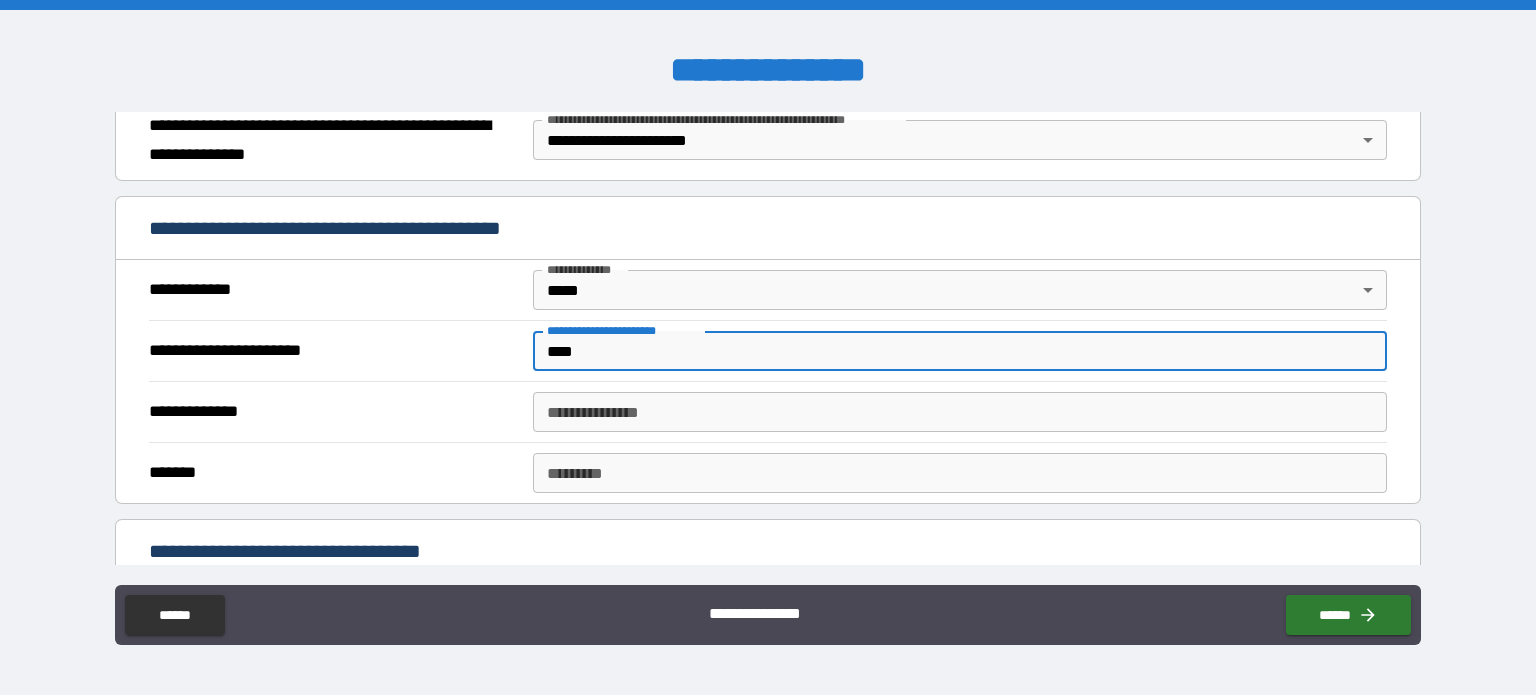 type on "****" 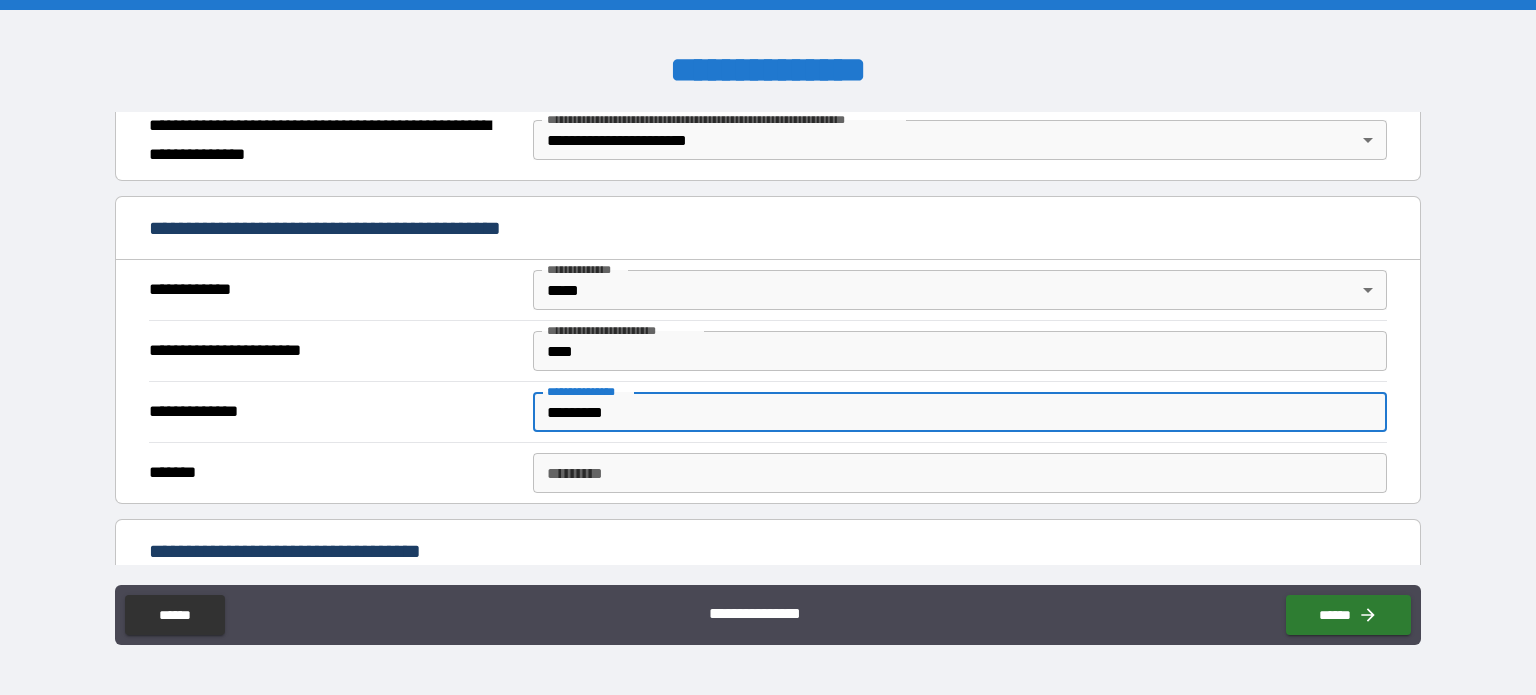 type on "*********" 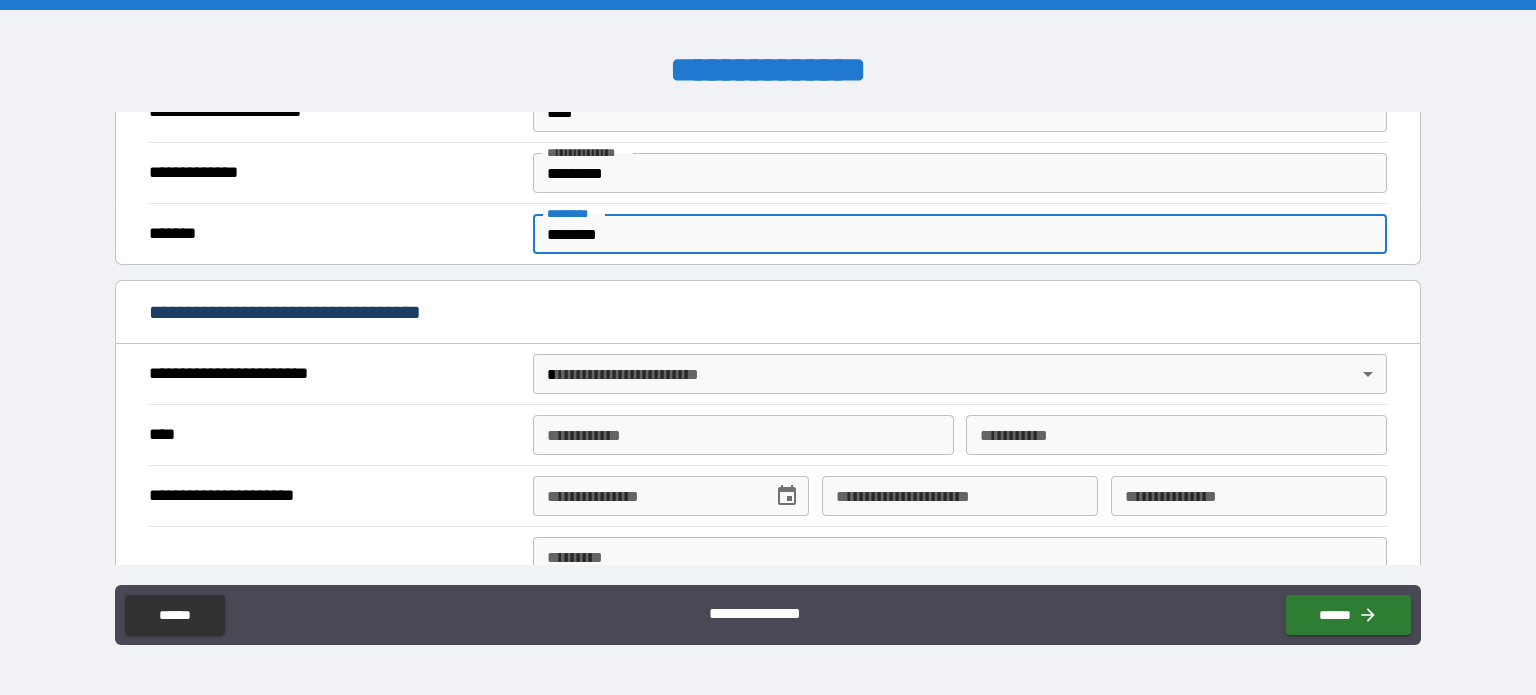 scroll, scrollTop: 555, scrollLeft: 0, axis: vertical 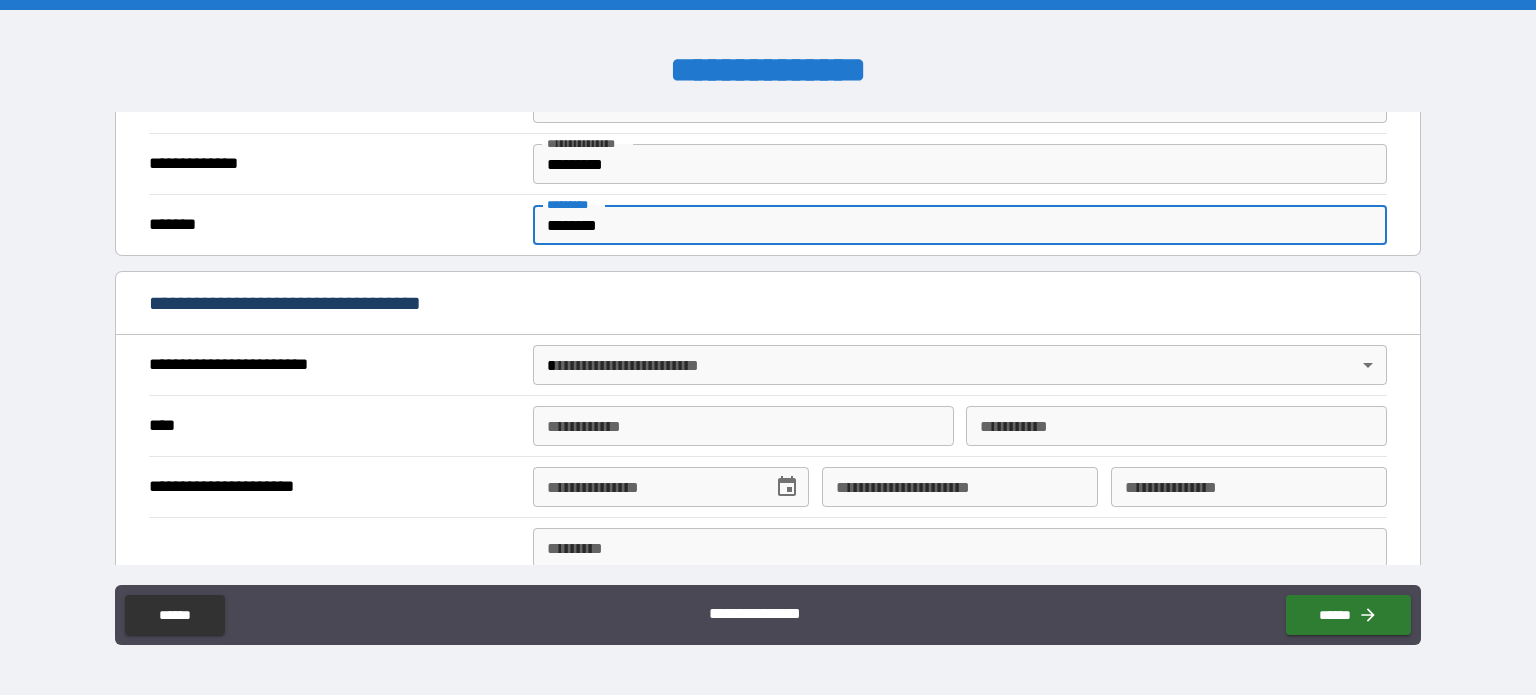 type on "********" 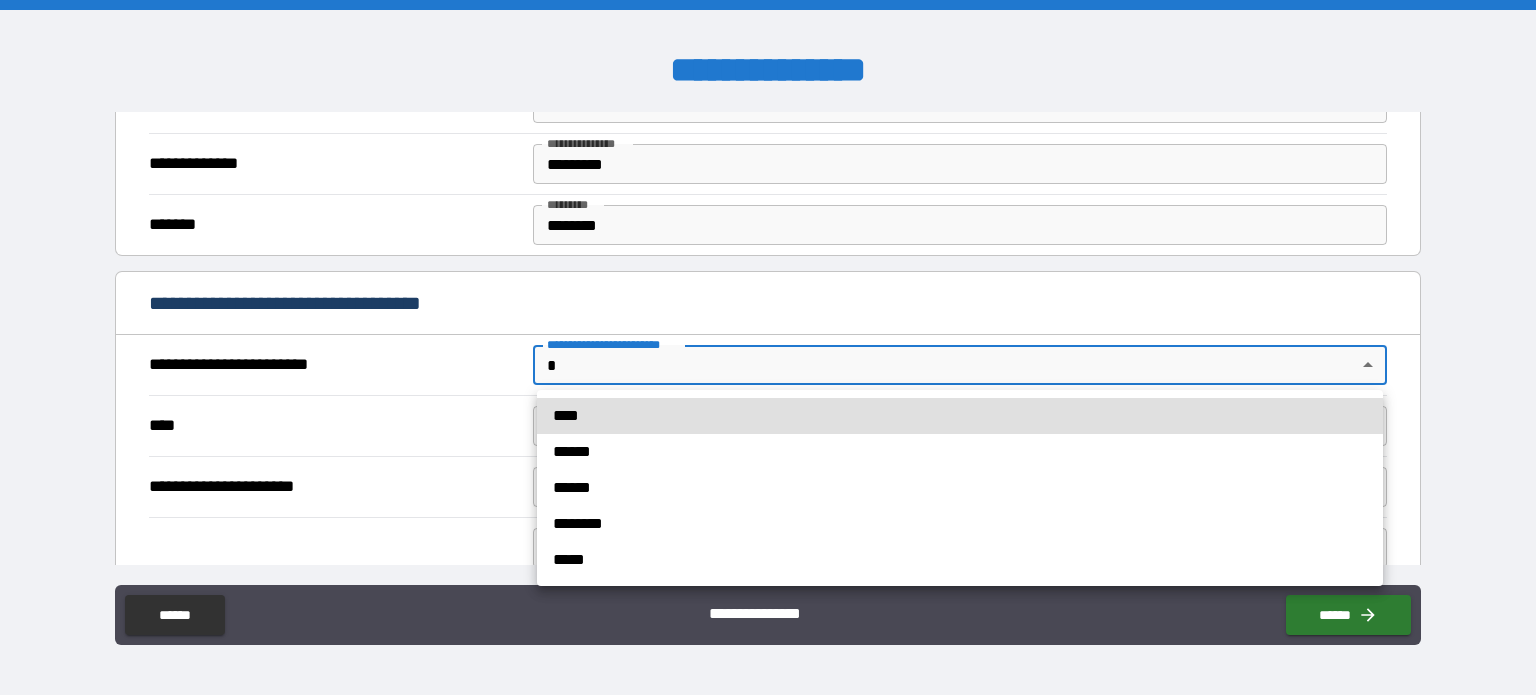 click on "**********" at bounding box center [768, 347] 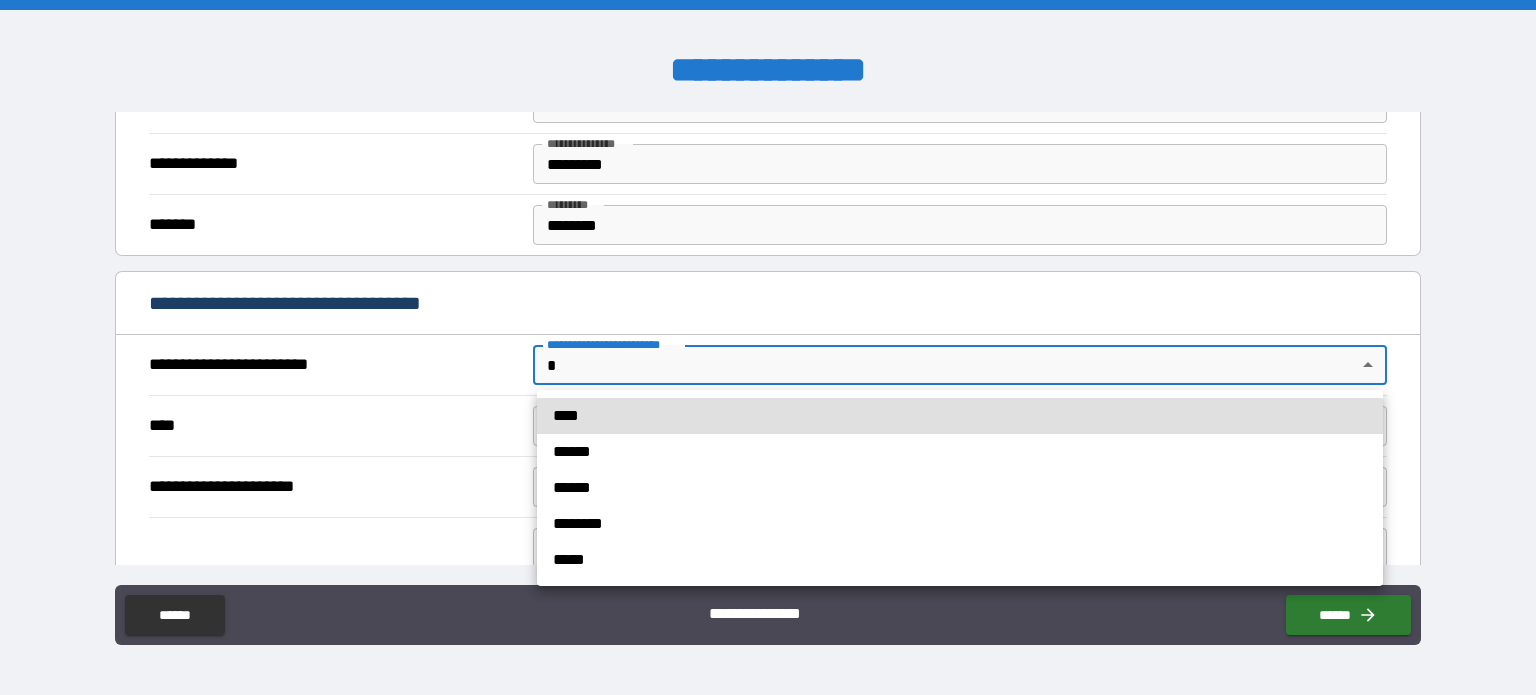 click on "****" at bounding box center (960, 416) 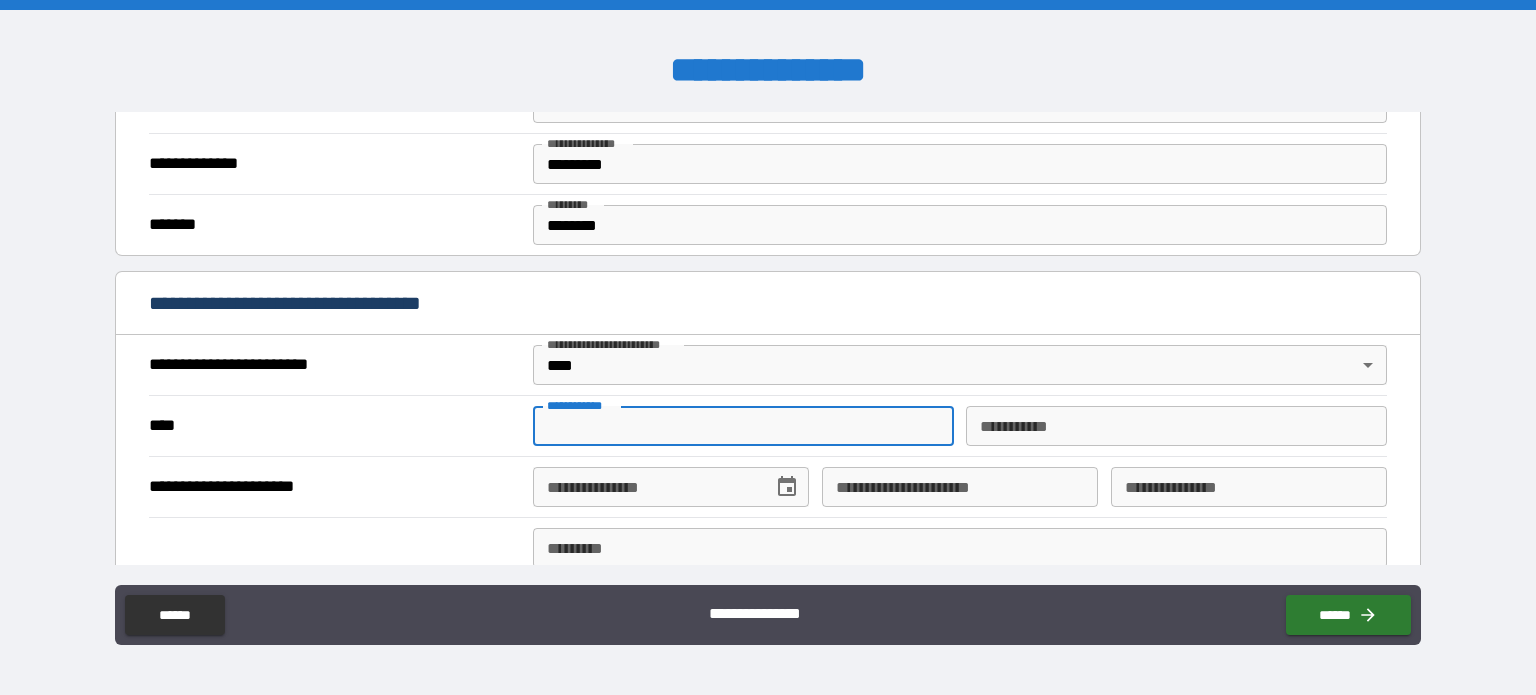 click on "**********" at bounding box center [743, 426] 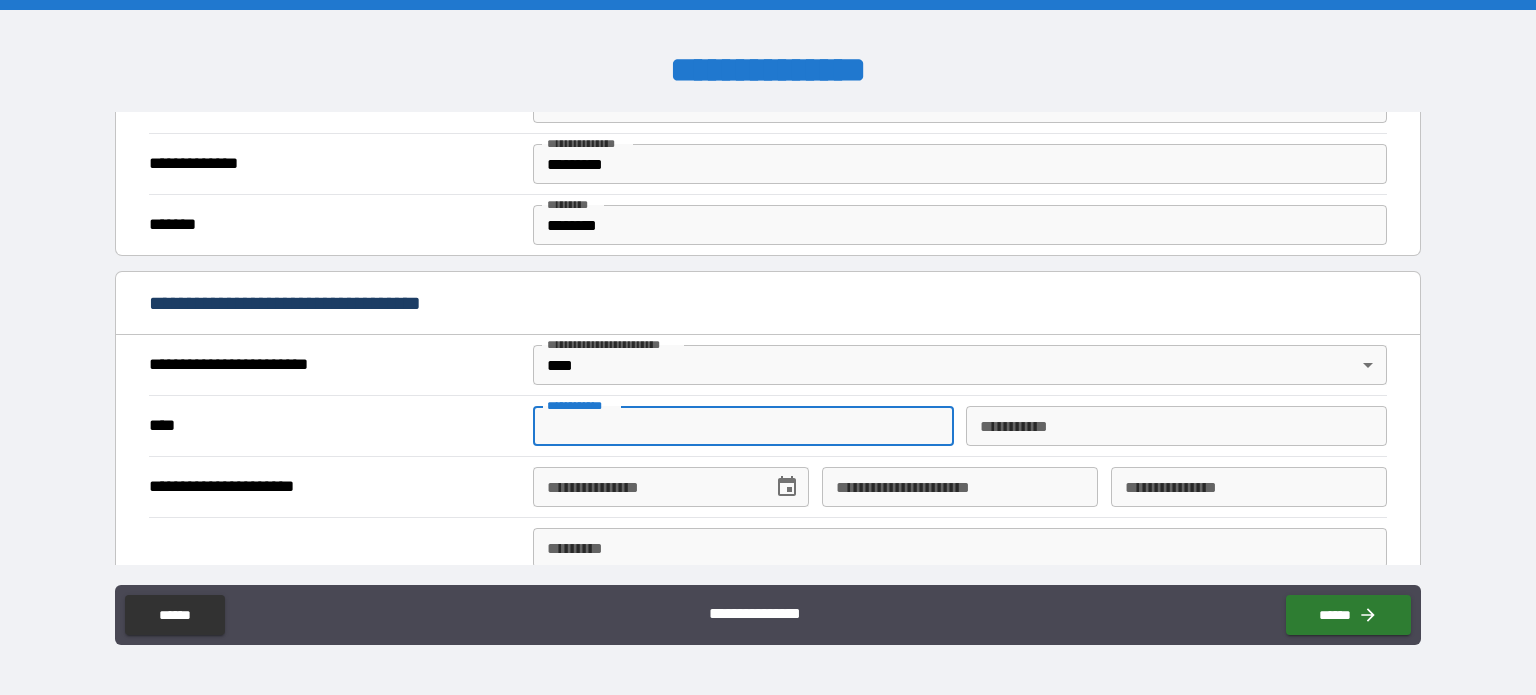 type on "*****" 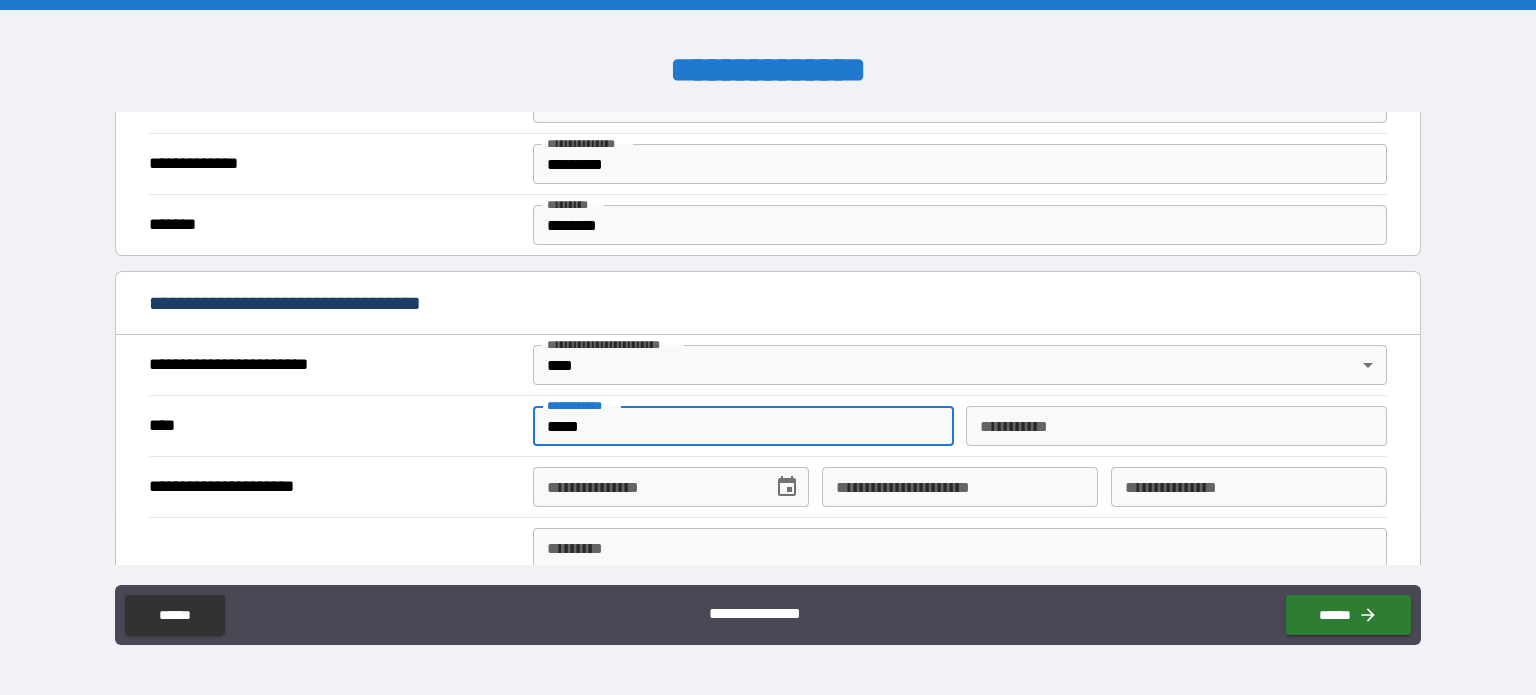 type on "*****" 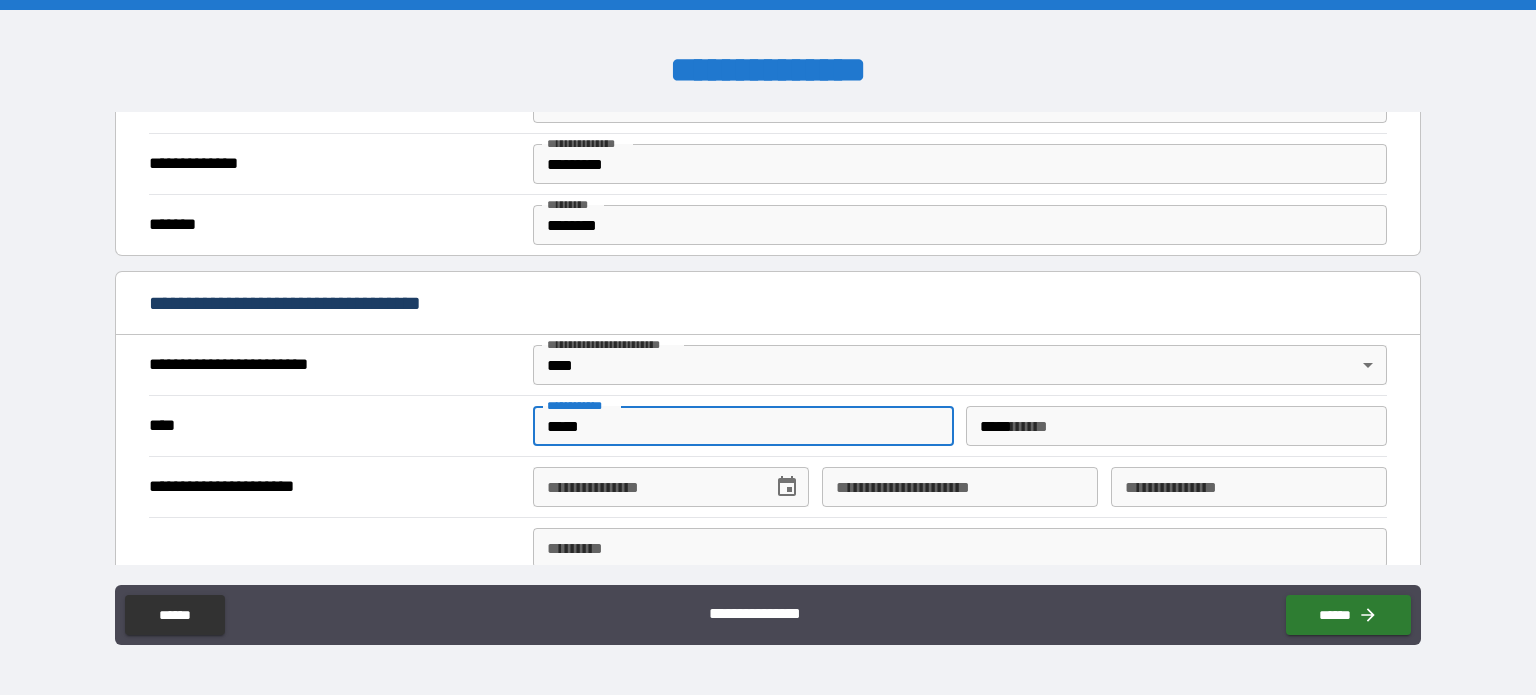 type on "**********" 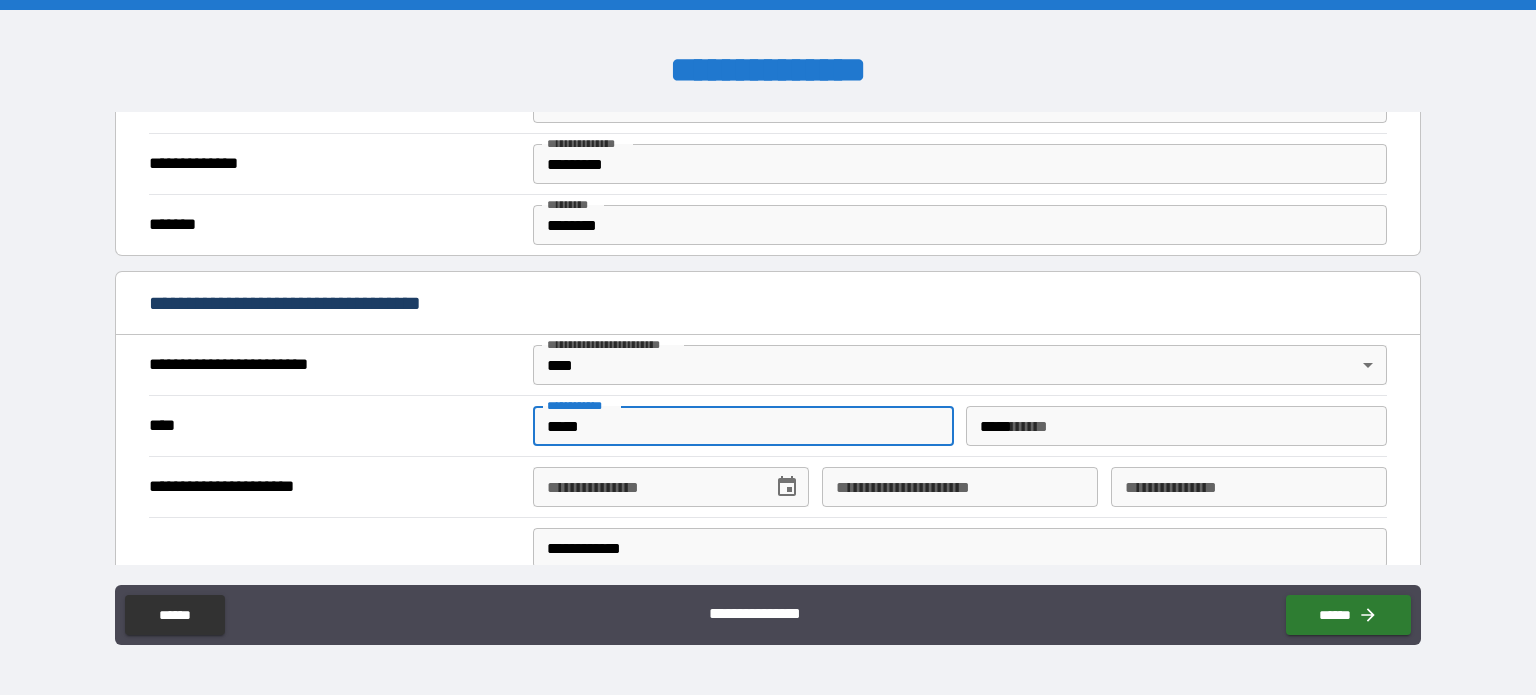 type on "**********" 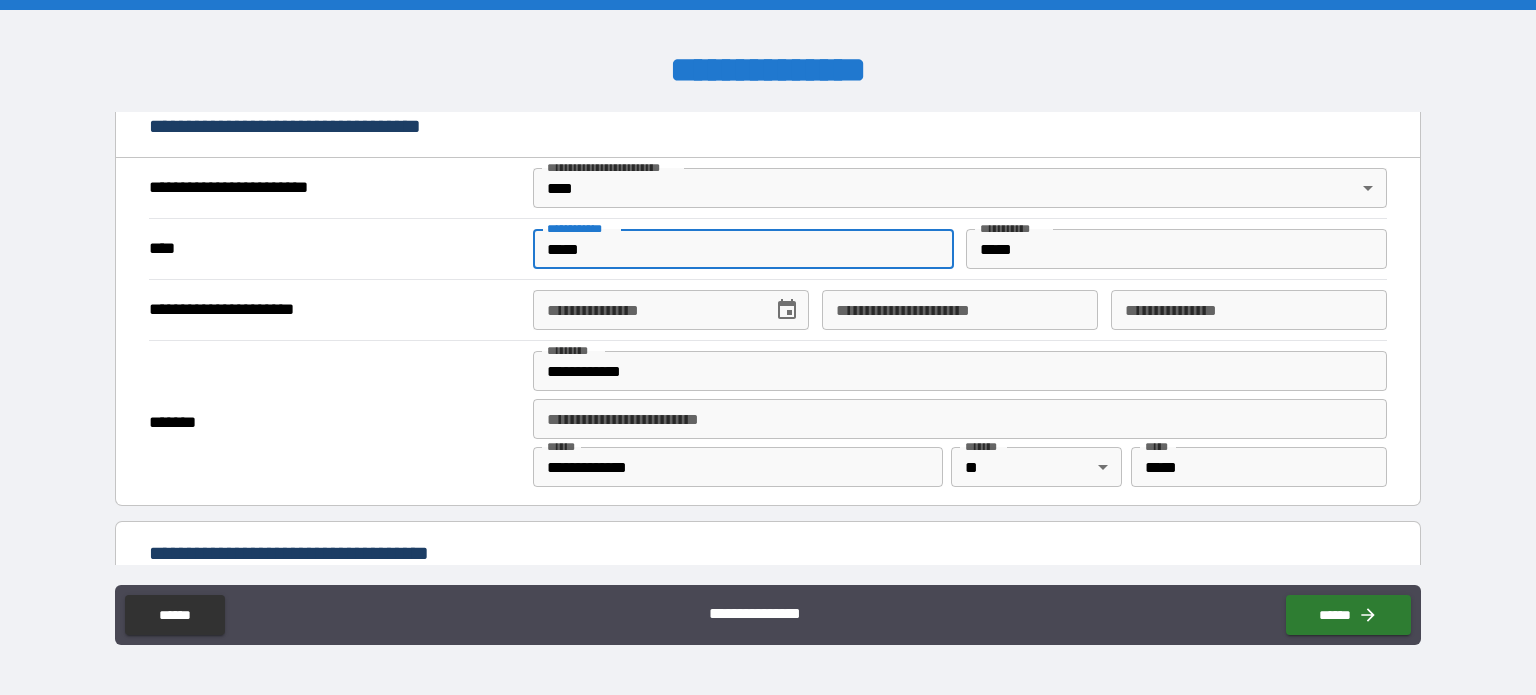 scroll, scrollTop: 732, scrollLeft: 0, axis: vertical 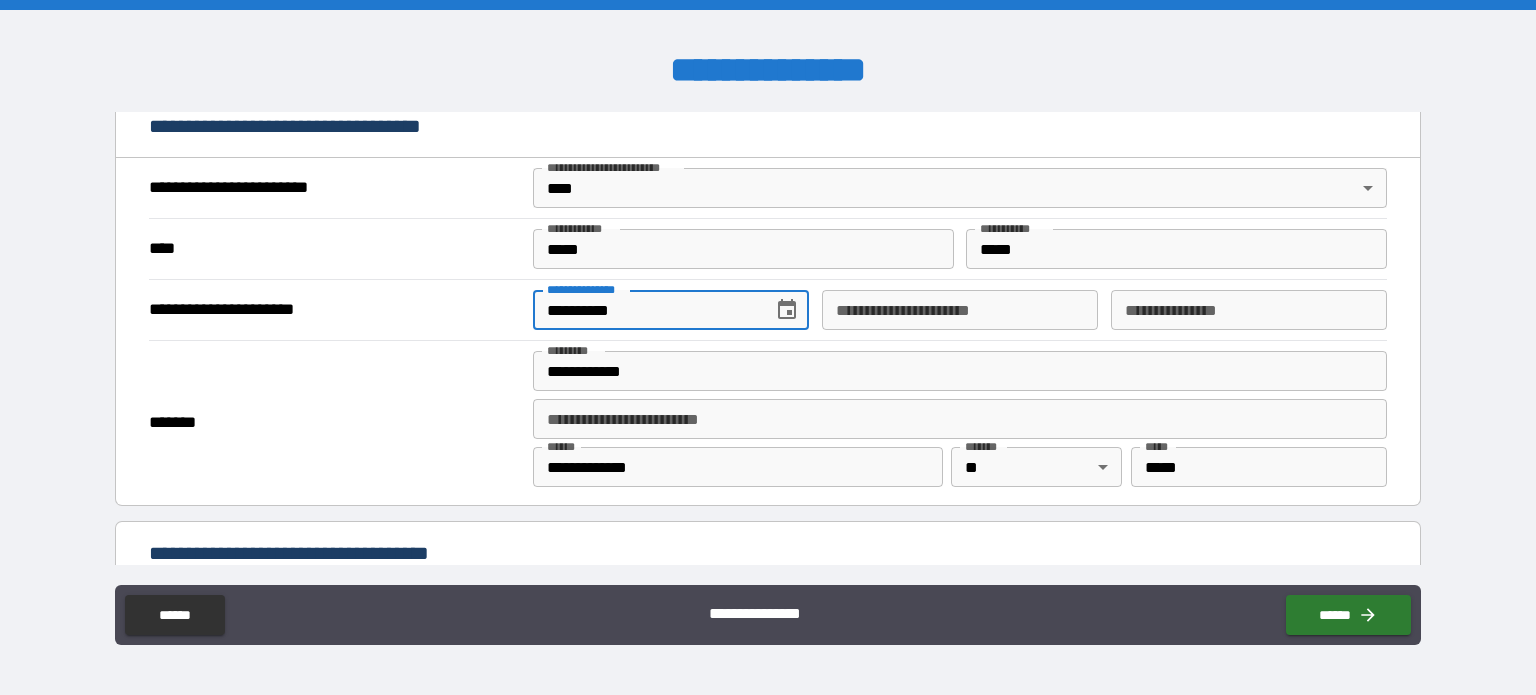 type on "**********" 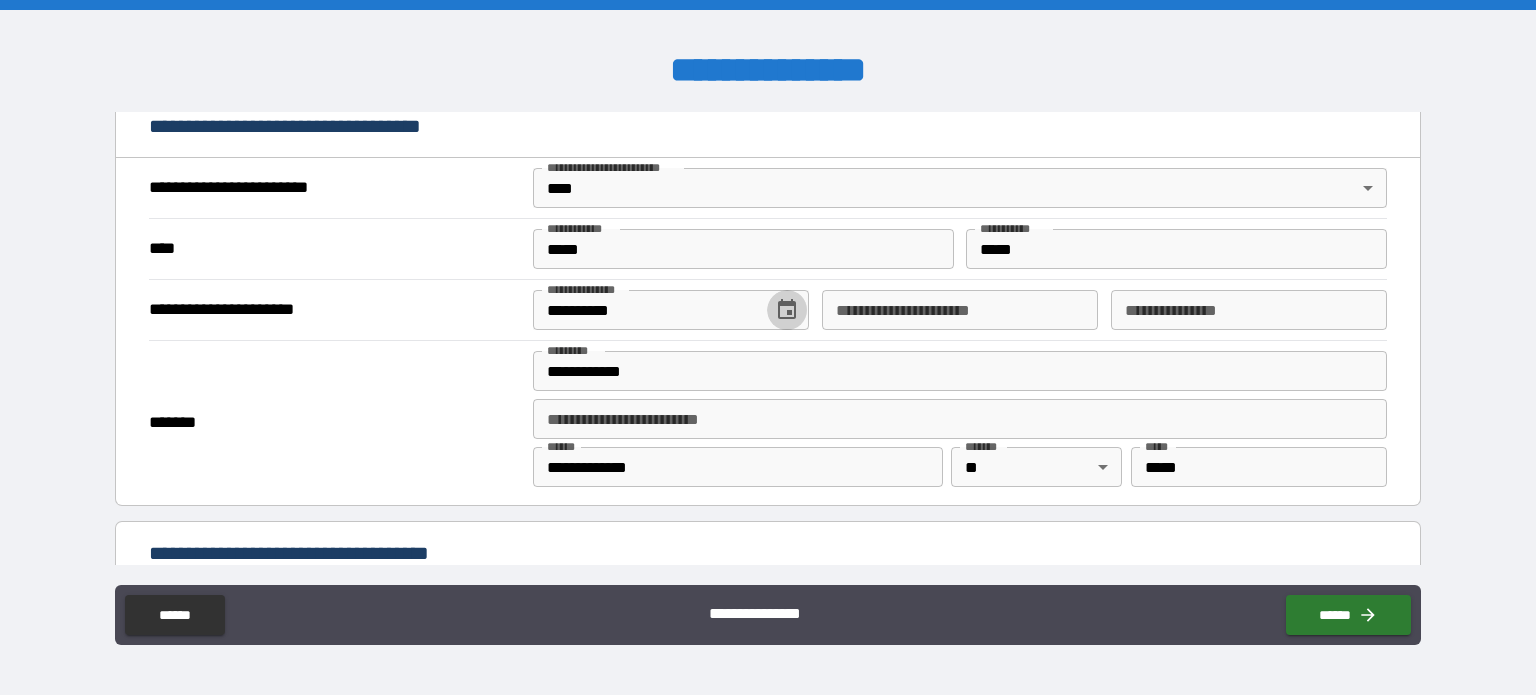 type 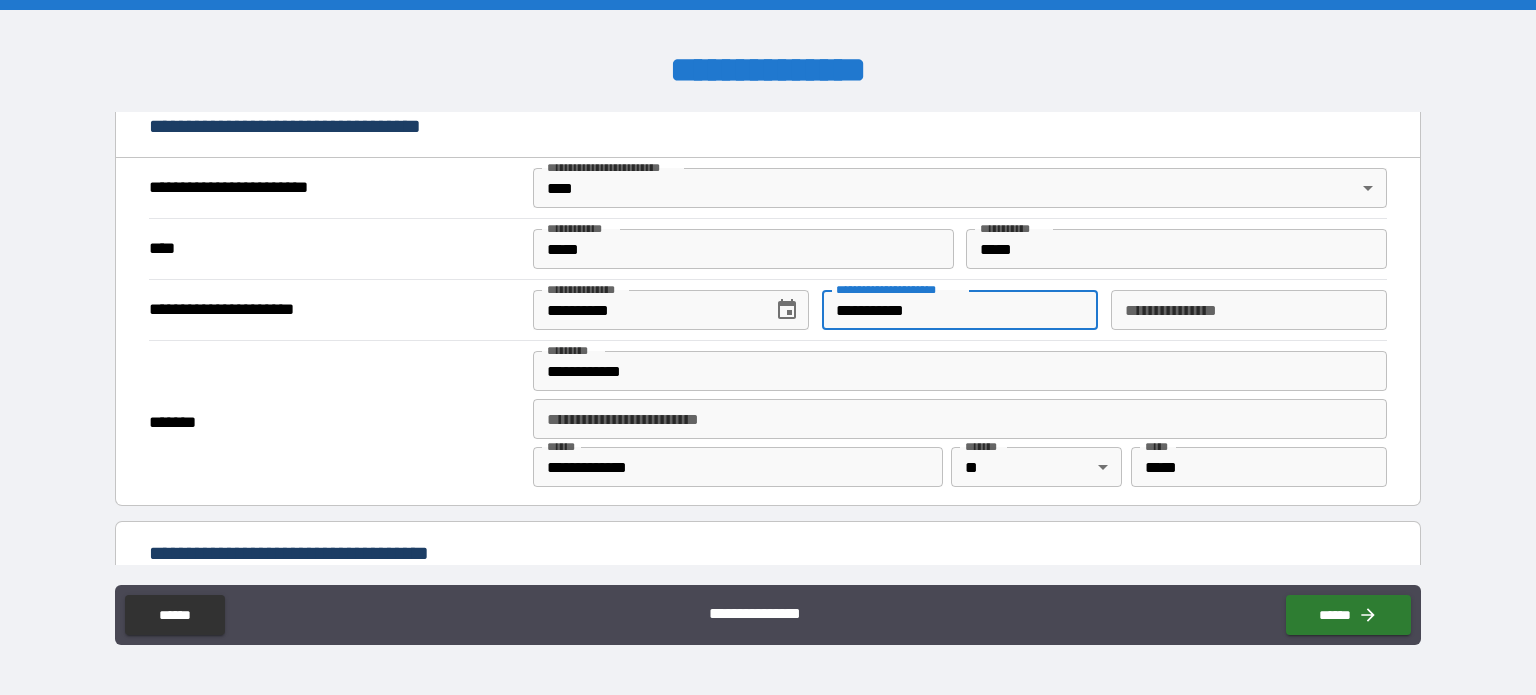 type on "**********" 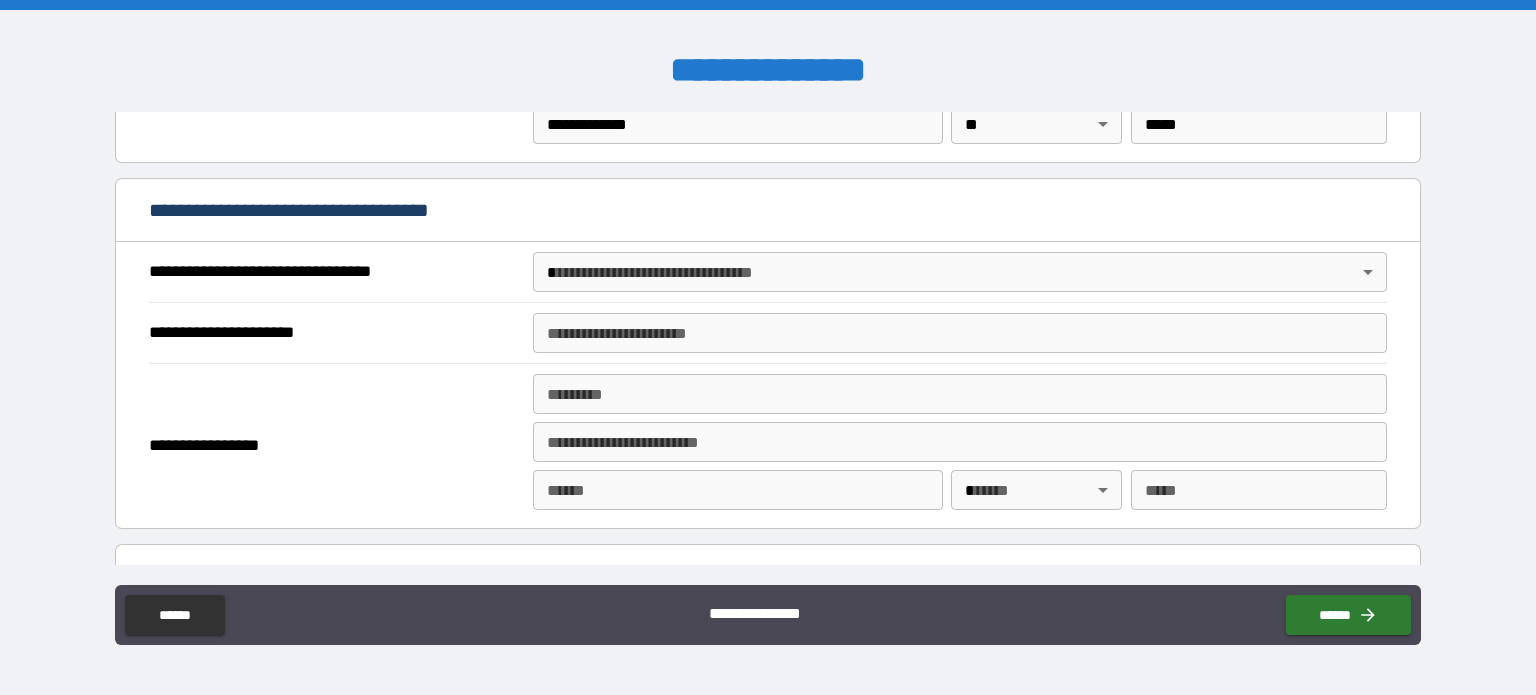 scroll, scrollTop: 1076, scrollLeft: 0, axis: vertical 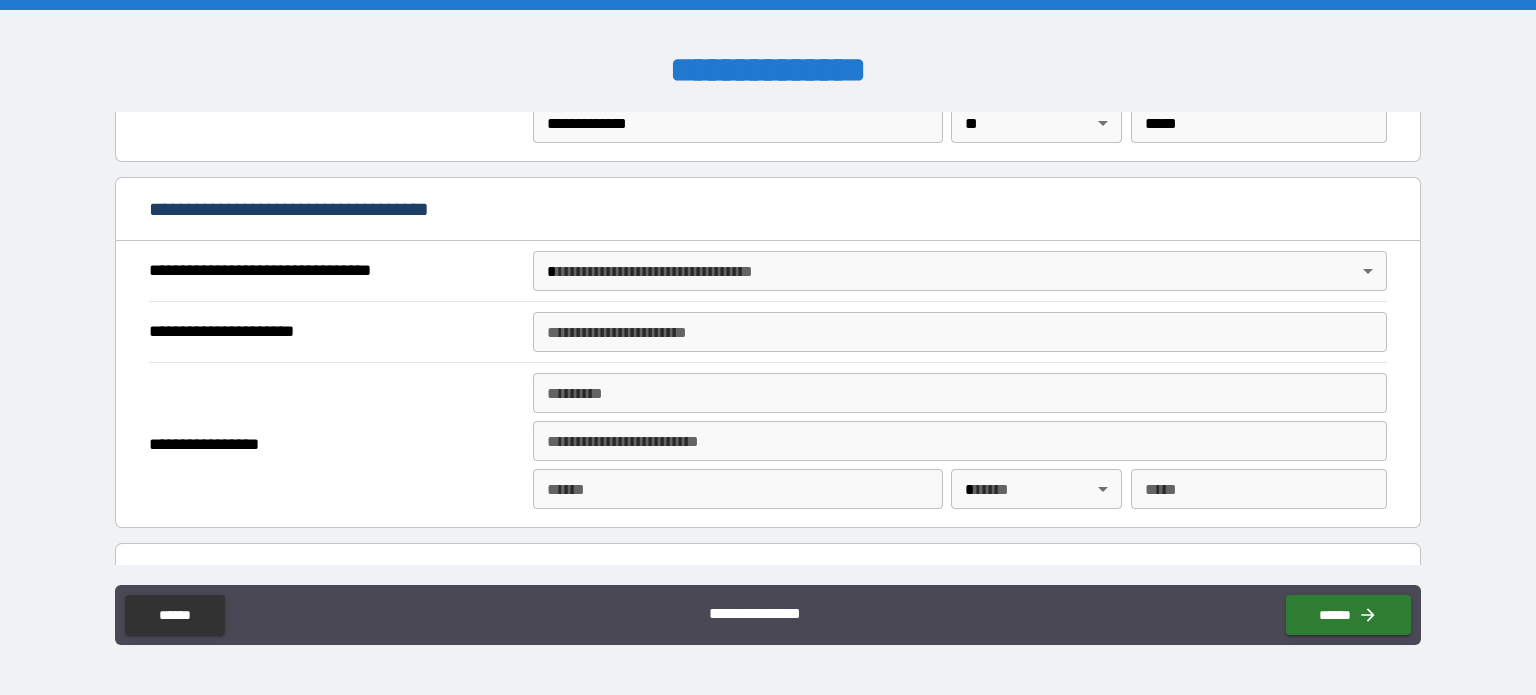 type on "*******" 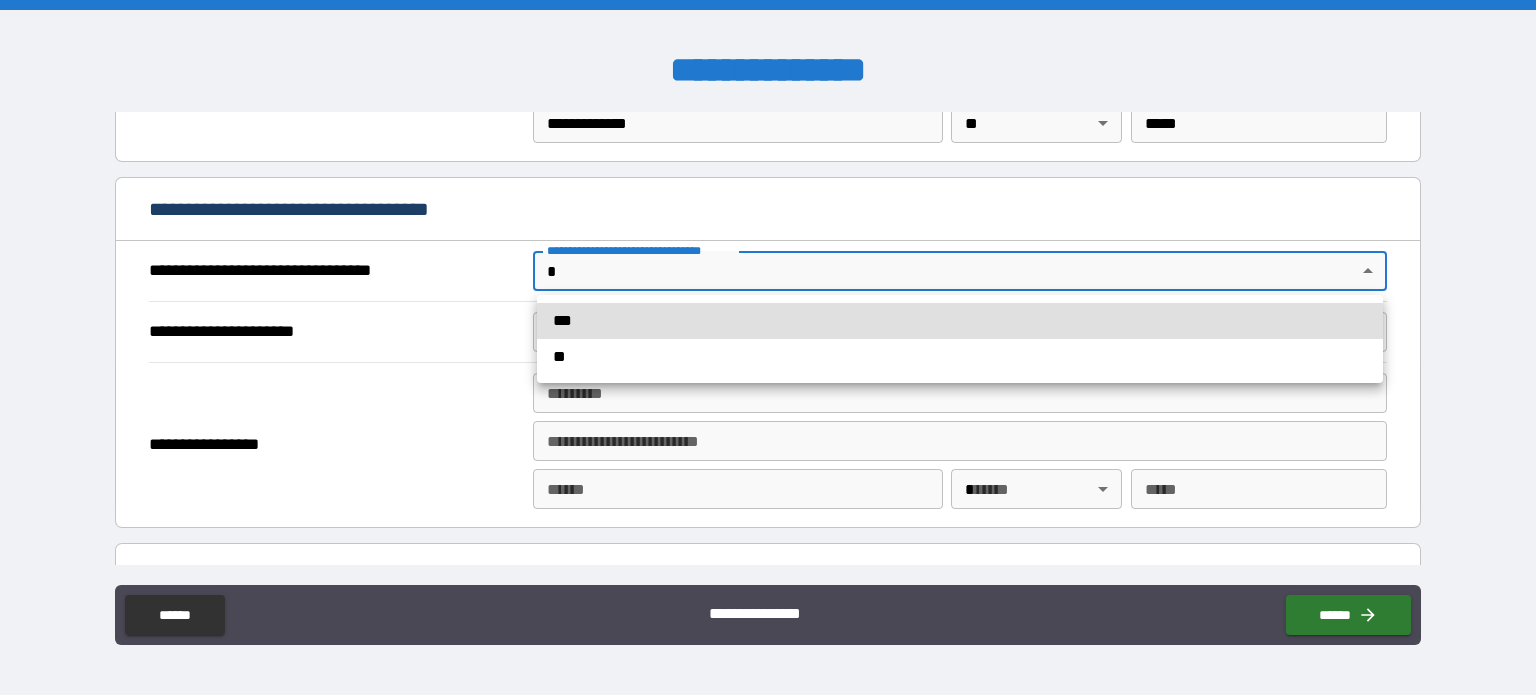 click on "***" at bounding box center (960, 321) 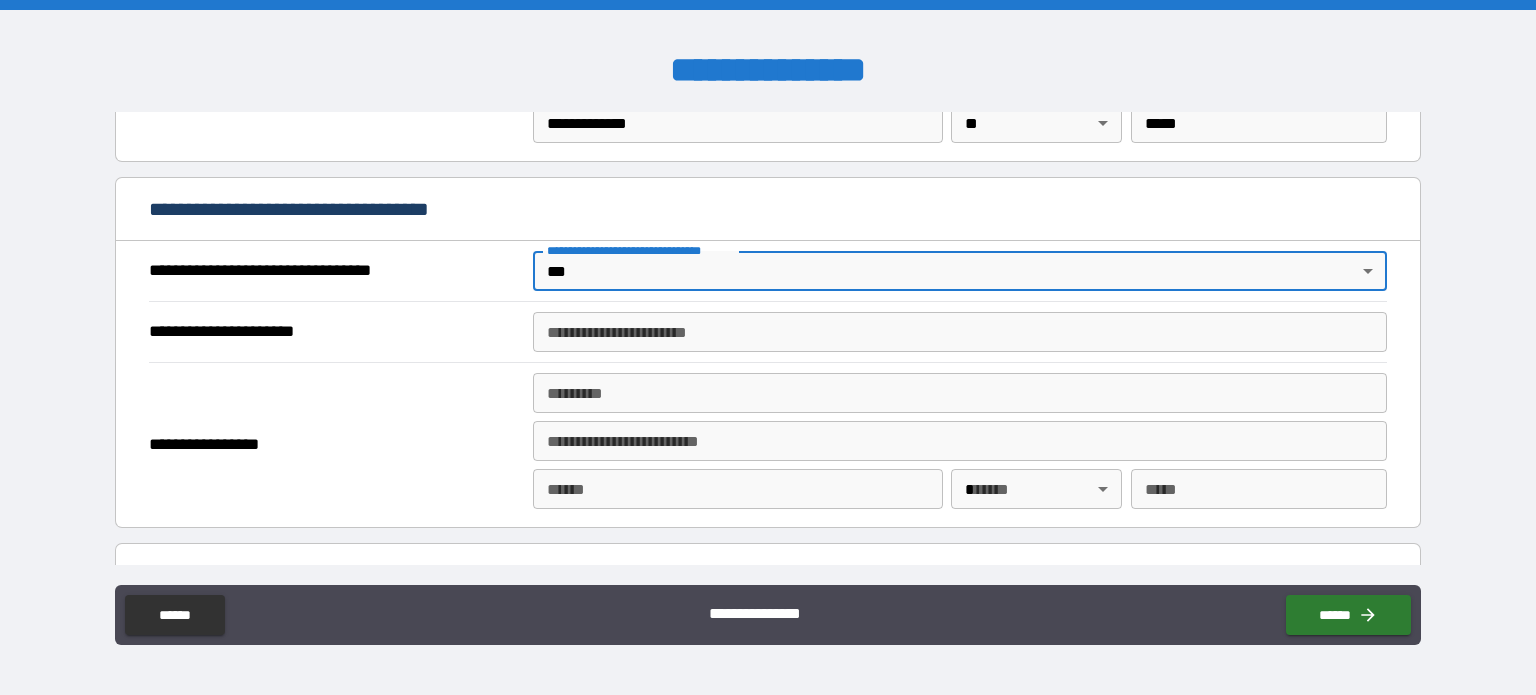 click on "**********" at bounding box center (960, 332) 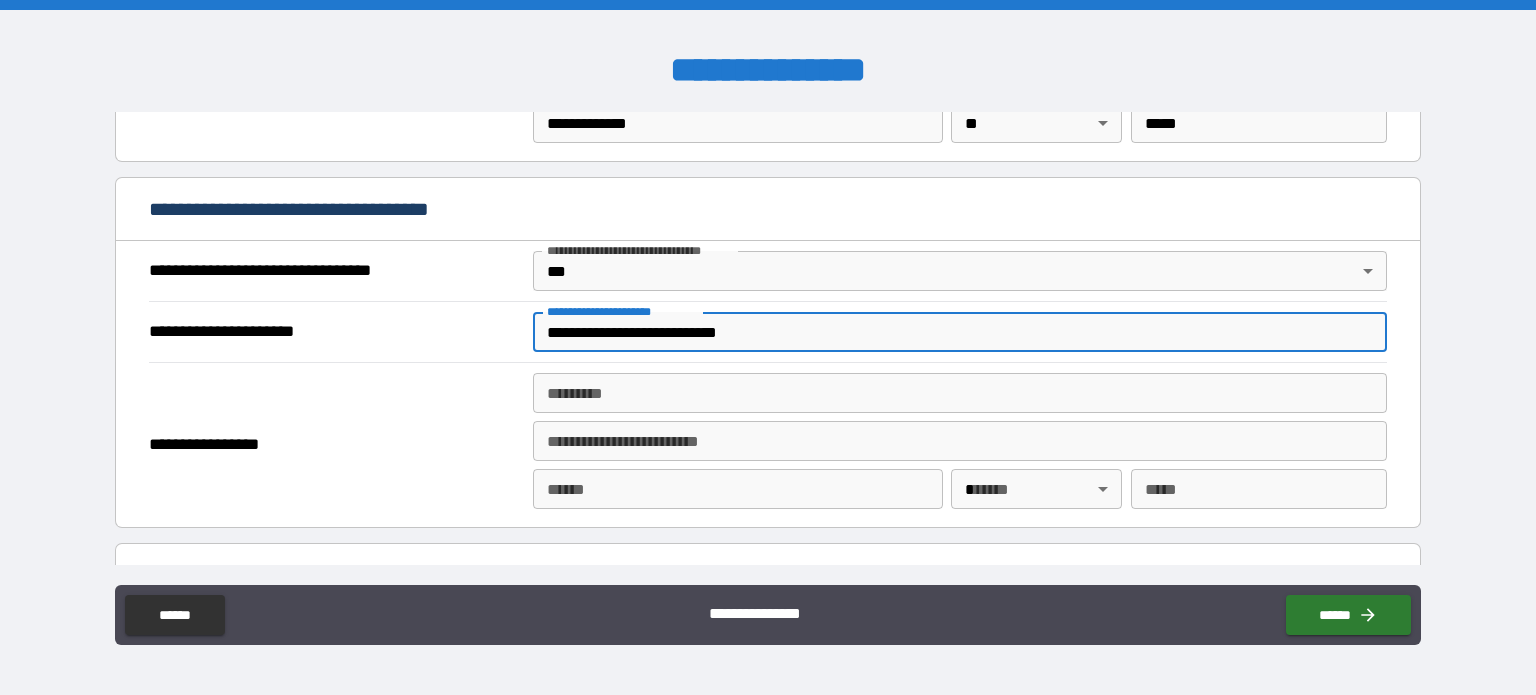 type on "**********" 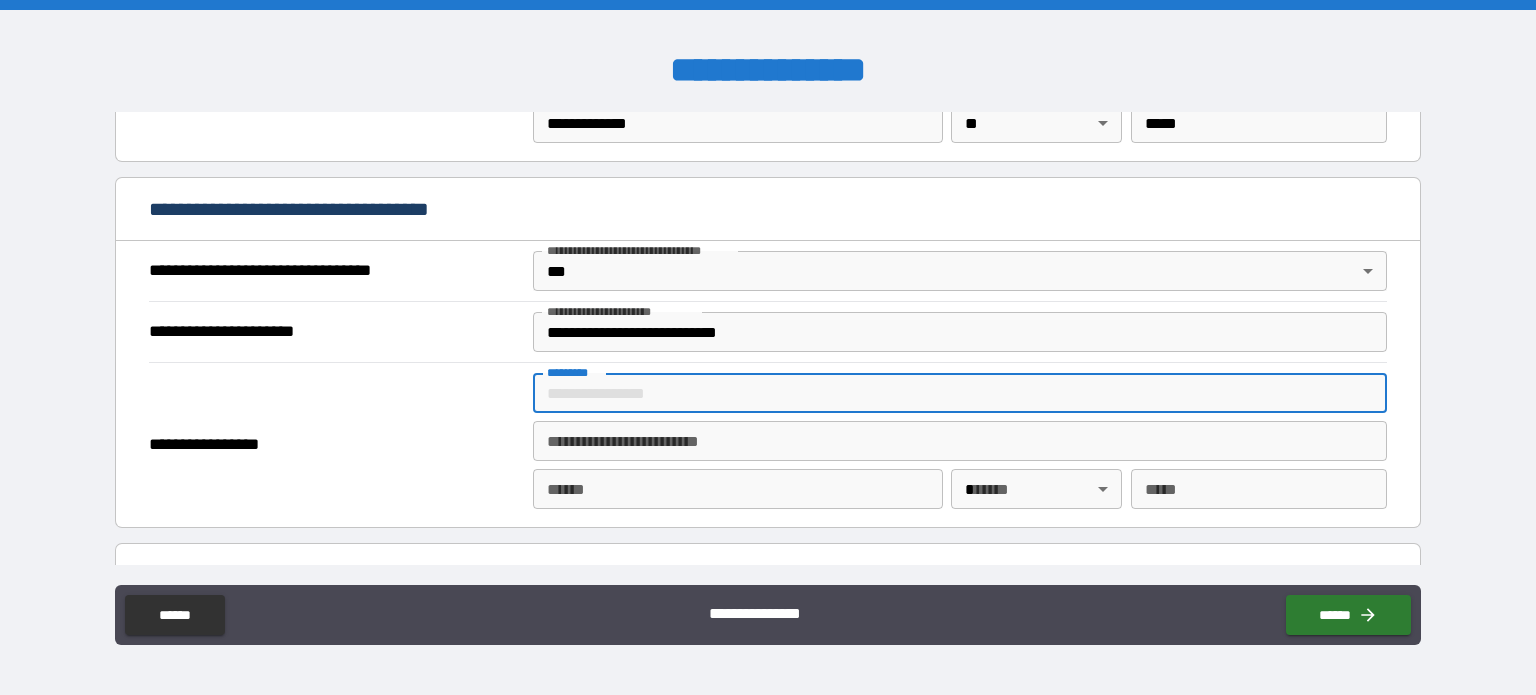 paste on "**********" 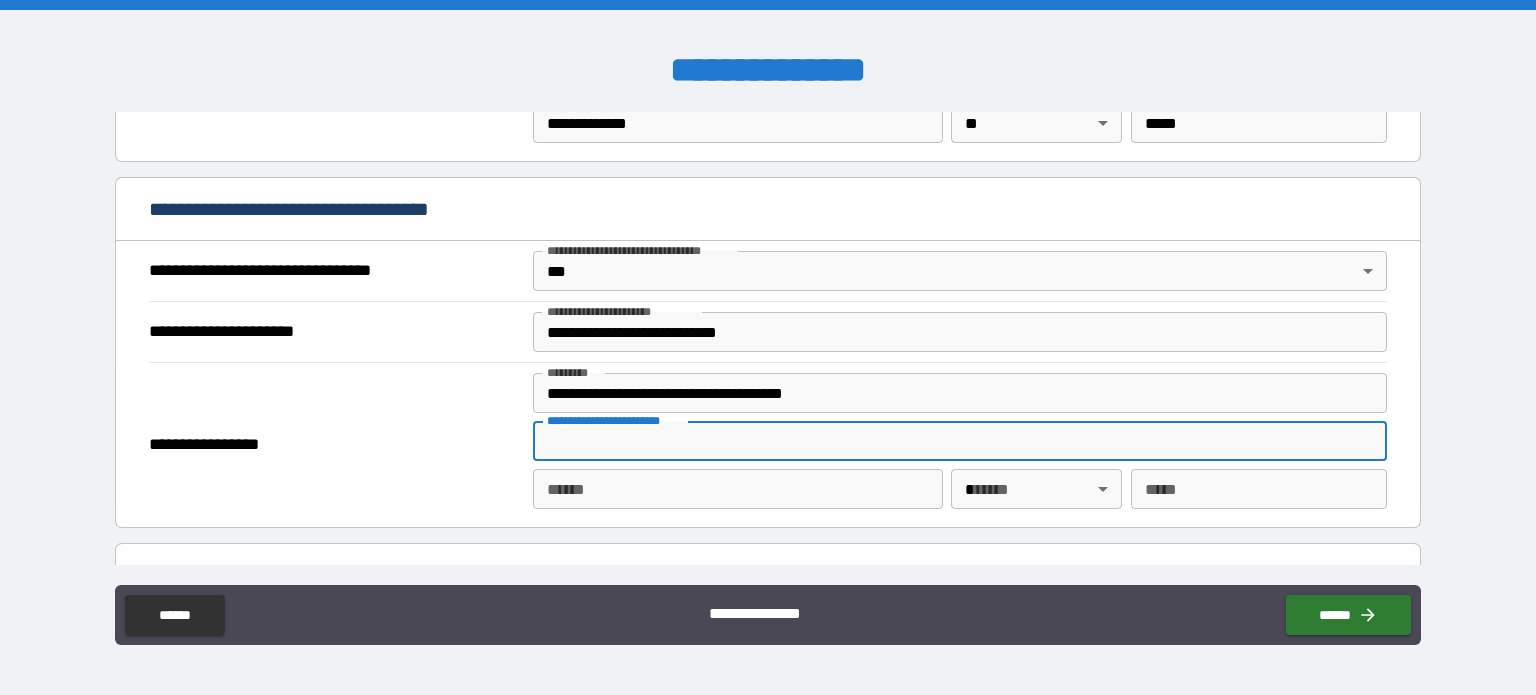 type on "**********" 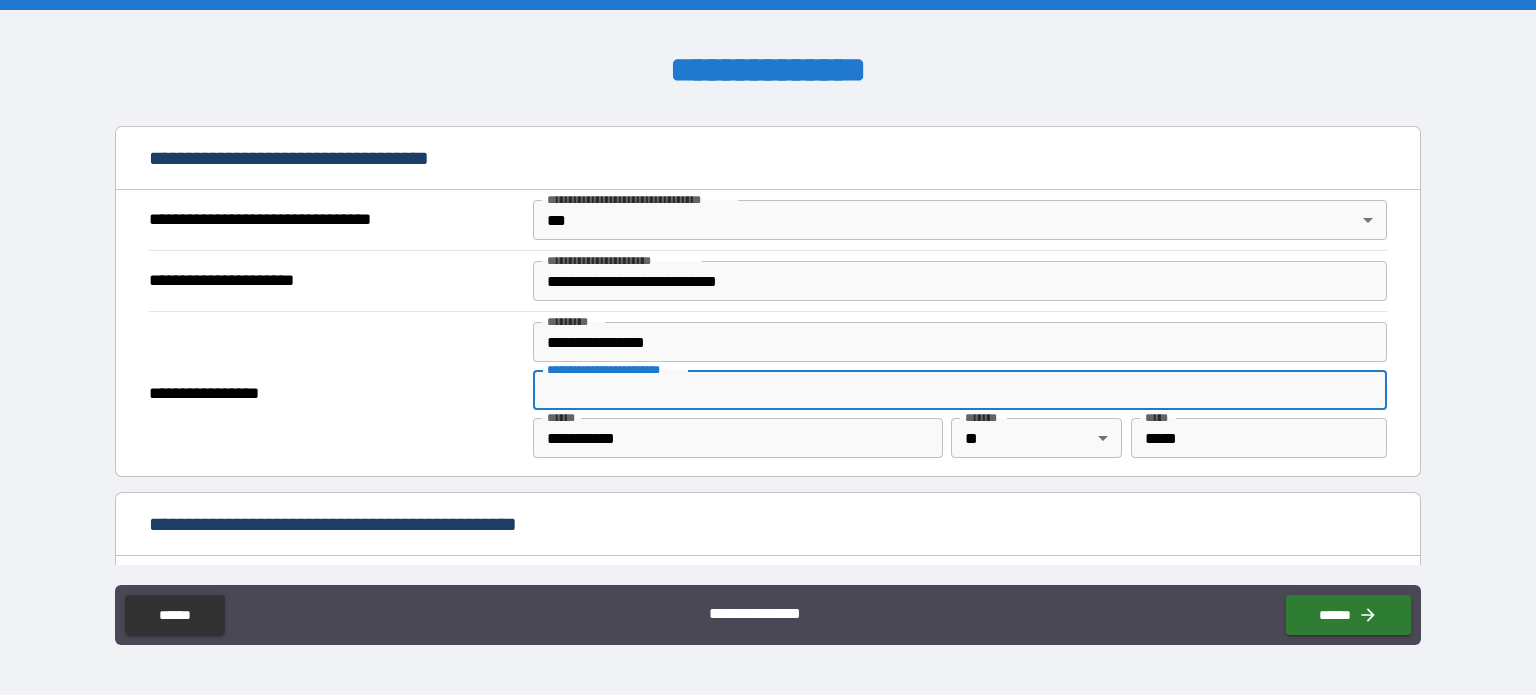 scroll, scrollTop: 1128, scrollLeft: 0, axis: vertical 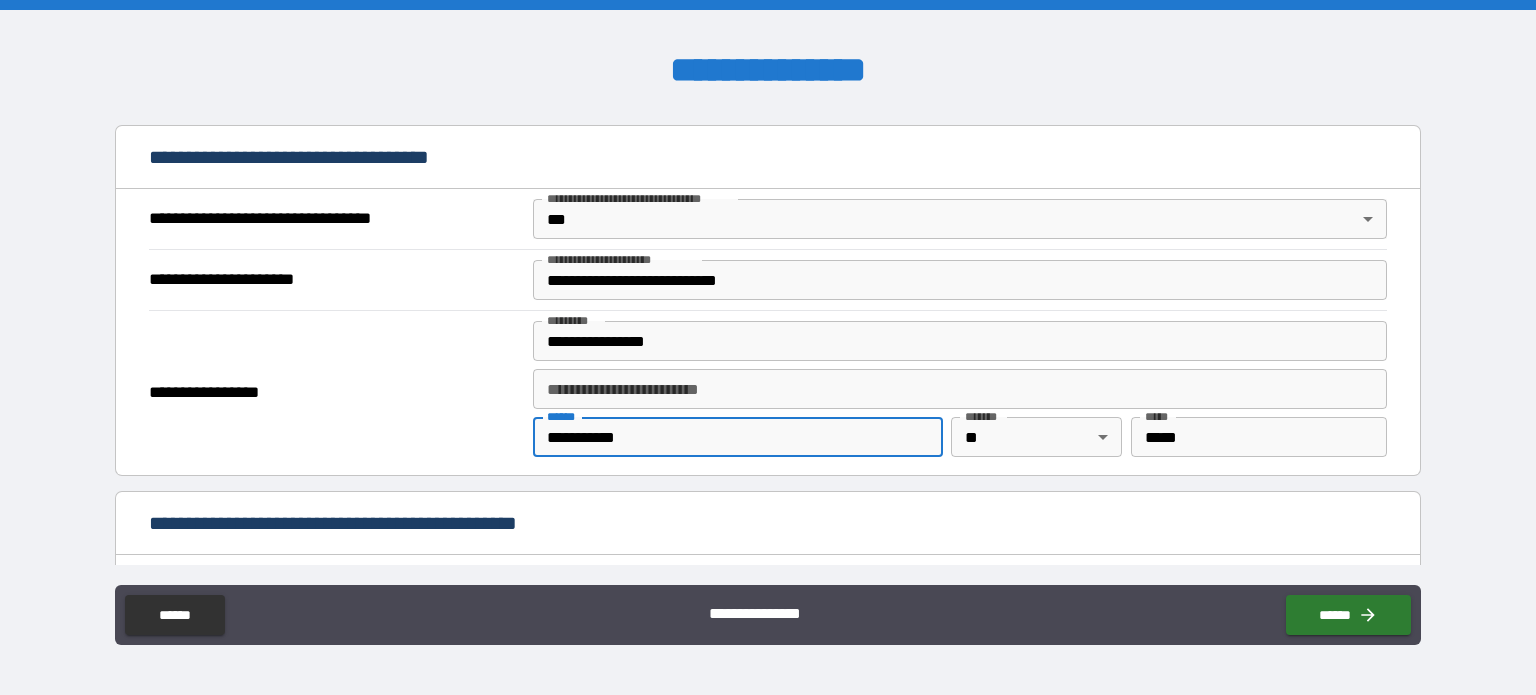 click on "**********" at bounding box center [738, 437] 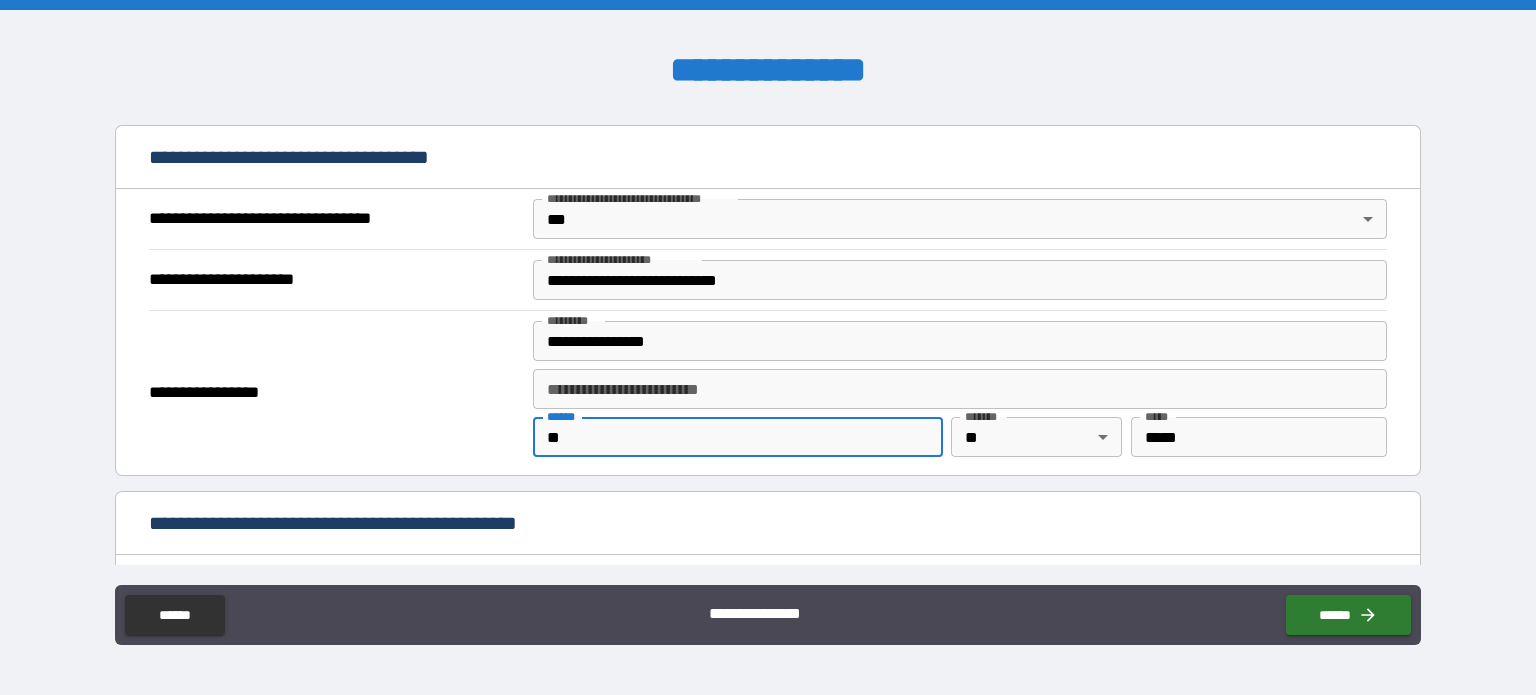 type on "*" 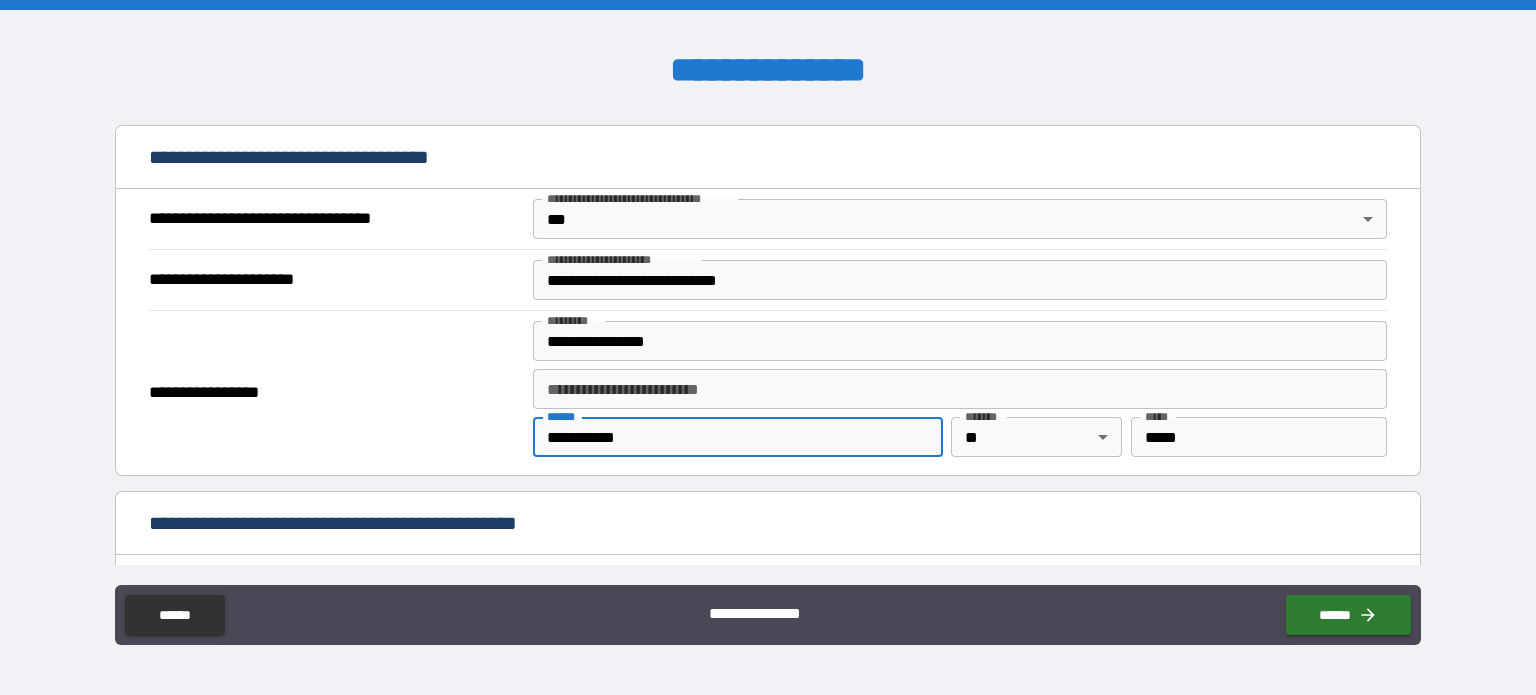 type on "**********" 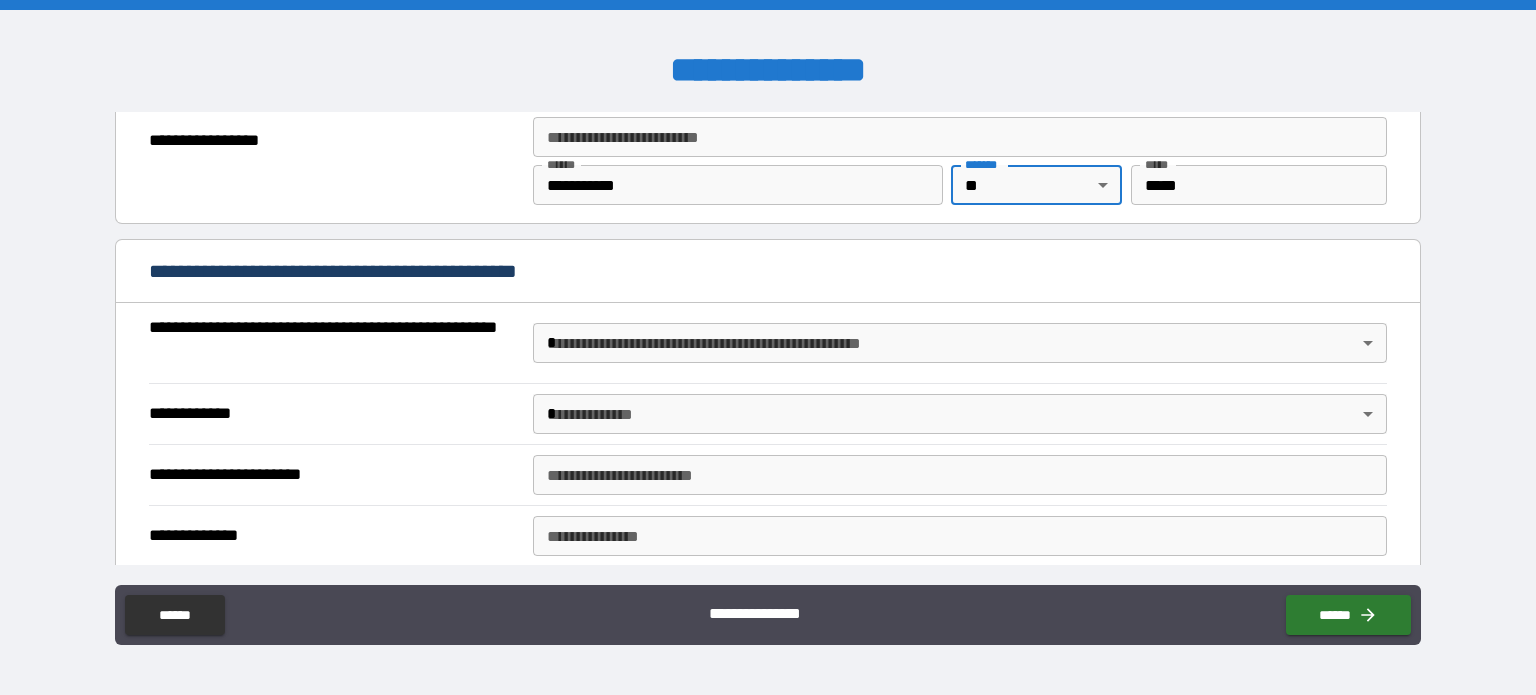 scroll, scrollTop: 1400, scrollLeft: 0, axis: vertical 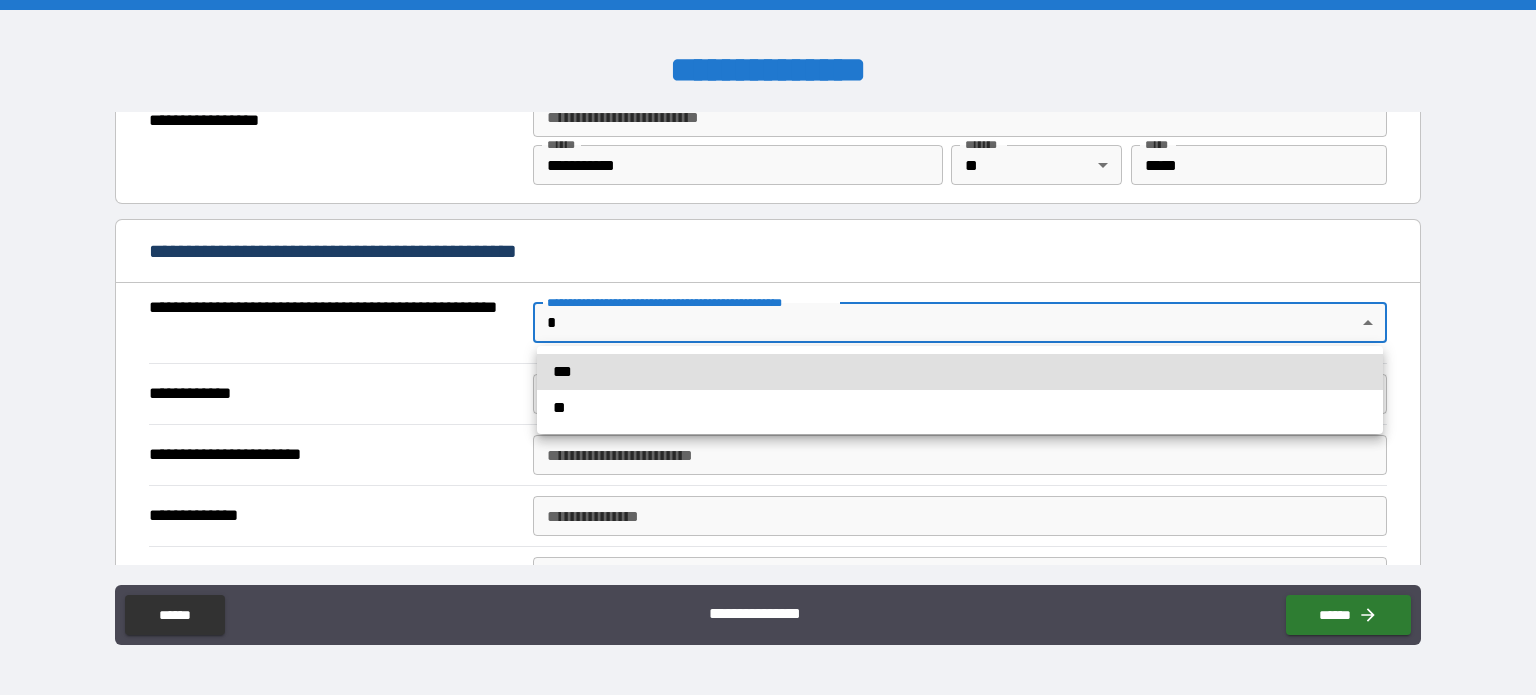 click on "**********" at bounding box center (768, 347) 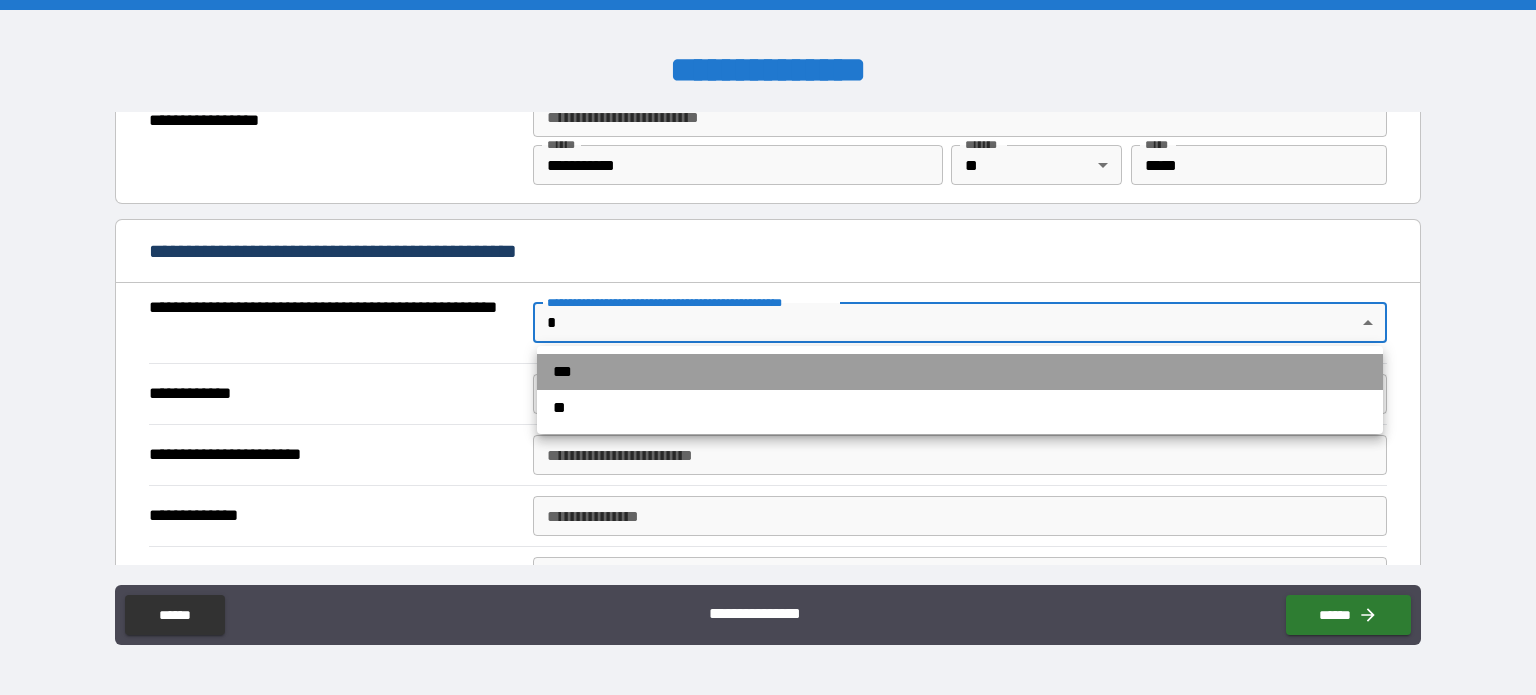 click on "***" at bounding box center [960, 372] 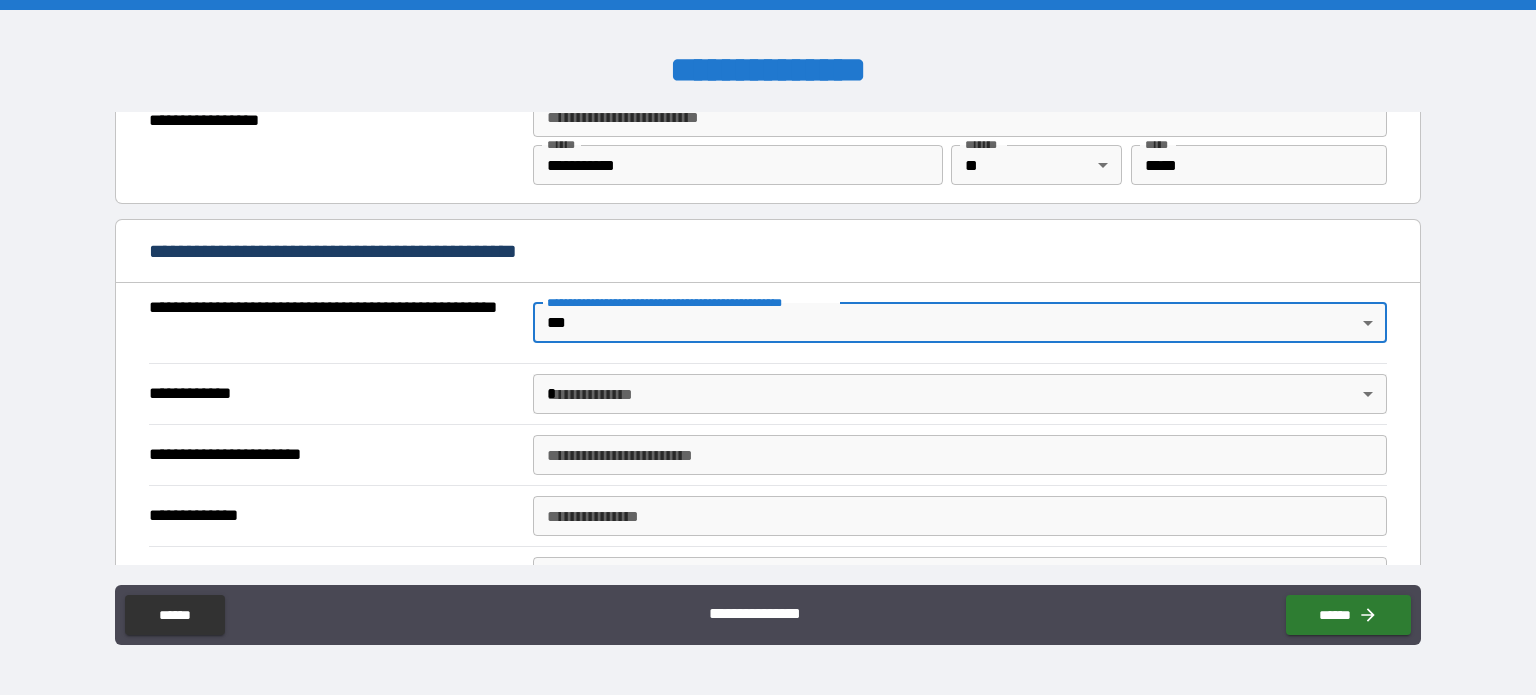 click on "**********" at bounding box center (768, 347) 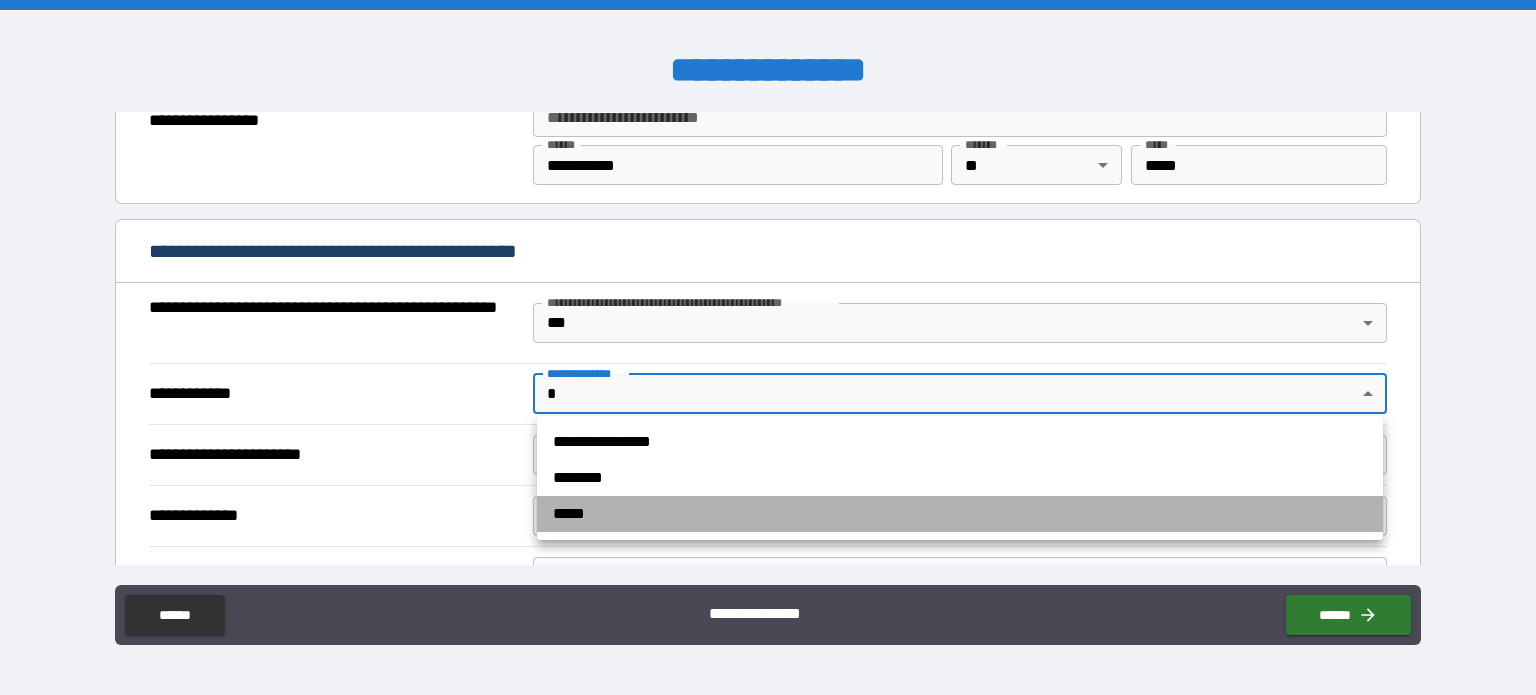 click on "*****" at bounding box center [960, 514] 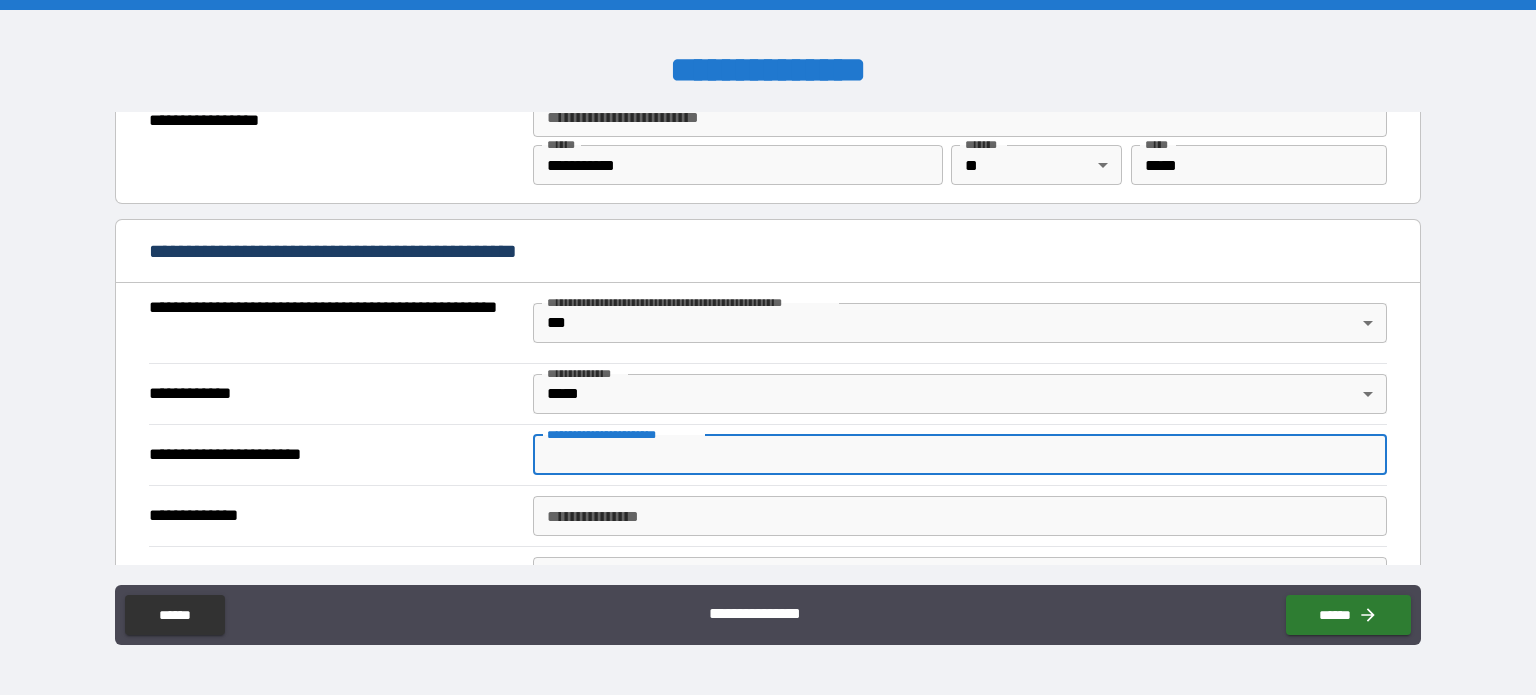 click on "**********" at bounding box center (960, 455) 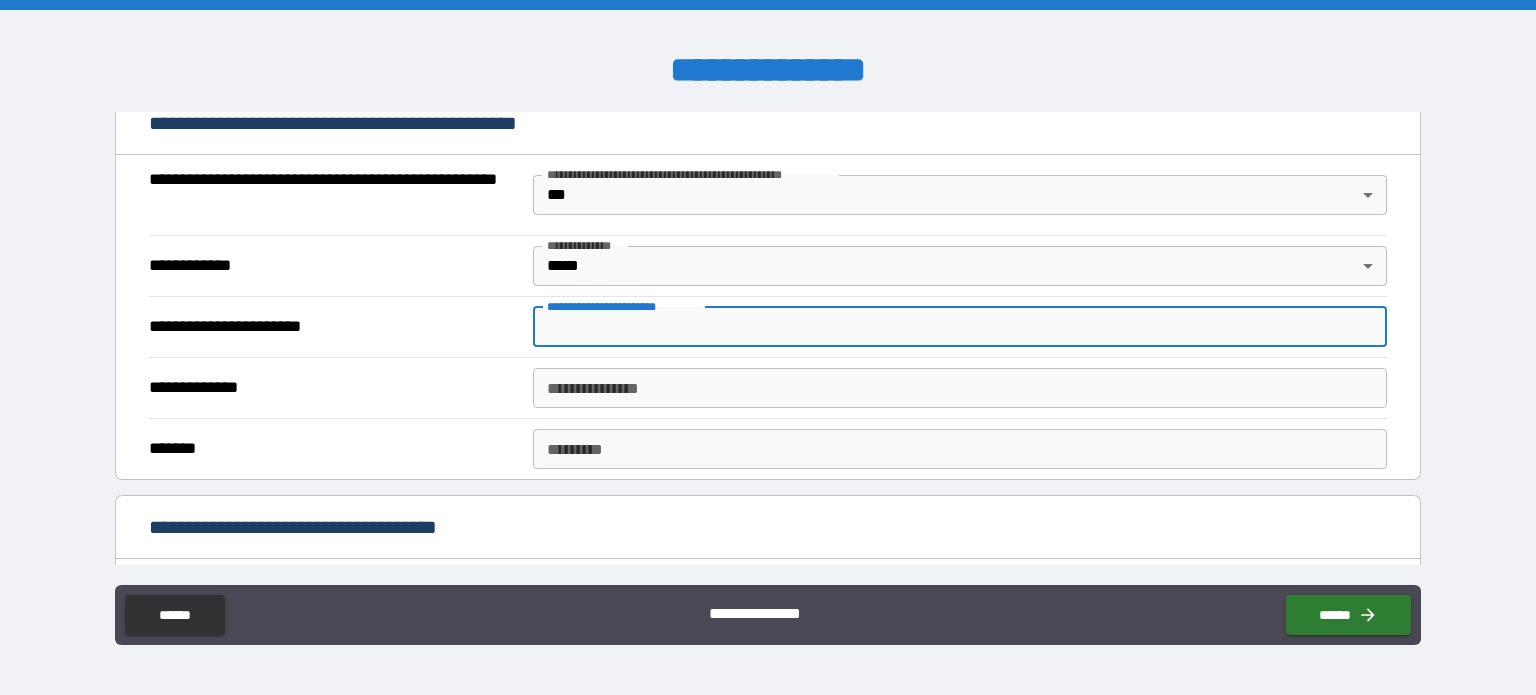 scroll, scrollTop: 1528, scrollLeft: 0, axis: vertical 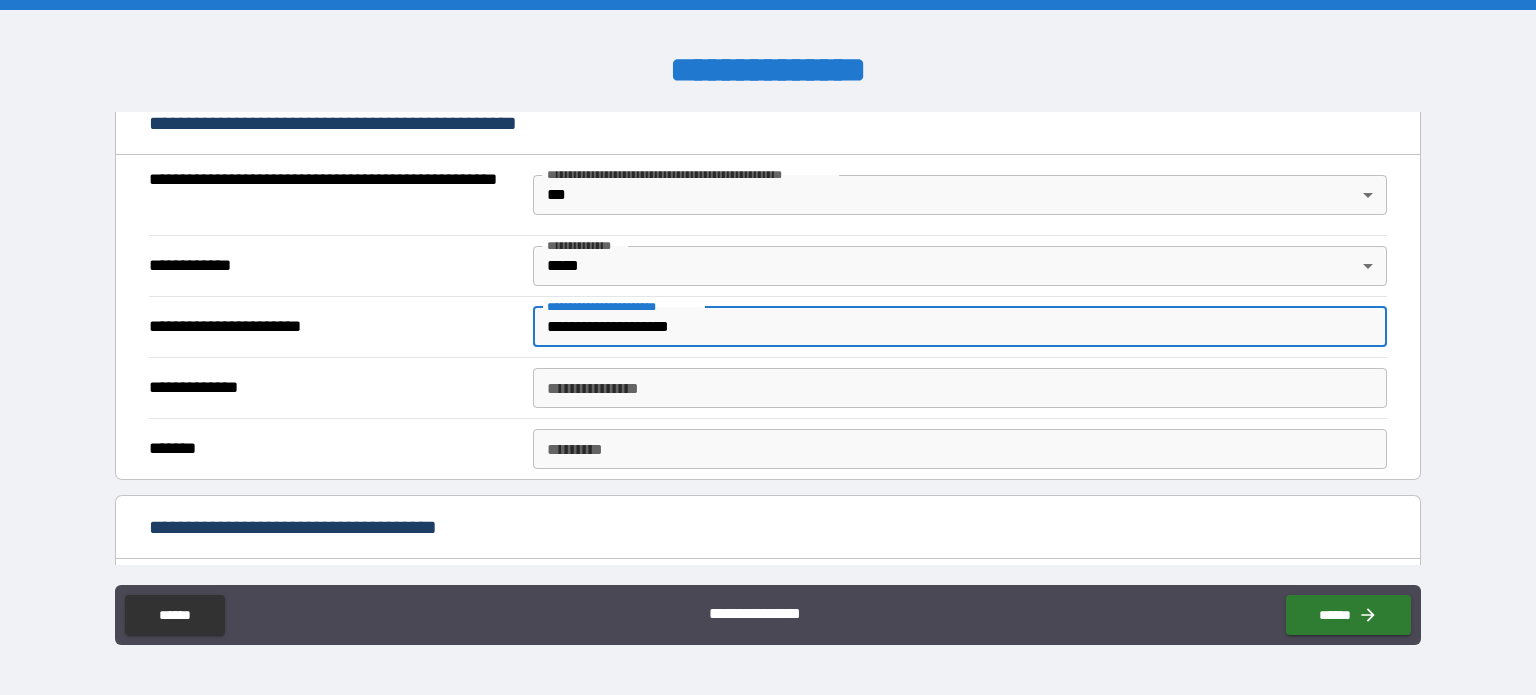 type on "**********" 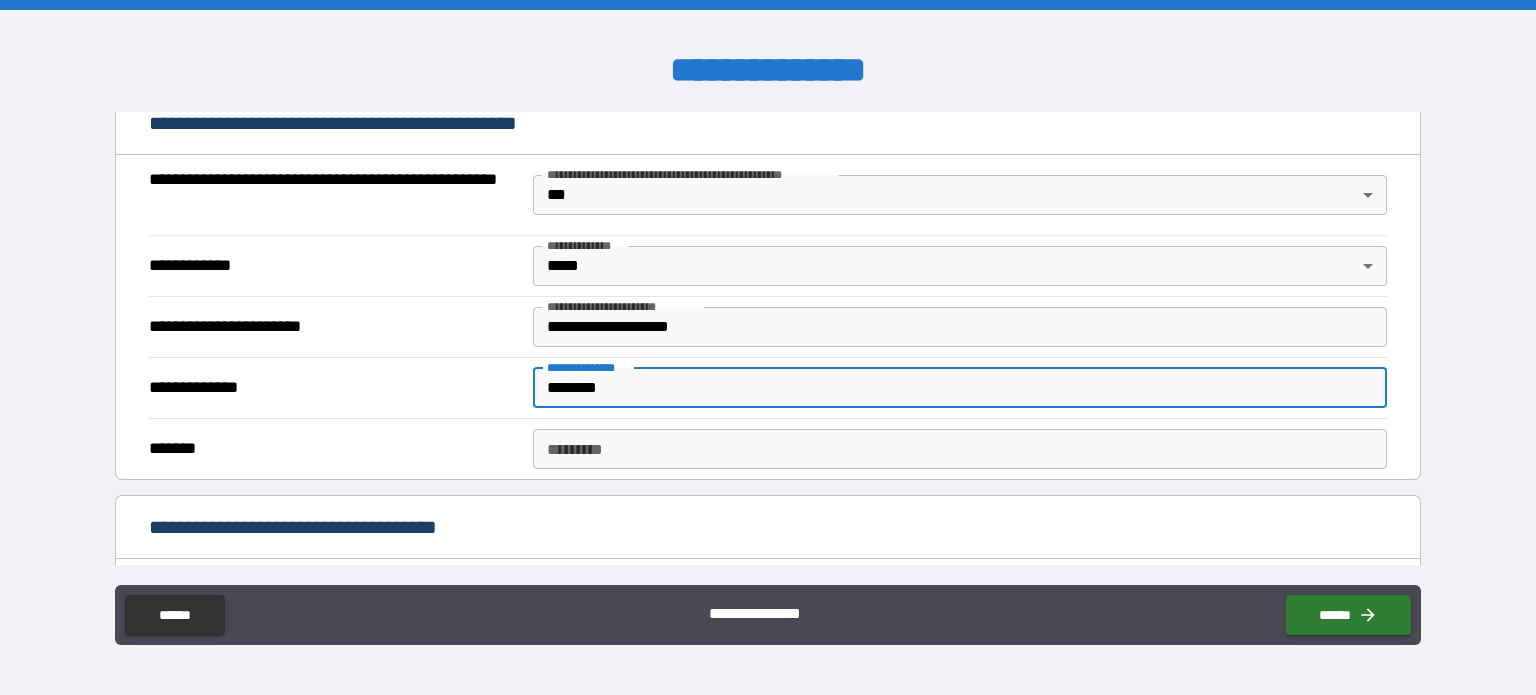 type on "********" 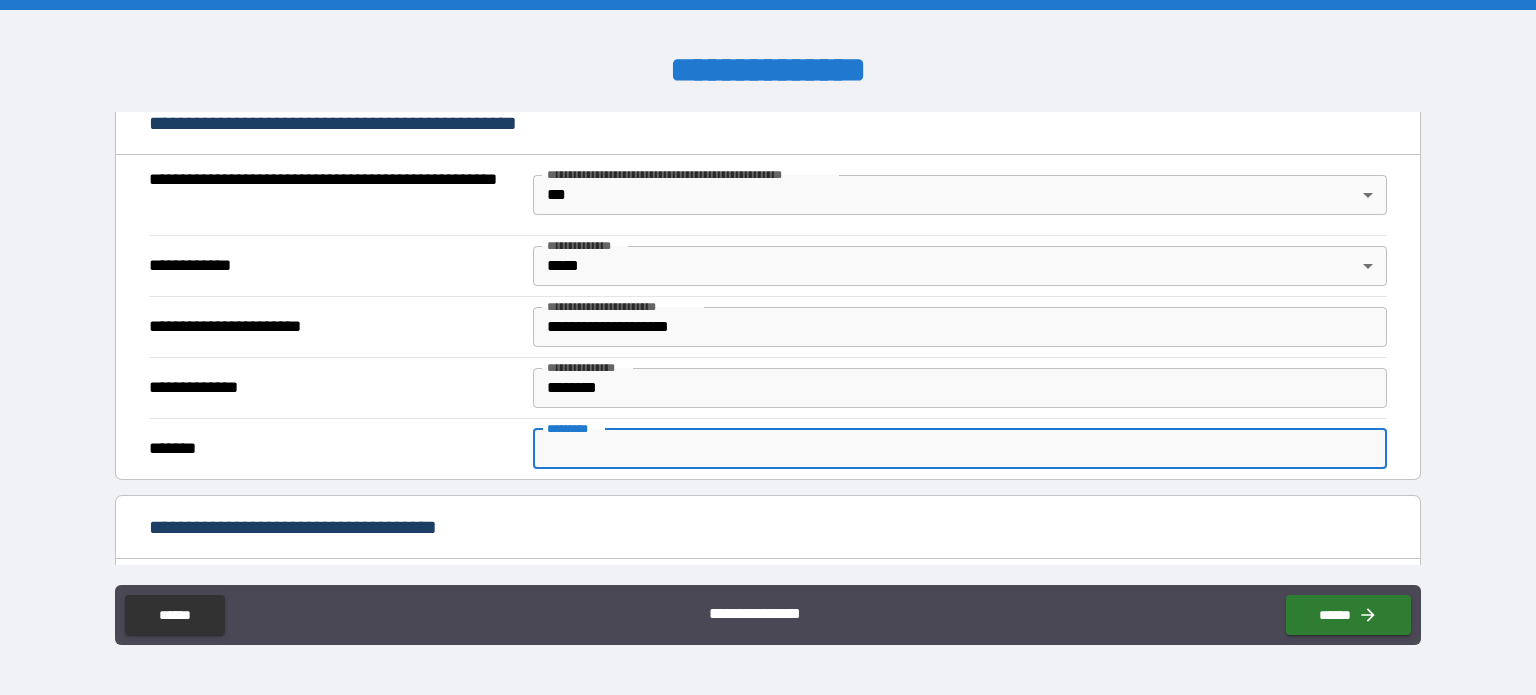 click on "*******   *" at bounding box center (960, 449) 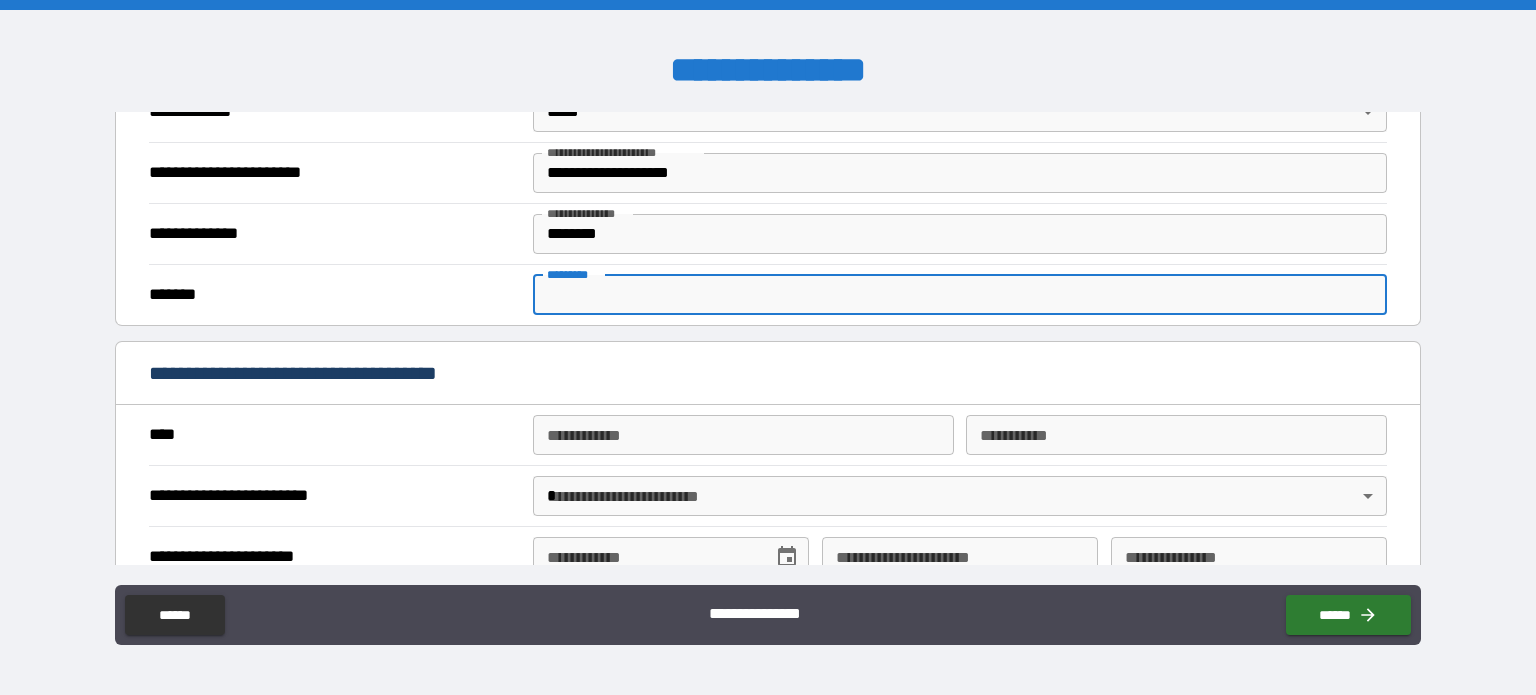 scroll, scrollTop: 1684, scrollLeft: 0, axis: vertical 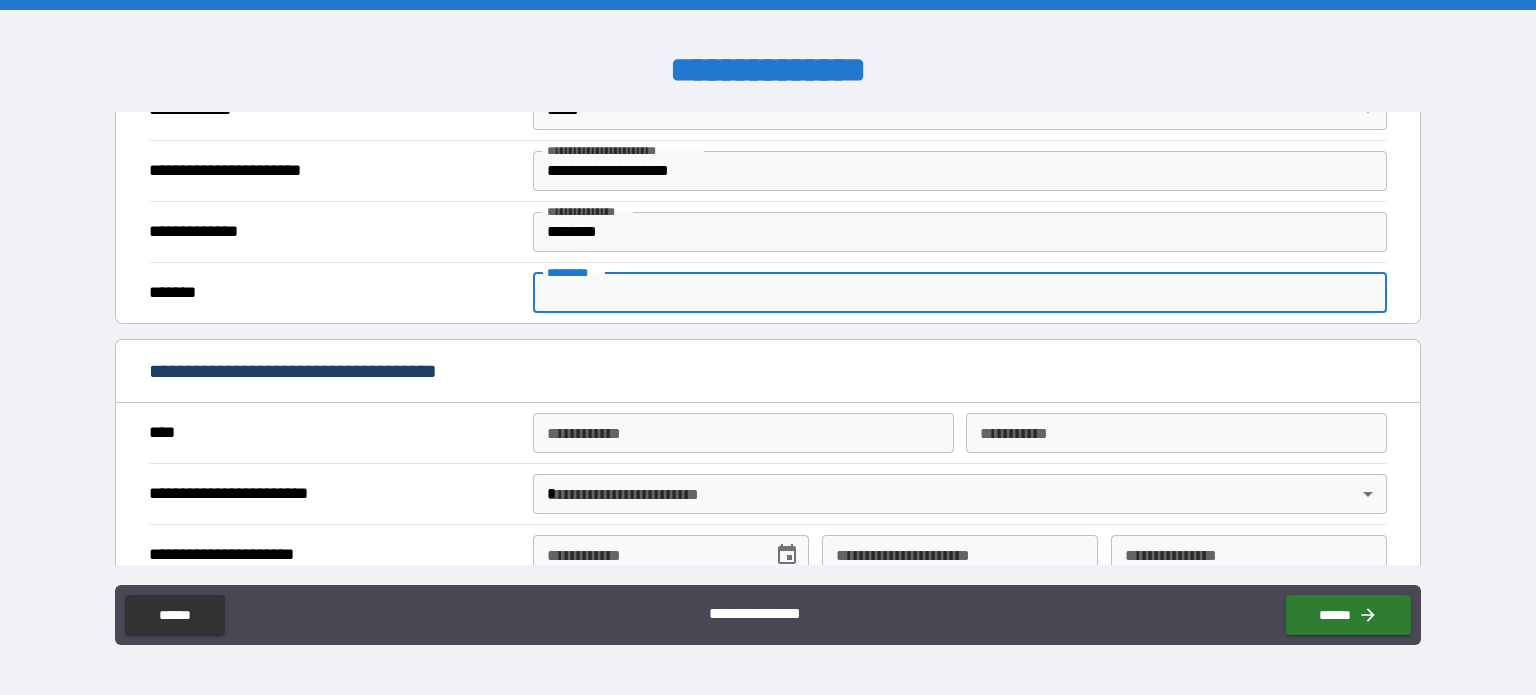 click on "*******   *" at bounding box center [960, 293] 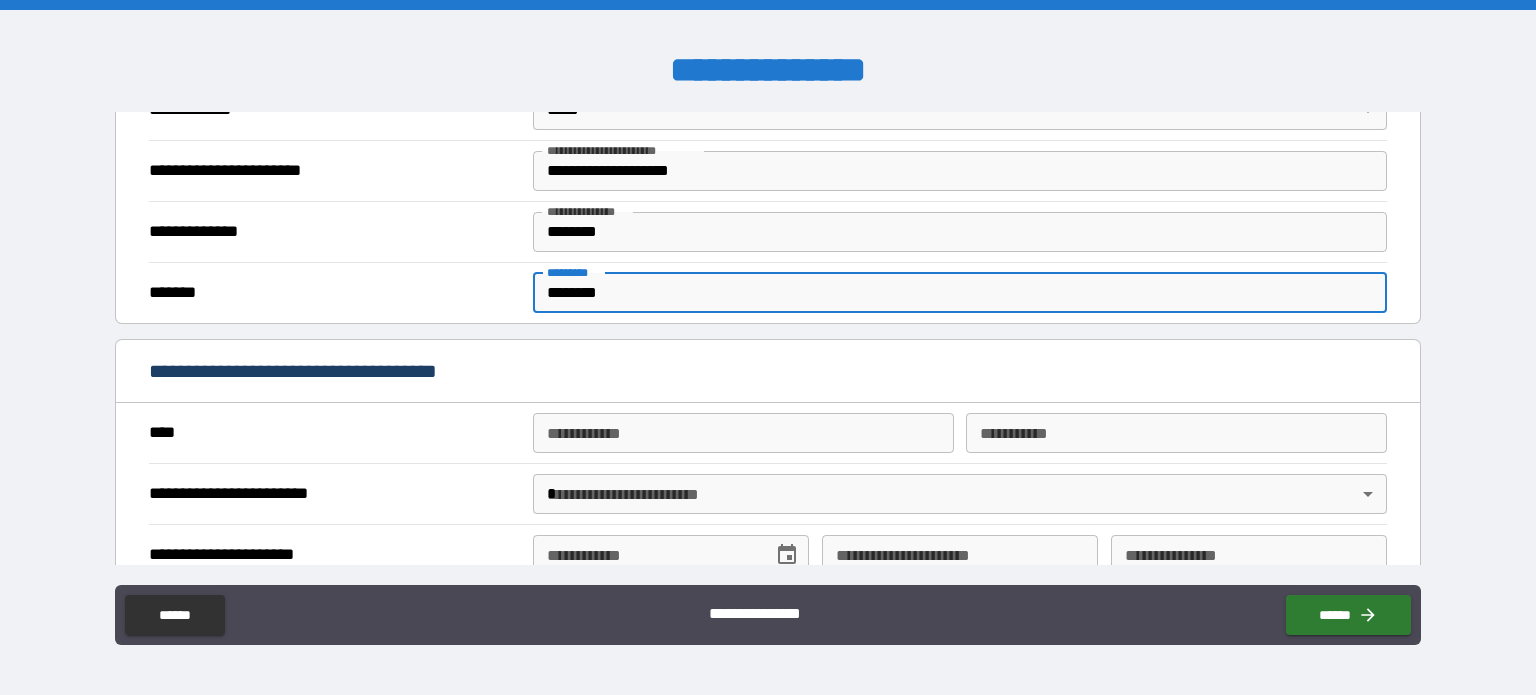 type on "********" 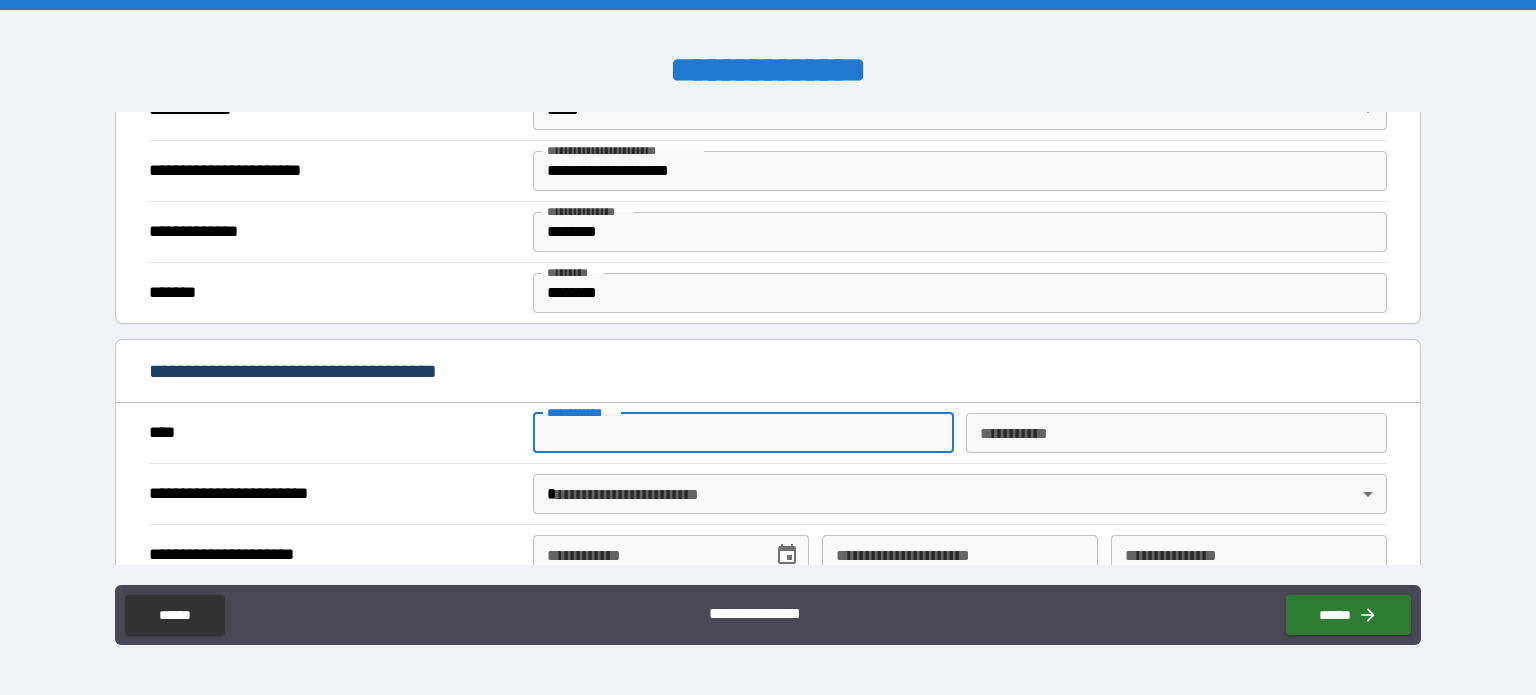 click on "**********" at bounding box center [743, 433] 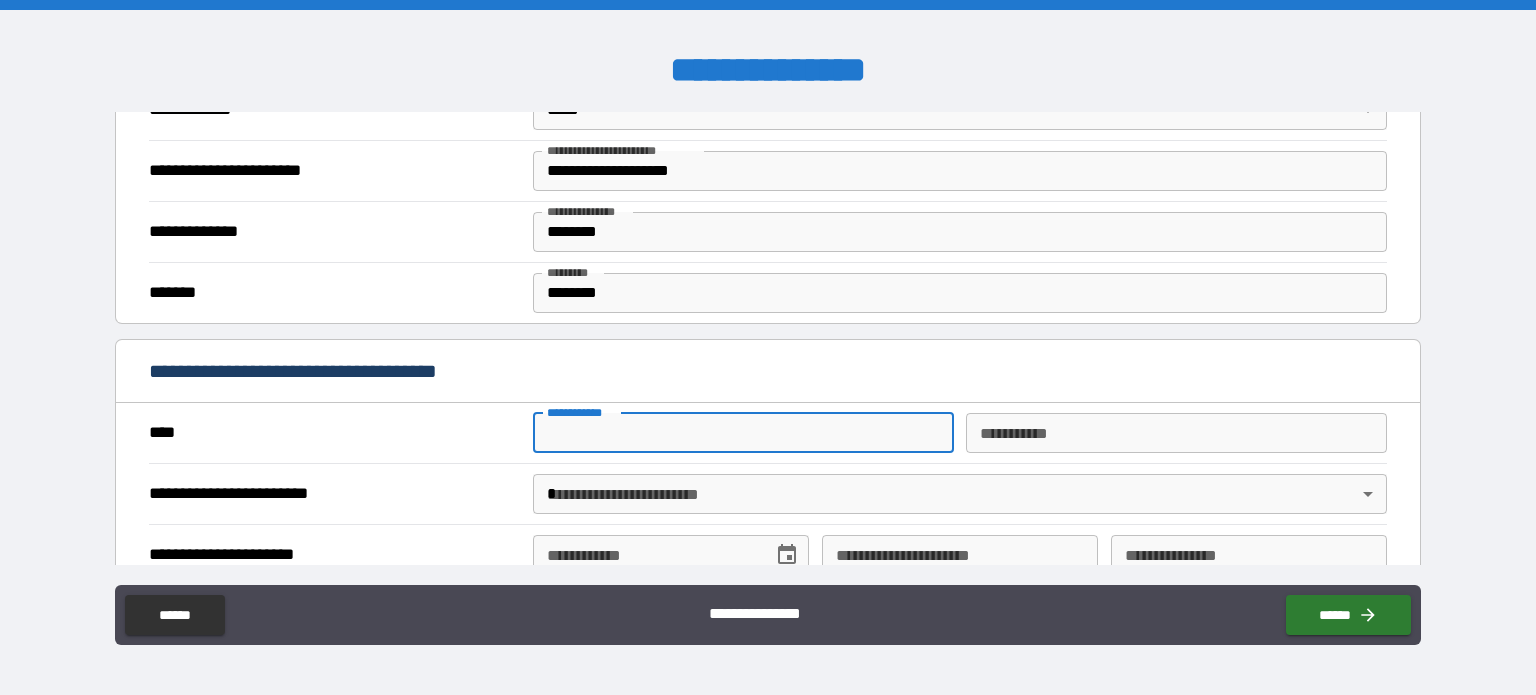 type on "*****" 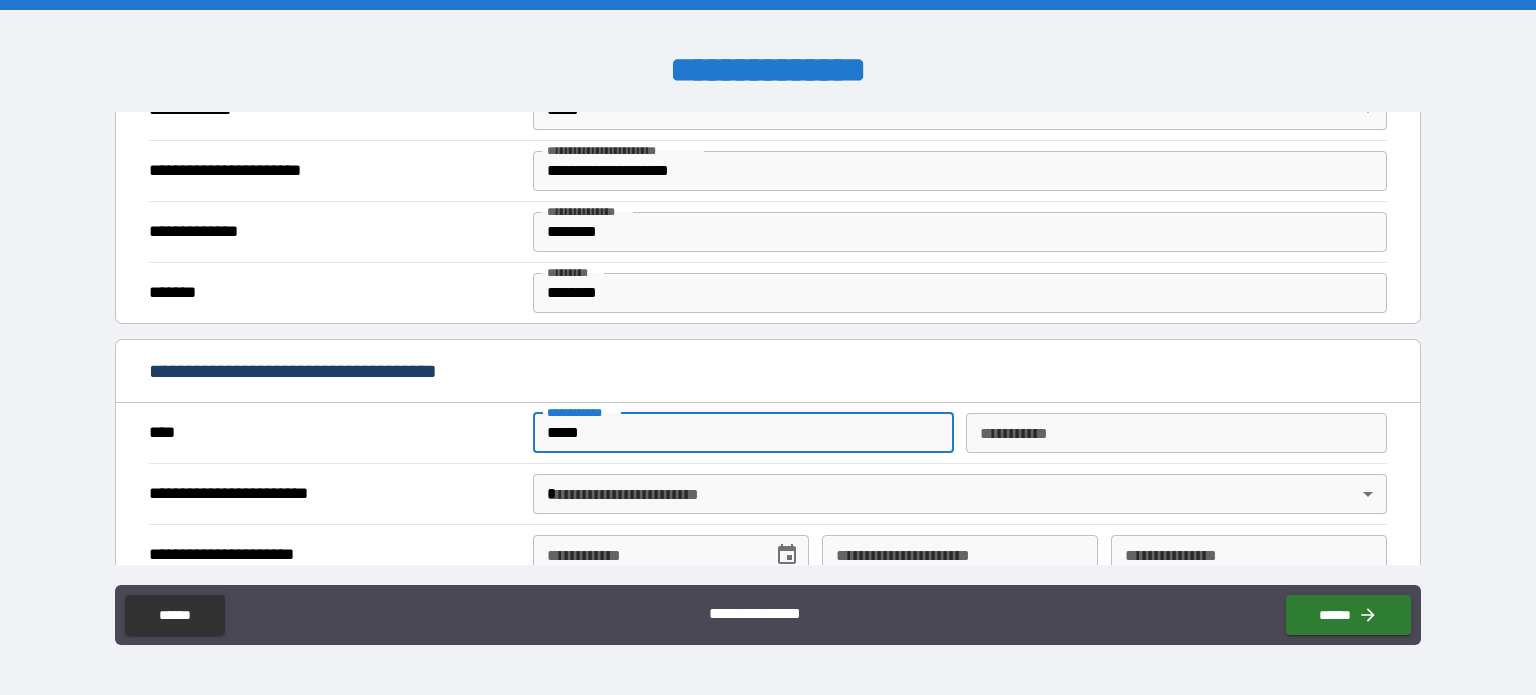 type on "*****" 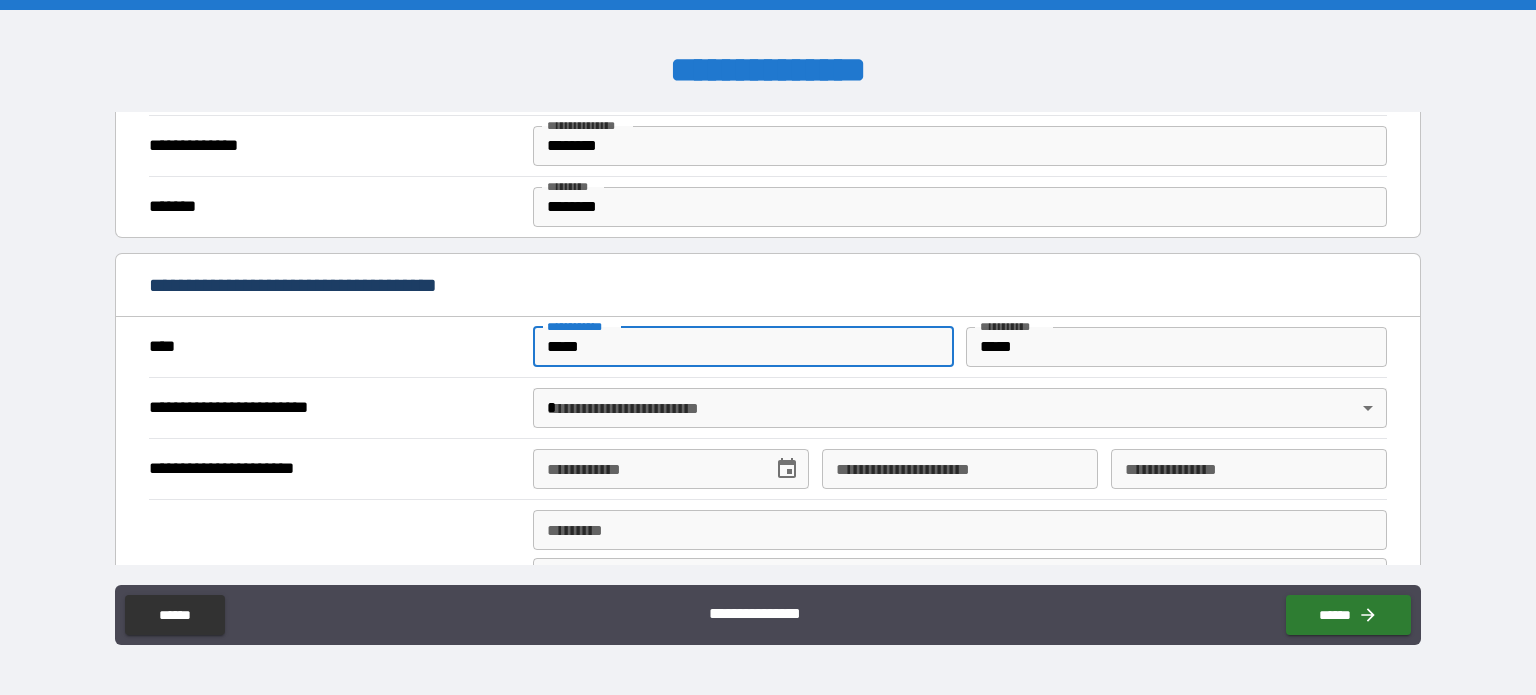 scroll, scrollTop: 1856, scrollLeft: 0, axis: vertical 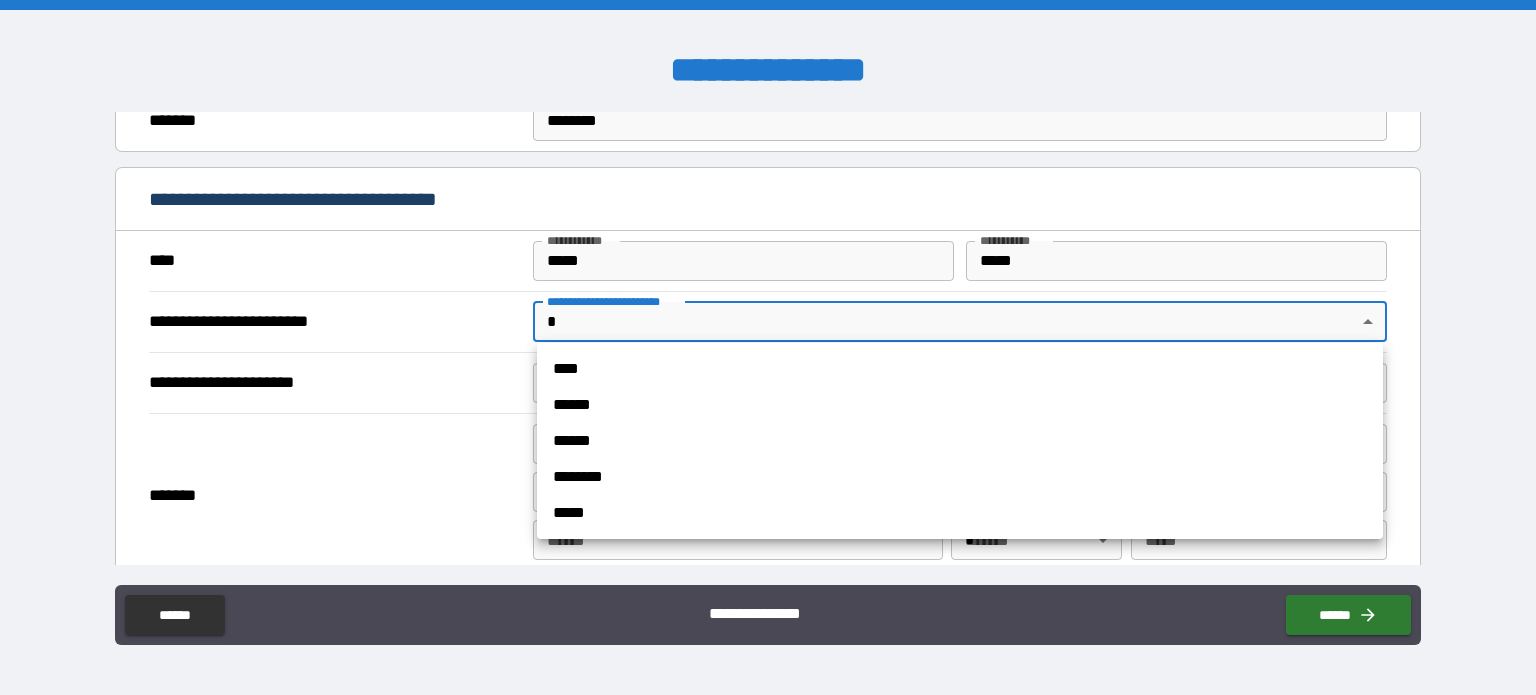 click on "**********" at bounding box center (768, 347) 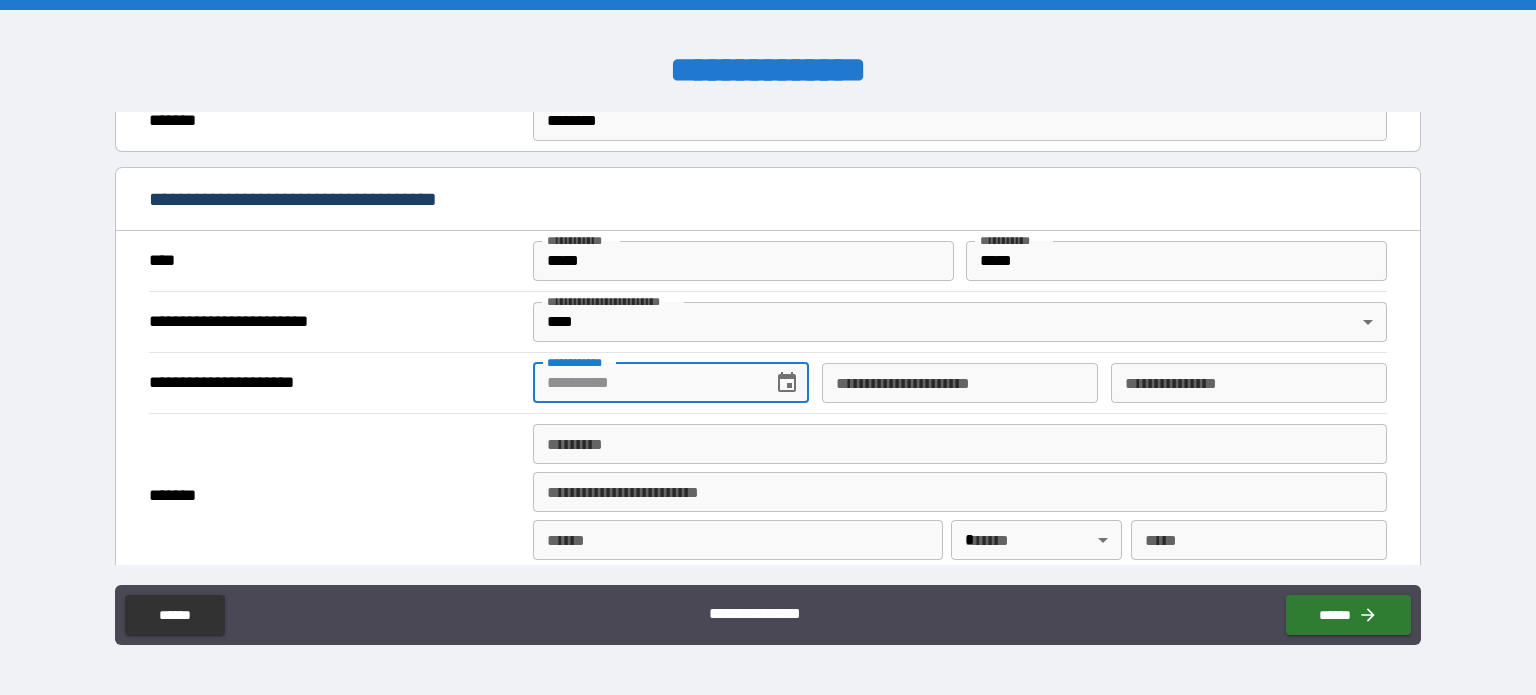 click on "**********" at bounding box center (646, 383) 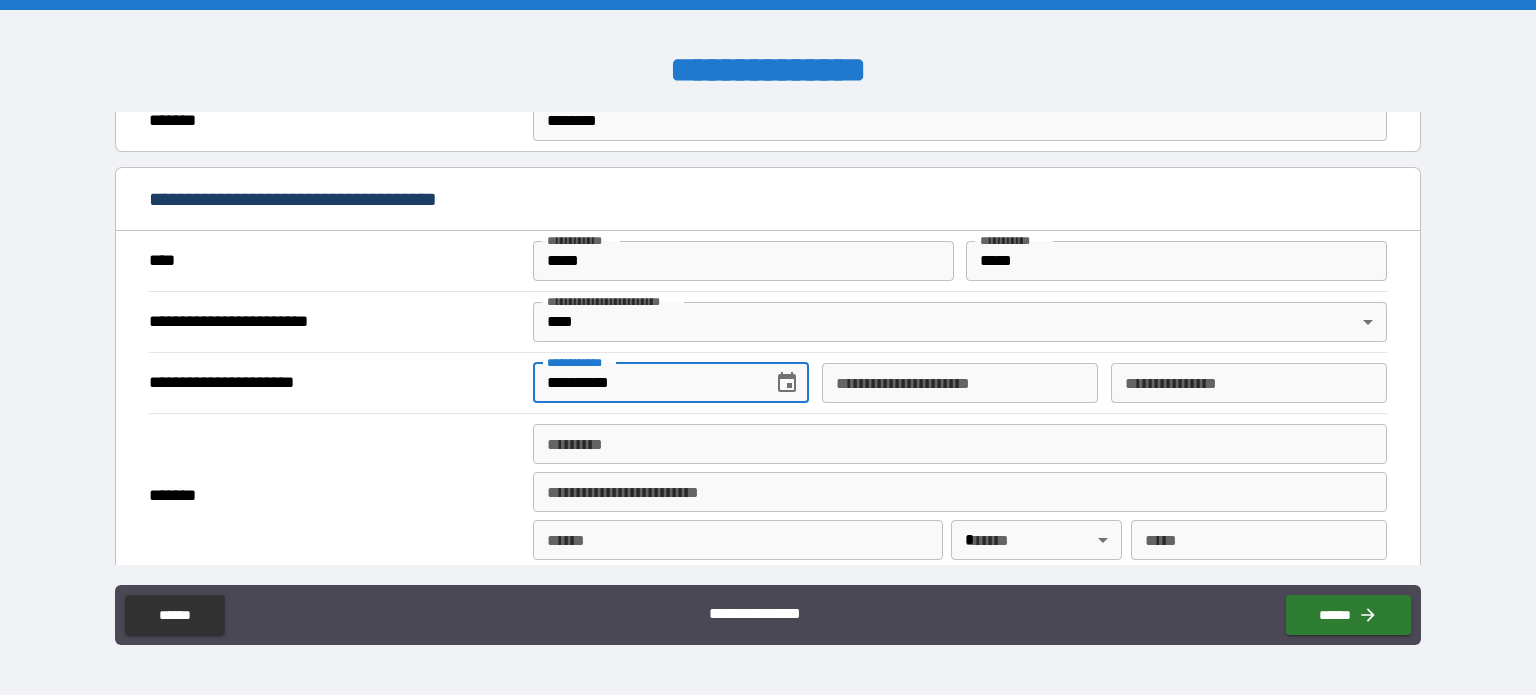 type on "**********" 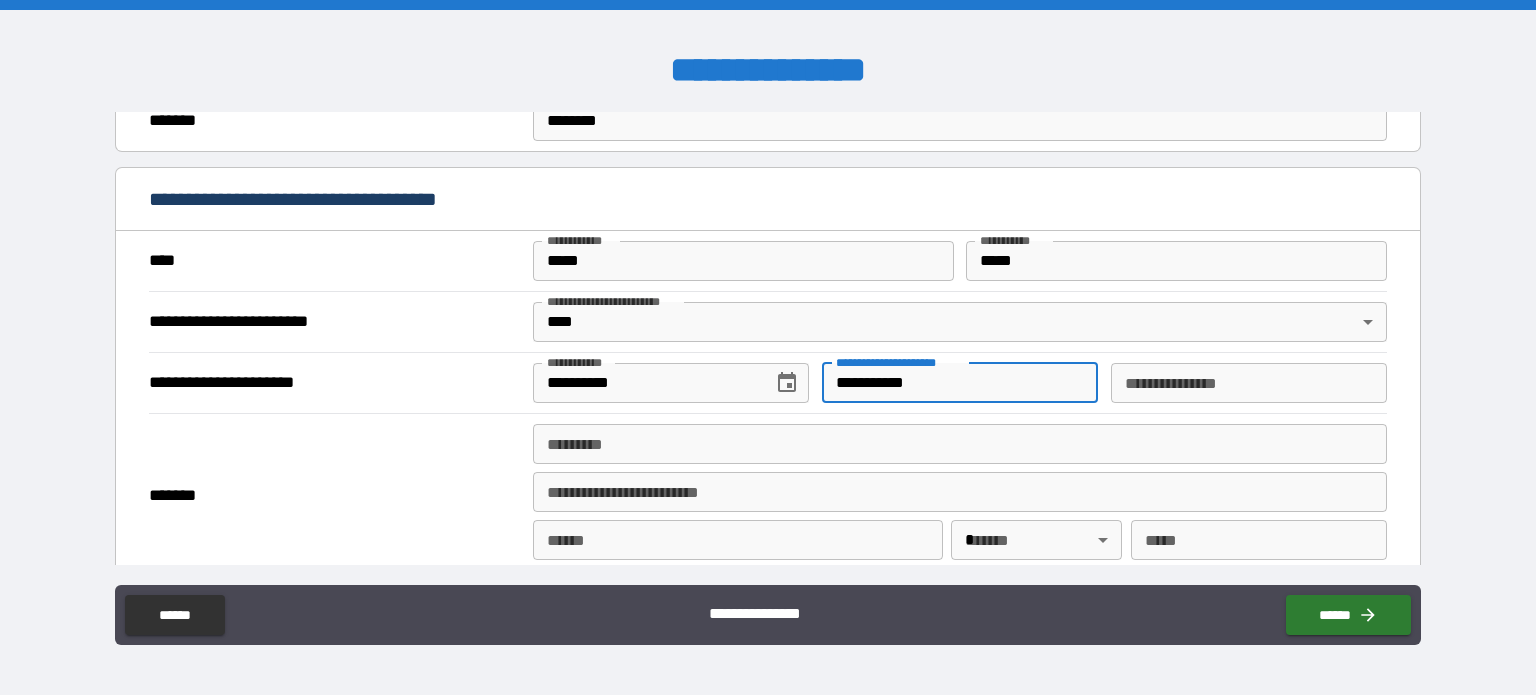 type on "**********" 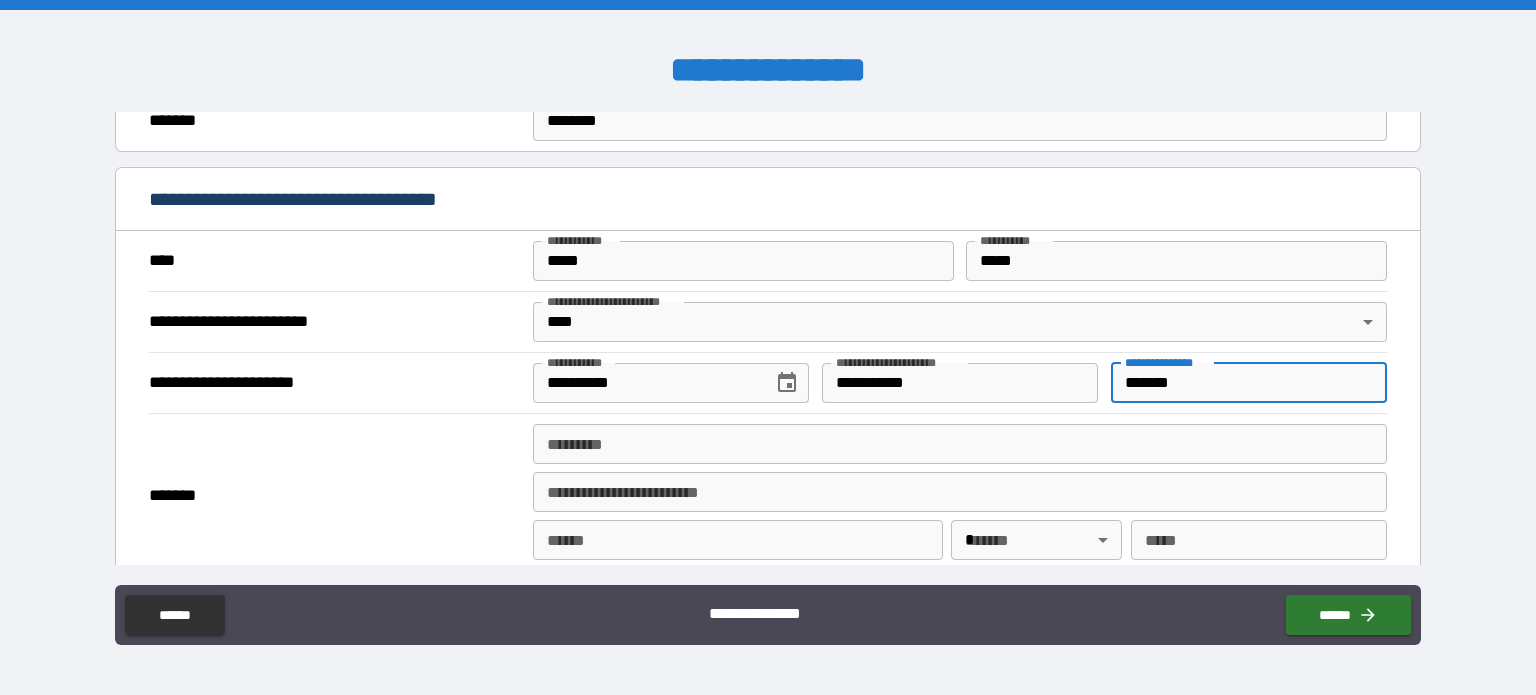type on "*******" 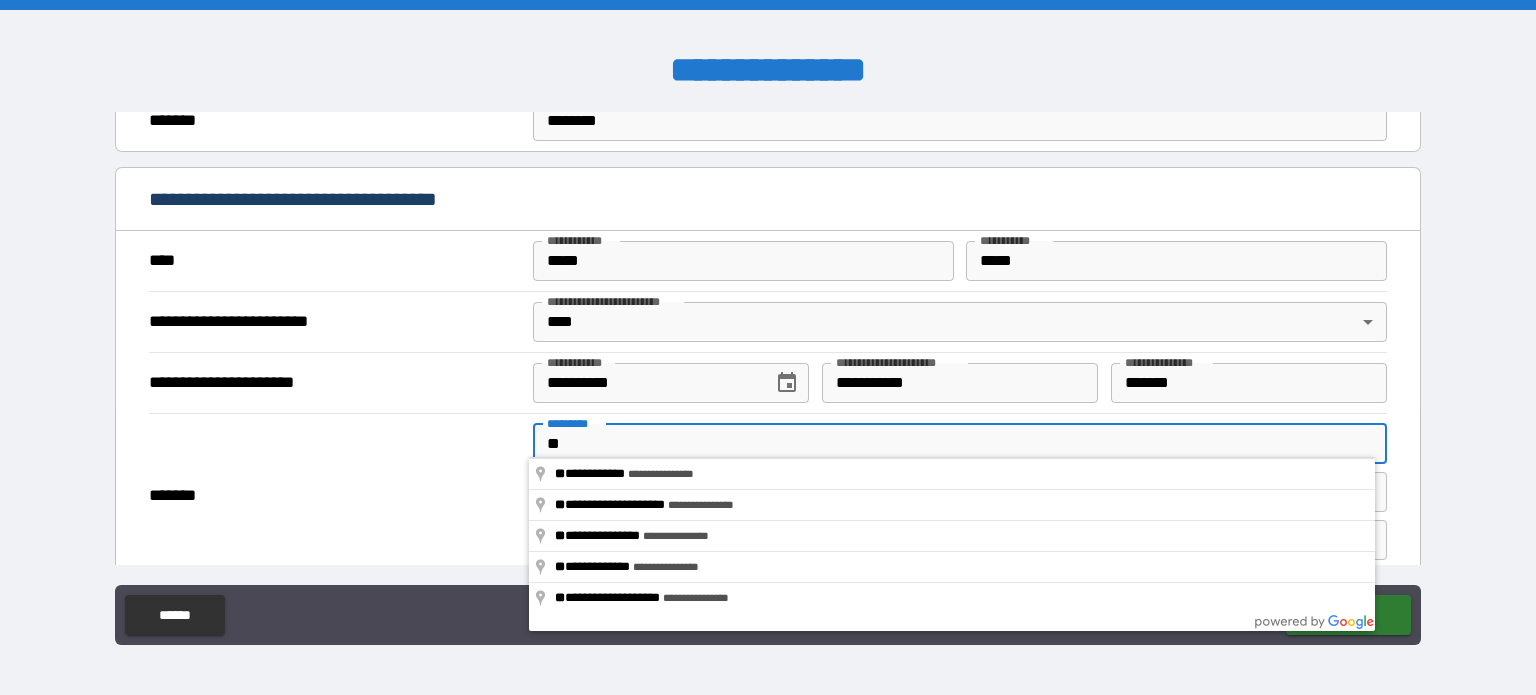 type on "**********" 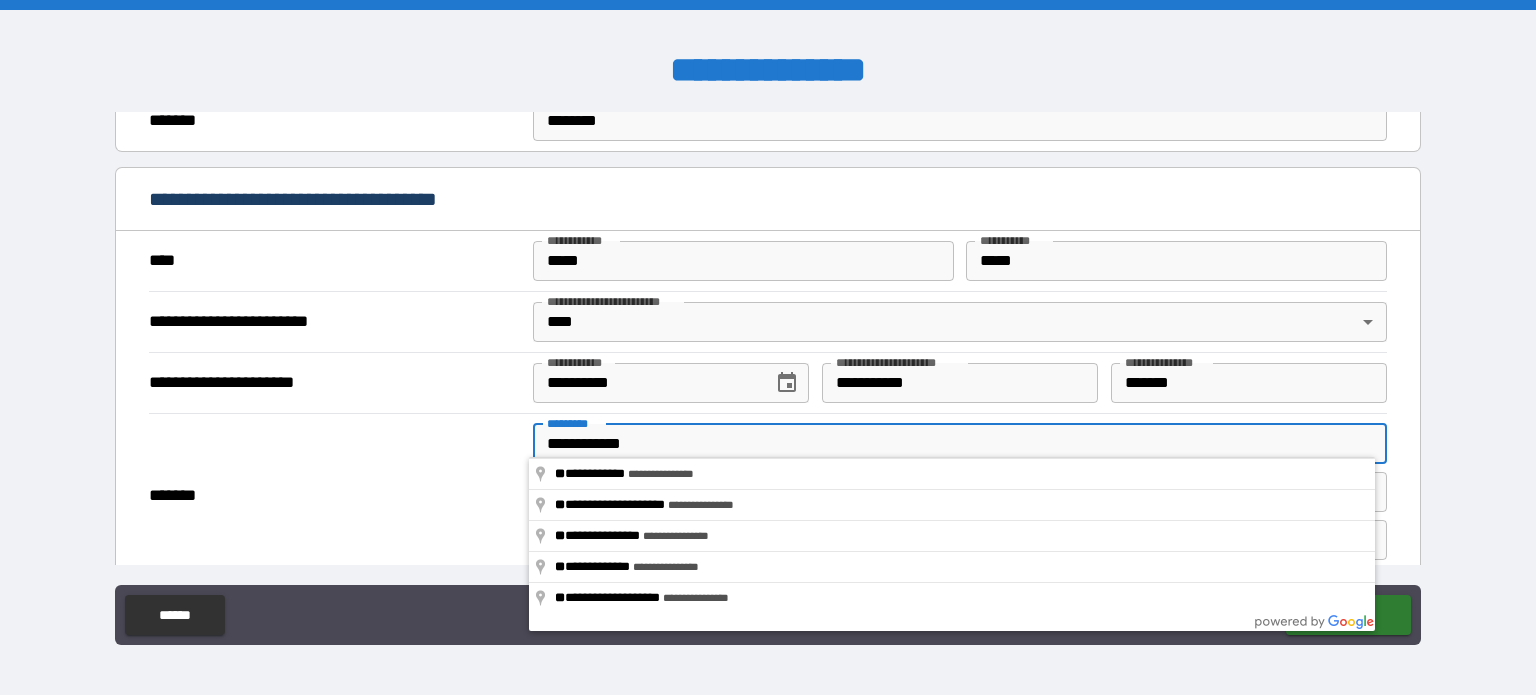type on "**********" 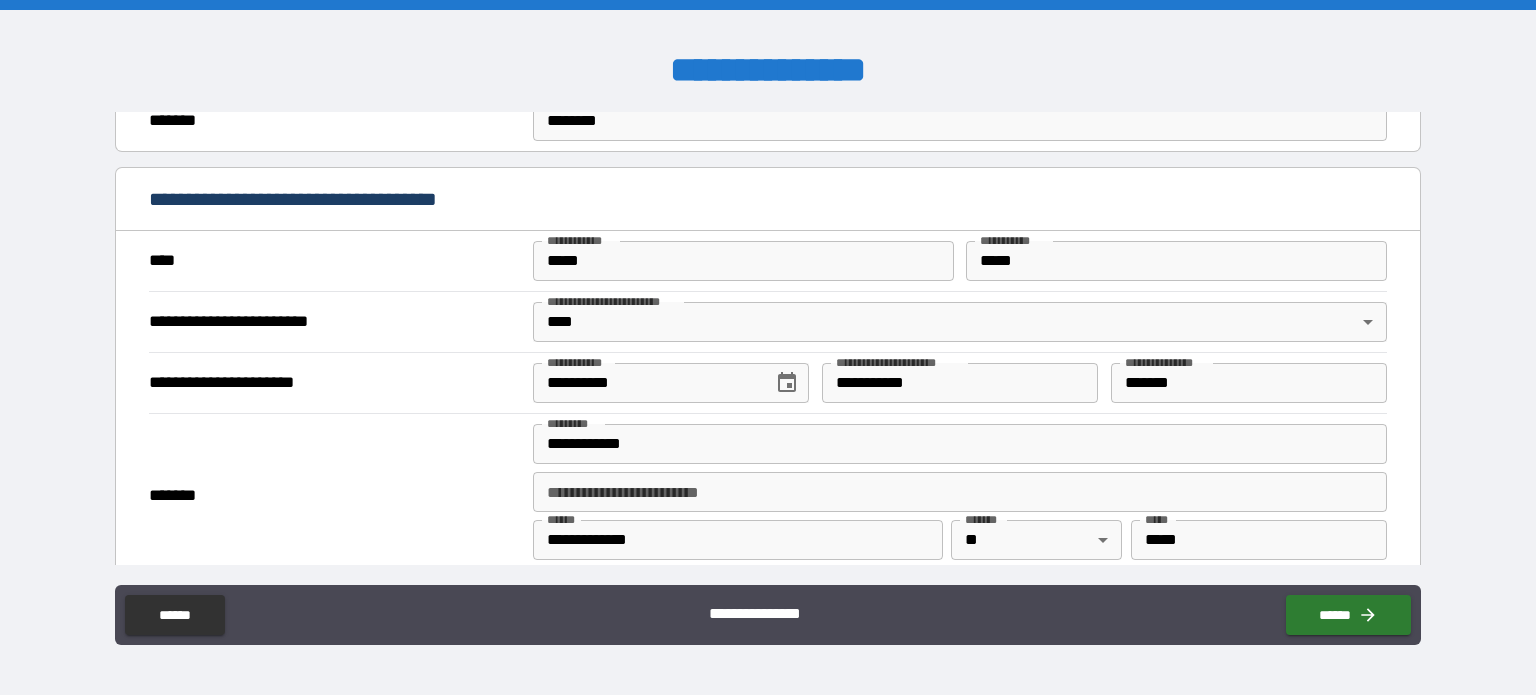 click on "*******" at bounding box center [335, 496] 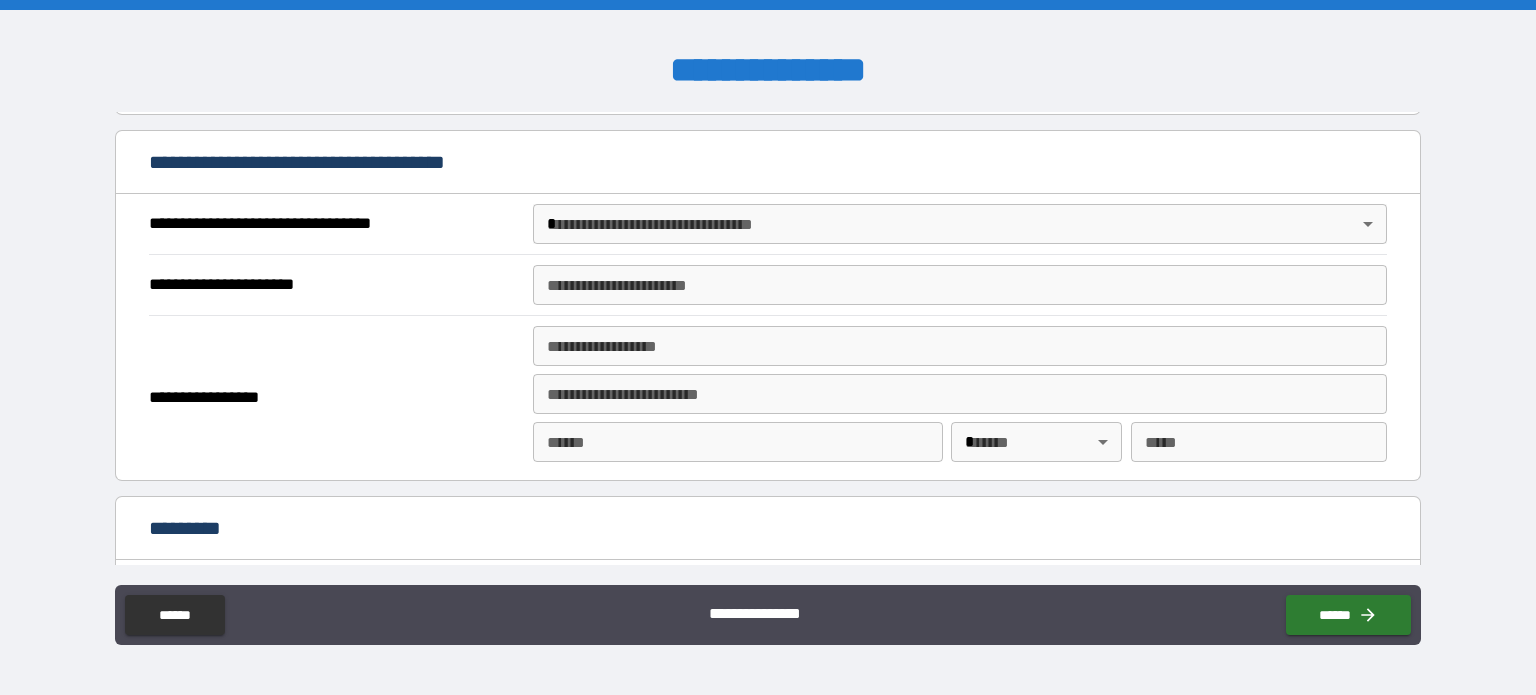 scroll, scrollTop: 2320, scrollLeft: 0, axis: vertical 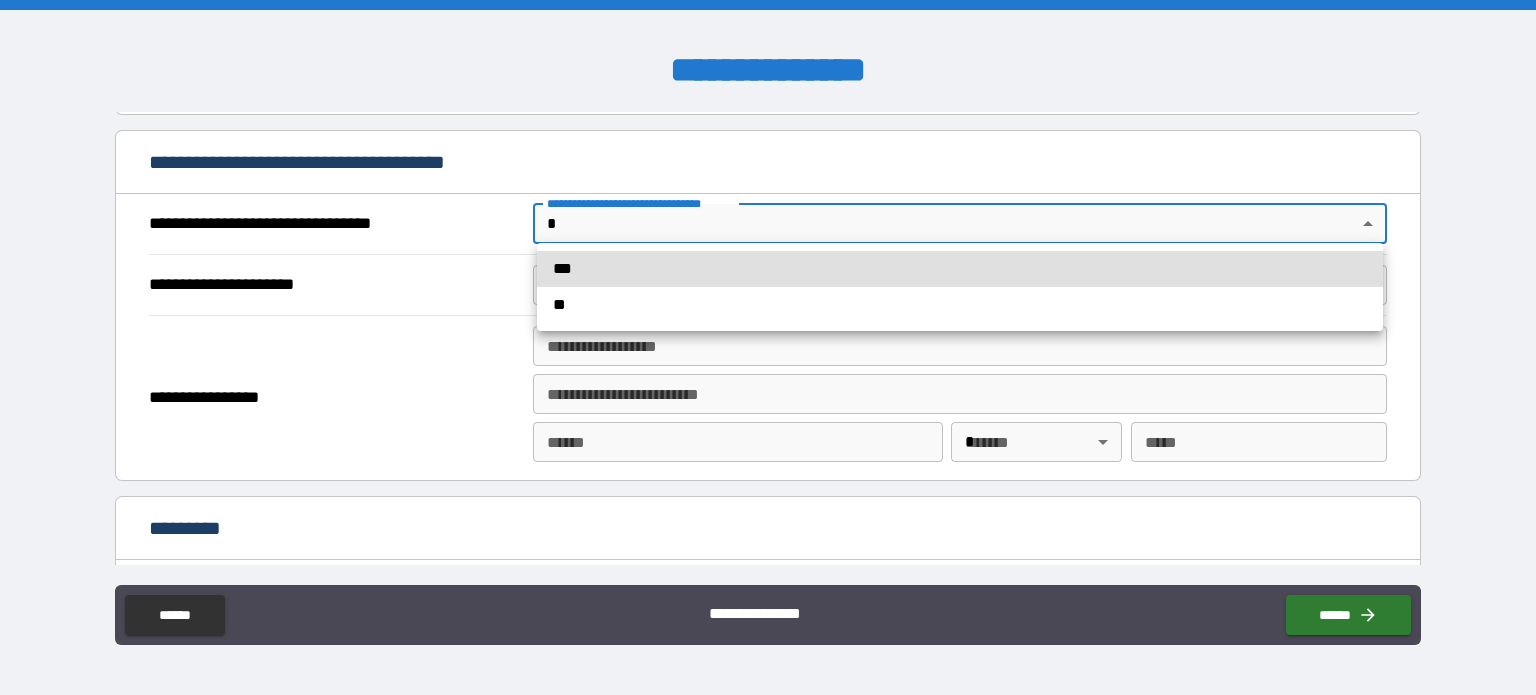 click on "**********" at bounding box center [768, 347] 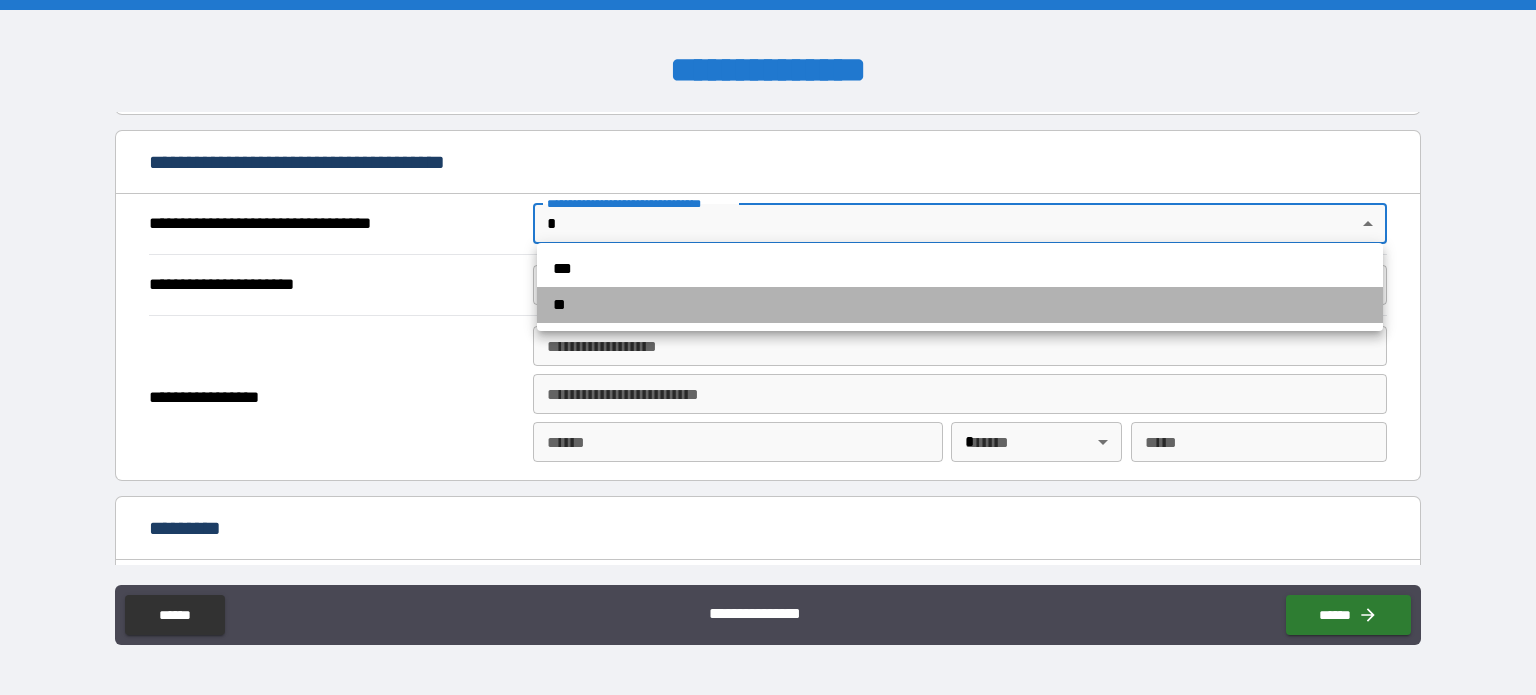 click on "**" at bounding box center [960, 305] 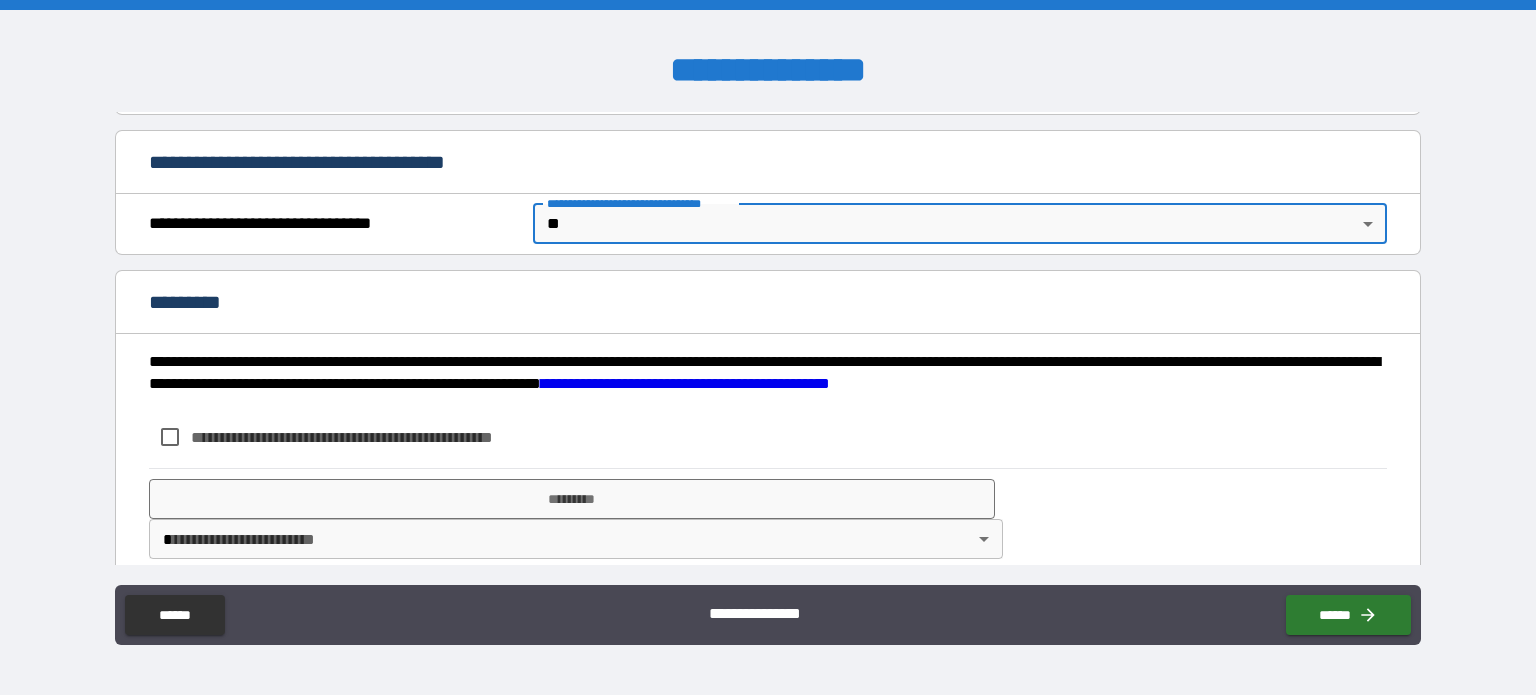 scroll, scrollTop: 2336, scrollLeft: 0, axis: vertical 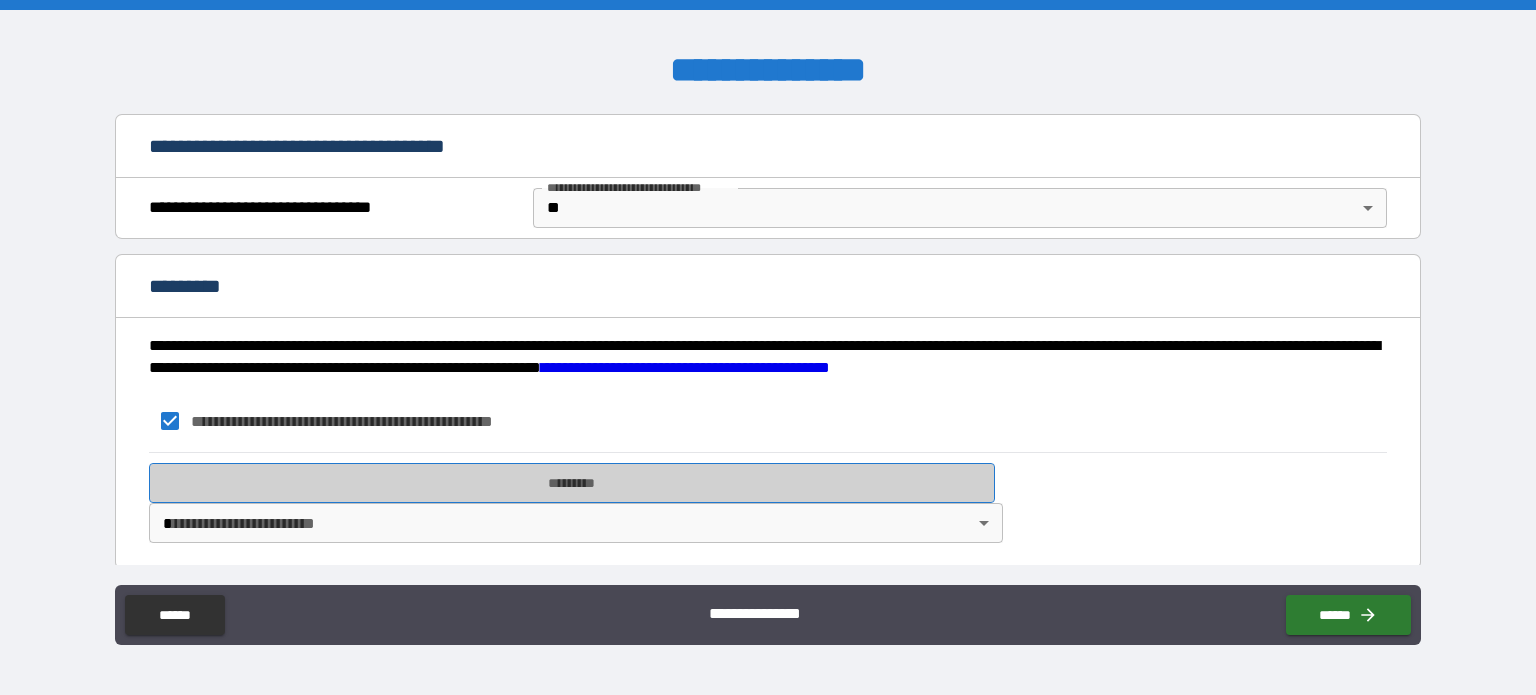 click on "*********" at bounding box center (572, 483) 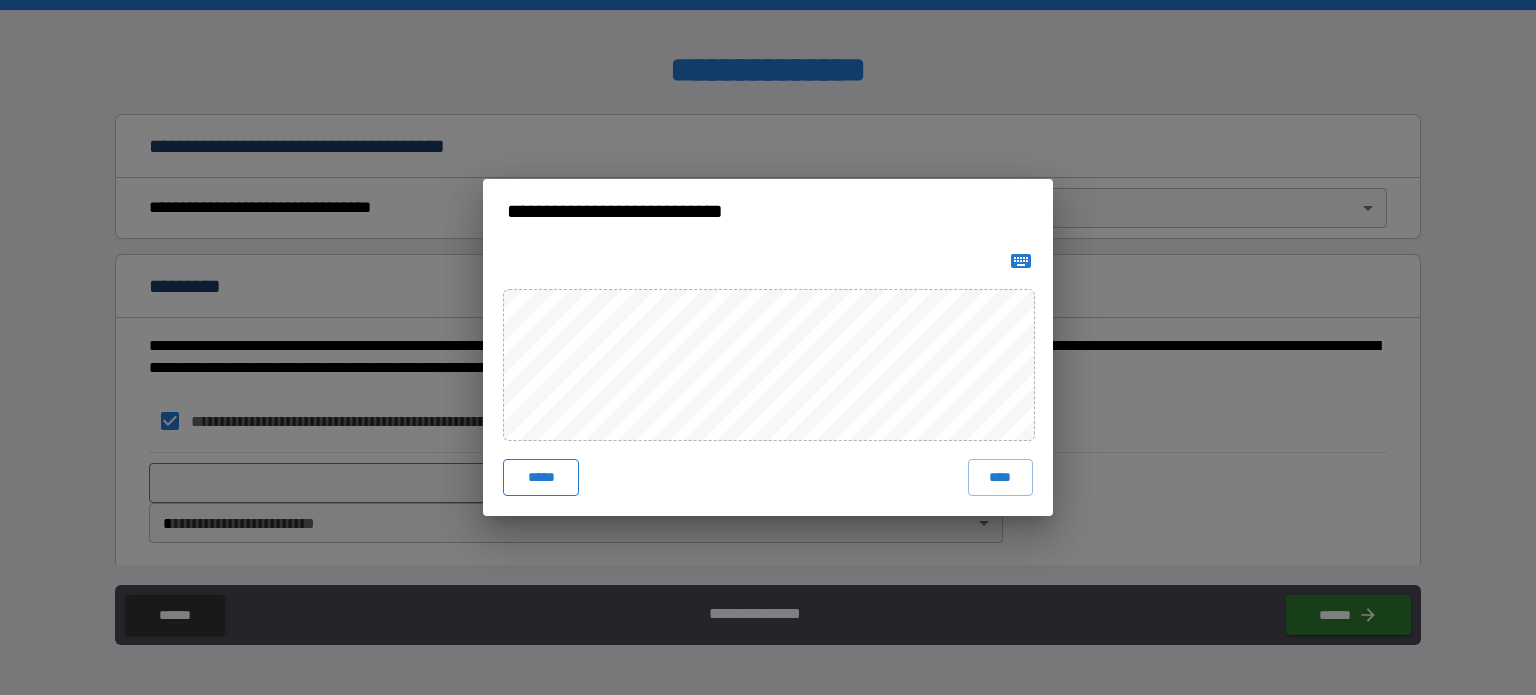 click on "*****" at bounding box center [541, 477] 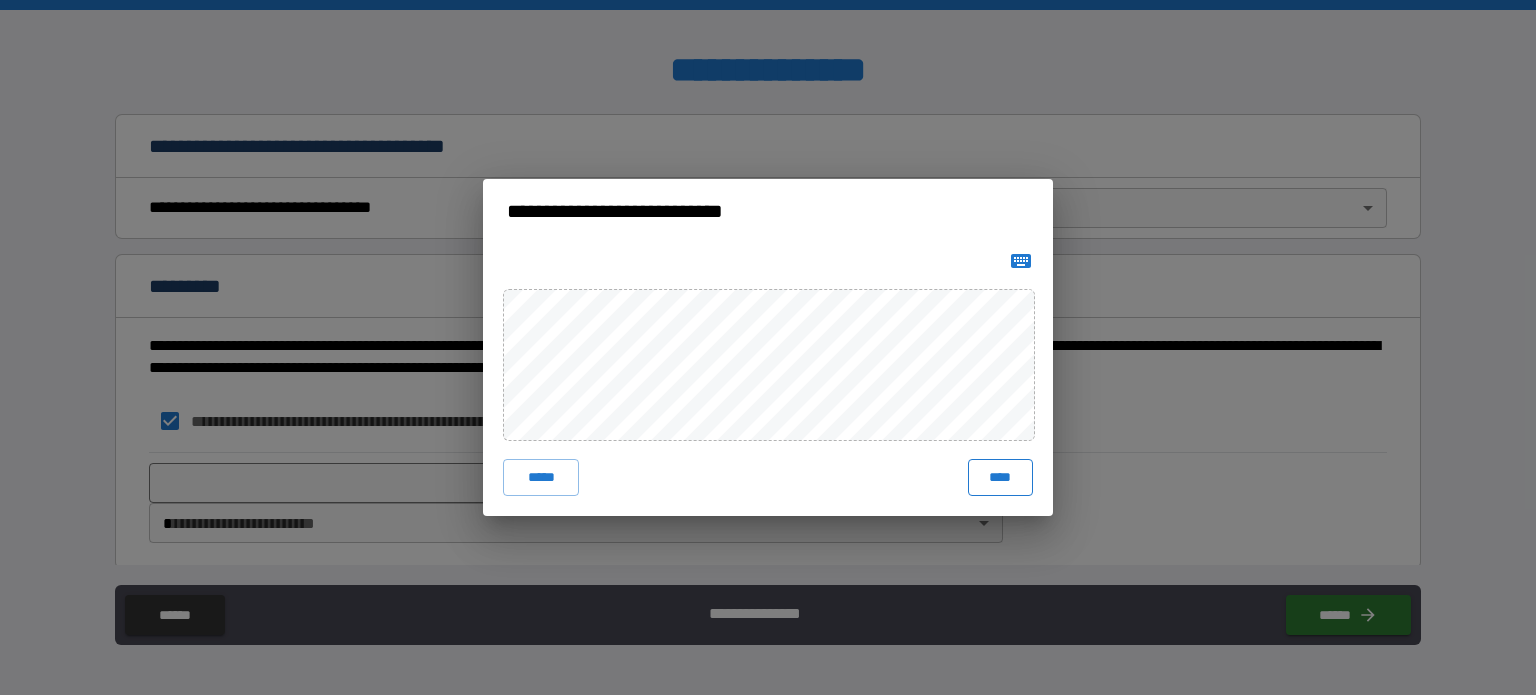 click on "****" at bounding box center (1000, 477) 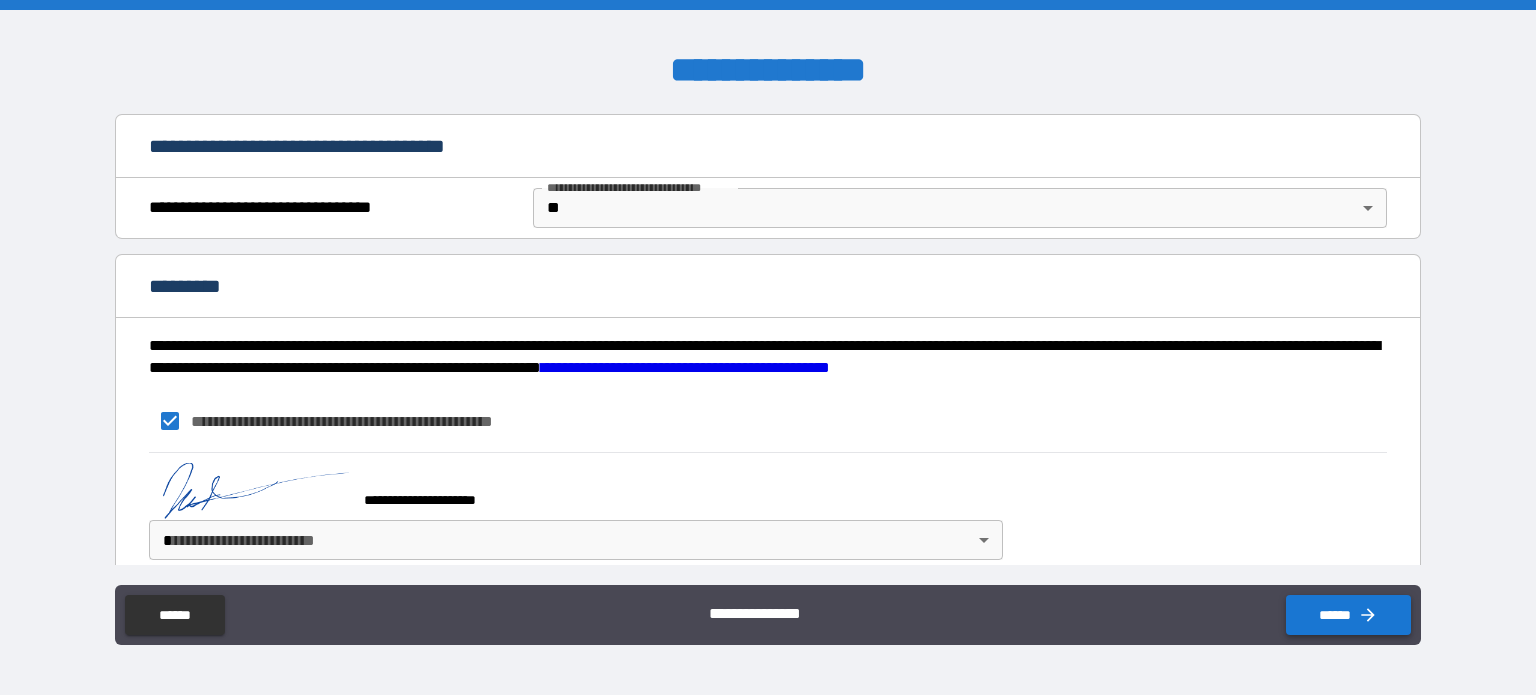 click on "******" at bounding box center [1348, 615] 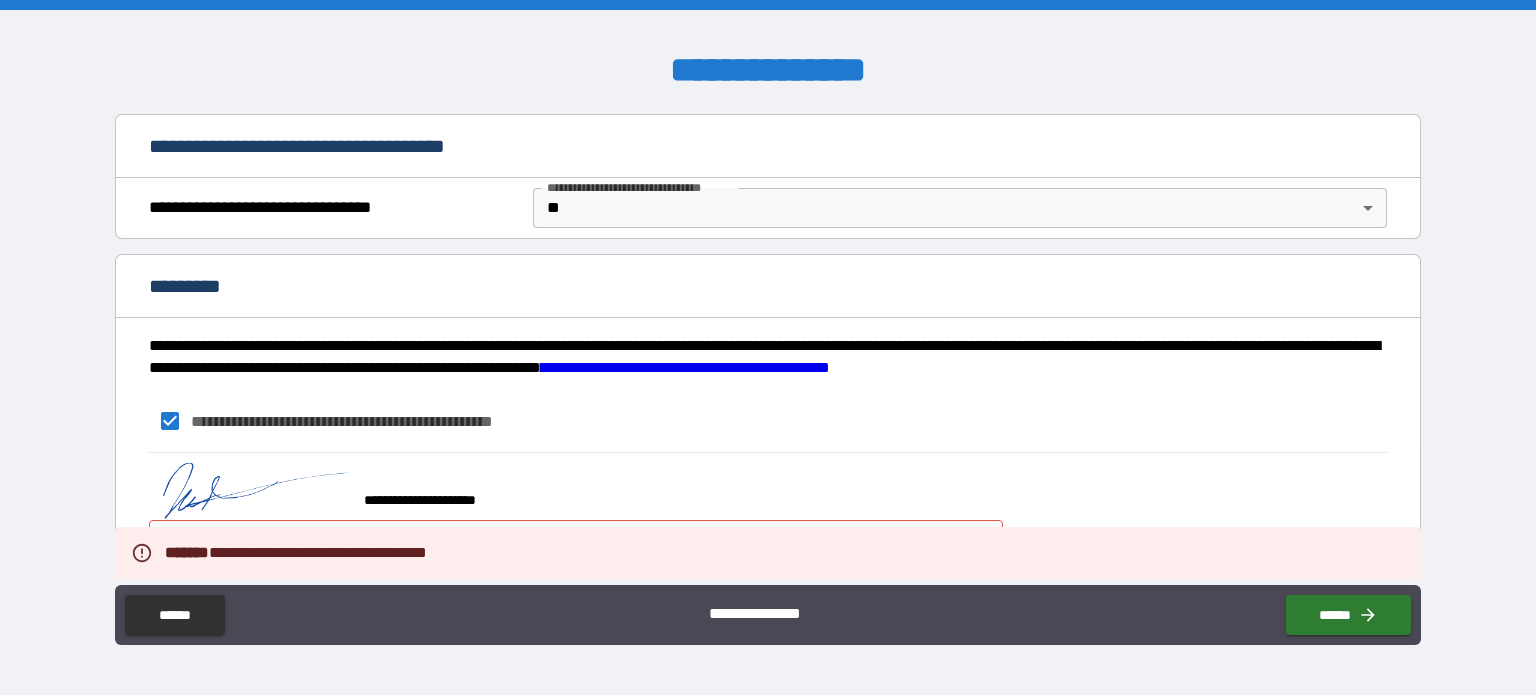 scroll, scrollTop: 2353, scrollLeft: 0, axis: vertical 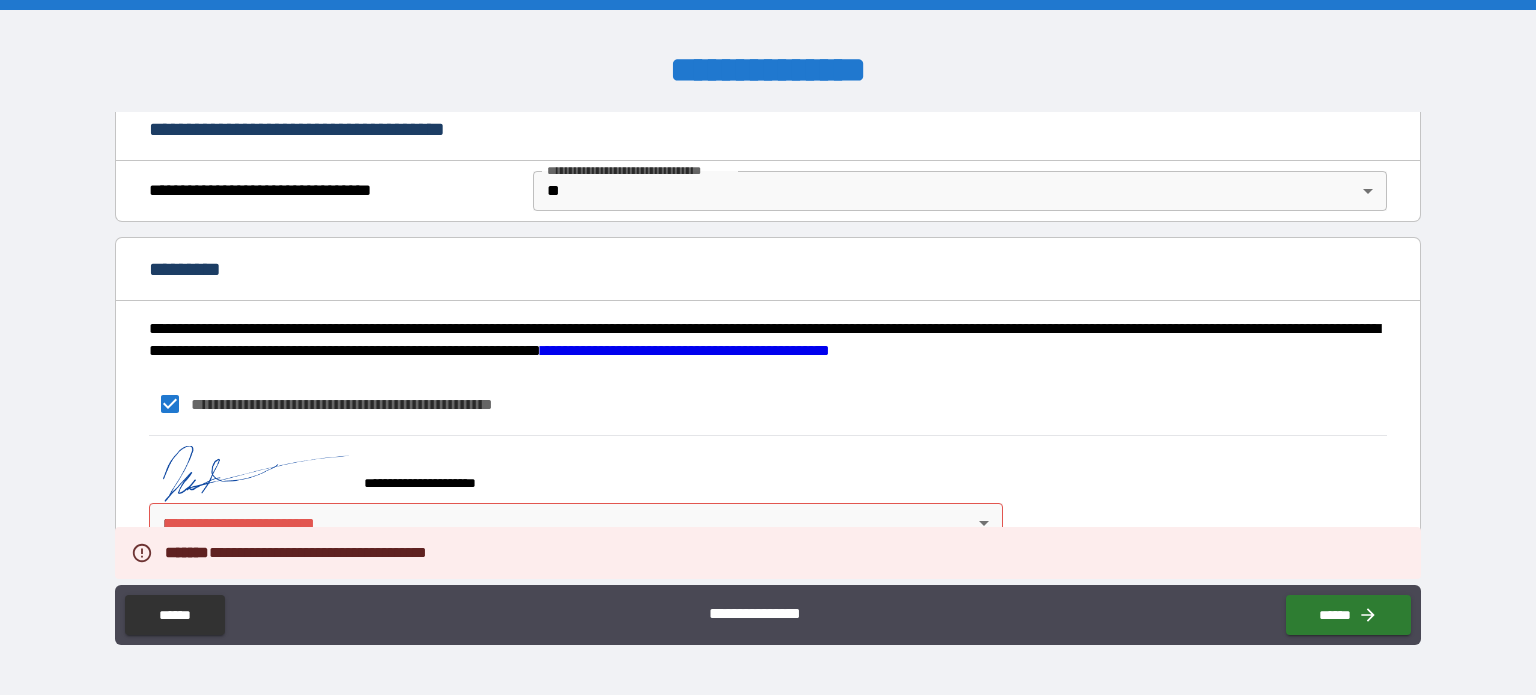 click on "**********" at bounding box center (572, 474) 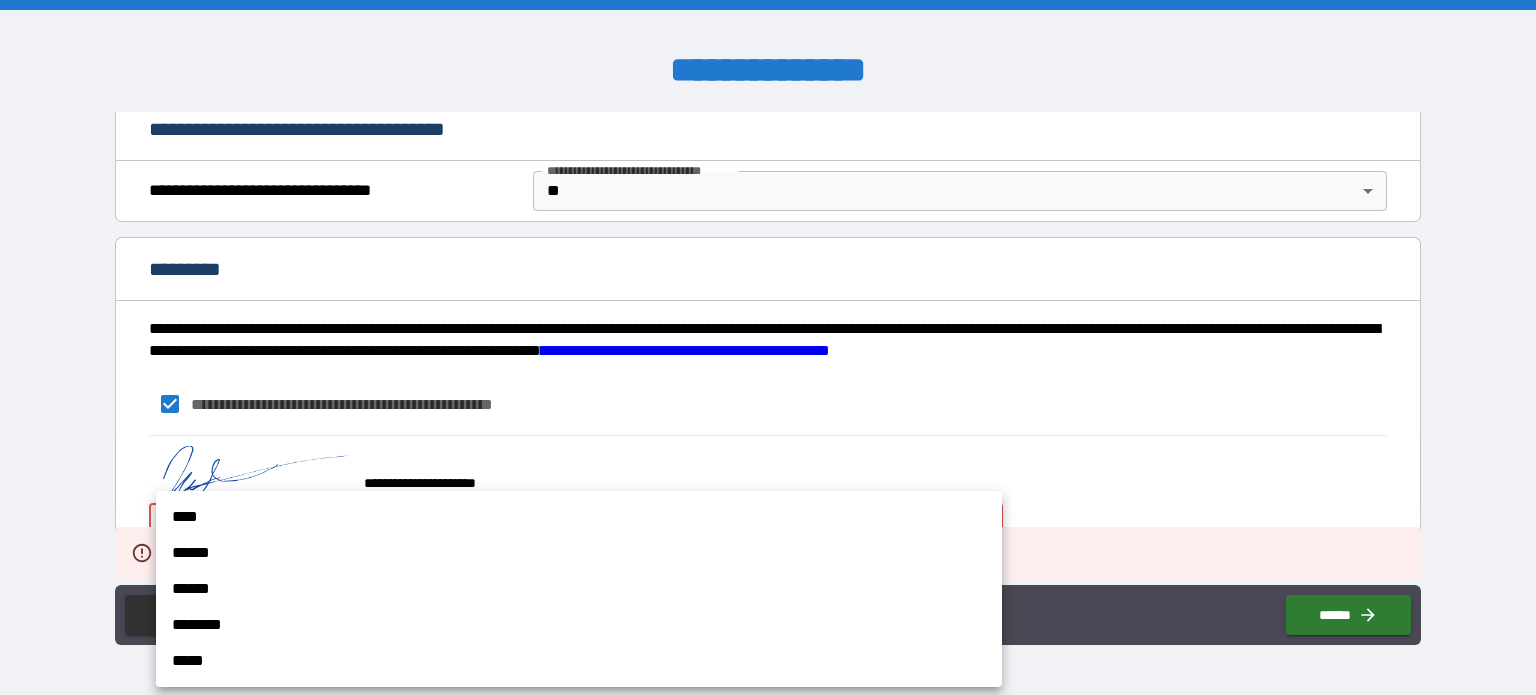 click on "**********" at bounding box center (768, 347) 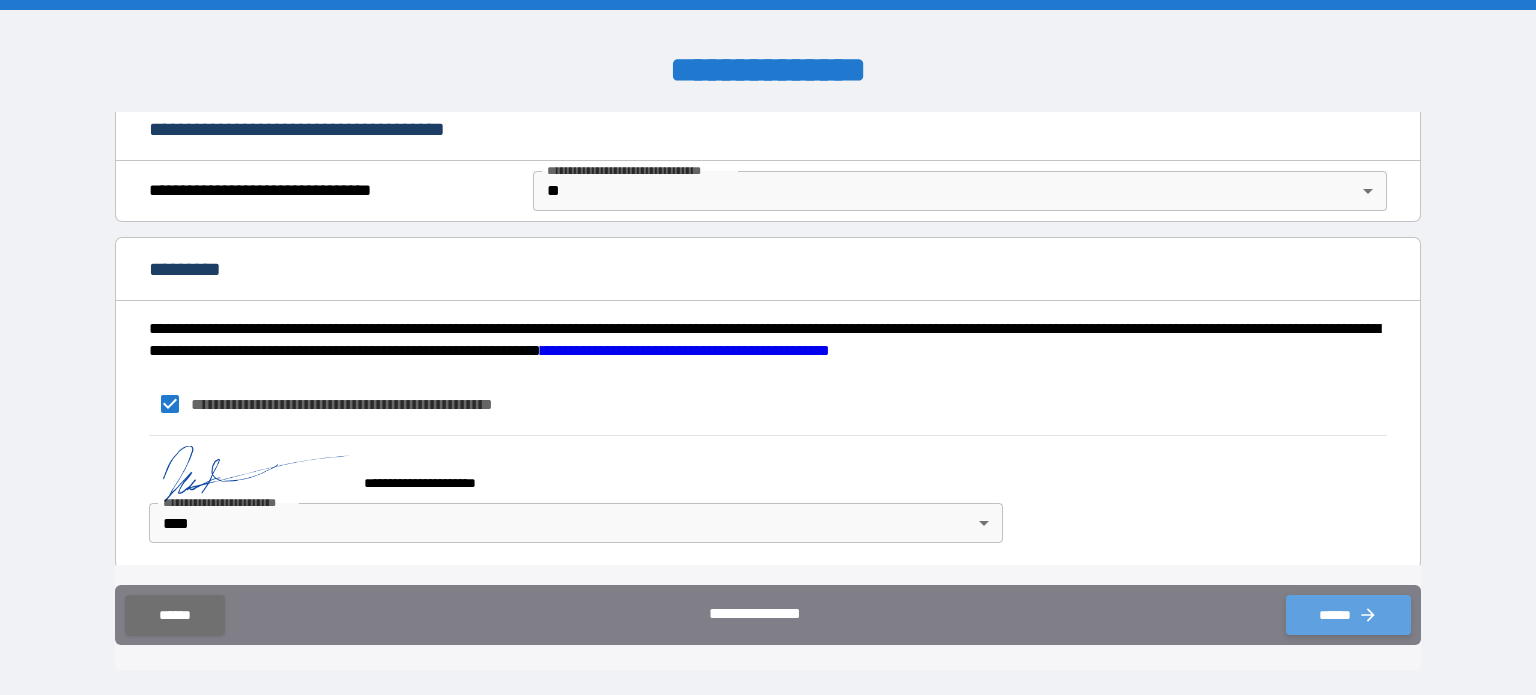 click 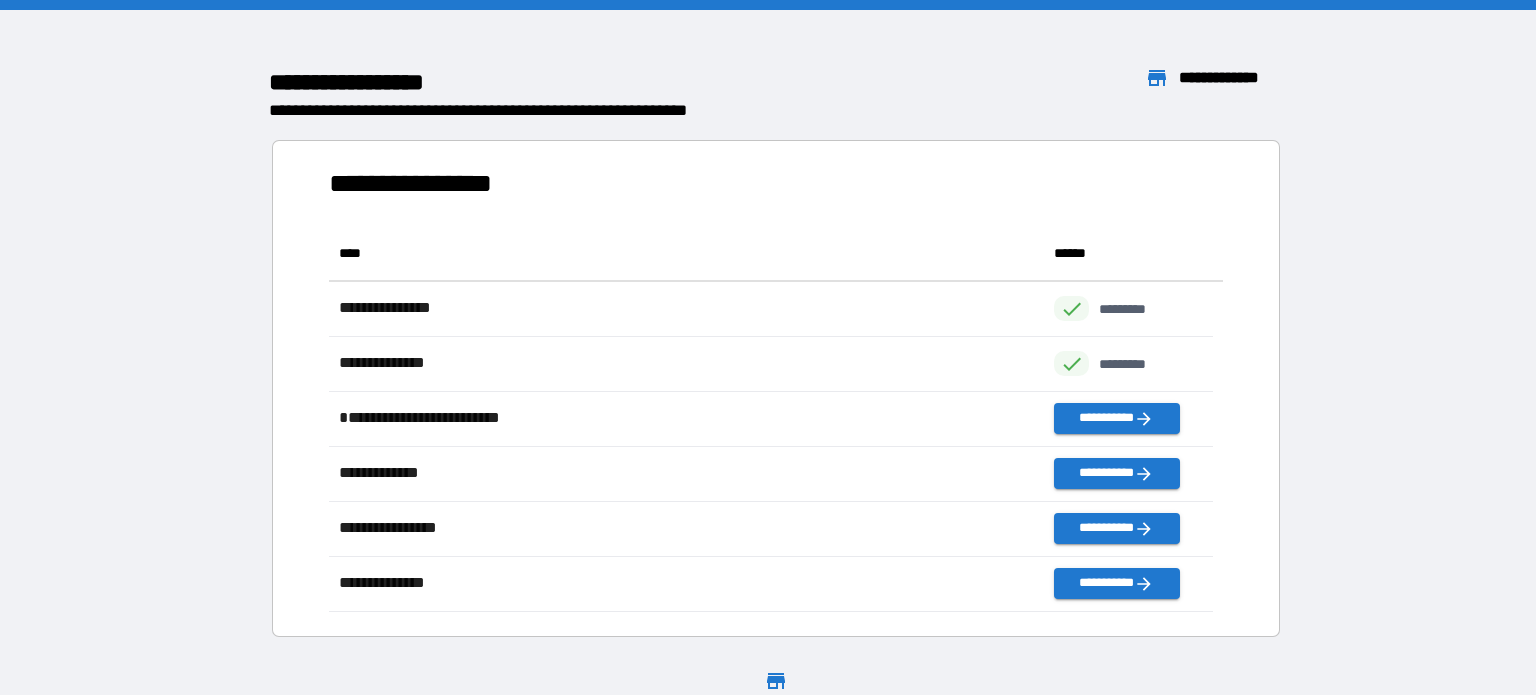 scroll, scrollTop: 16, scrollLeft: 16, axis: both 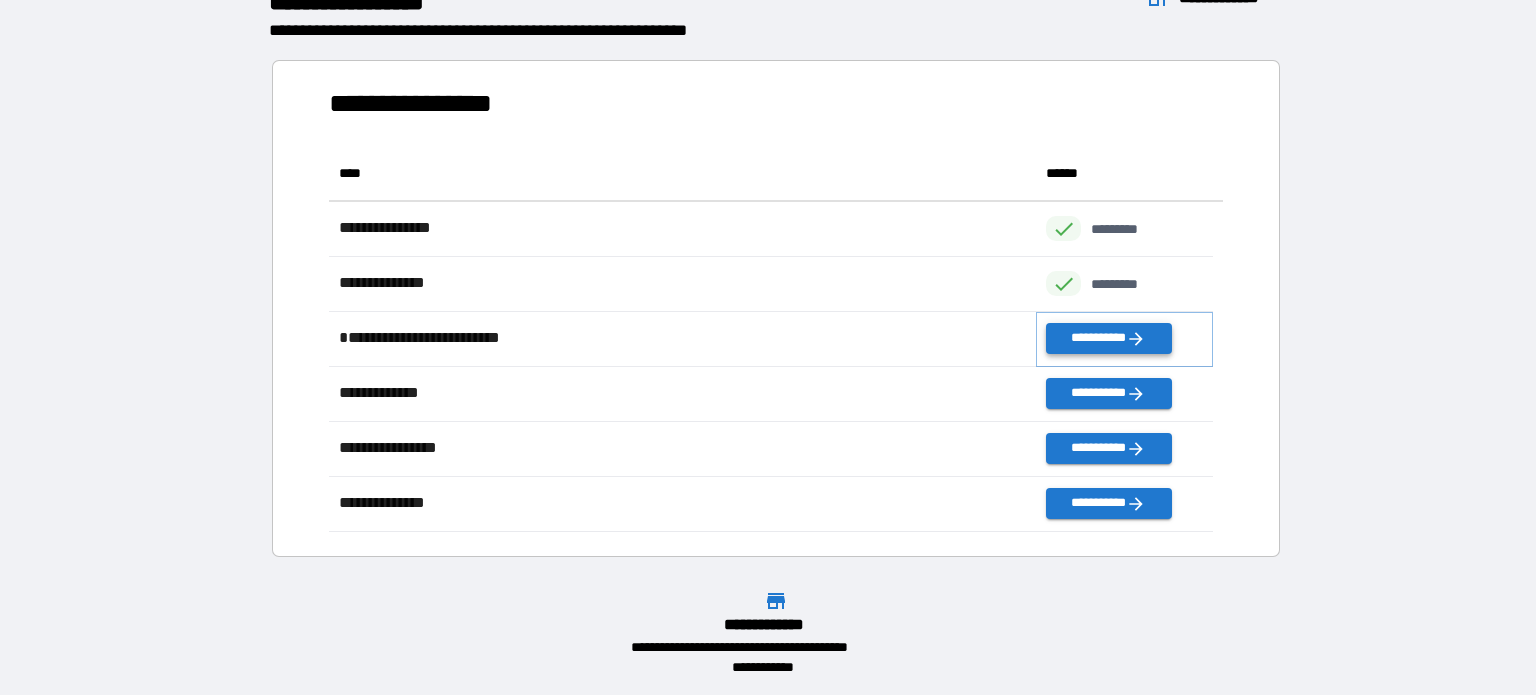 click on "**********" at bounding box center [1108, 338] 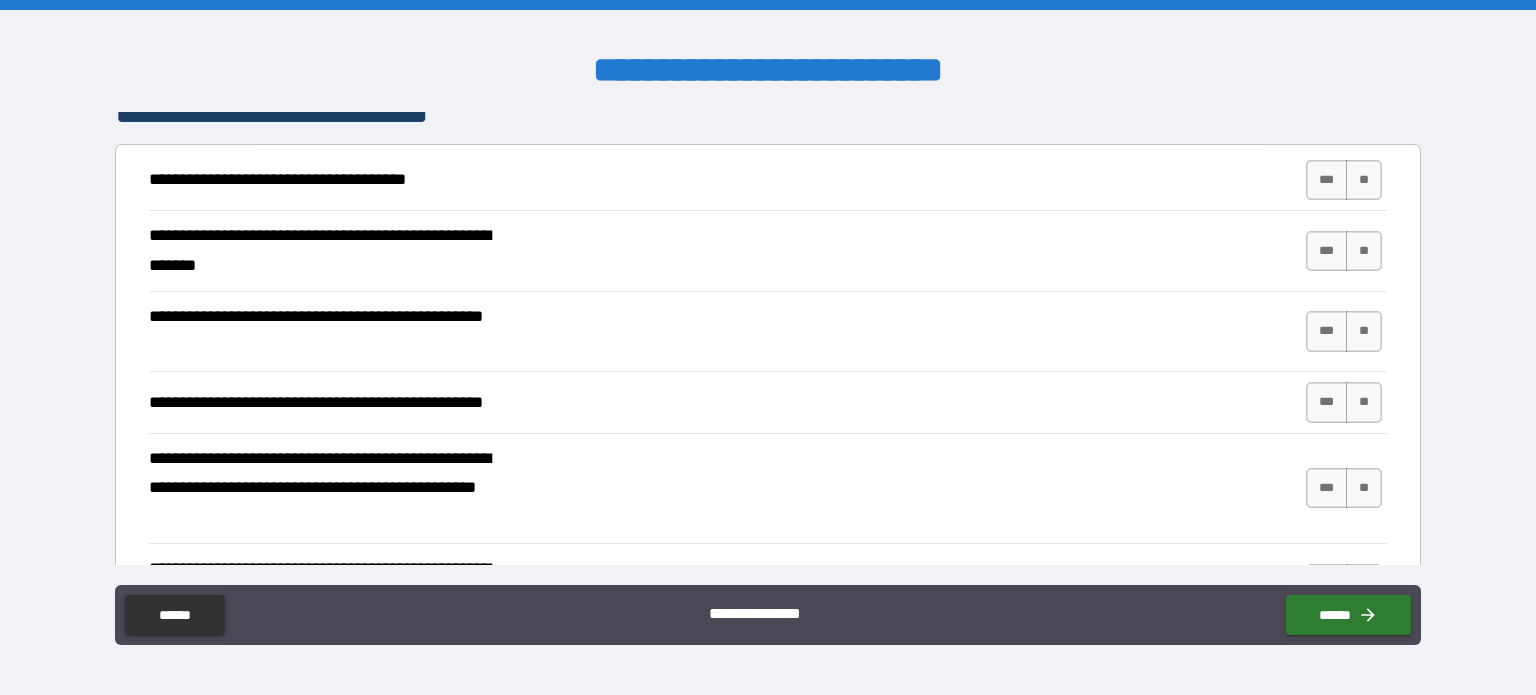 scroll, scrollTop: 360, scrollLeft: 0, axis: vertical 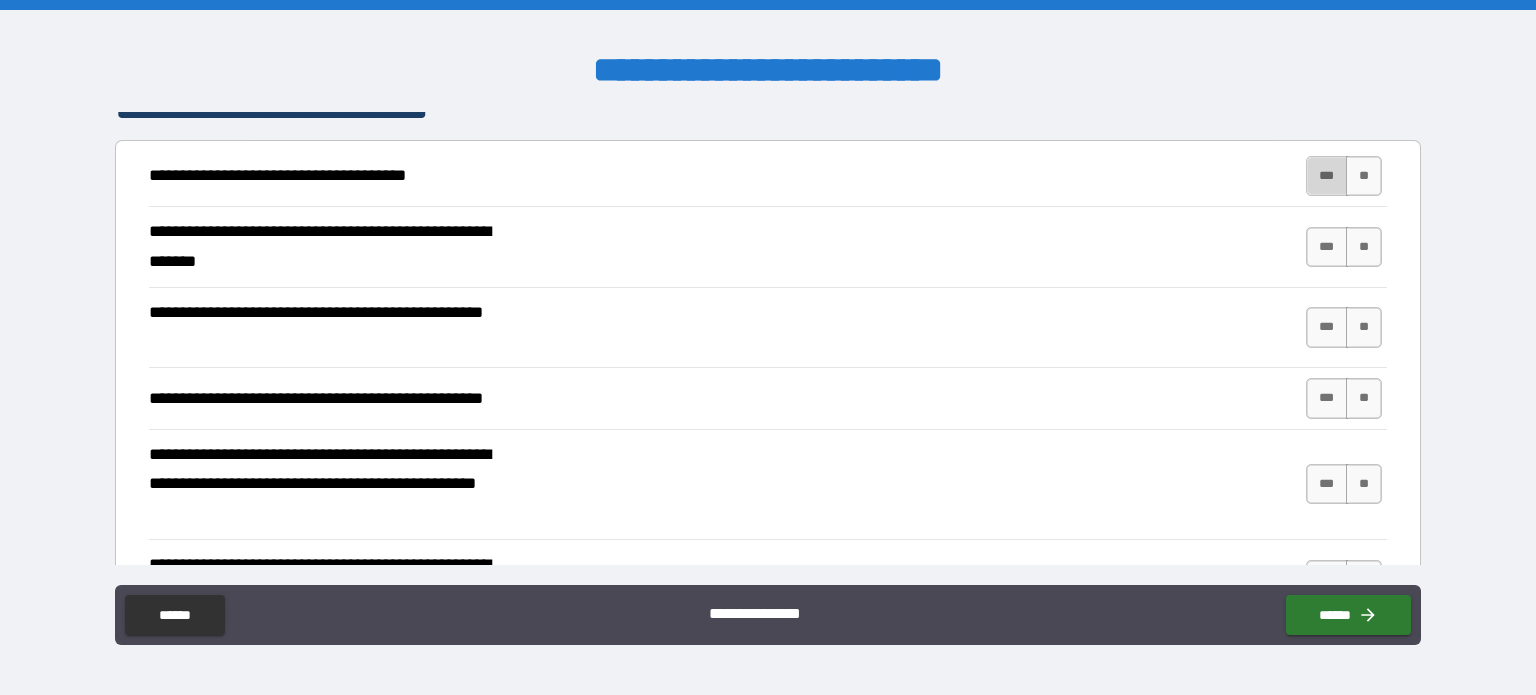 click on "***" at bounding box center [1327, 176] 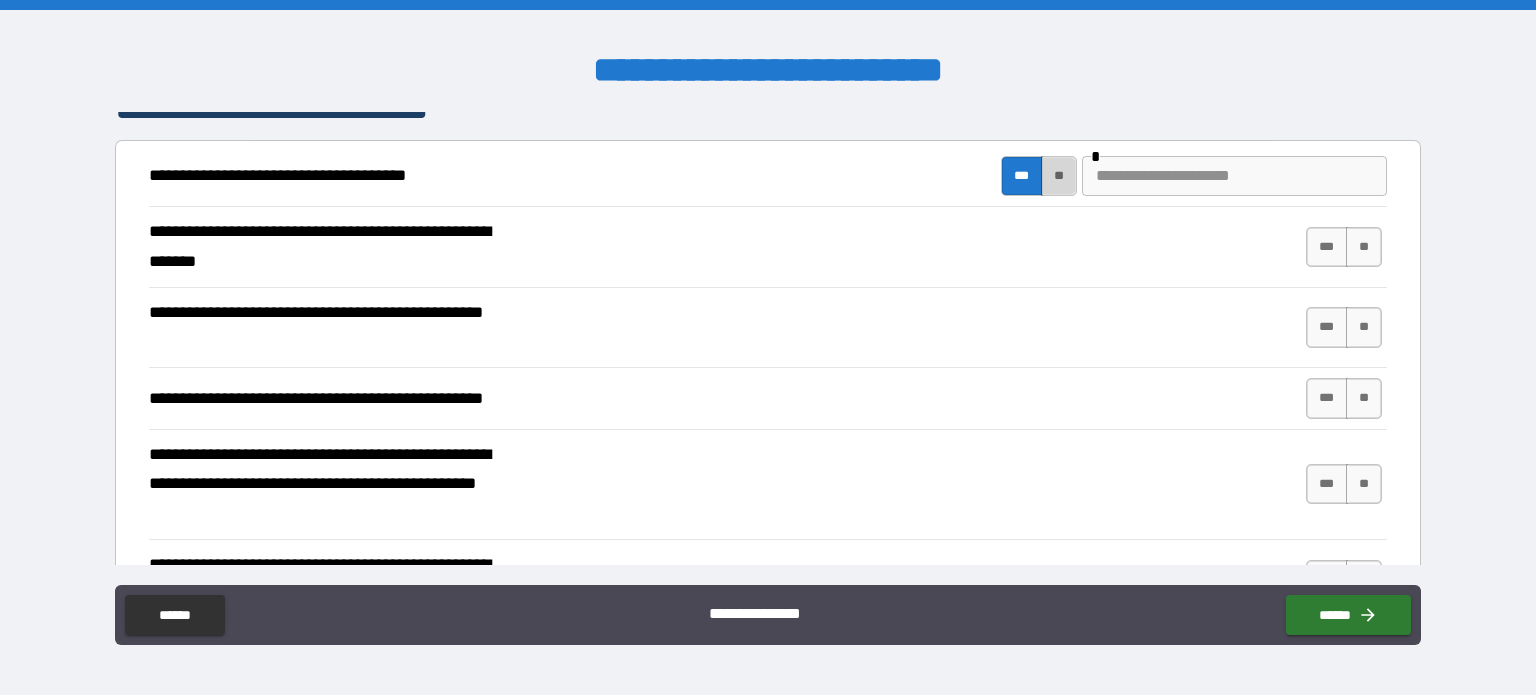 click on "**" at bounding box center [1059, 176] 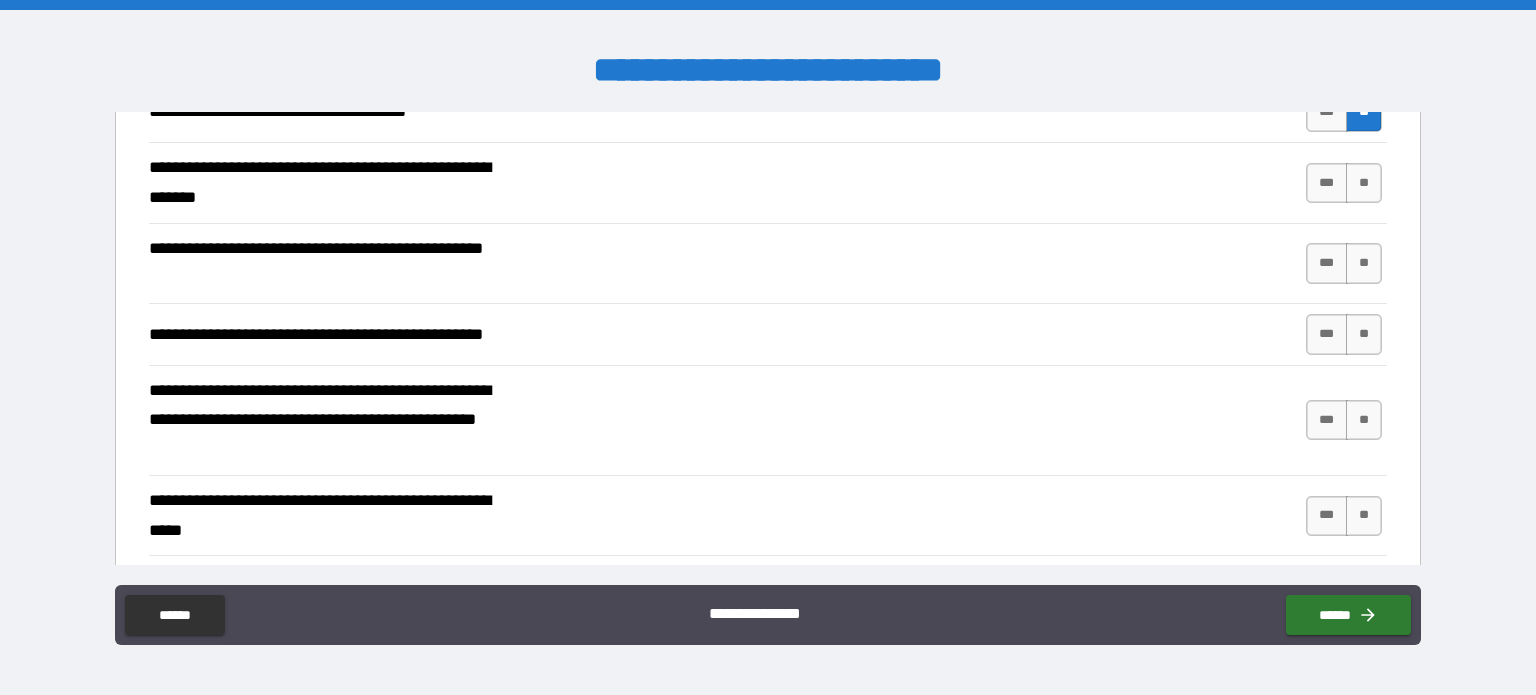 scroll, scrollTop: 426, scrollLeft: 0, axis: vertical 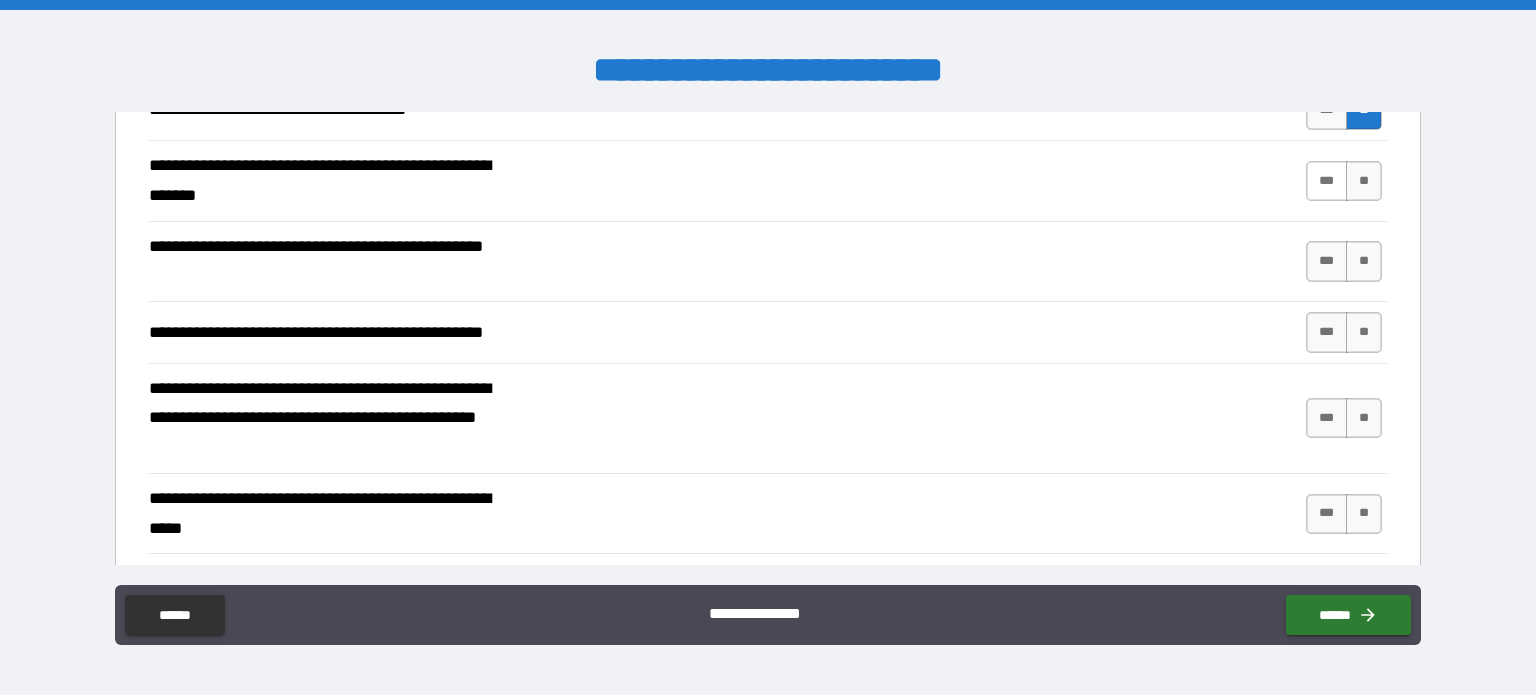 click on "***" at bounding box center [1327, 181] 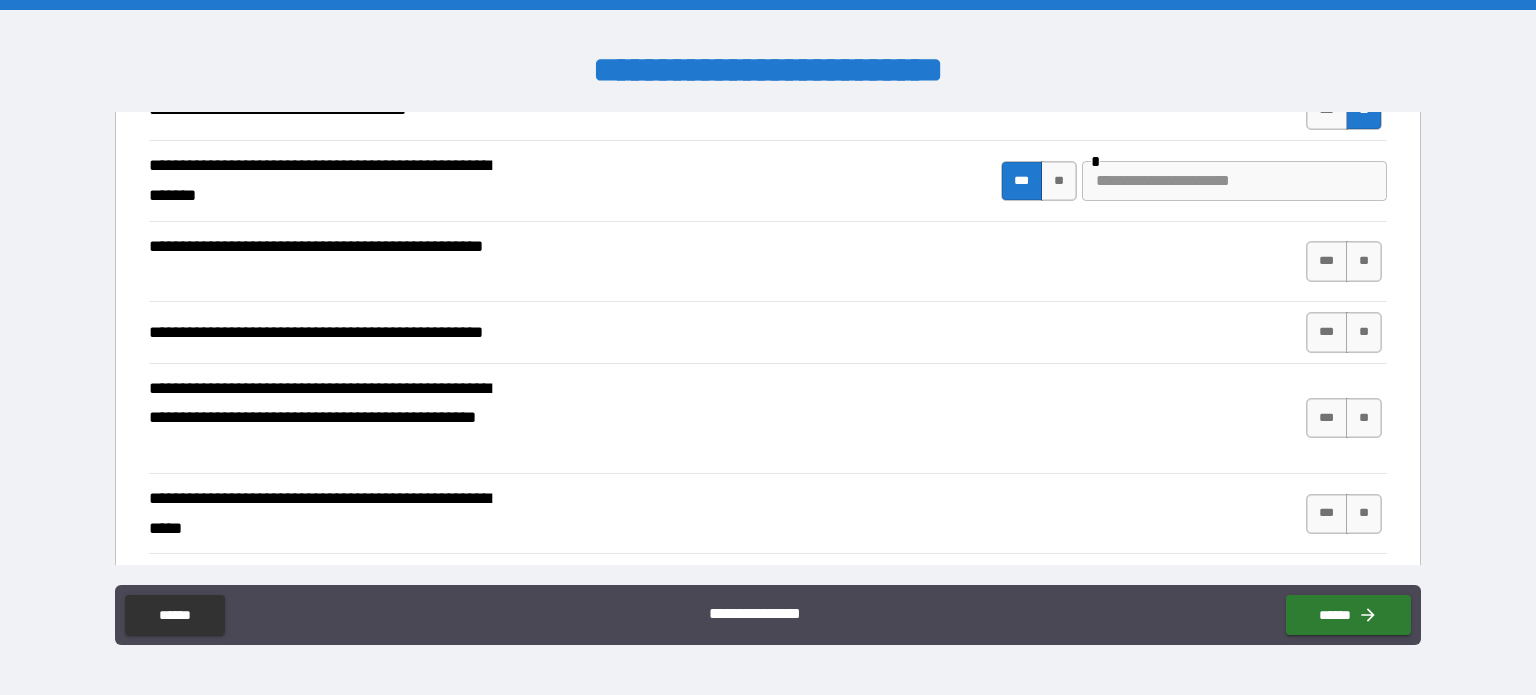click at bounding box center [1234, 181] 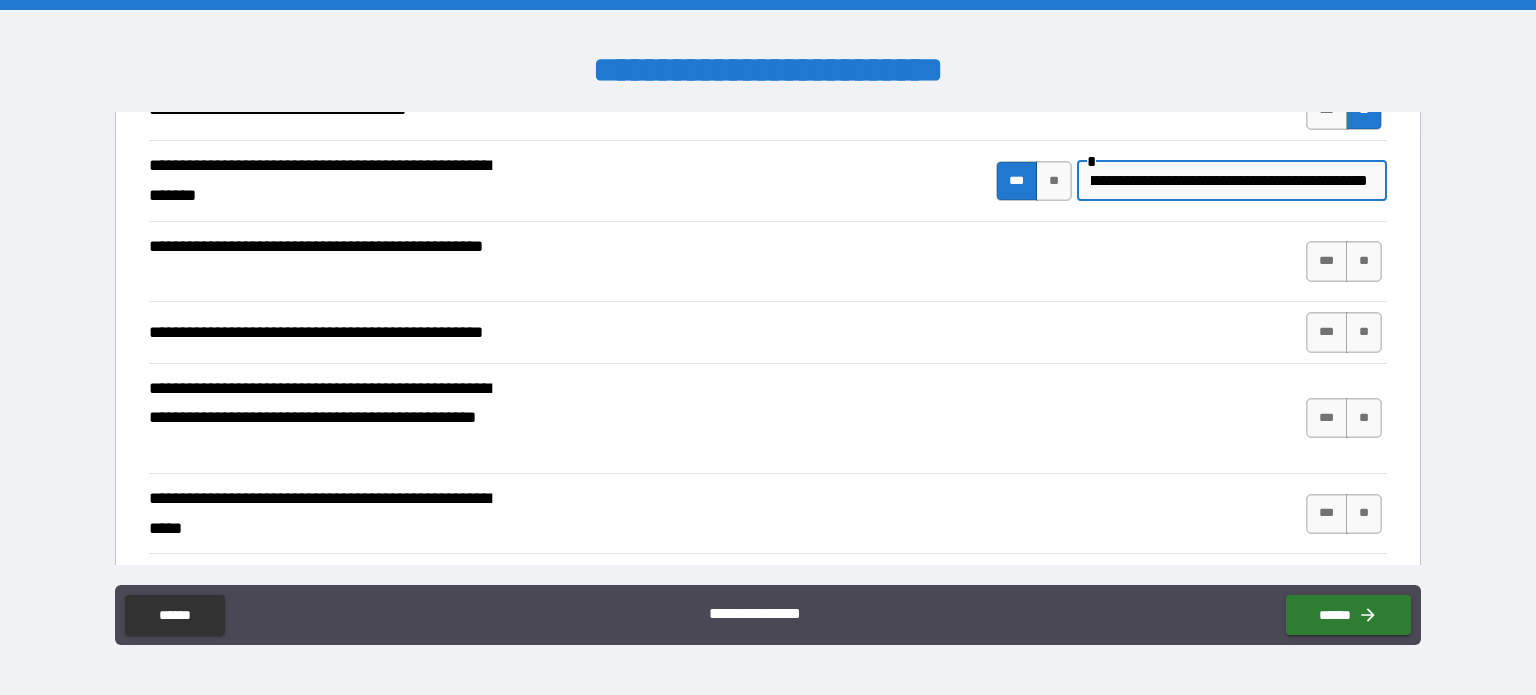 scroll, scrollTop: 0, scrollLeft: 605, axis: horizontal 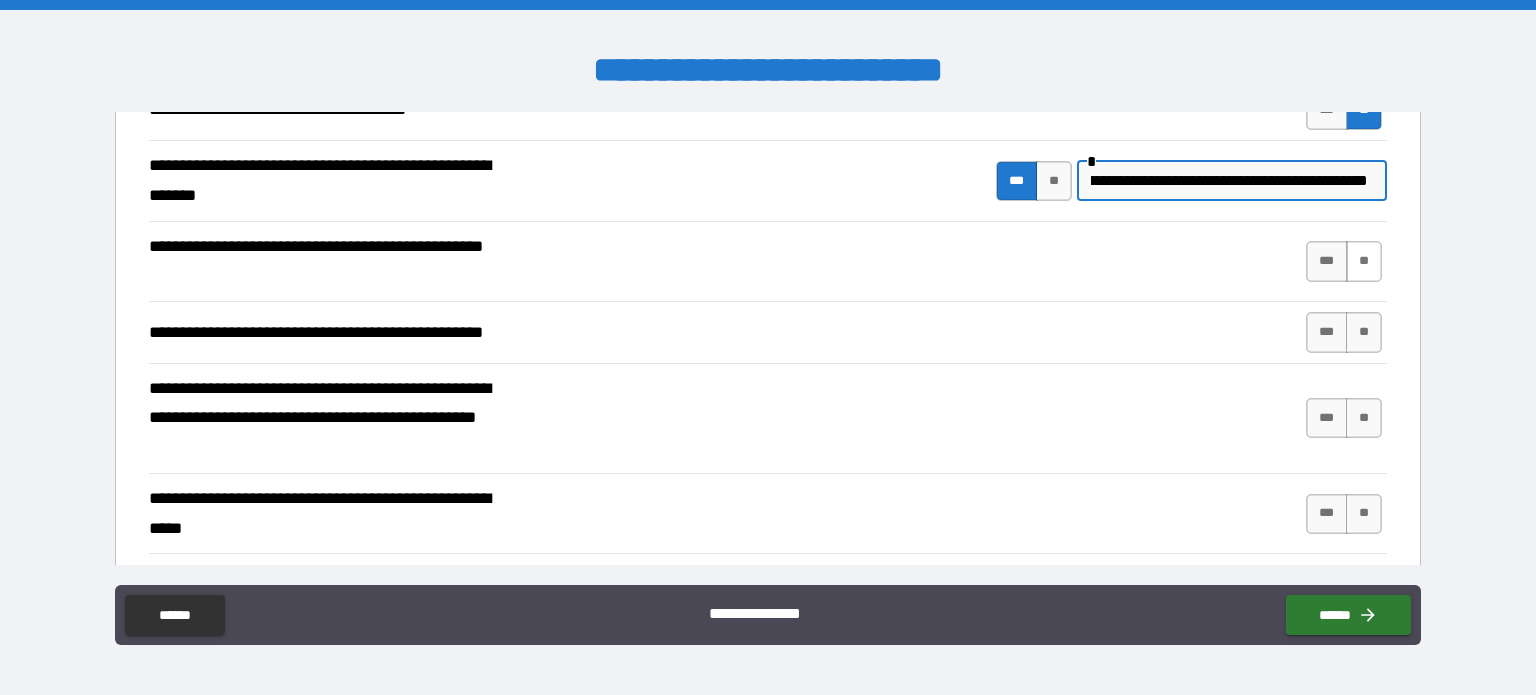 type on "**********" 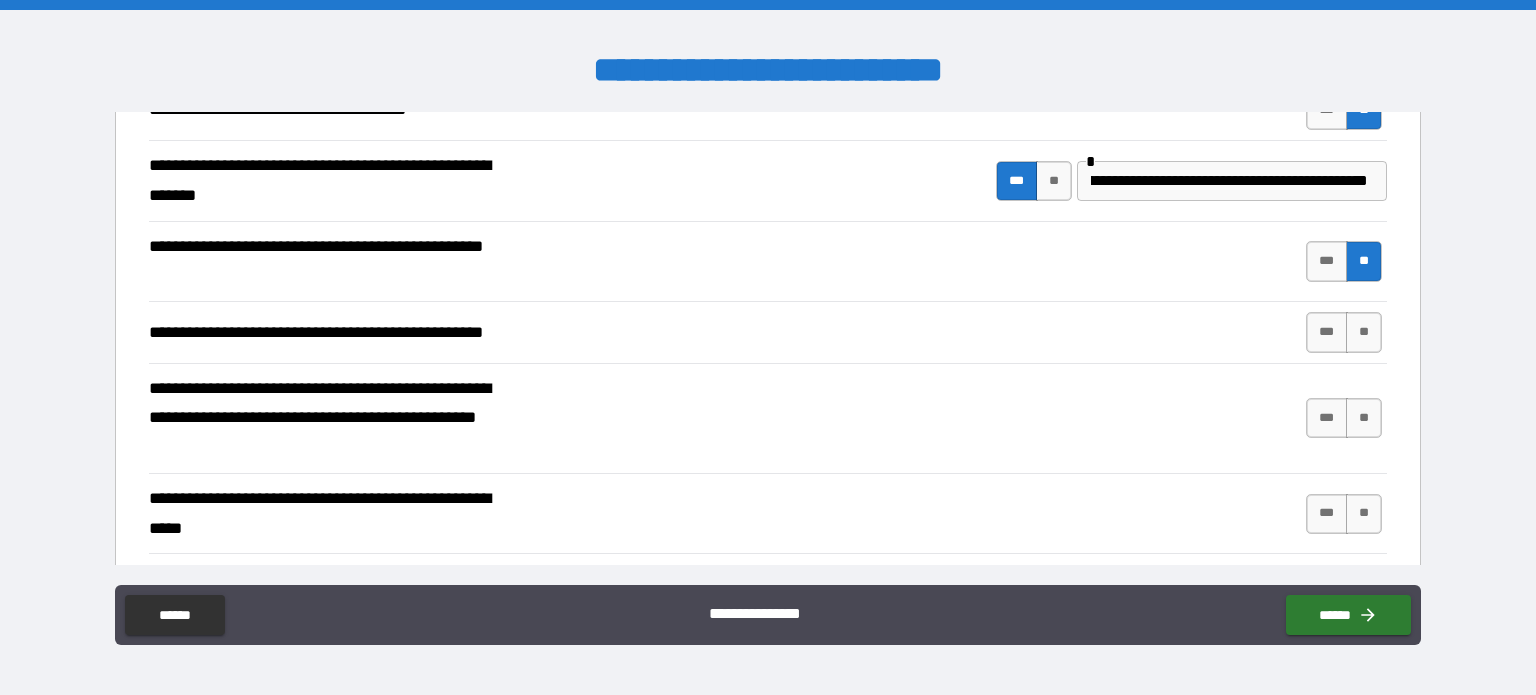 scroll, scrollTop: 0, scrollLeft: 0, axis: both 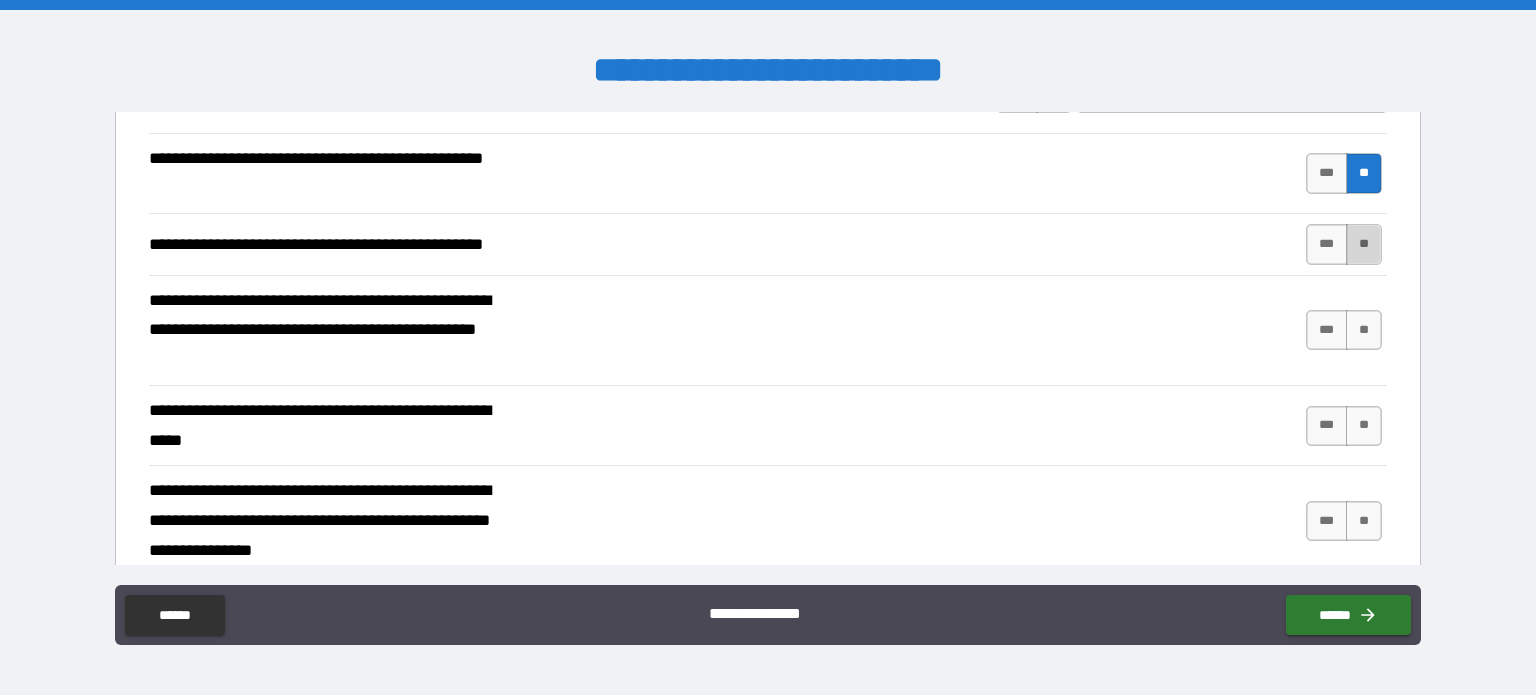 click on "**" at bounding box center (1364, 244) 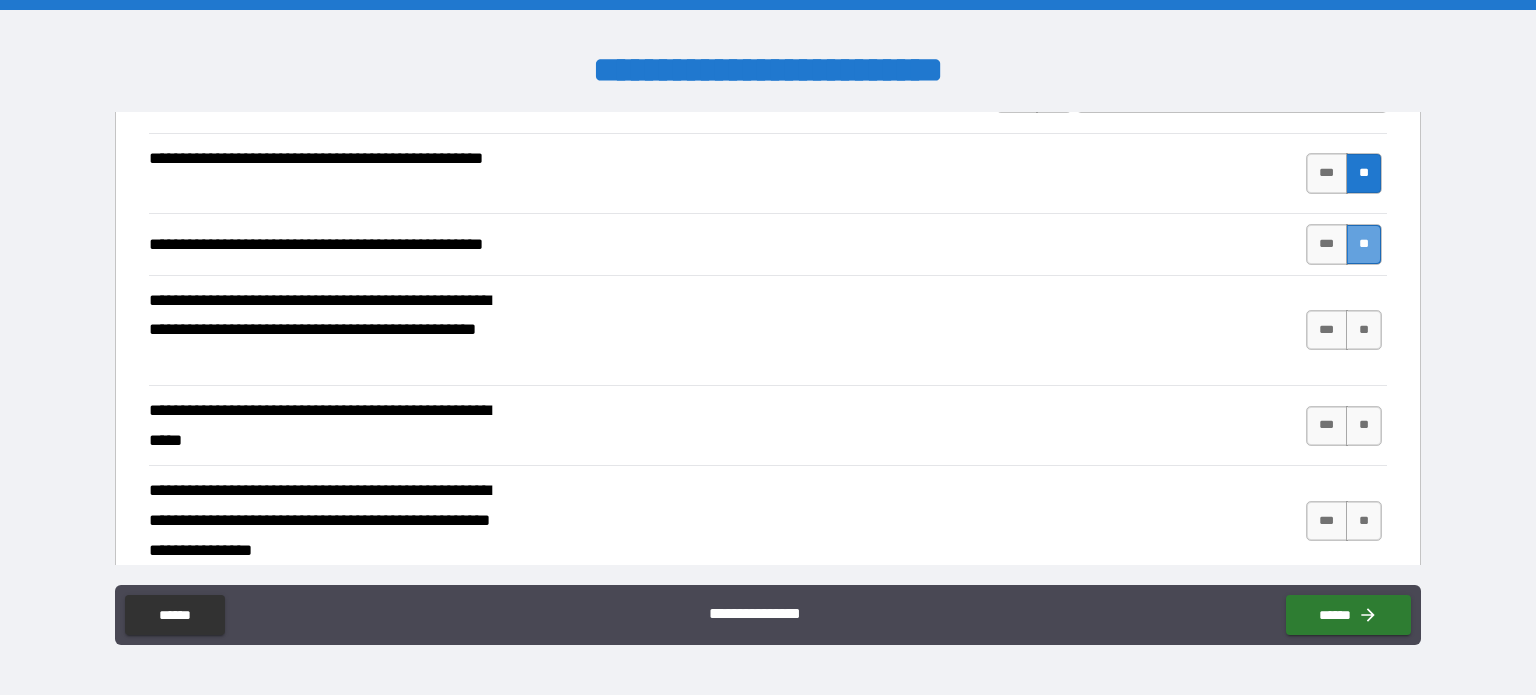 click on "**" at bounding box center [1364, 244] 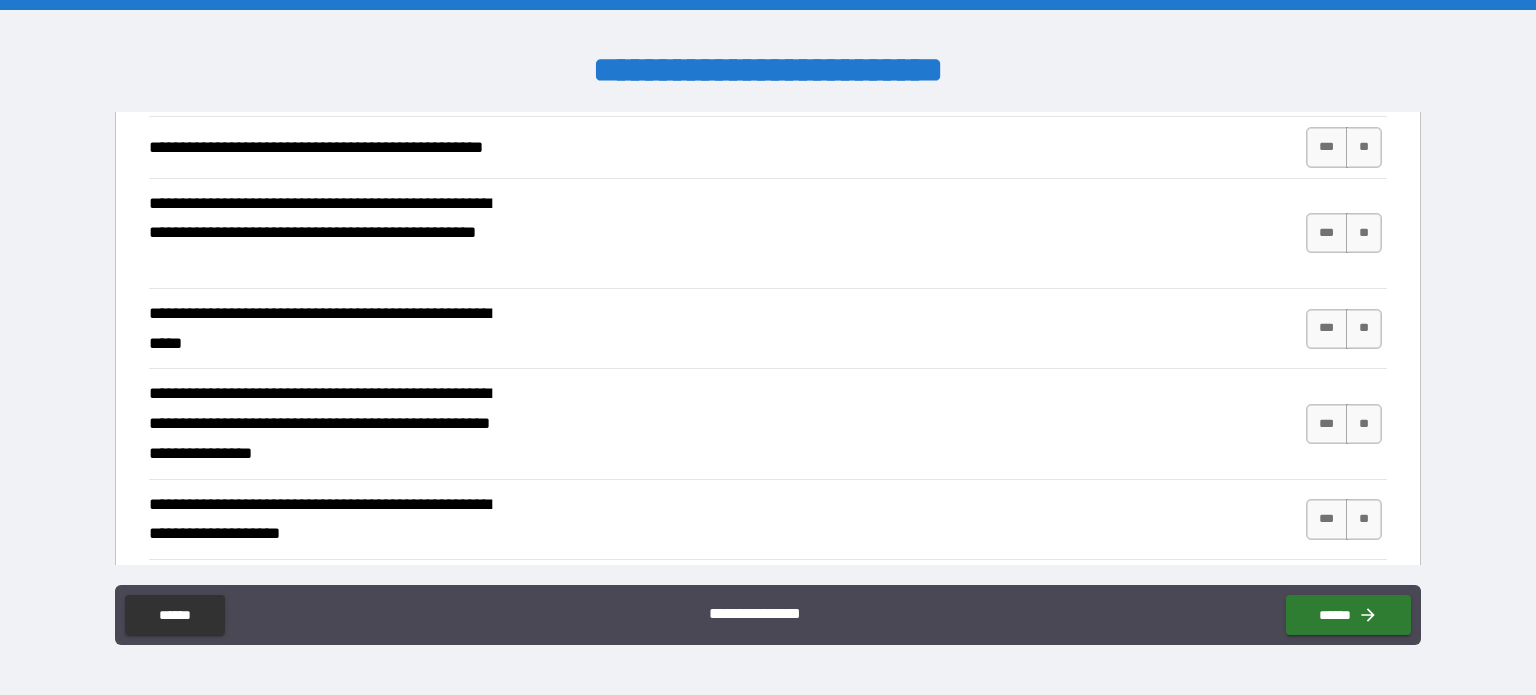 scroll, scrollTop: 612, scrollLeft: 0, axis: vertical 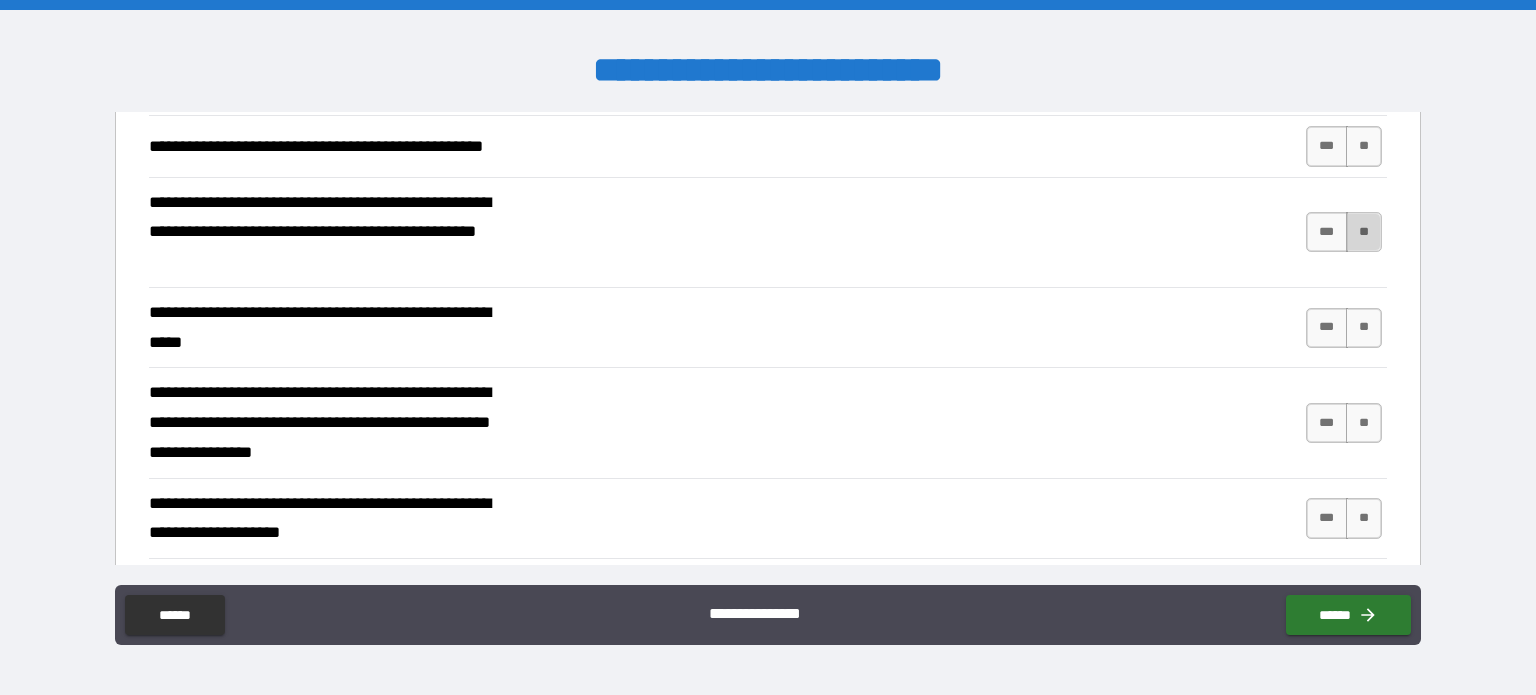 click on "**" at bounding box center (1364, 232) 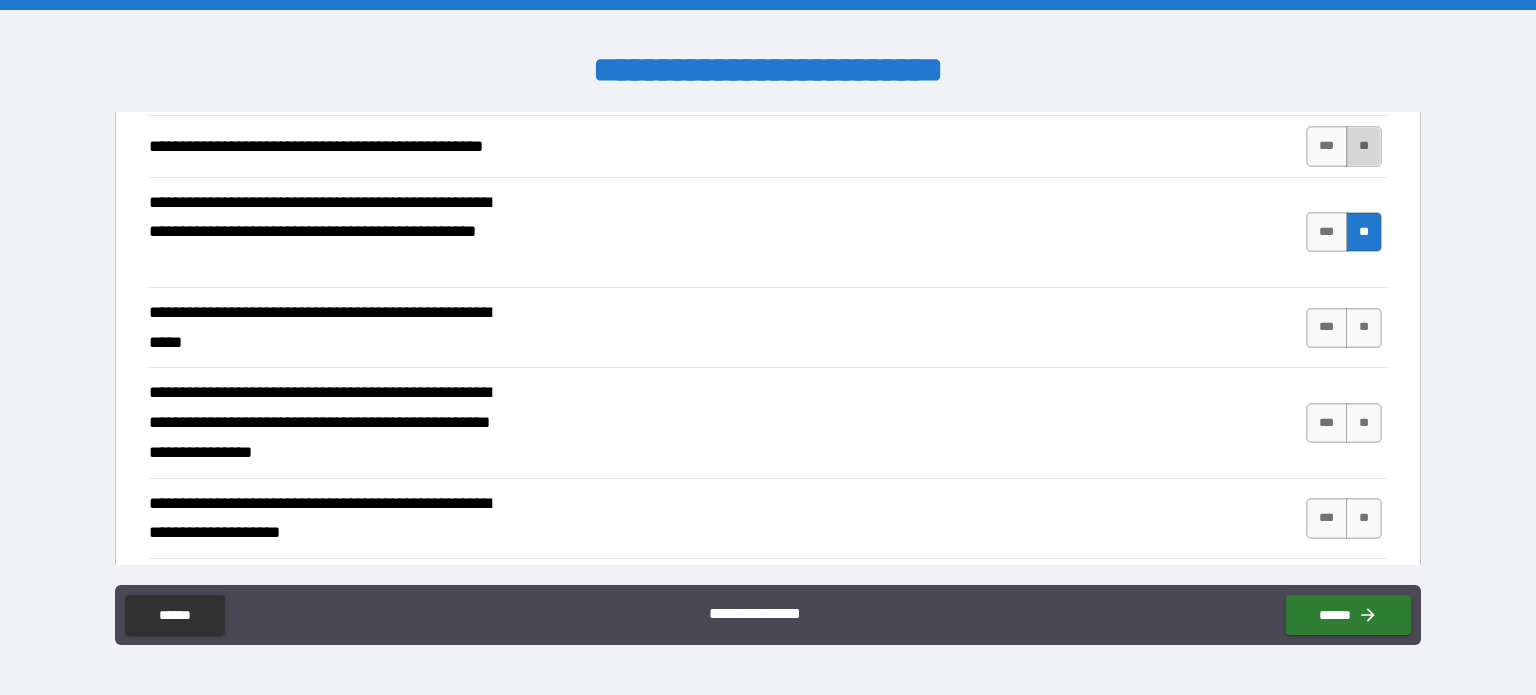 click on "**" at bounding box center [1364, 146] 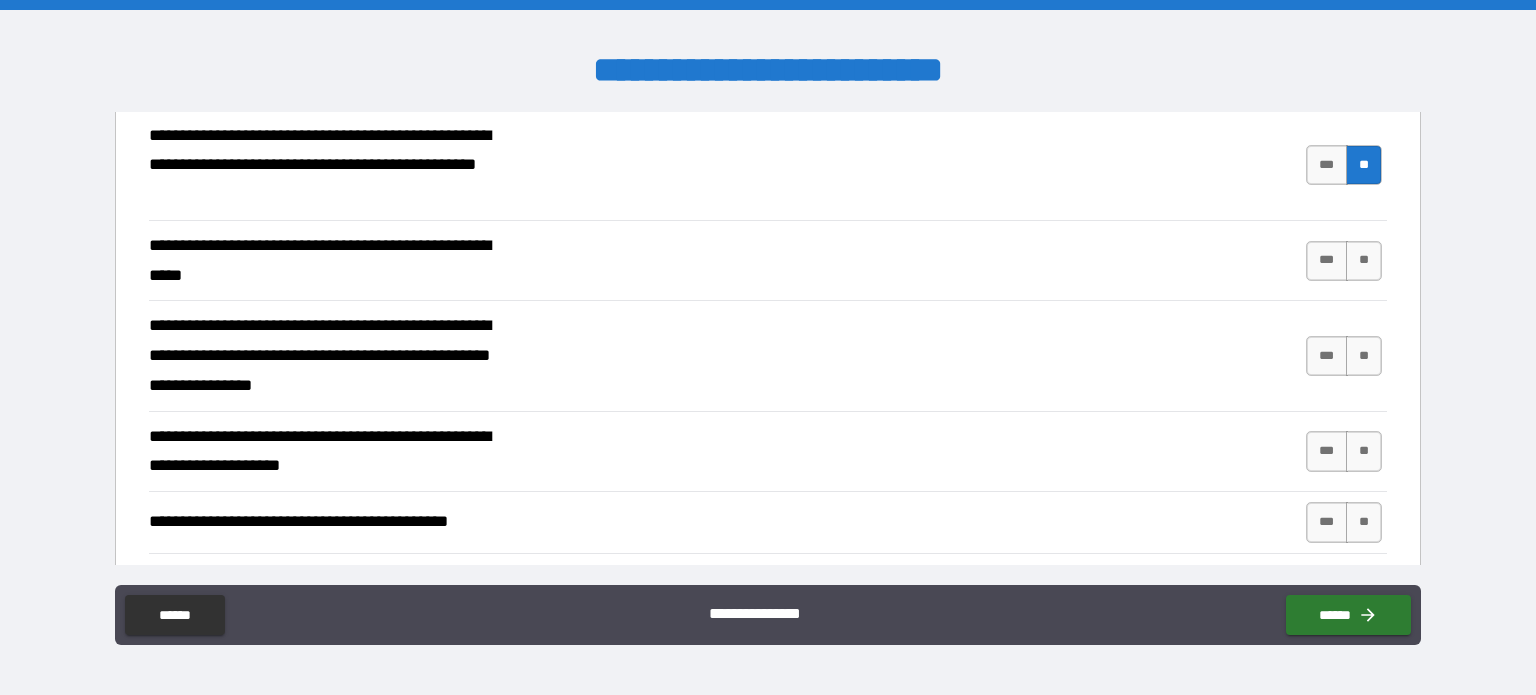 scroll, scrollTop: 680, scrollLeft: 0, axis: vertical 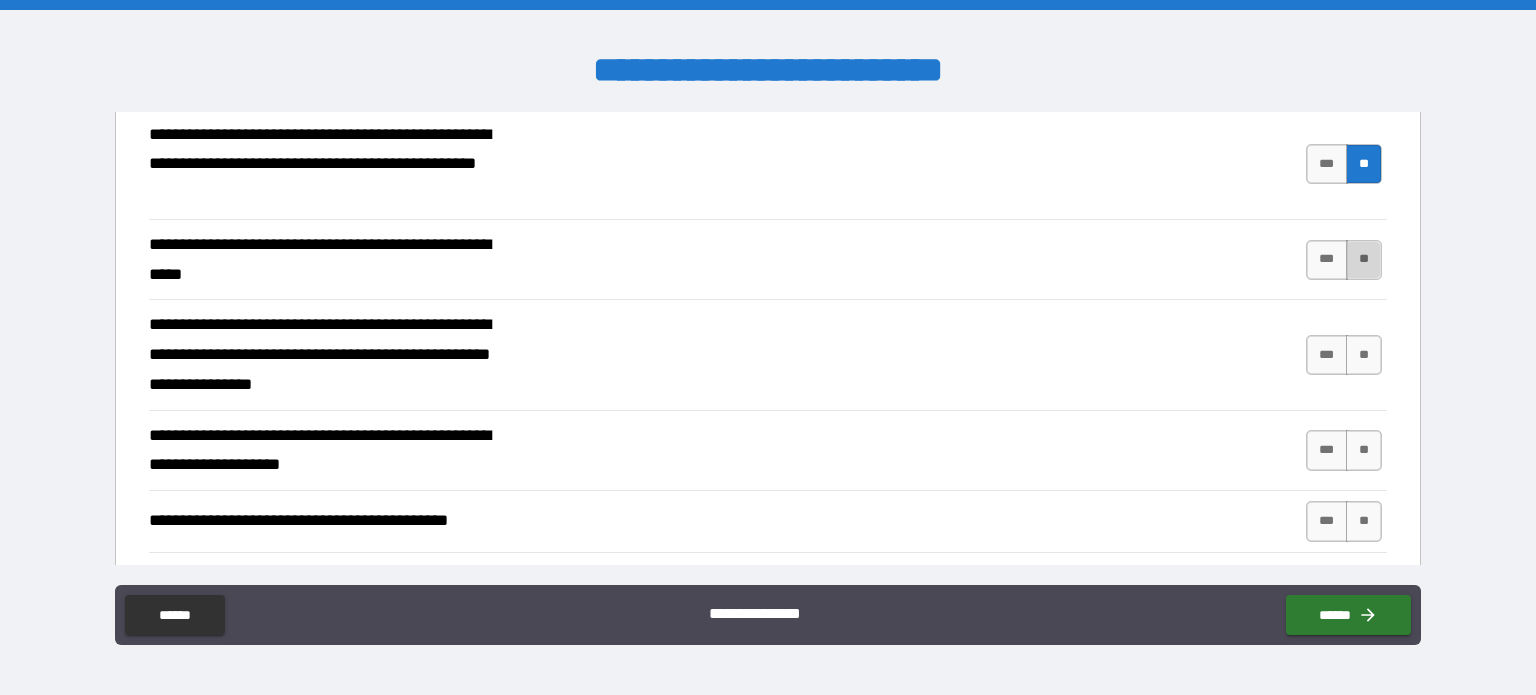 click on "**" at bounding box center (1364, 260) 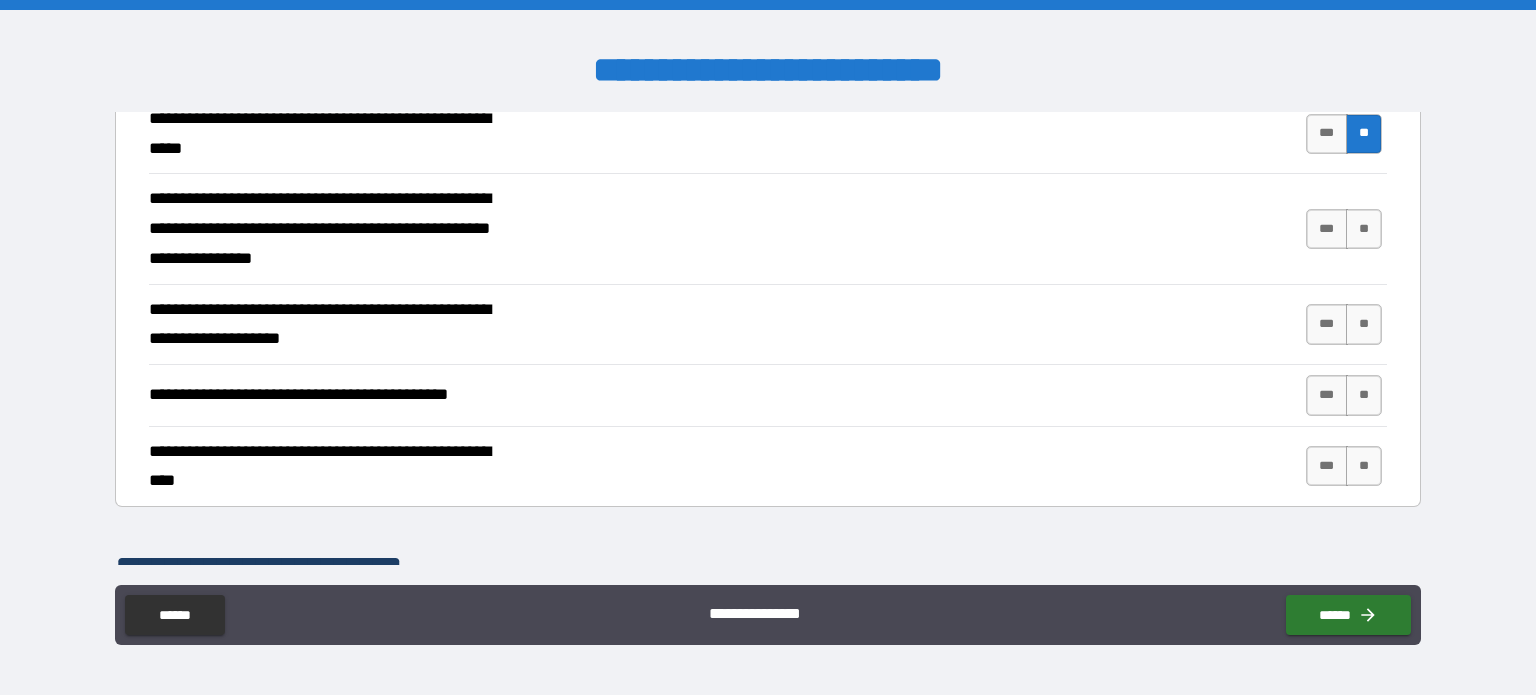 scroll, scrollTop: 807, scrollLeft: 0, axis: vertical 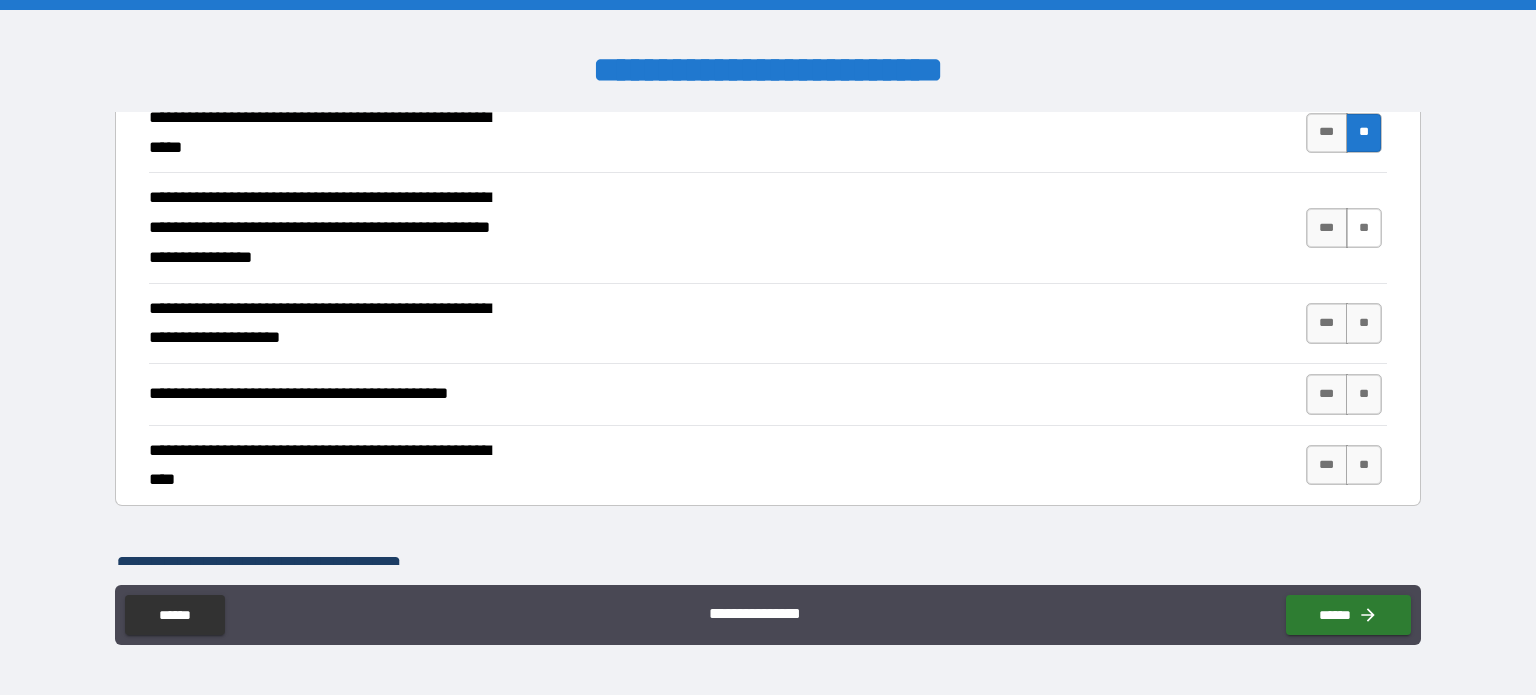 click on "**" at bounding box center (1364, 228) 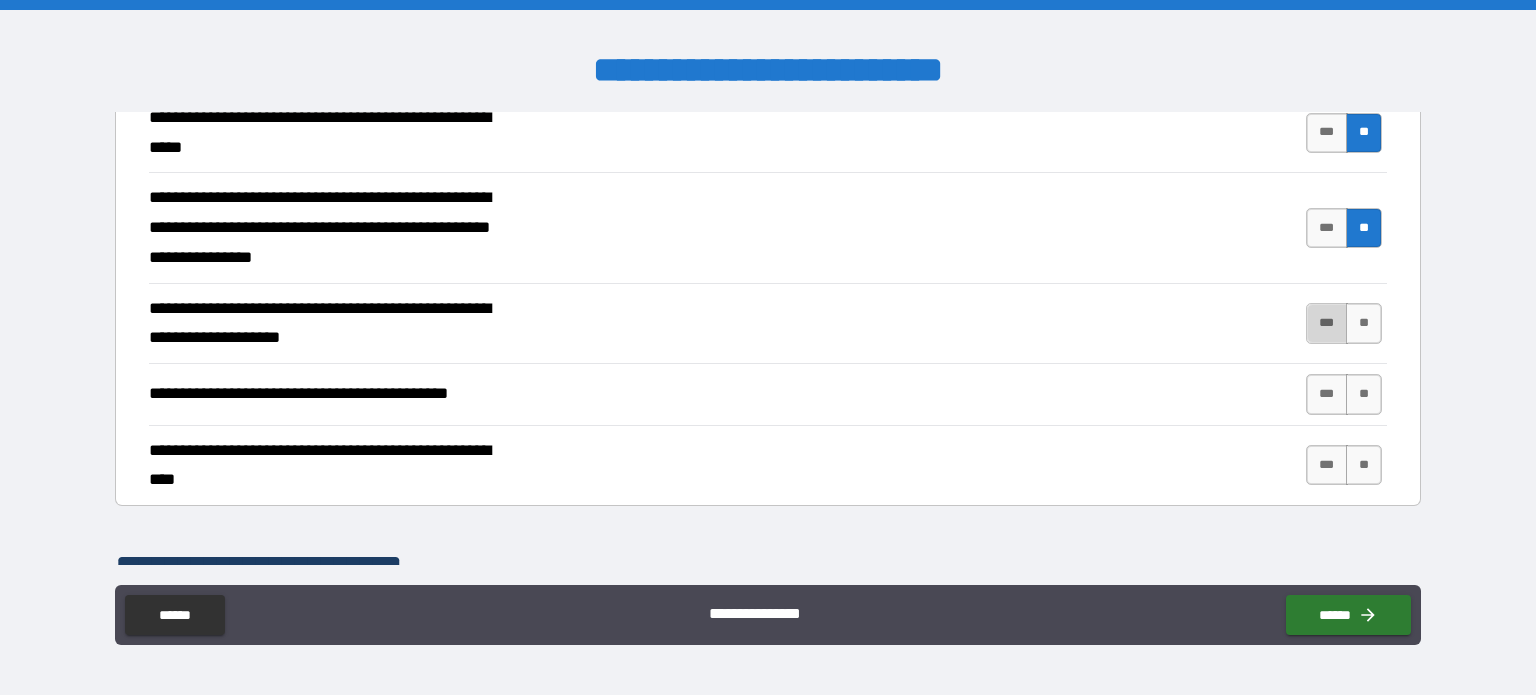 click on "***" at bounding box center [1327, 323] 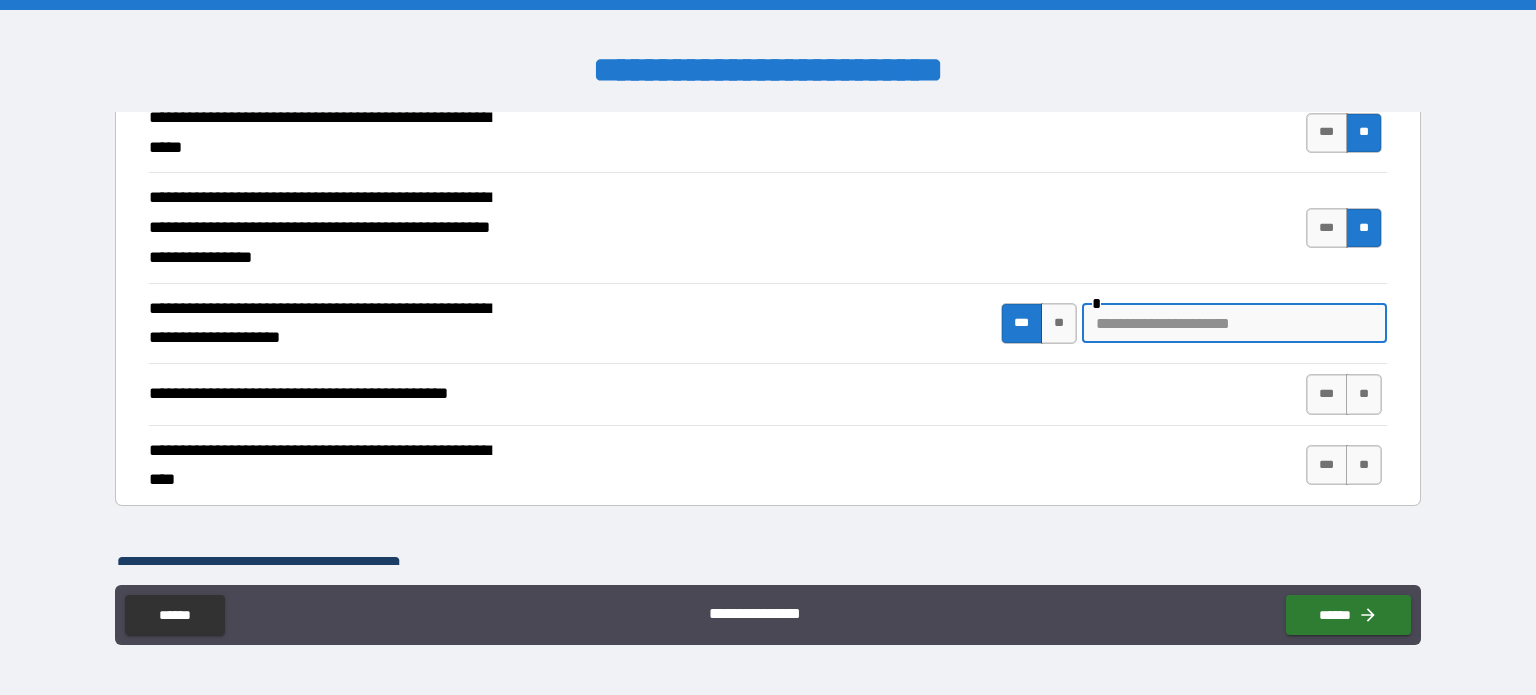 click at bounding box center [1234, 323] 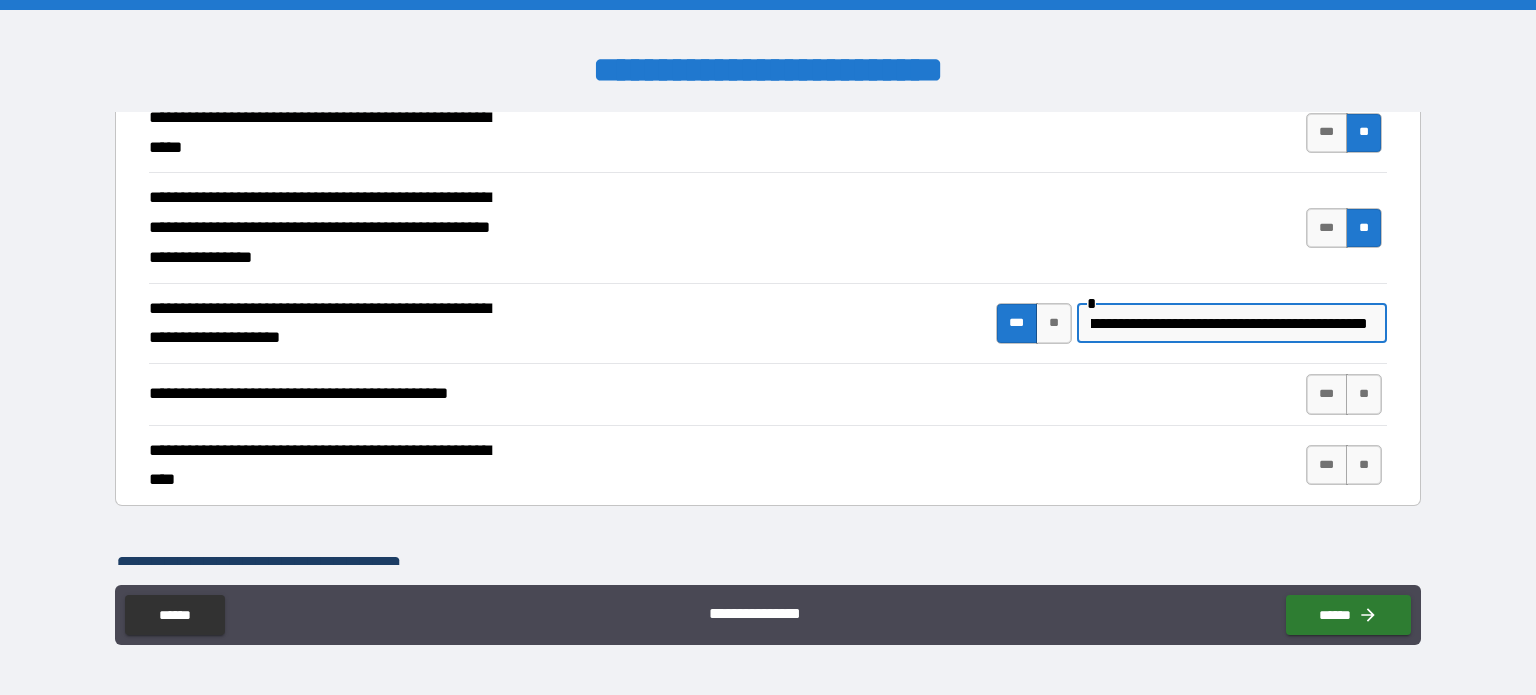 scroll, scrollTop: 0, scrollLeft: 375, axis: horizontal 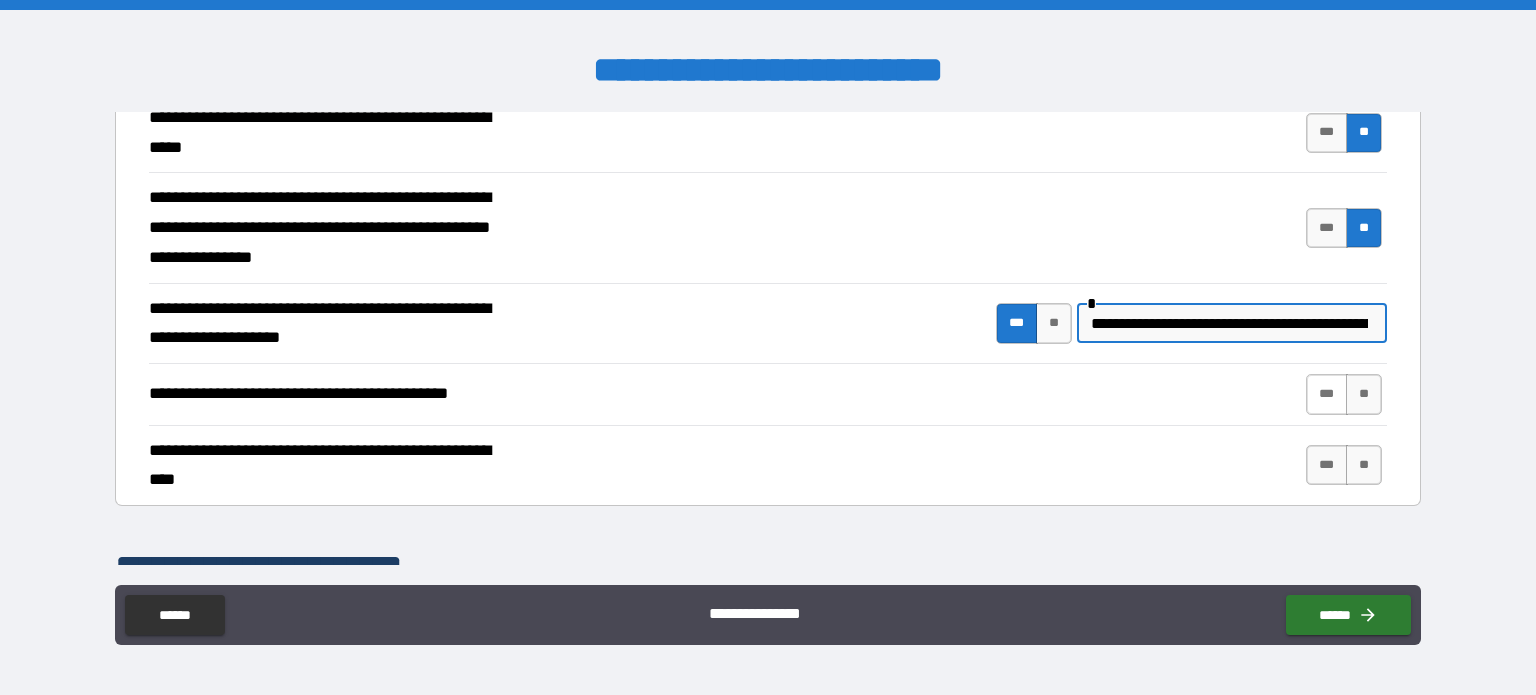 click on "***" at bounding box center (1327, 394) 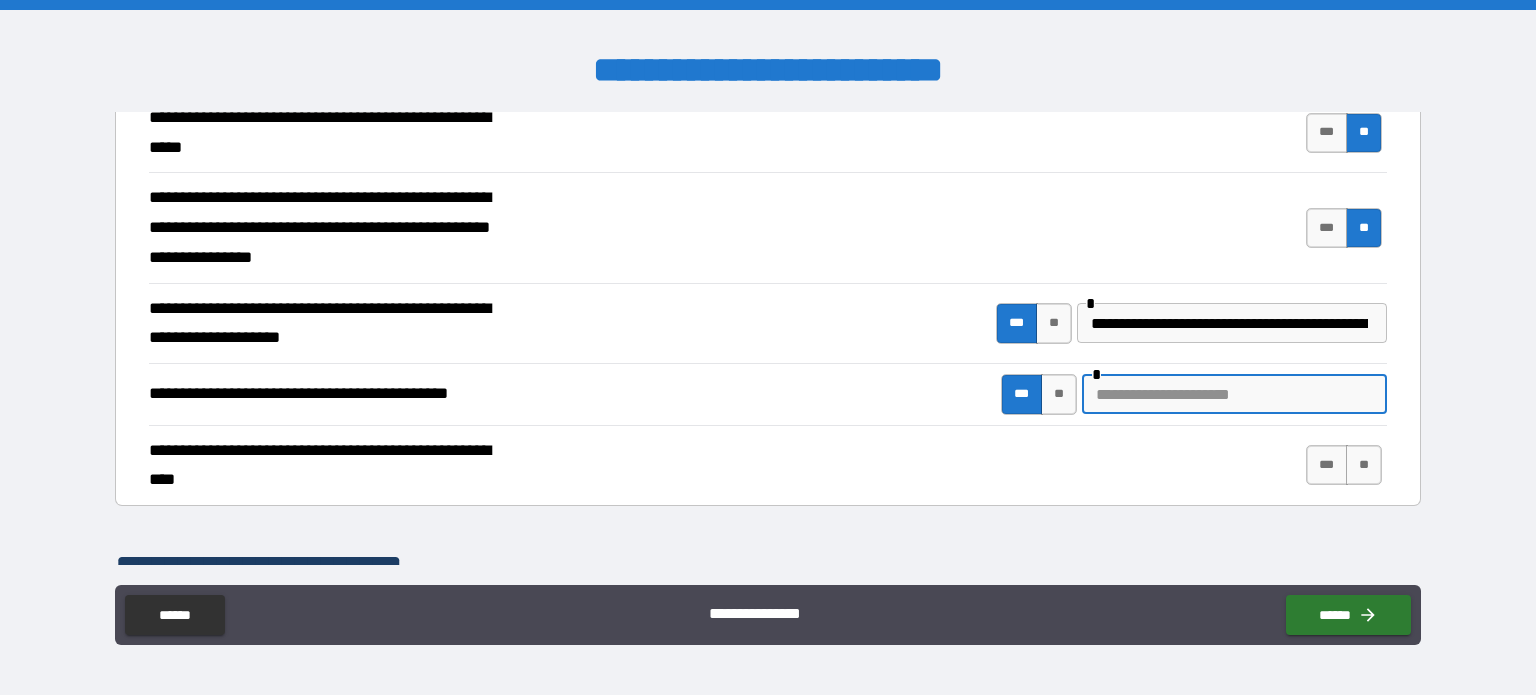 click at bounding box center (1234, 394) 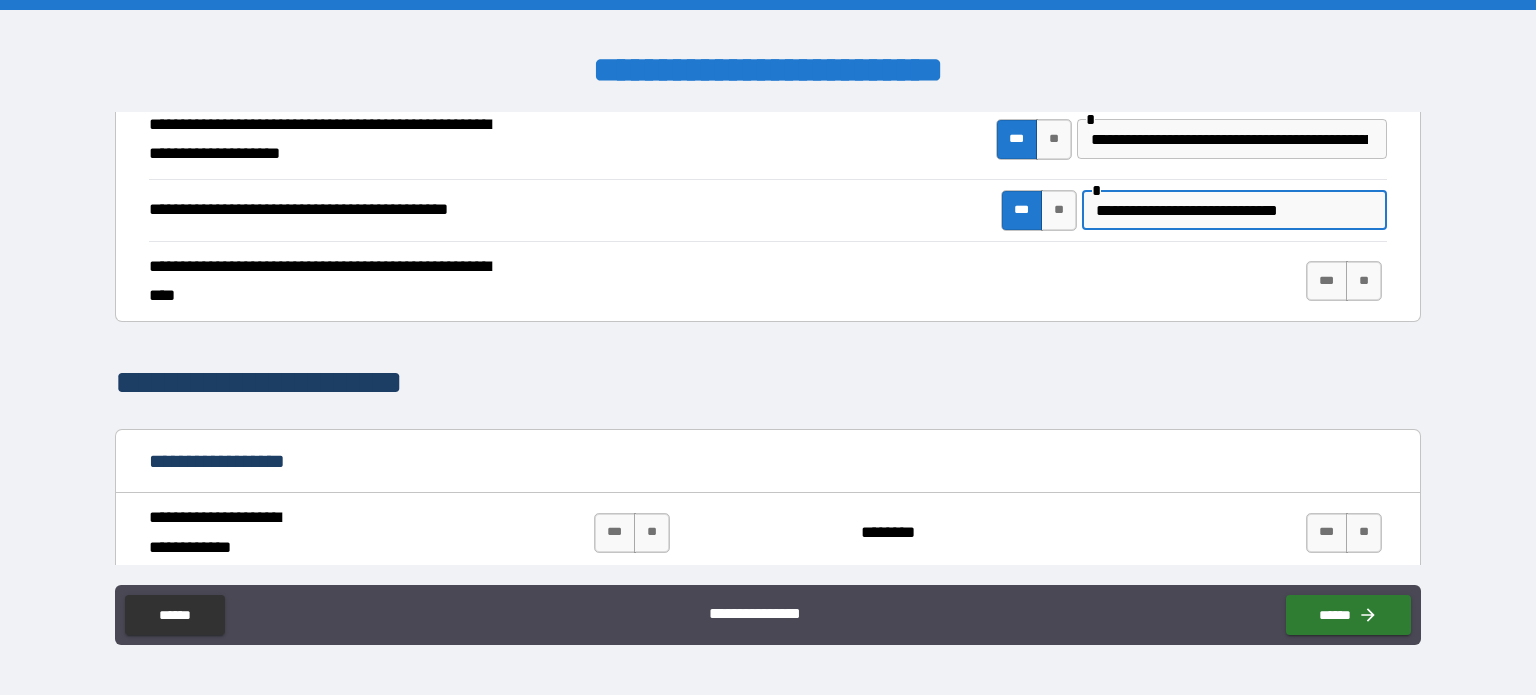 scroll, scrollTop: 995, scrollLeft: 0, axis: vertical 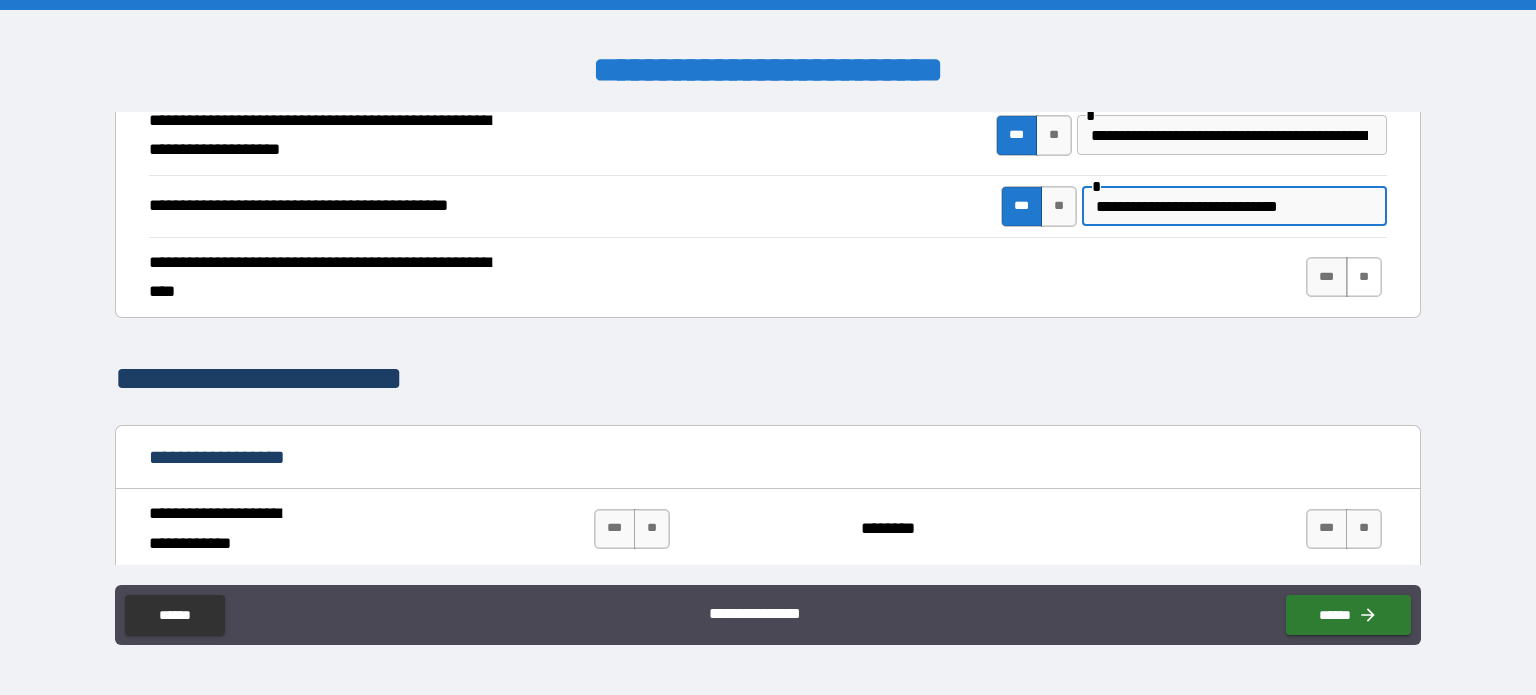 type on "**********" 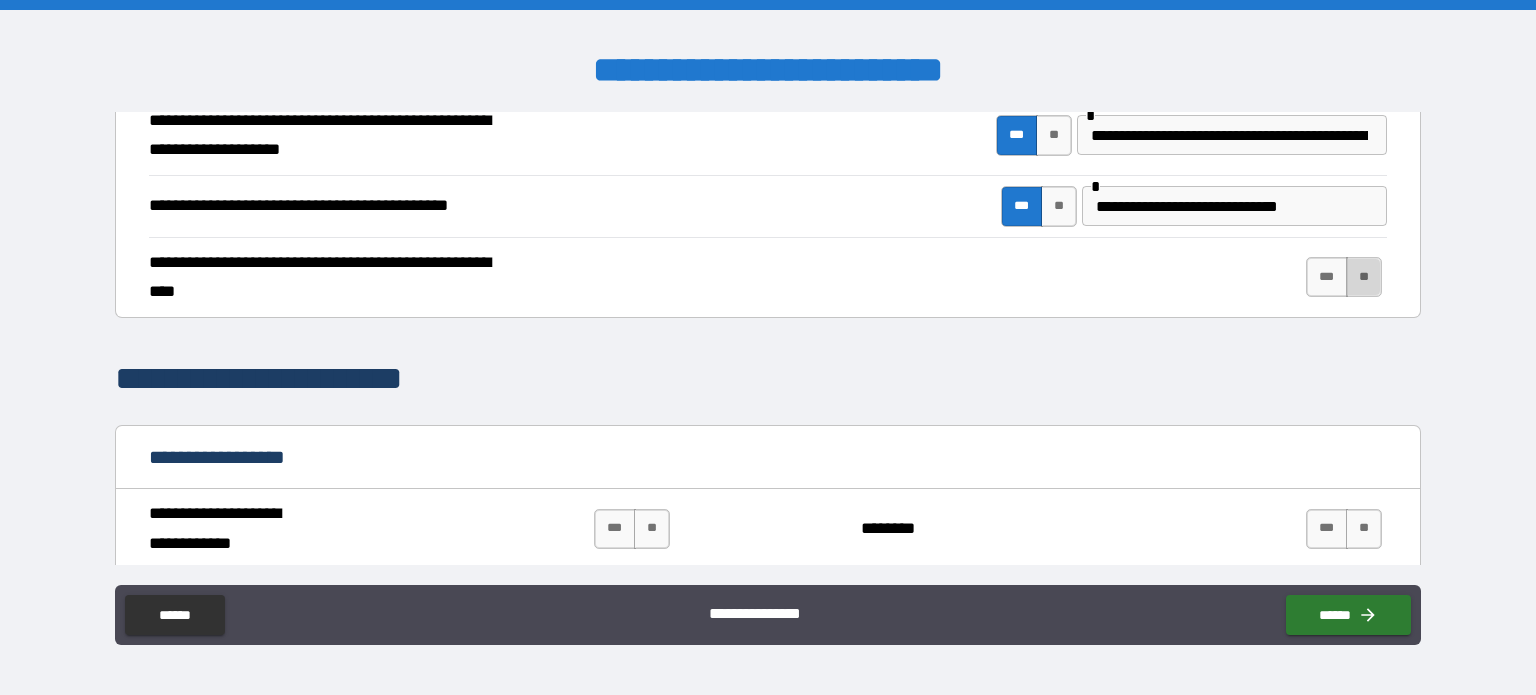 click on "**" at bounding box center (1364, 277) 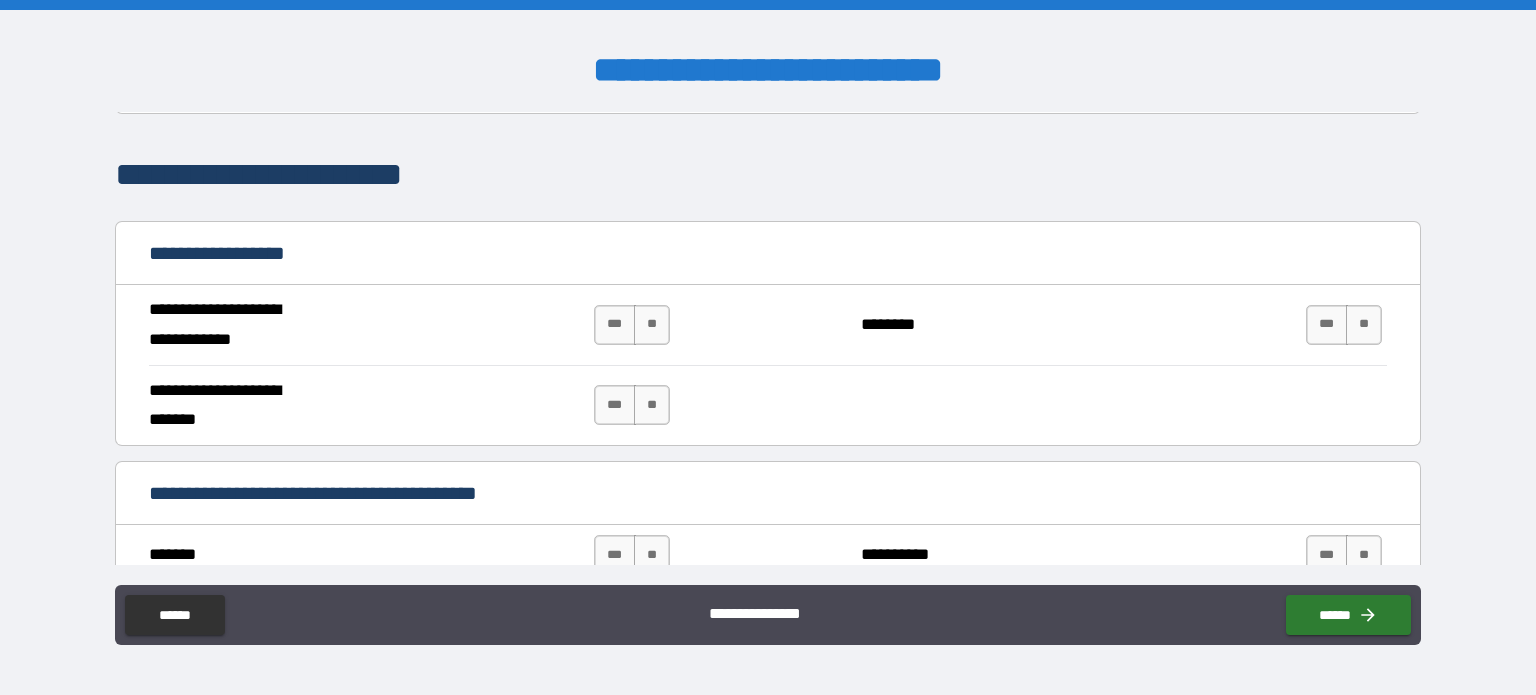 scroll, scrollTop: 1200, scrollLeft: 0, axis: vertical 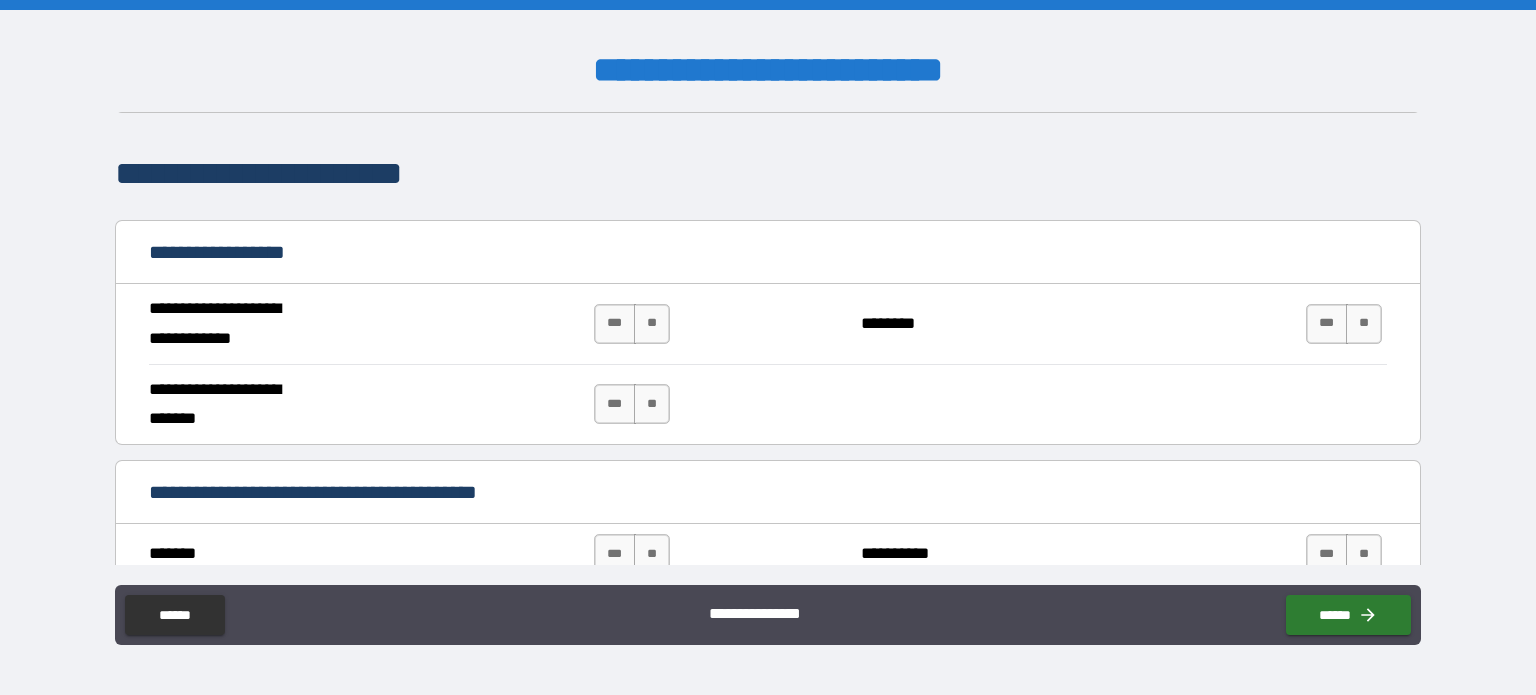 click on "**********" at bounding box center [768, 329] 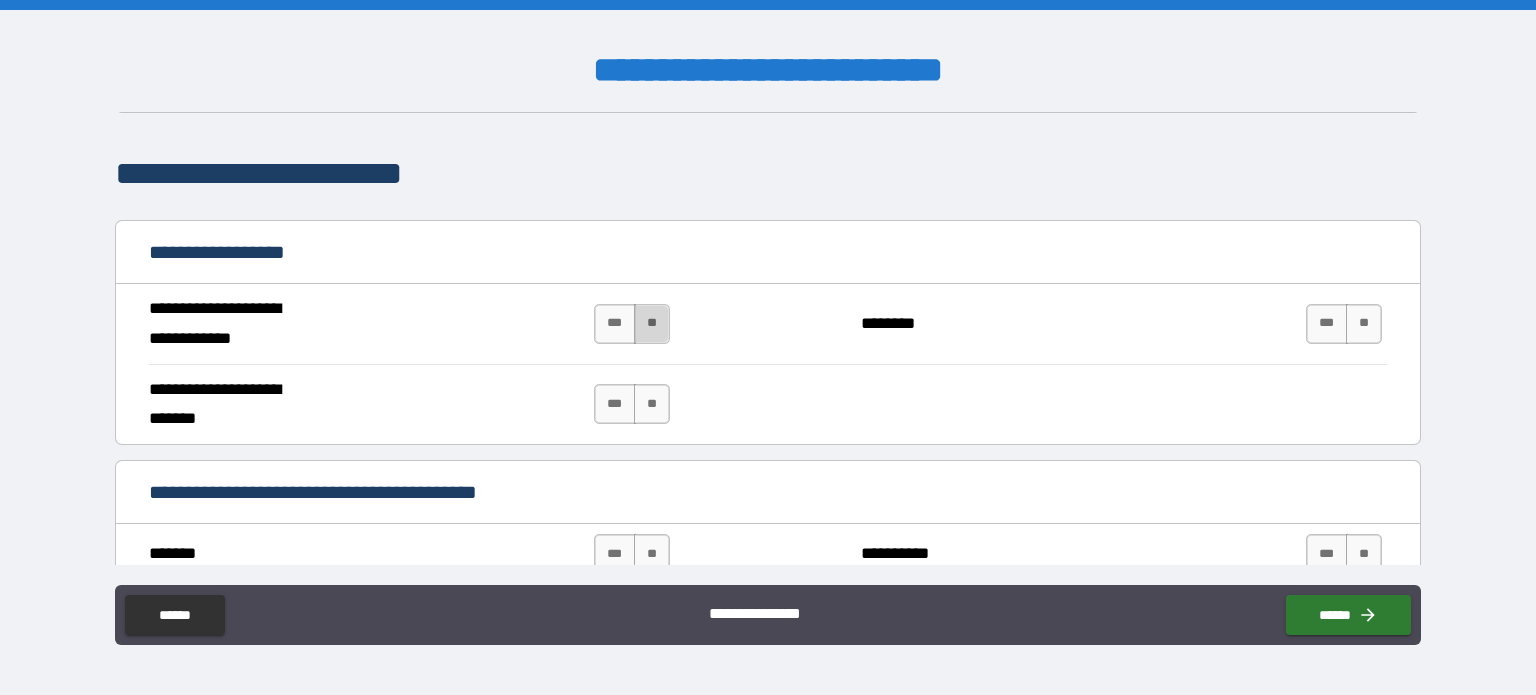 click on "**" at bounding box center (652, 324) 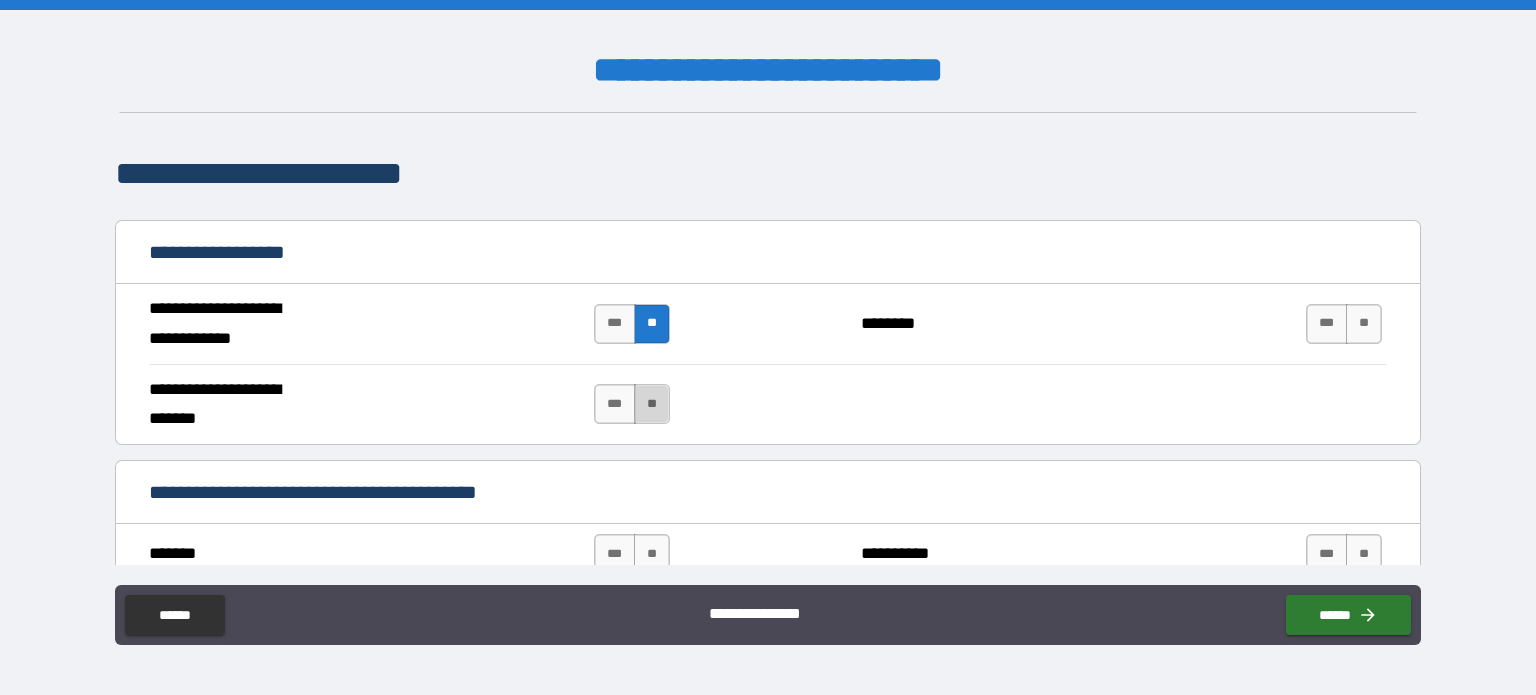 click on "**" at bounding box center (652, 404) 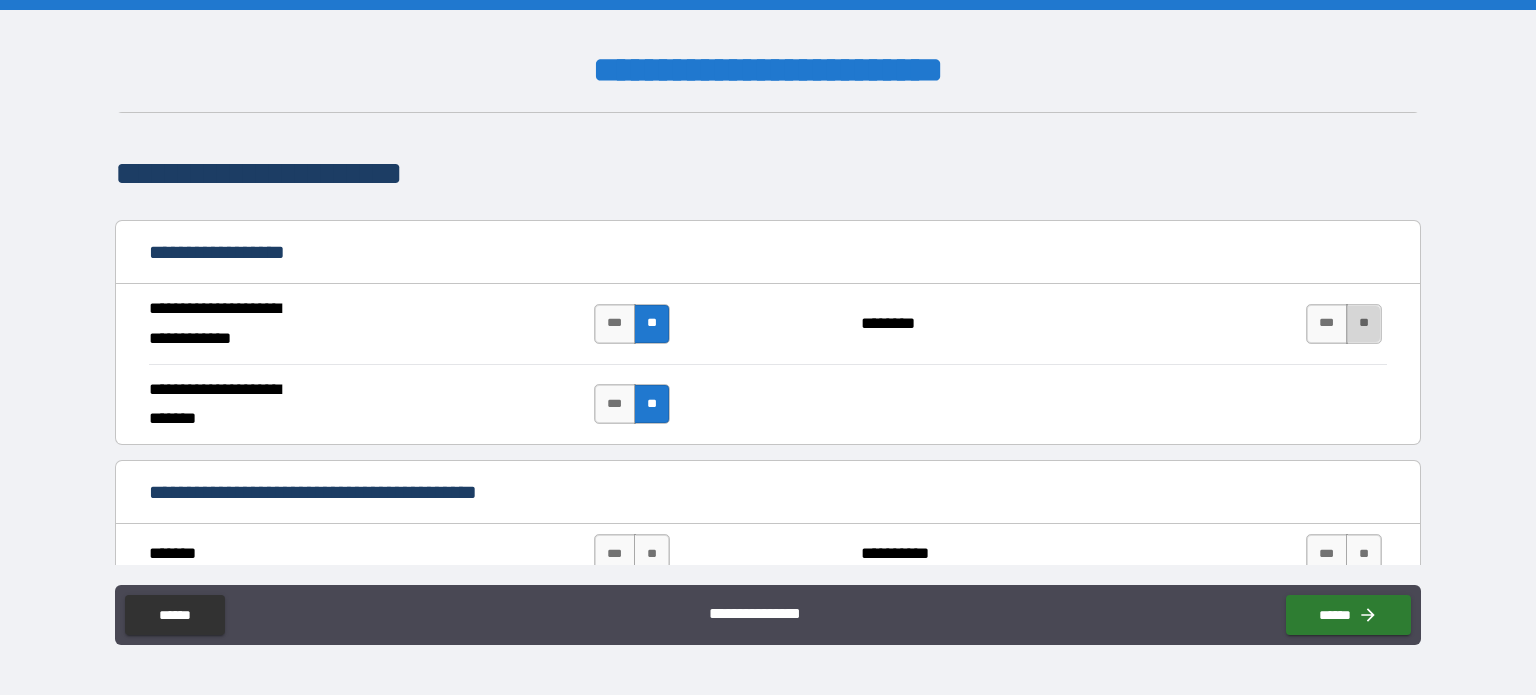 click on "**" at bounding box center [1364, 324] 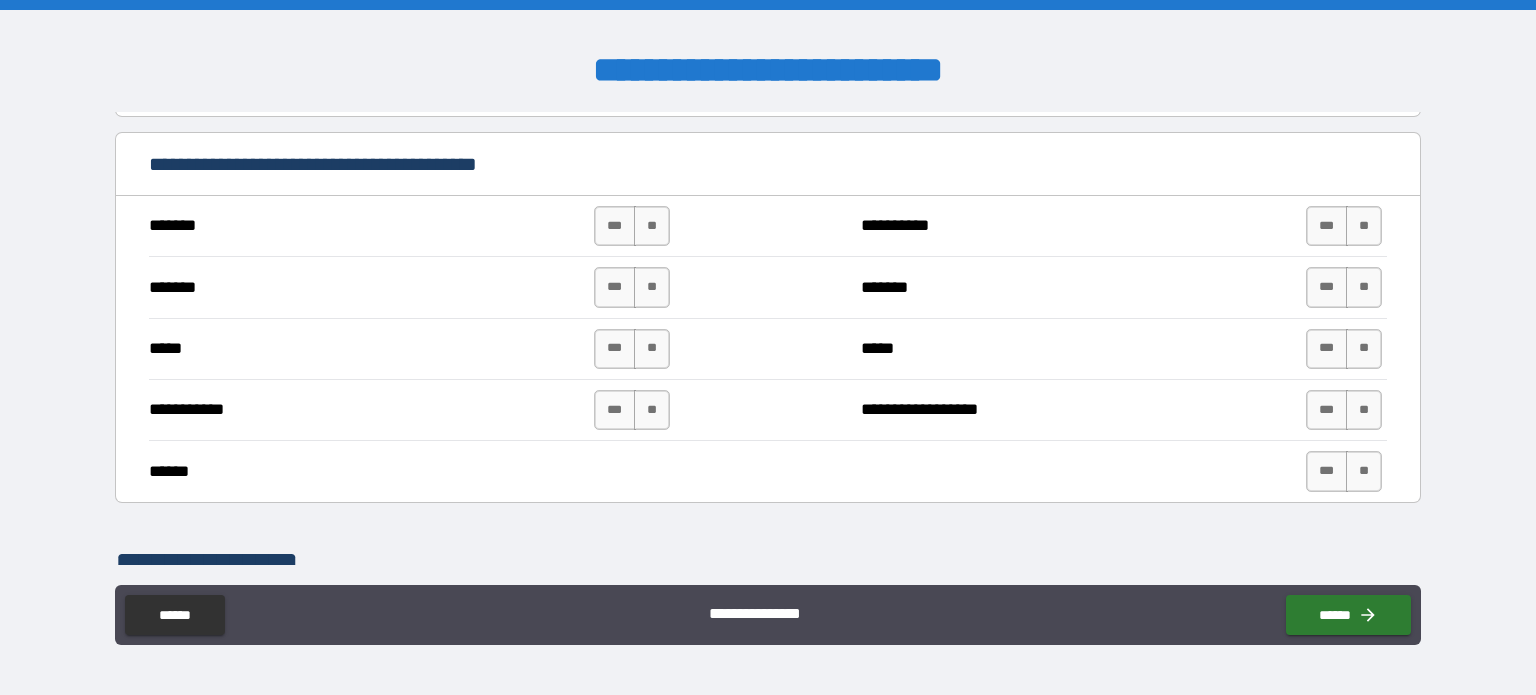 scroll, scrollTop: 1531, scrollLeft: 0, axis: vertical 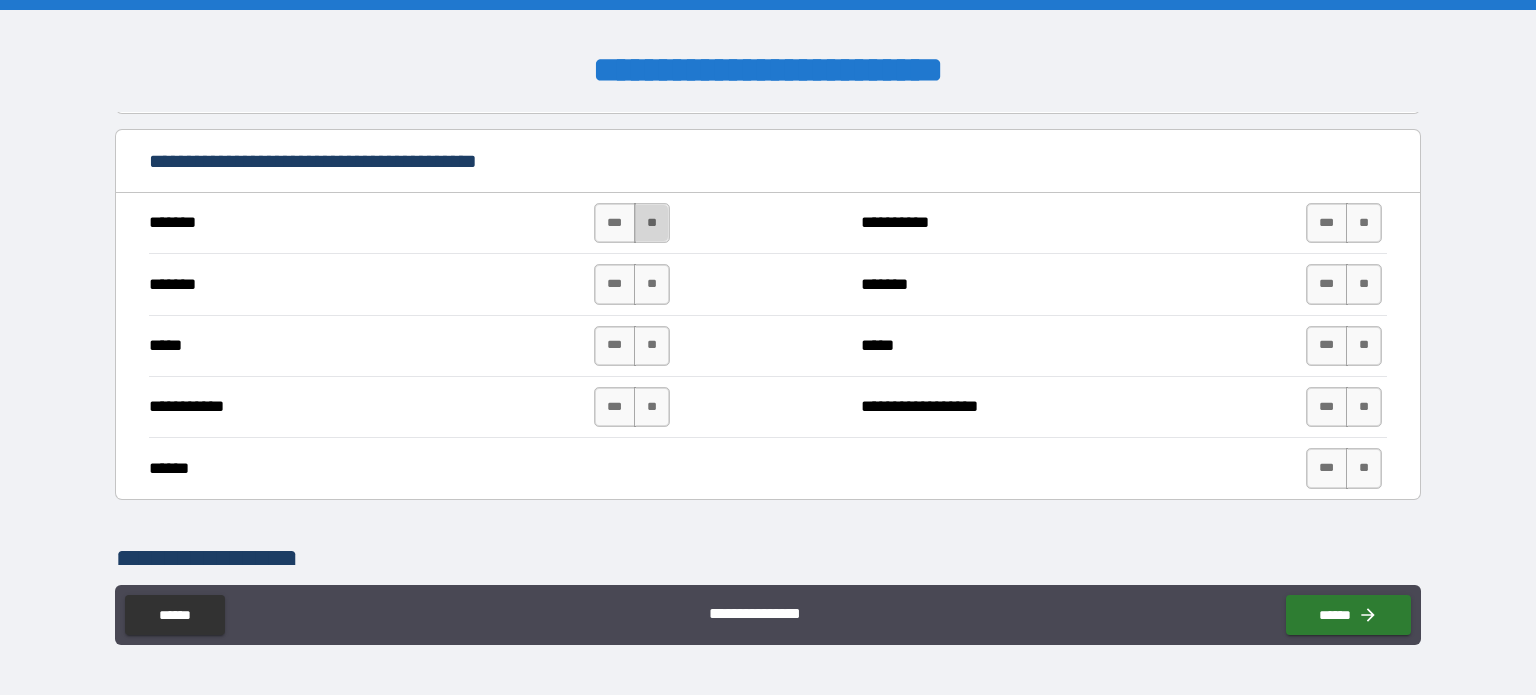click on "**" at bounding box center (652, 223) 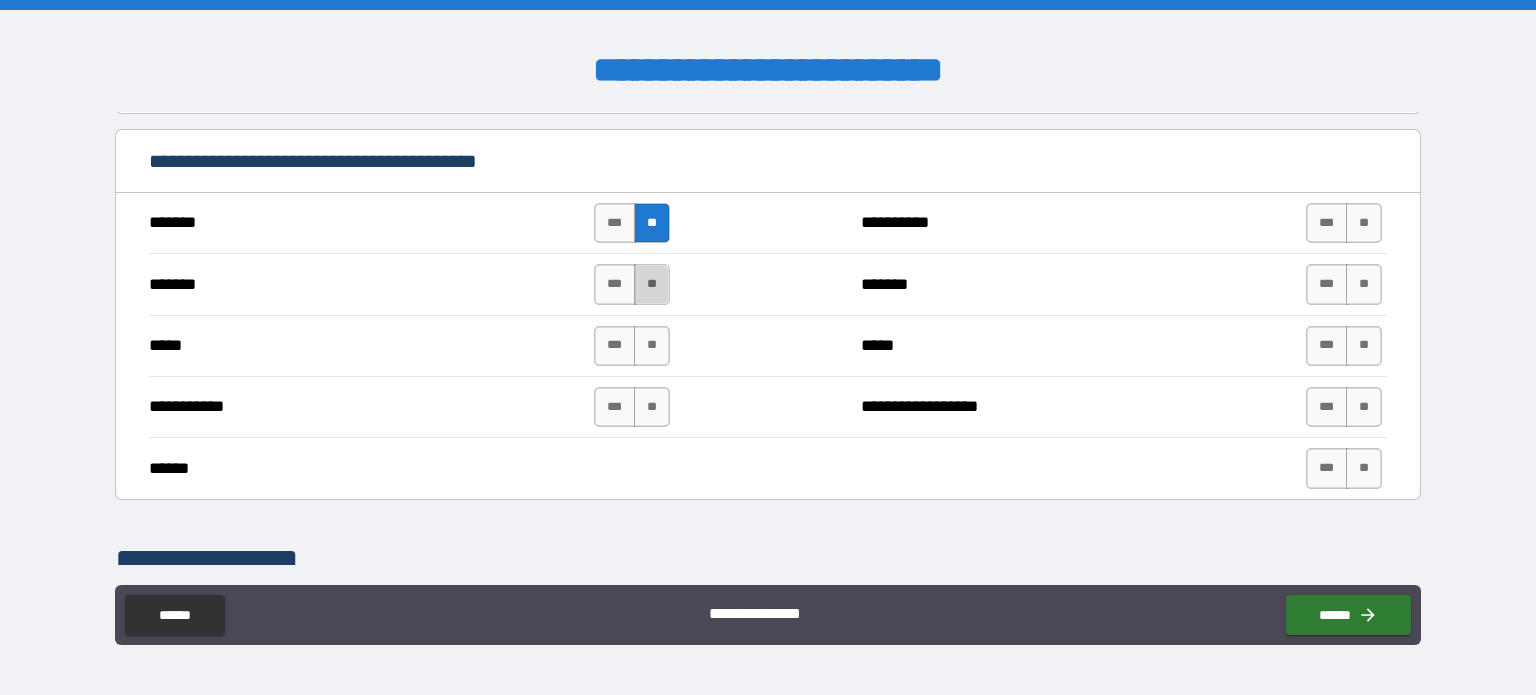 click on "**" at bounding box center [652, 284] 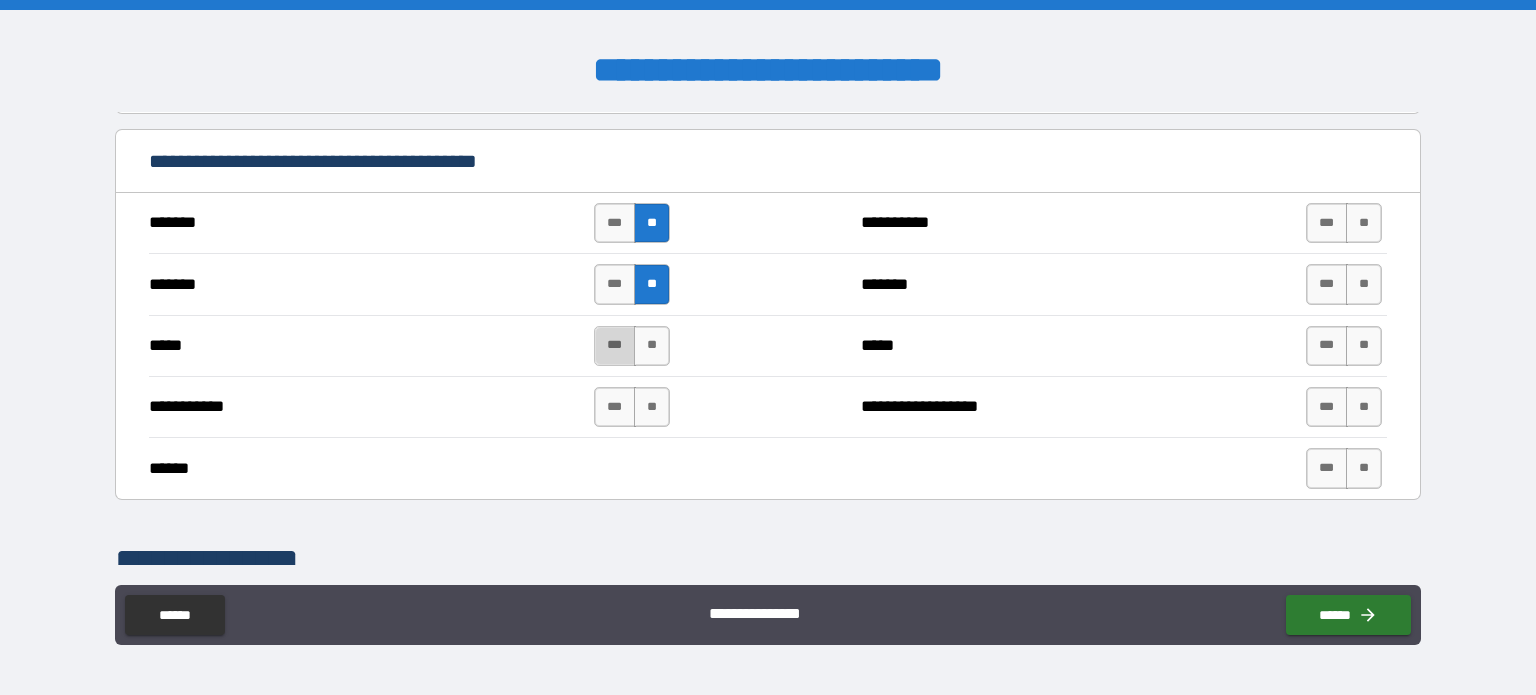 click on "***" at bounding box center (615, 346) 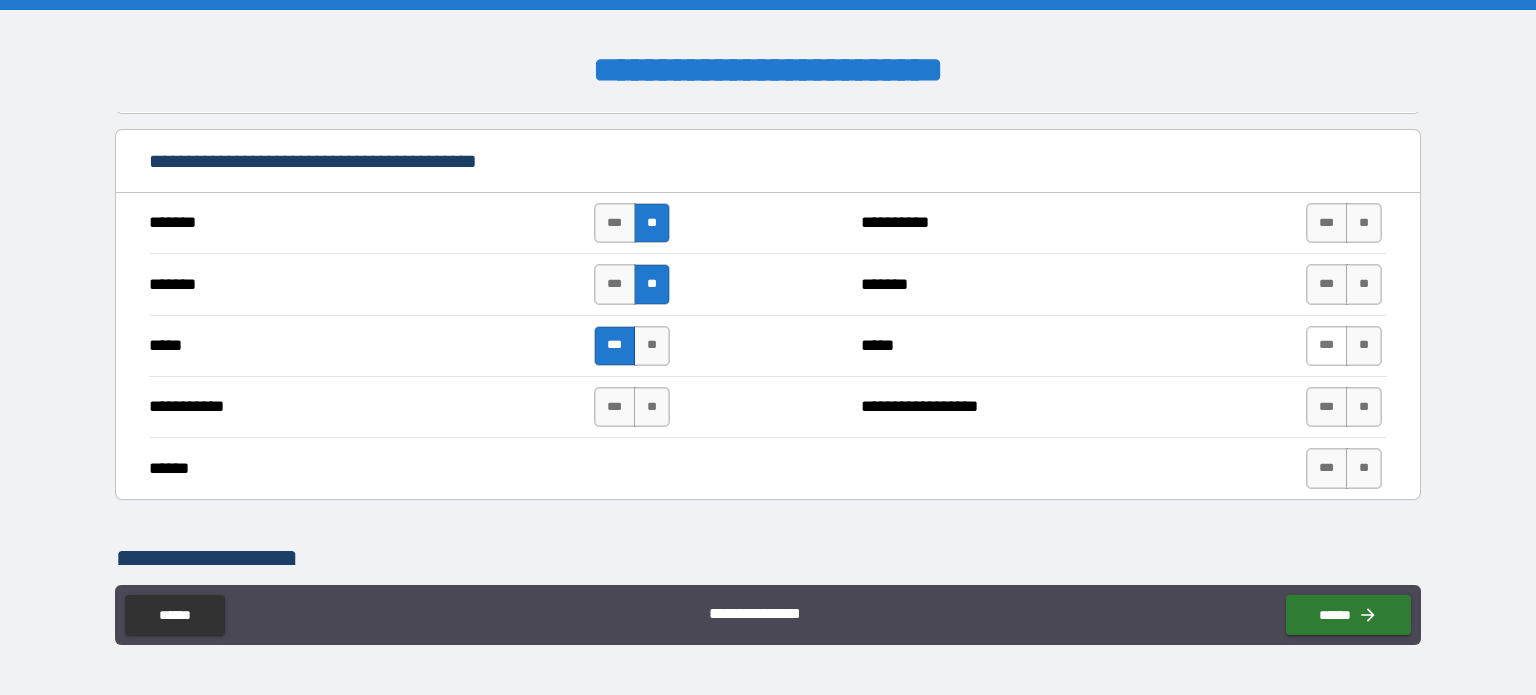 click on "***" at bounding box center (1327, 346) 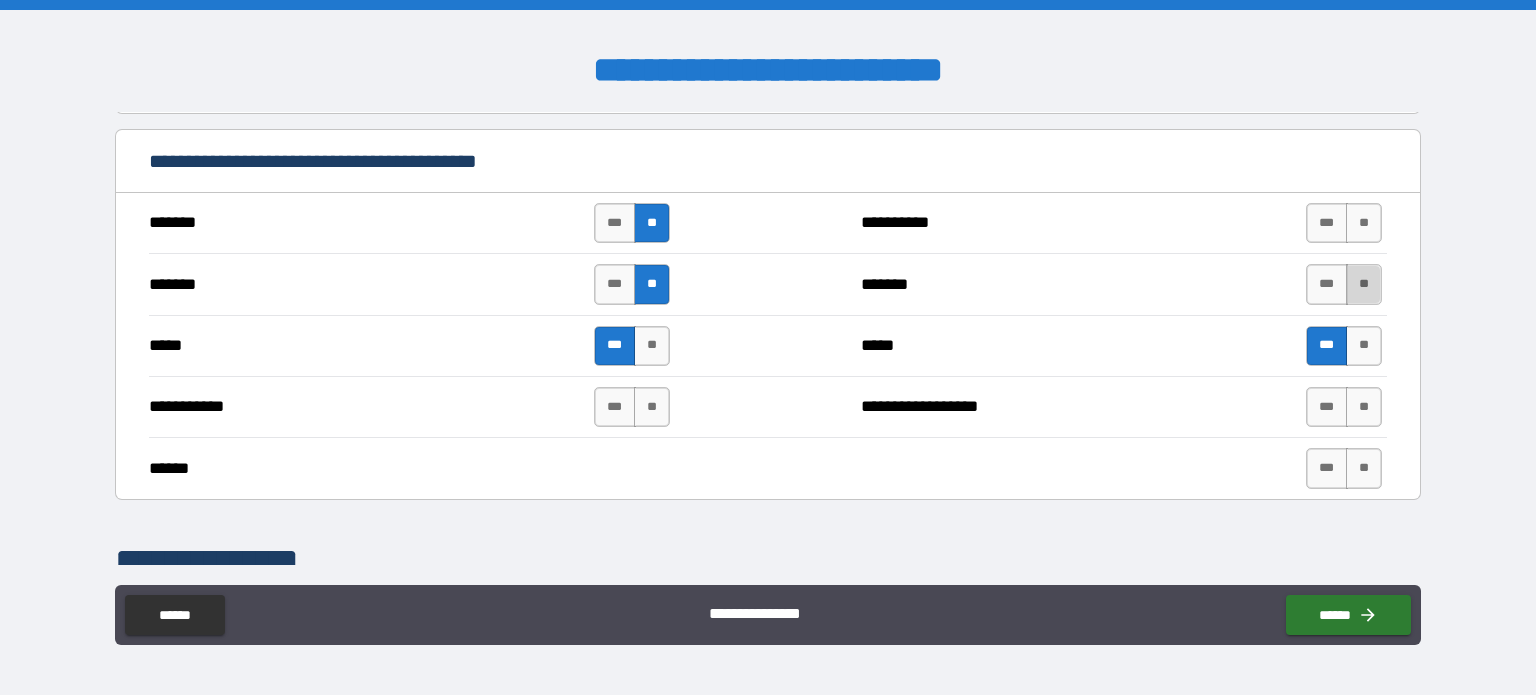 click on "**" at bounding box center (1364, 284) 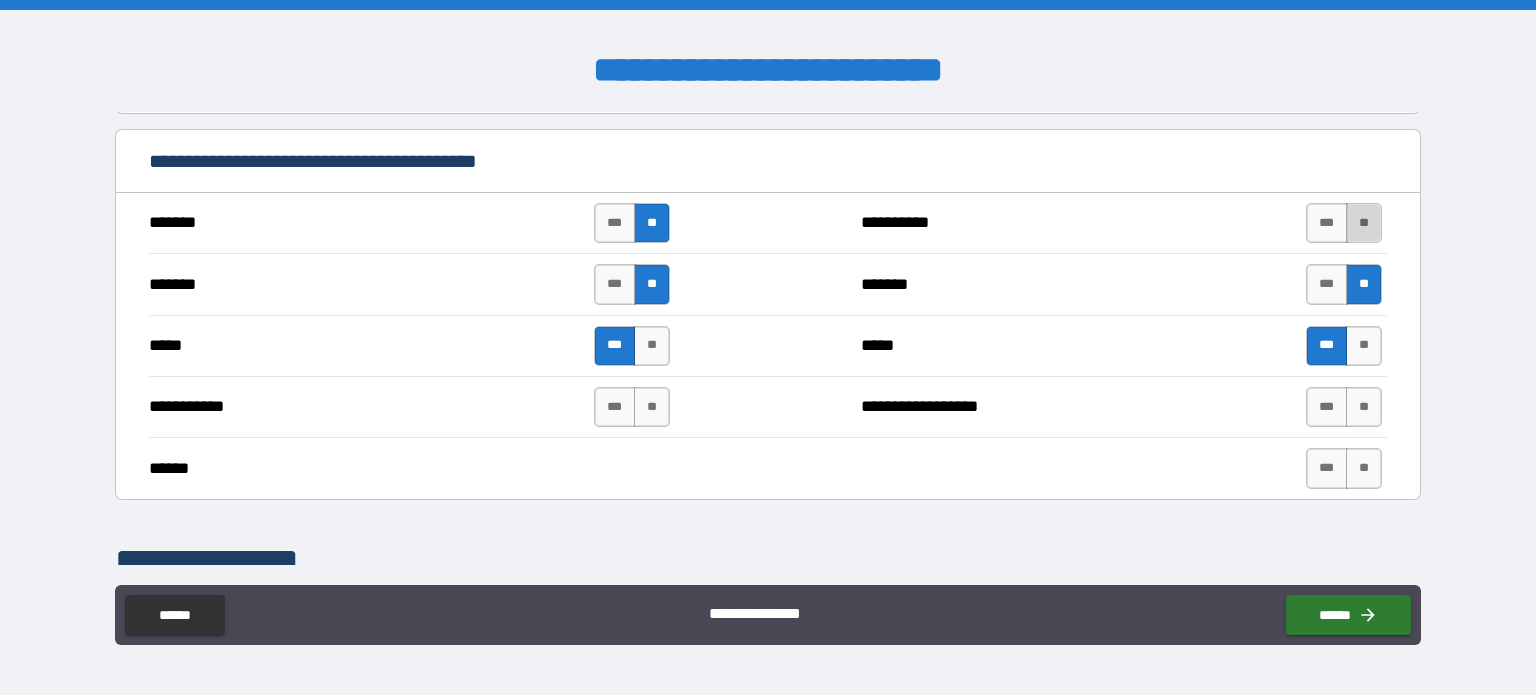 click on "**" at bounding box center (1364, 223) 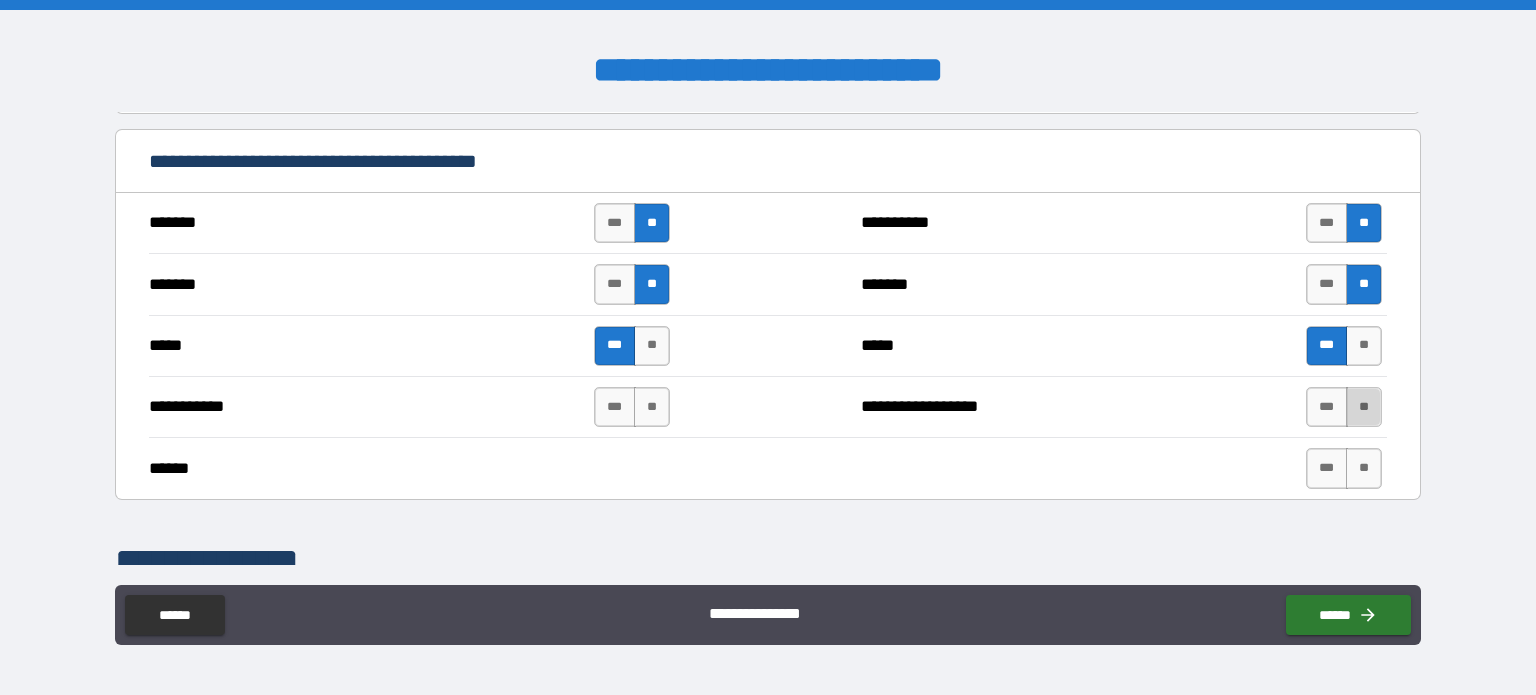 click on "**" at bounding box center (1364, 407) 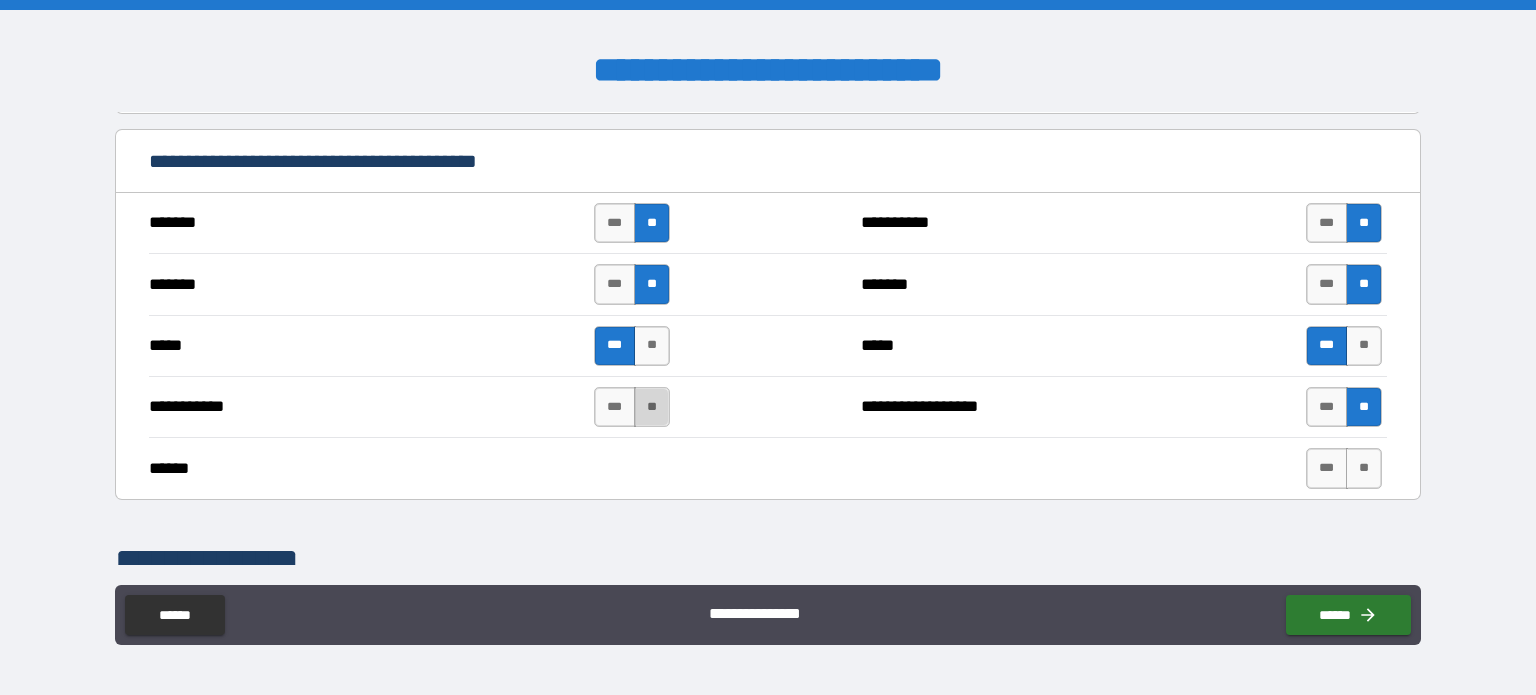 click on "**" at bounding box center [652, 407] 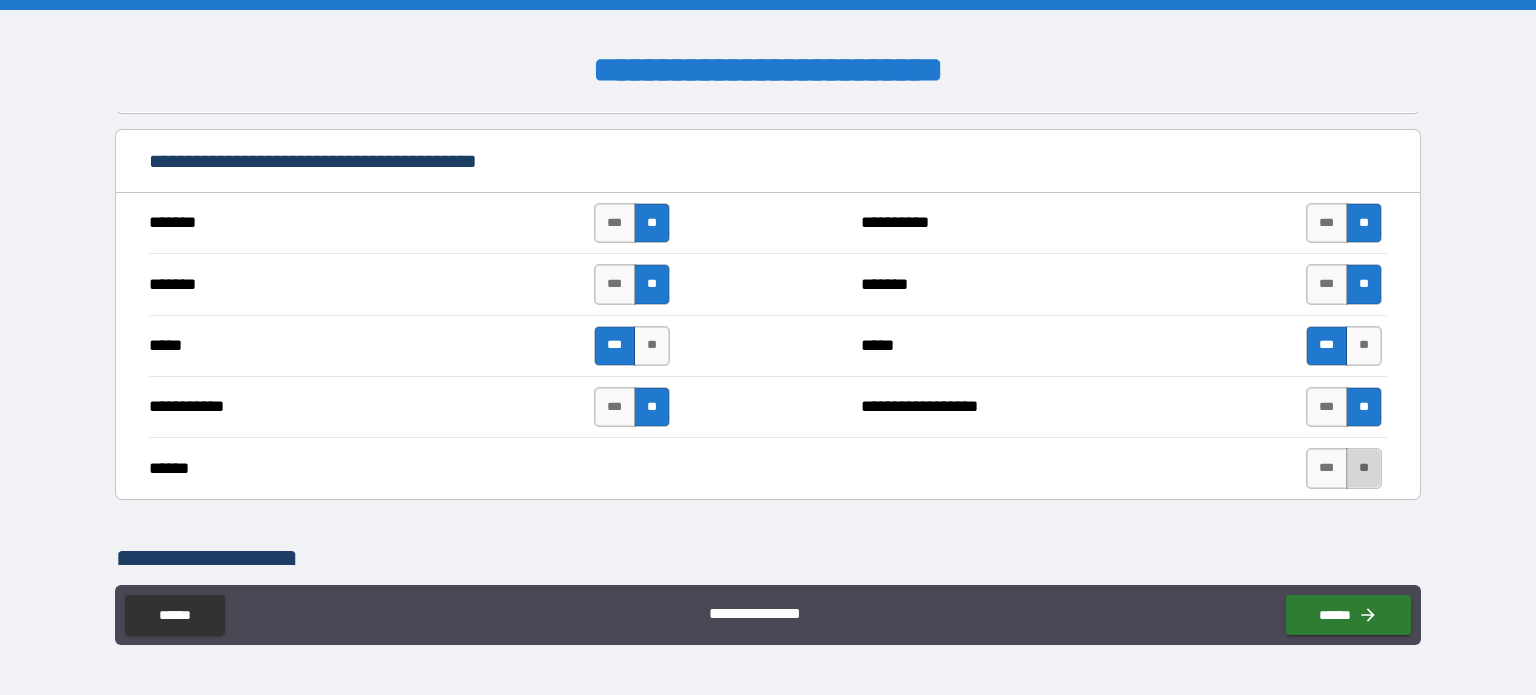 click on "**" at bounding box center (1364, 468) 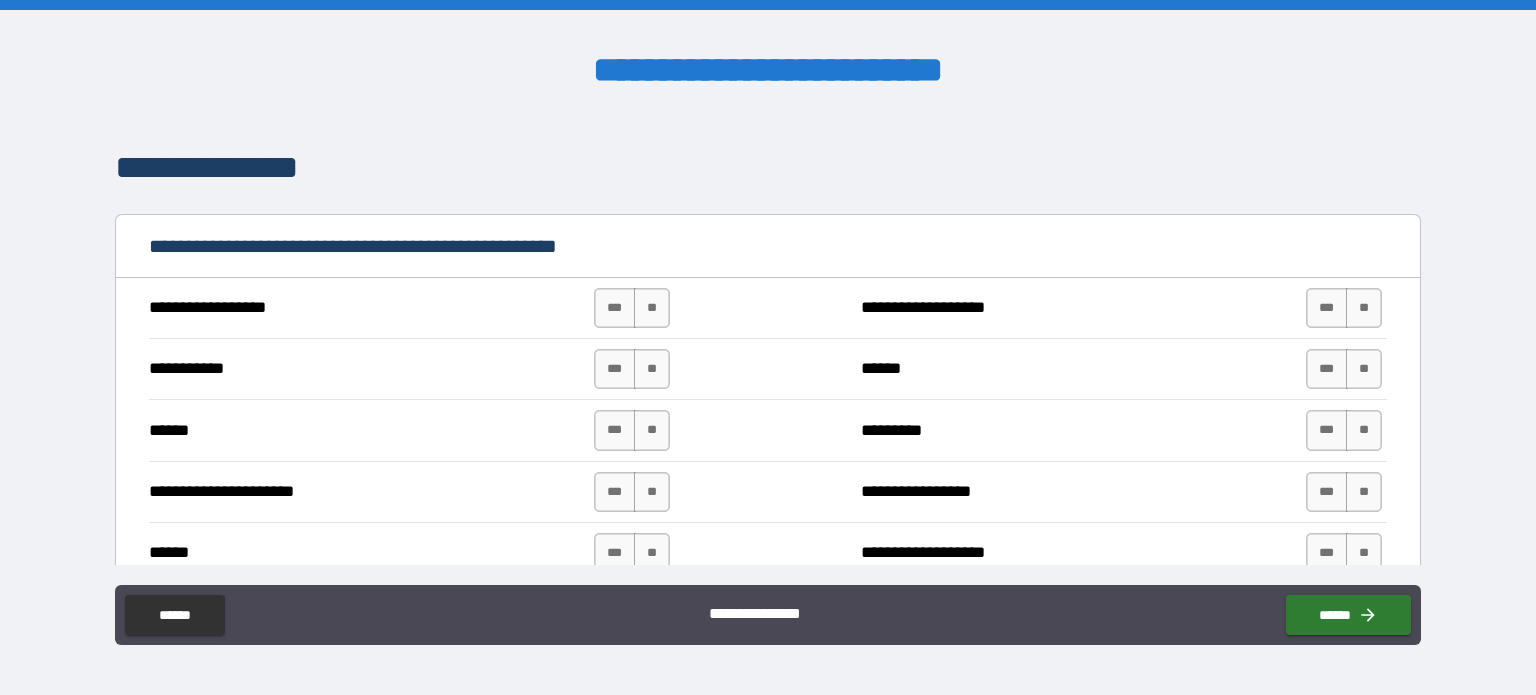 scroll, scrollTop: 1952, scrollLeft: 0, axis: vertical 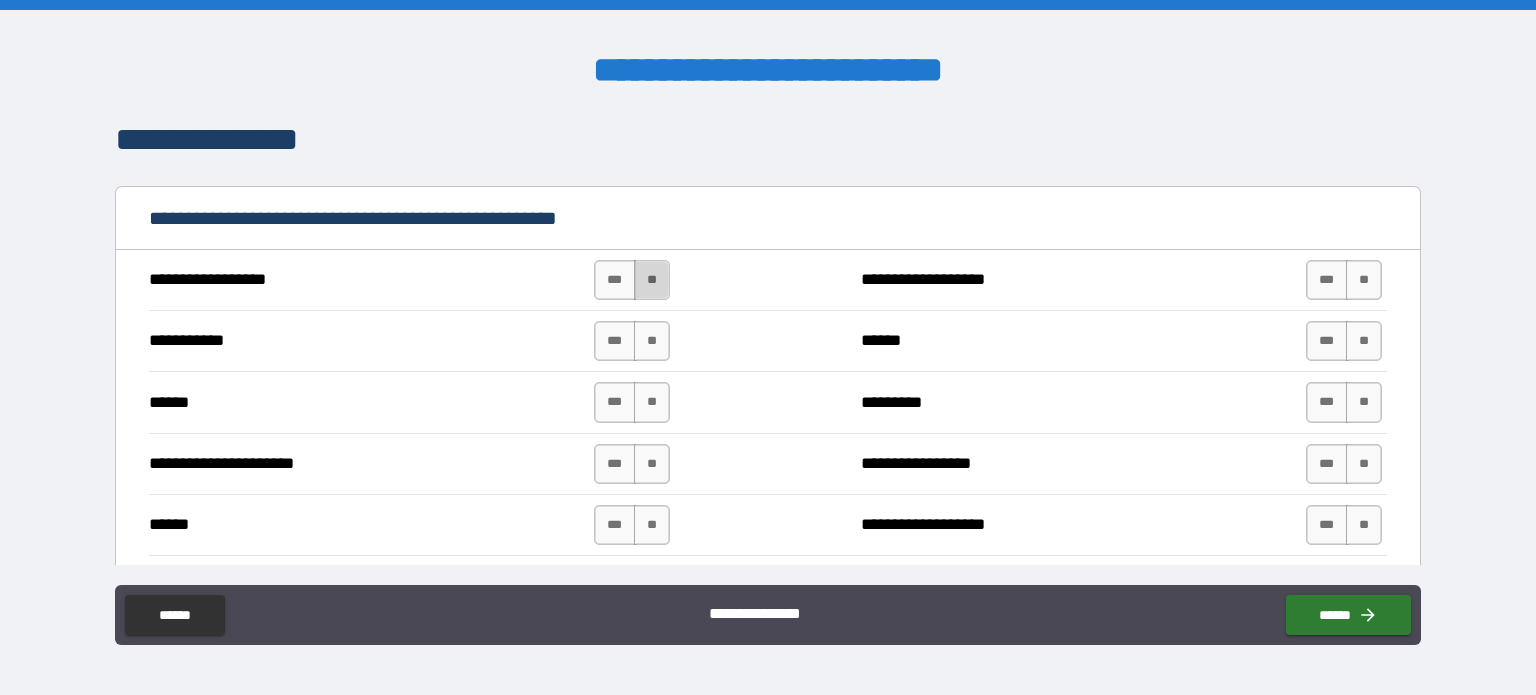 click on "**" at bounding box center [652, 280] 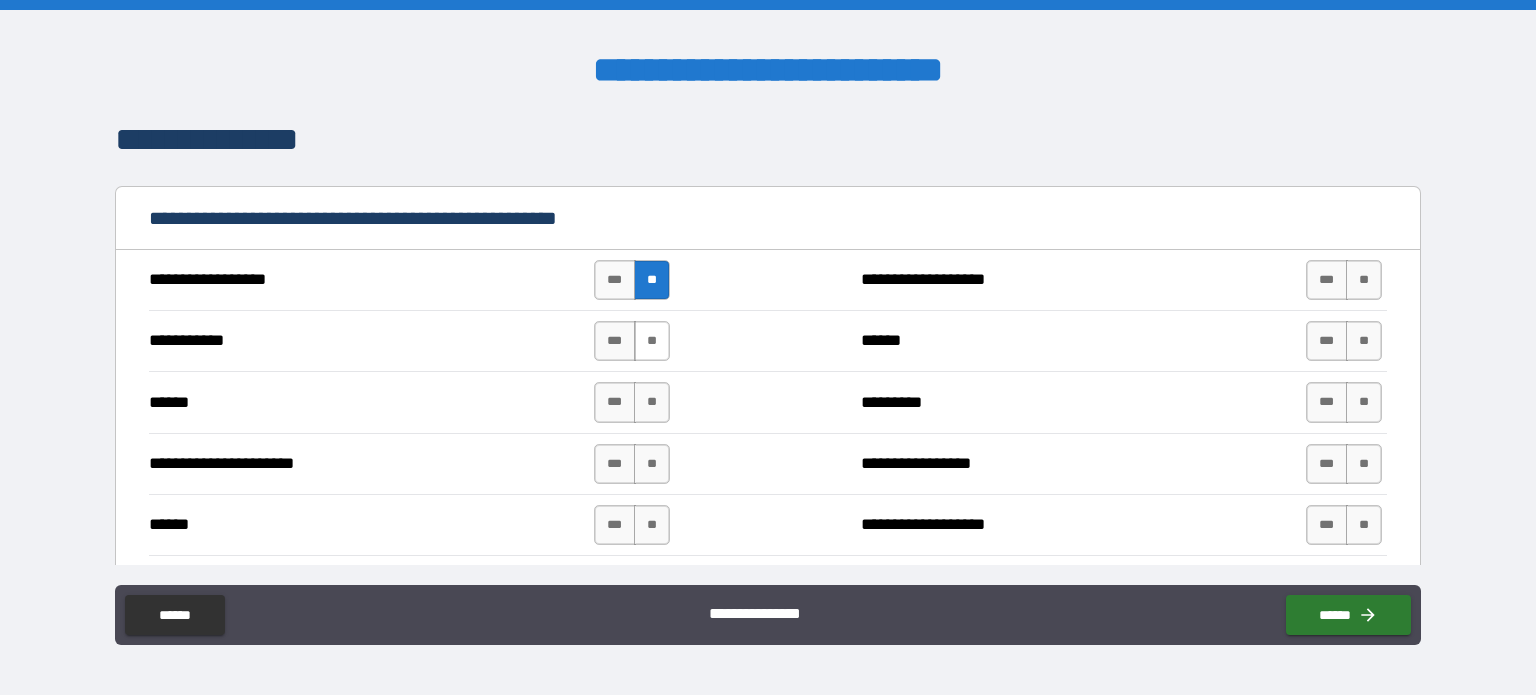 click on "**" at bounding box center [652, 341] 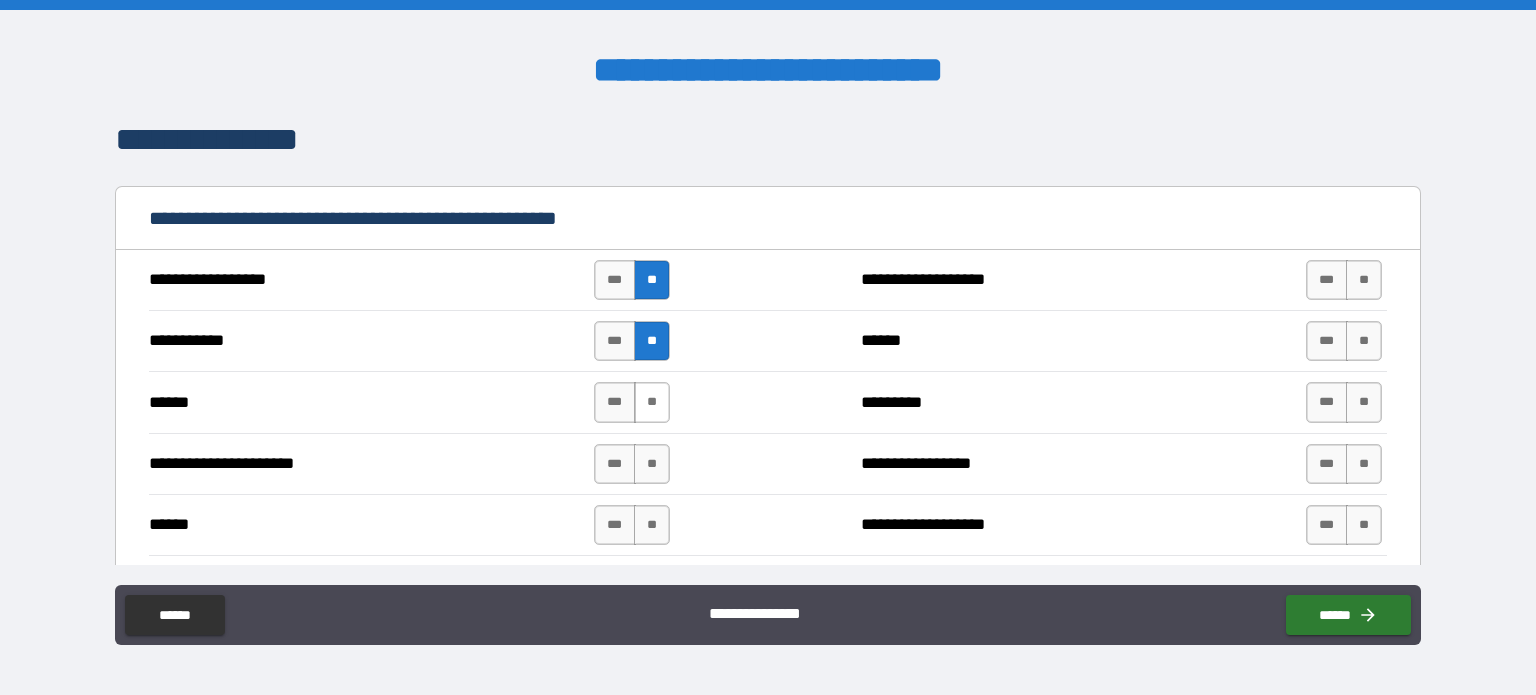 click on "**" at bounding box center [652, 402] 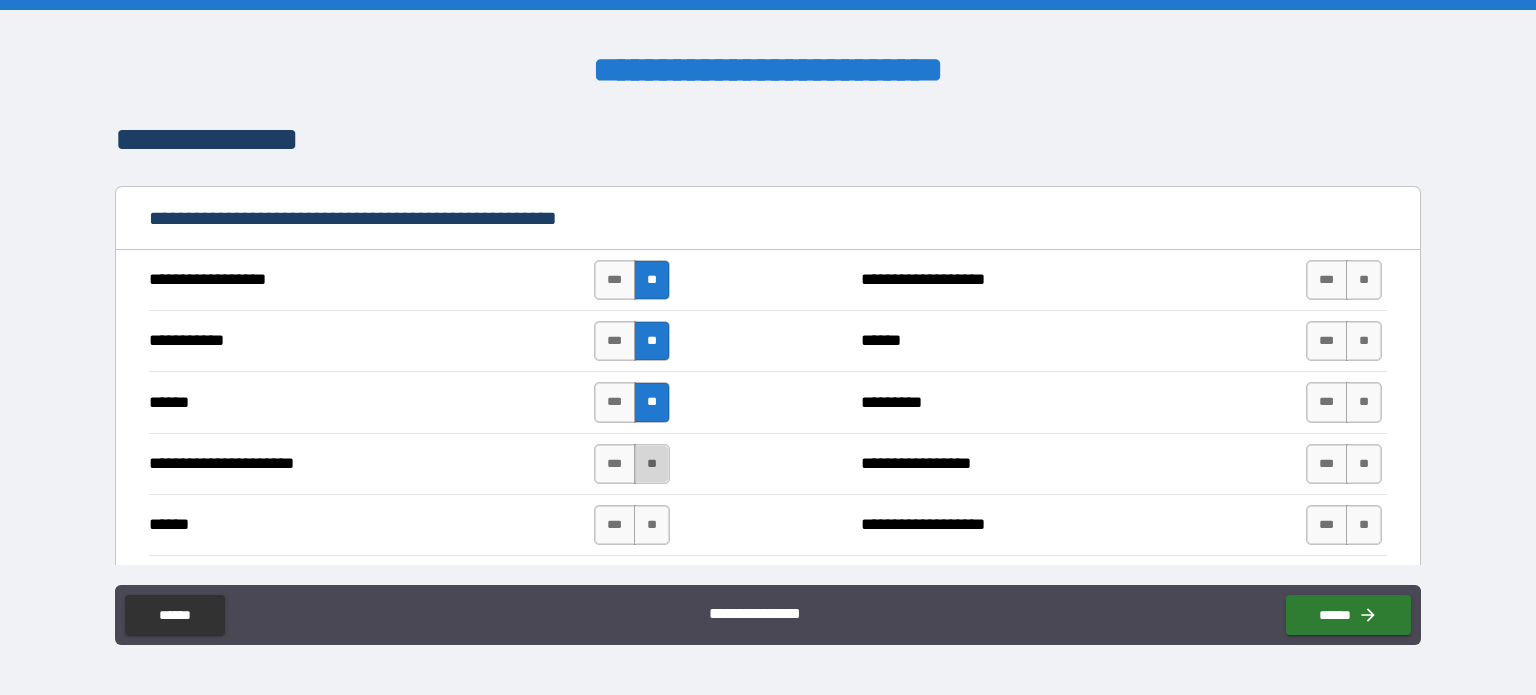 click on "**" at bounding box center [652, 464] 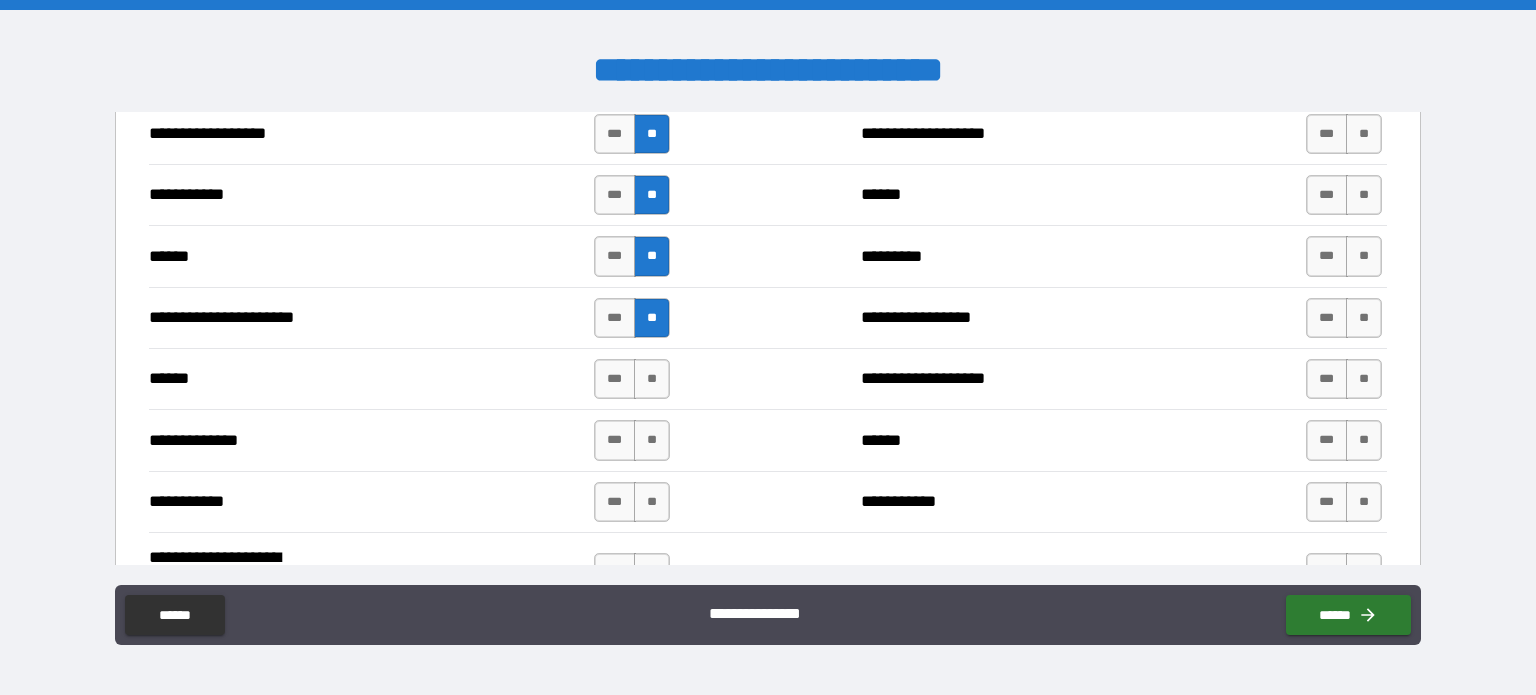 scroll, scrollTop: 2166, scrollLeft: 0, axis: vertical 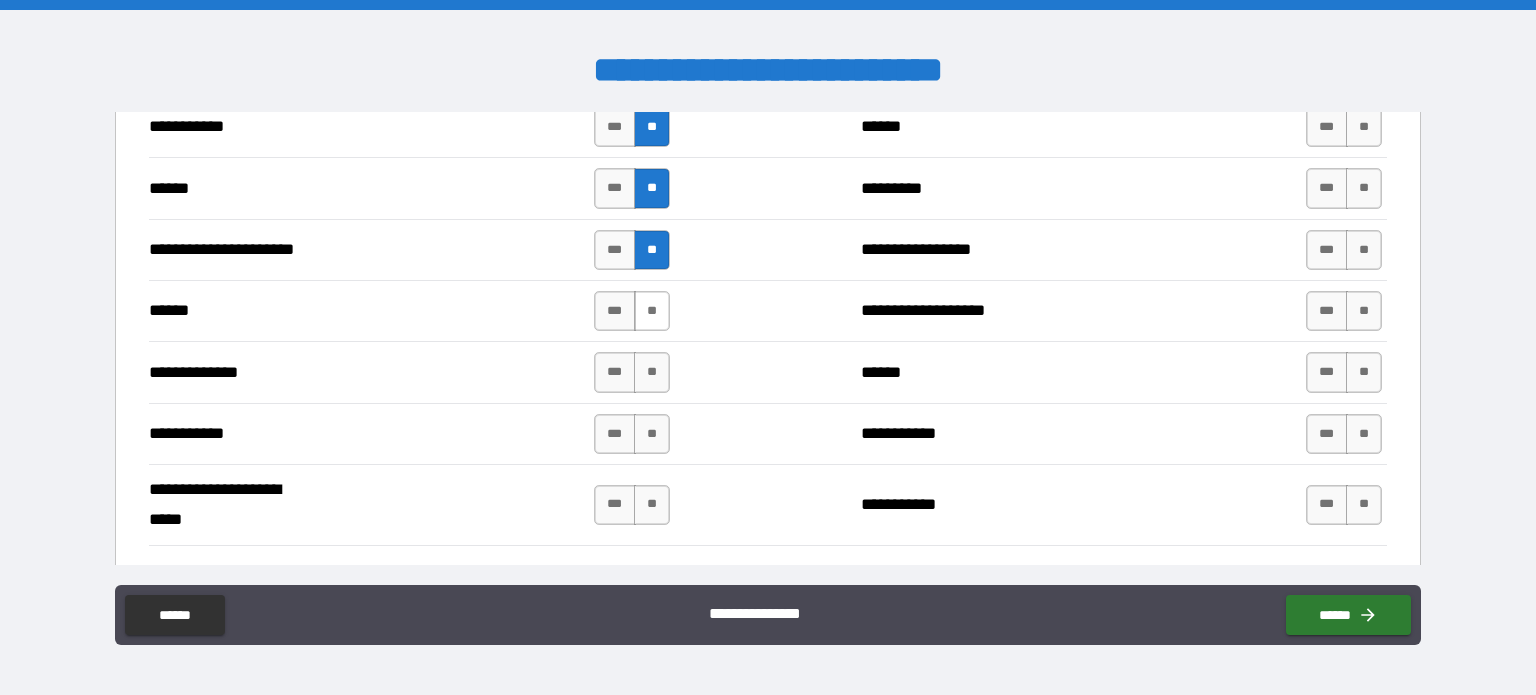 click on "**" at bounding box center [652, 311] 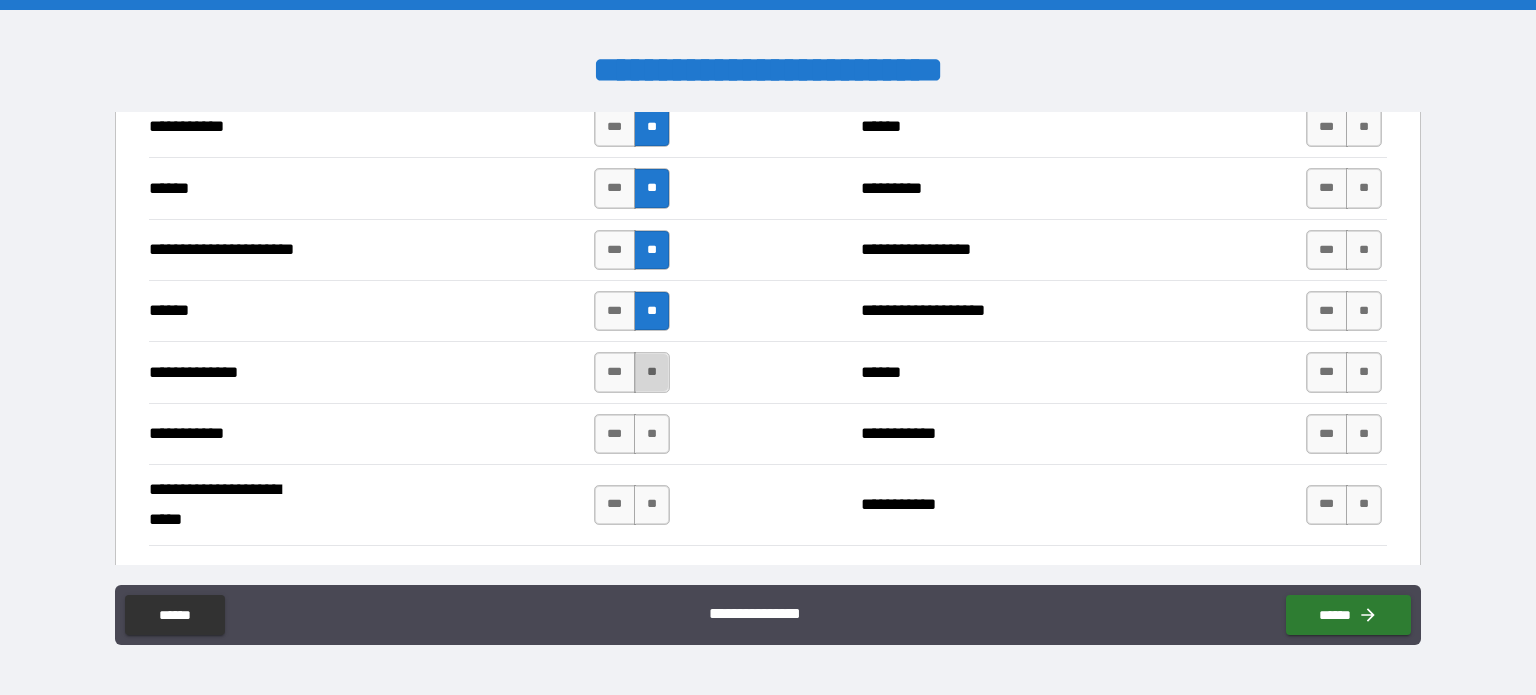 click on "**" at bounding box center (652, 372) 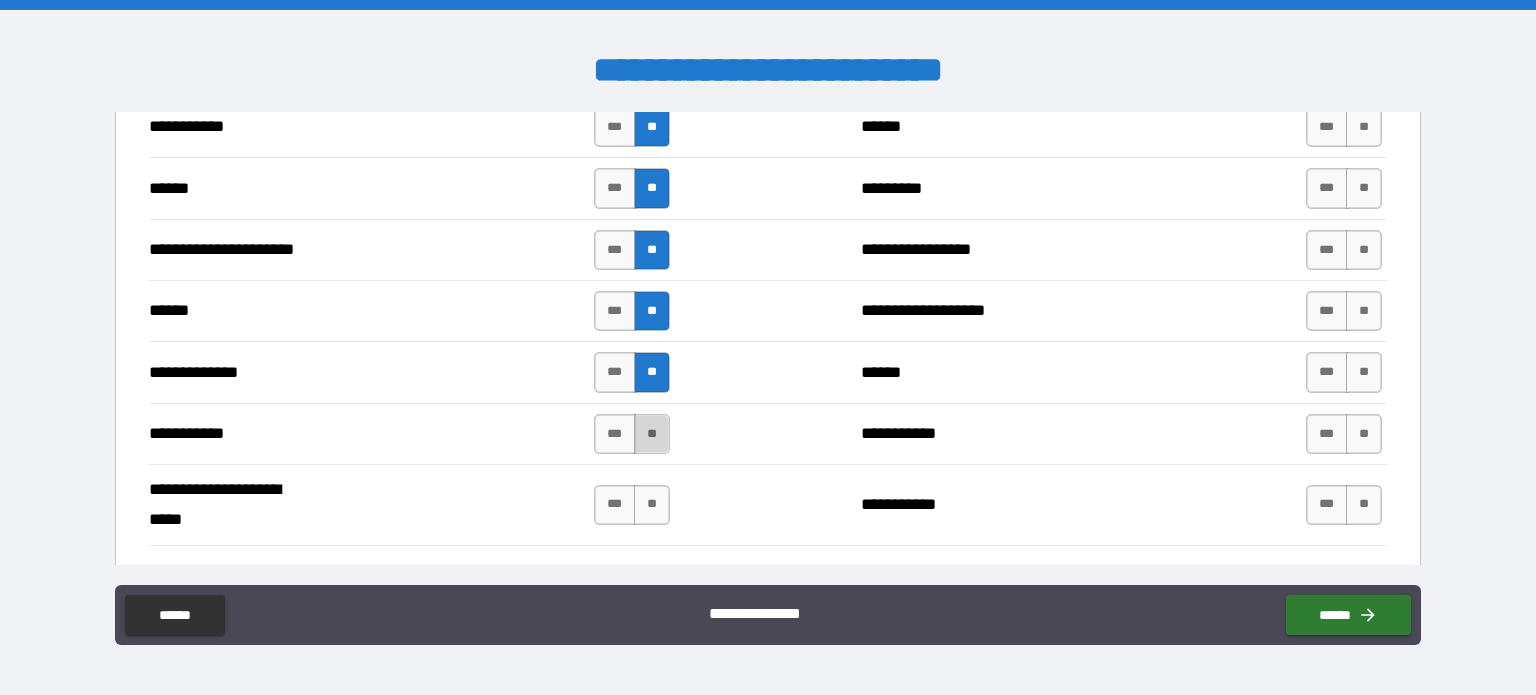 click on "**" at bounding box center (652, 434) 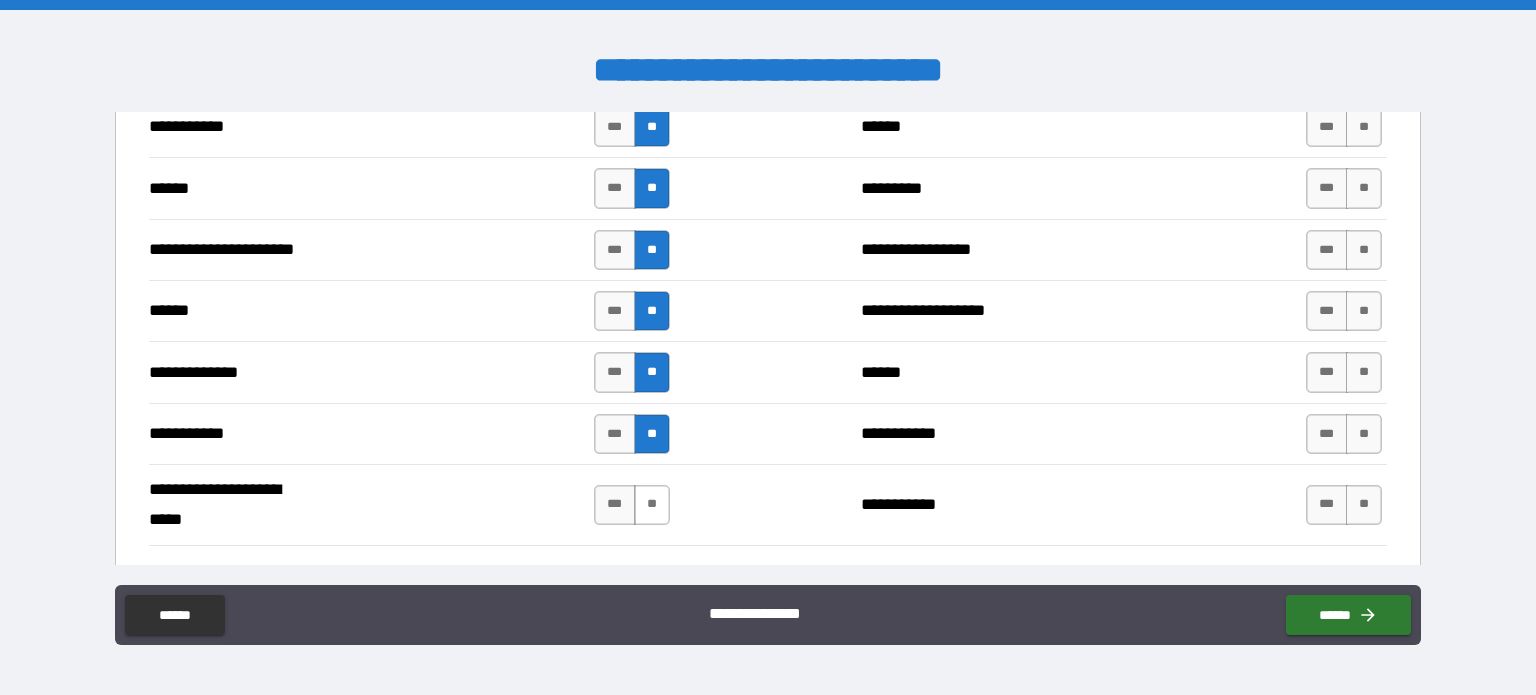 click on "**" at bounding box center (652, 505) 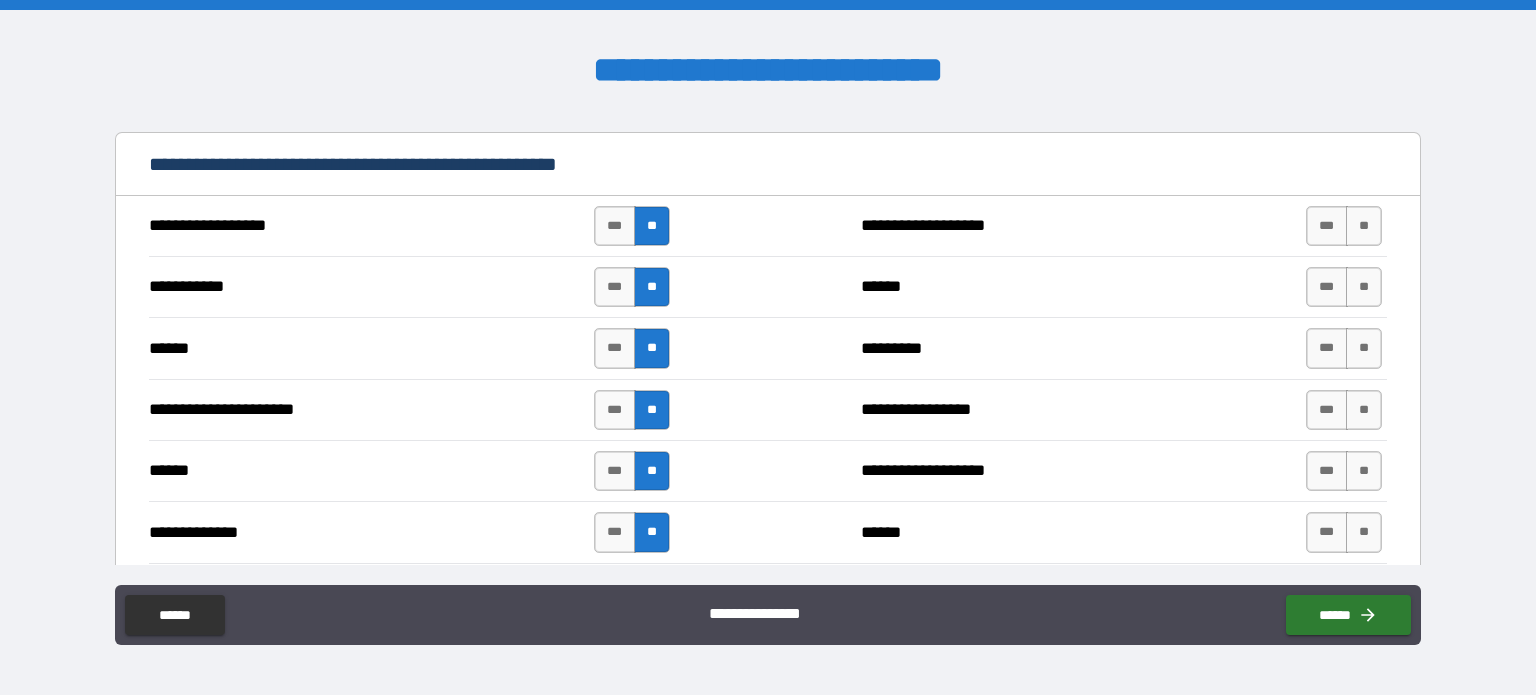 scroll, scrollTop: 2004, scrollLeft: 0, axis: vertical 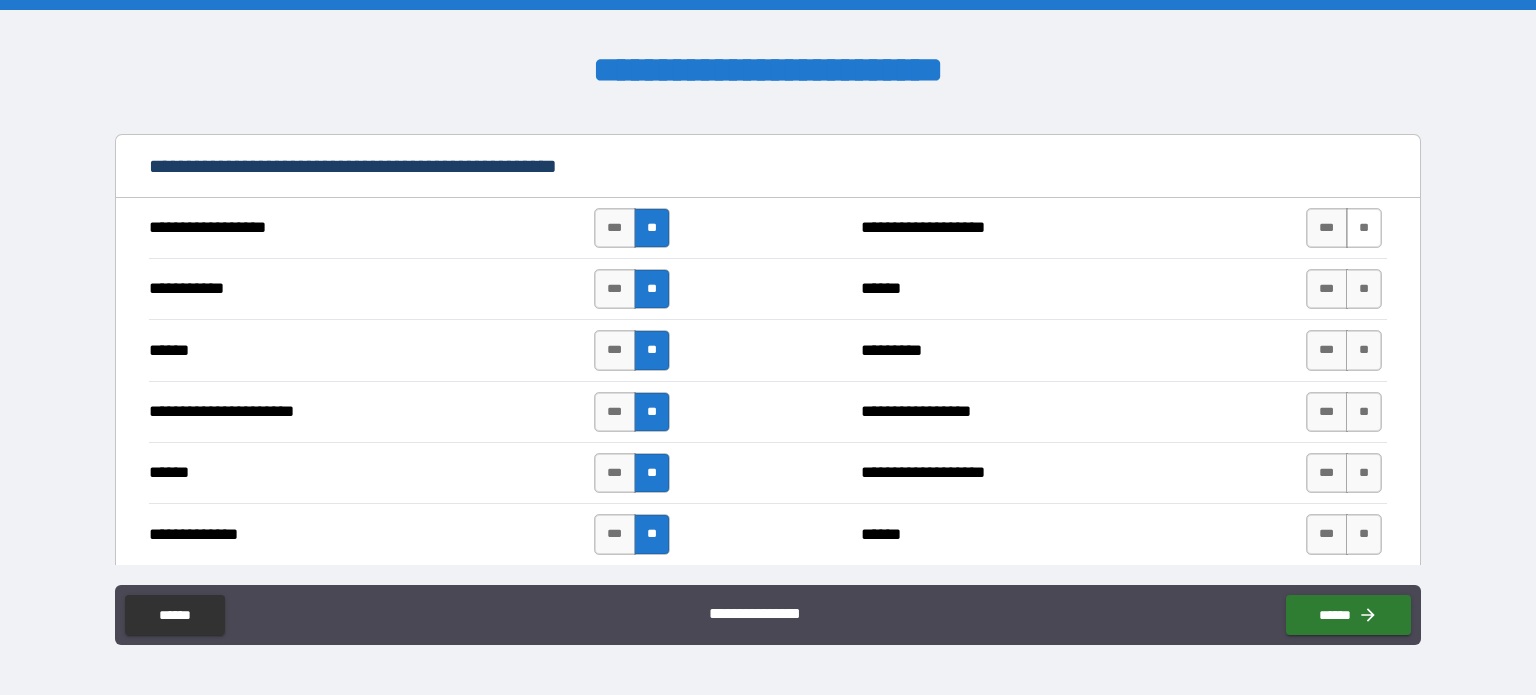 click on "**" at bounding box center [1364, 228] 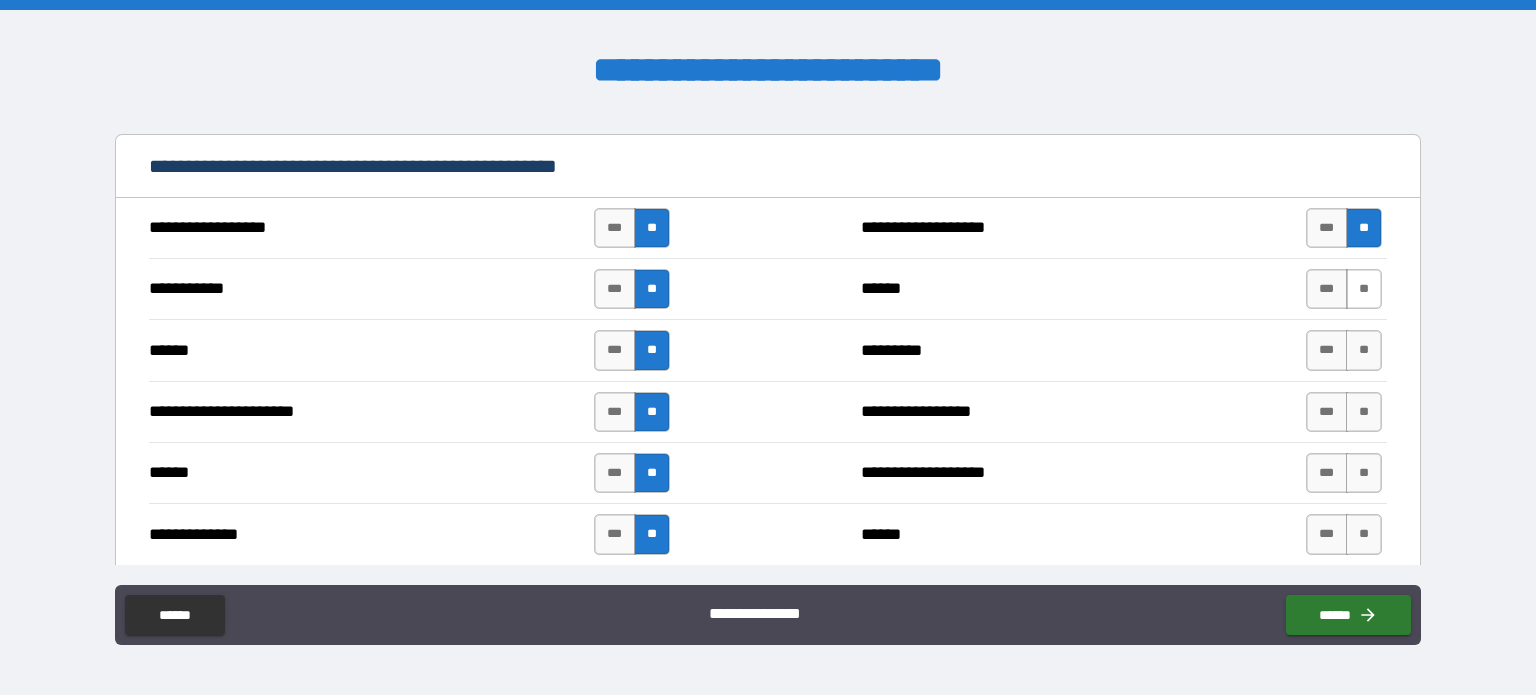 click on "**" at bounding box center (1364, 289) 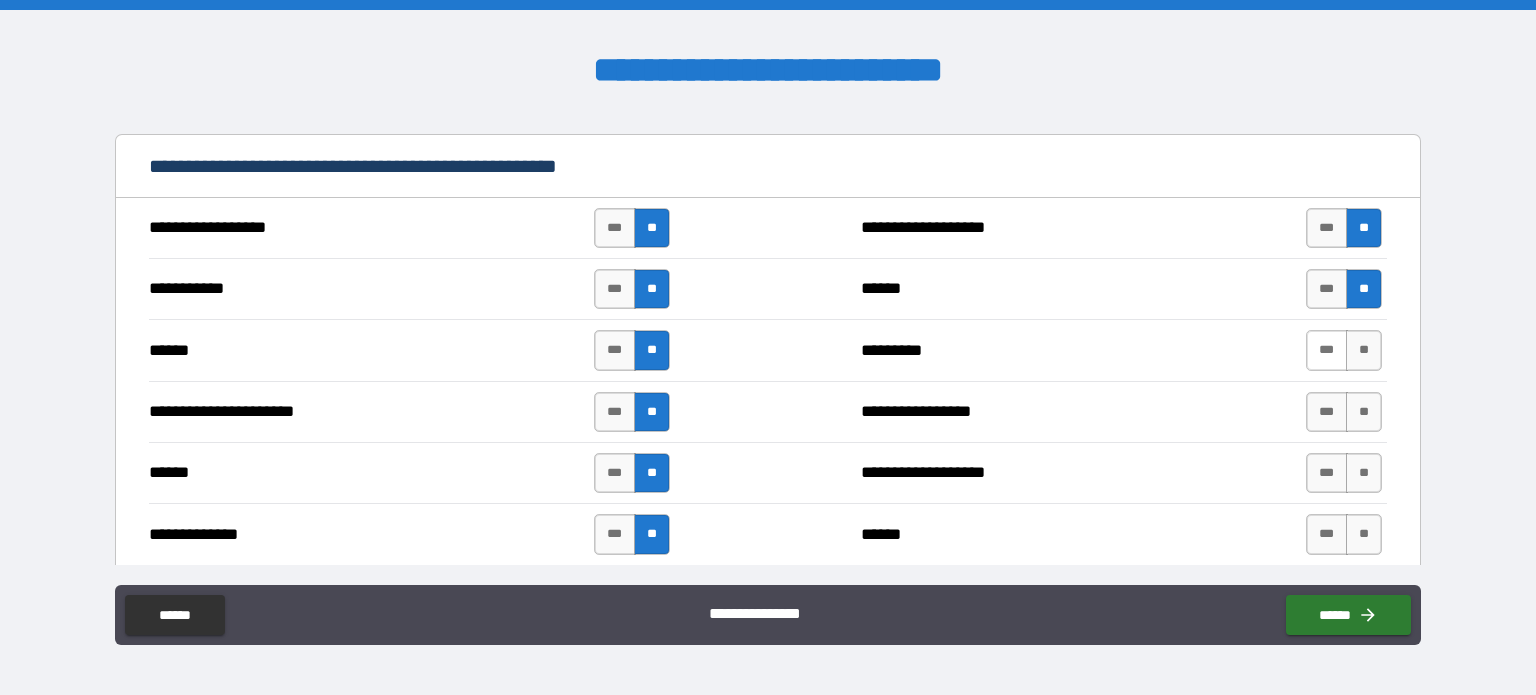 click on "***" at bounding box center (1327, 350) 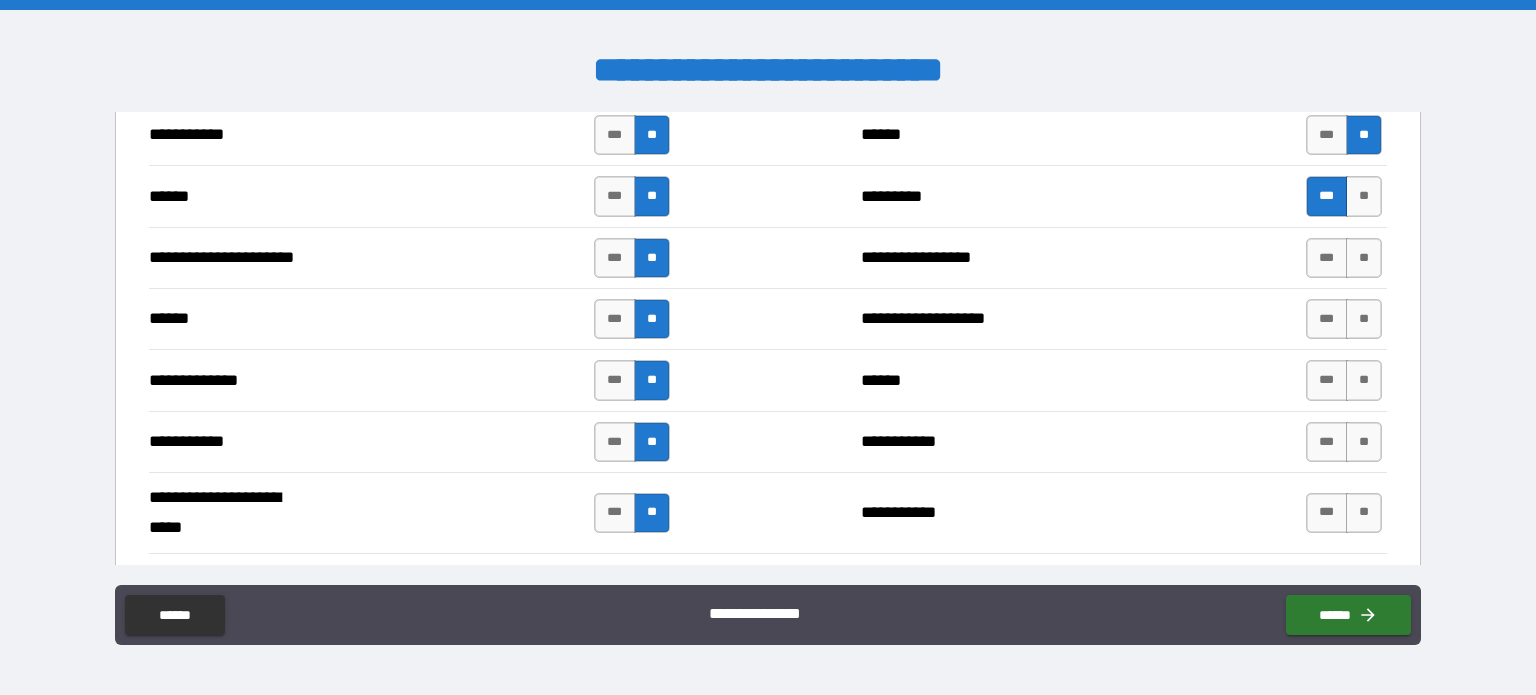 scroll, scrollTop: 2160, scrollLeft: 0, axis: vertical 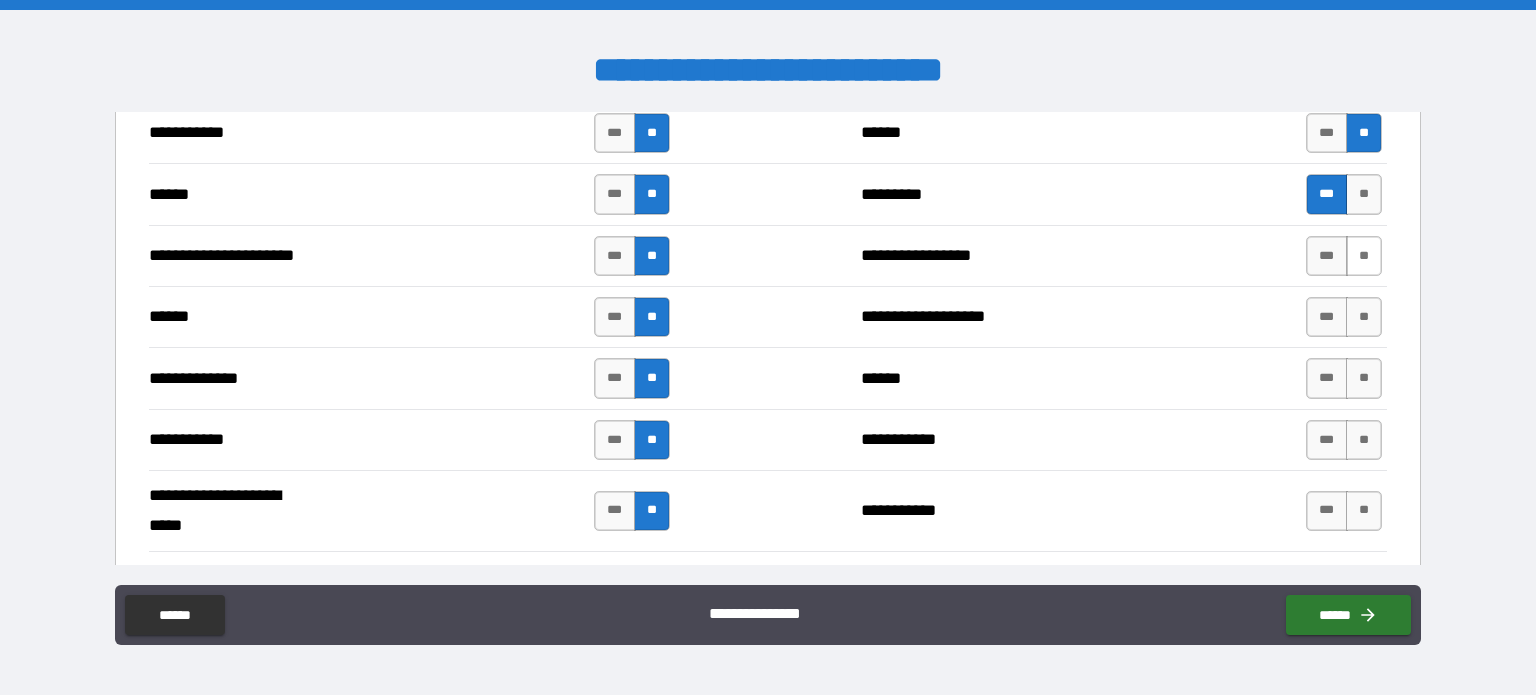 click on "**" at bounding box center (1364, 256) 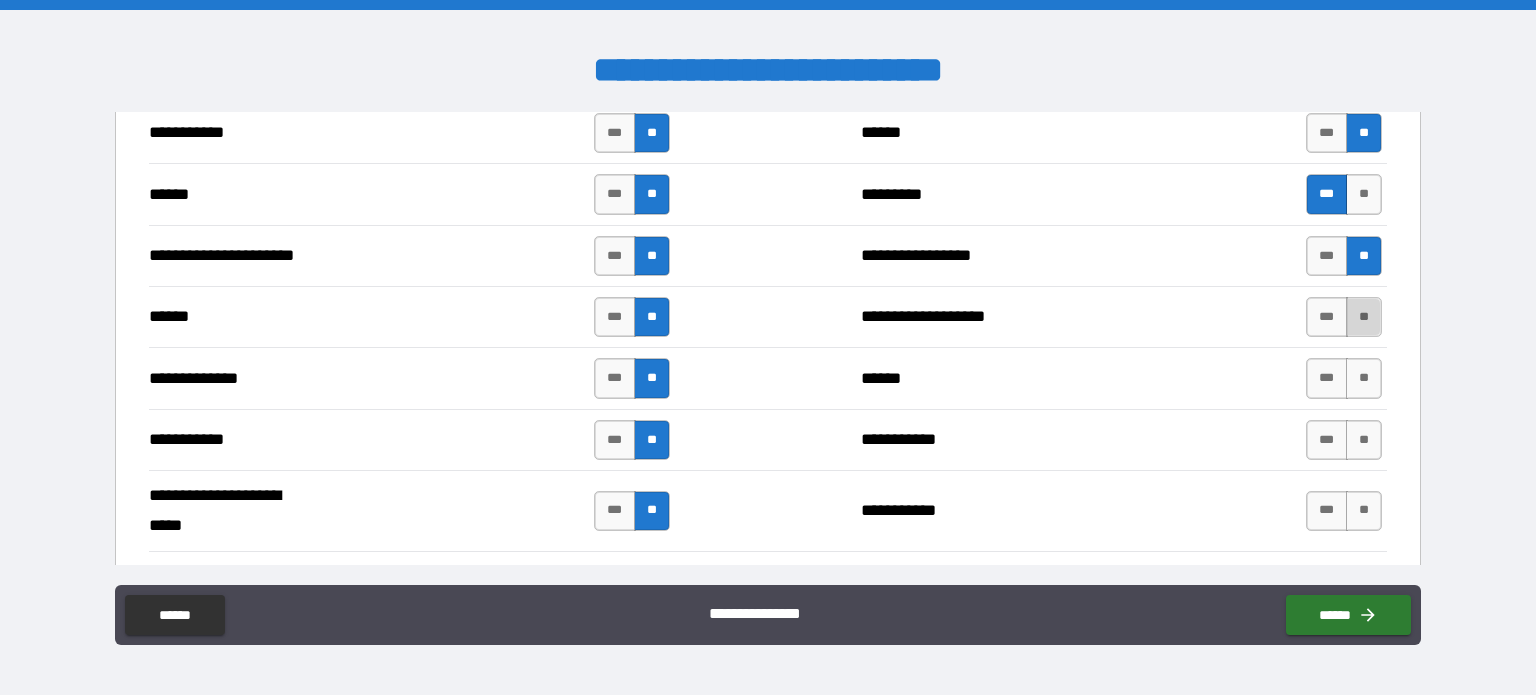 click on "**" at bounding box center (1364, 317) 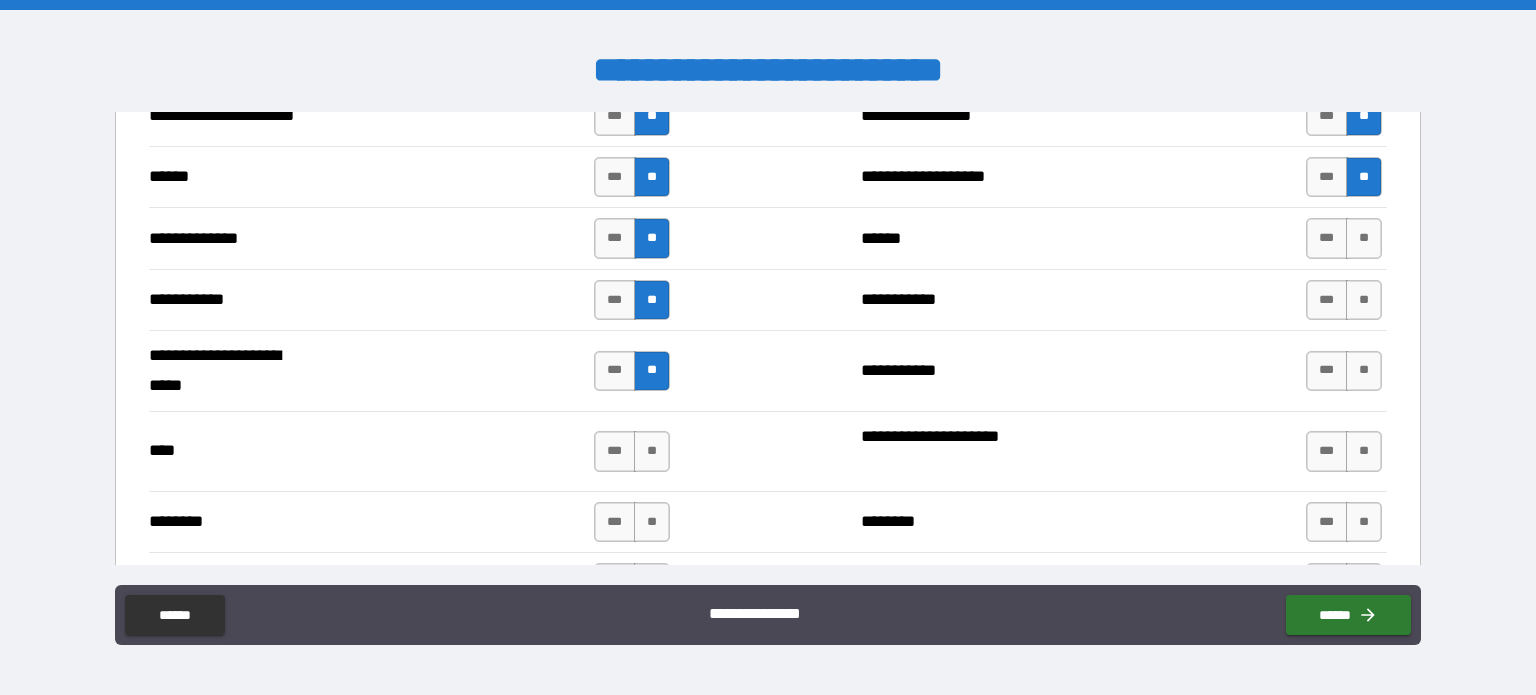 scroll, scrollTop: 2300, scrollLeft: 0, axis: vertical 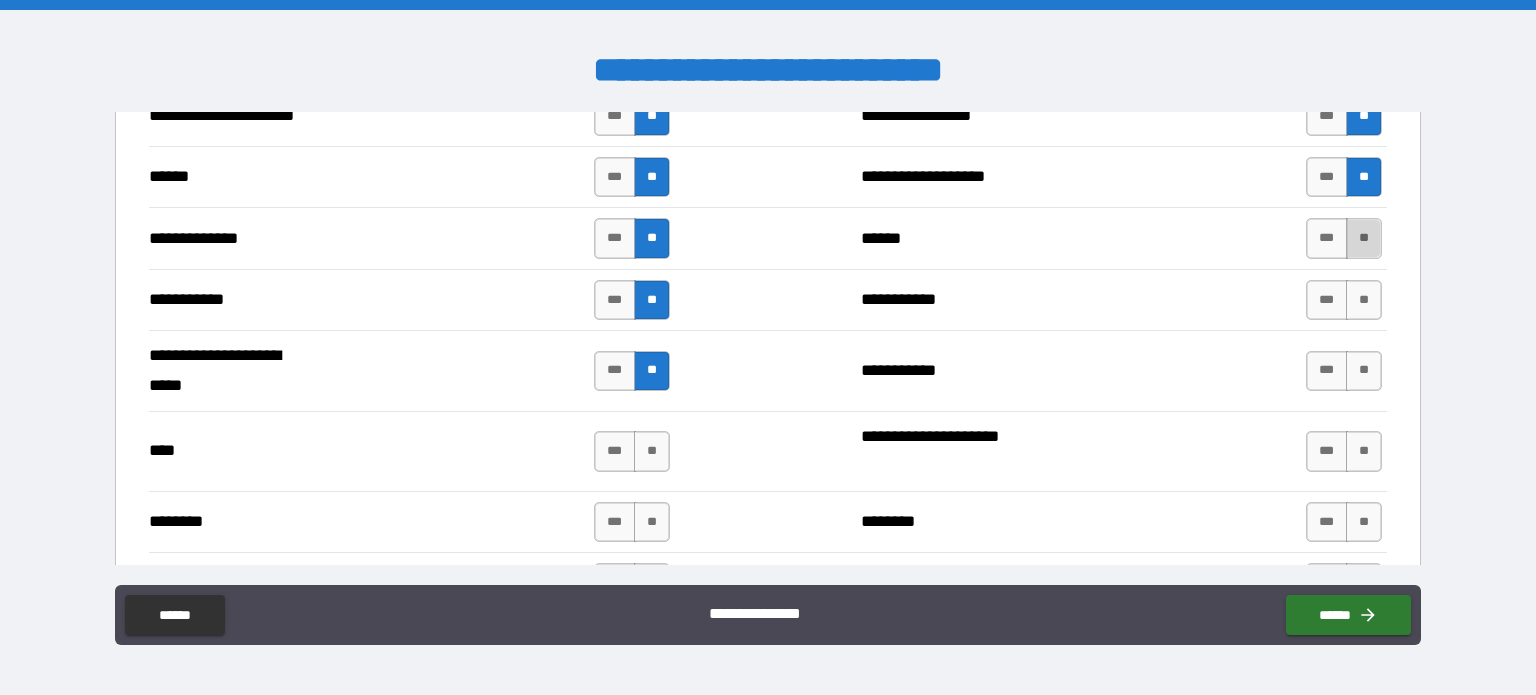 click on "**" at bounding box center [1364, 238] 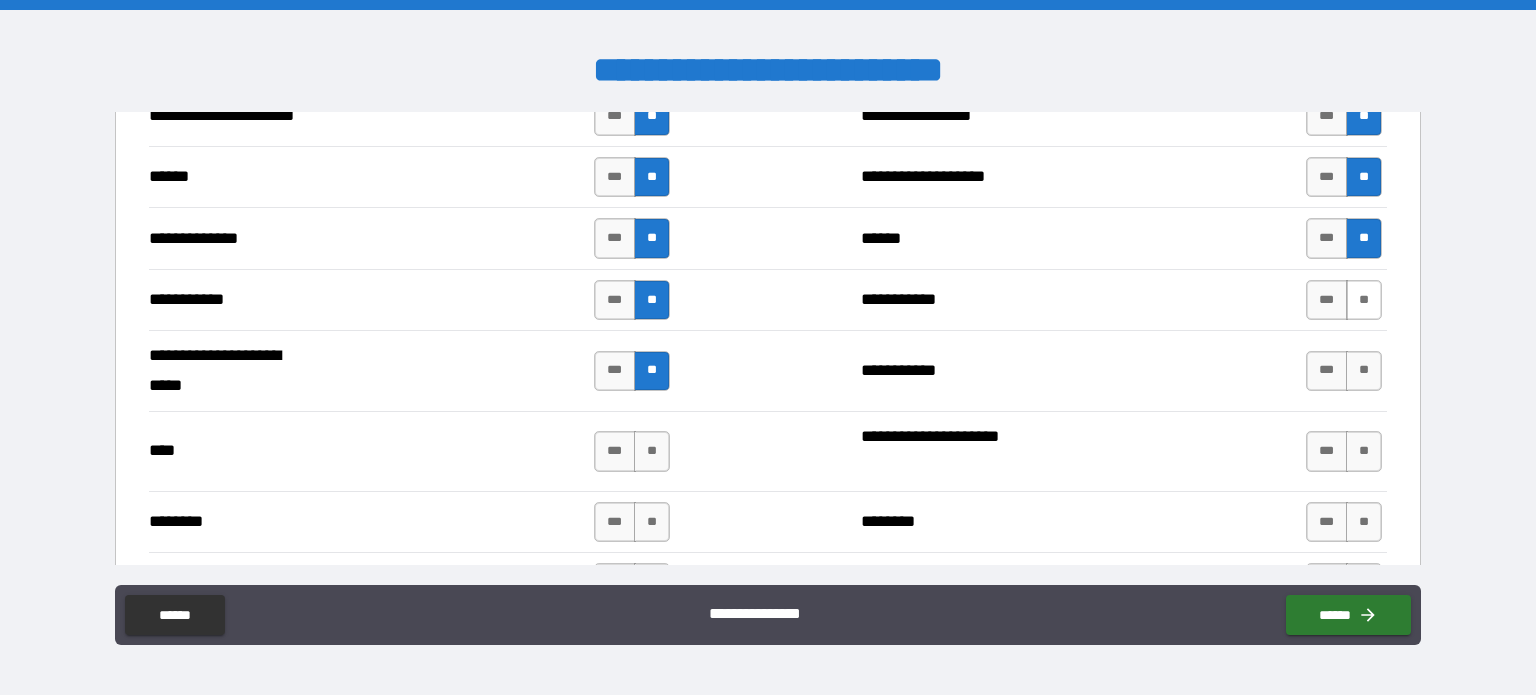 click on "**" at bounding box center (1364, 300) 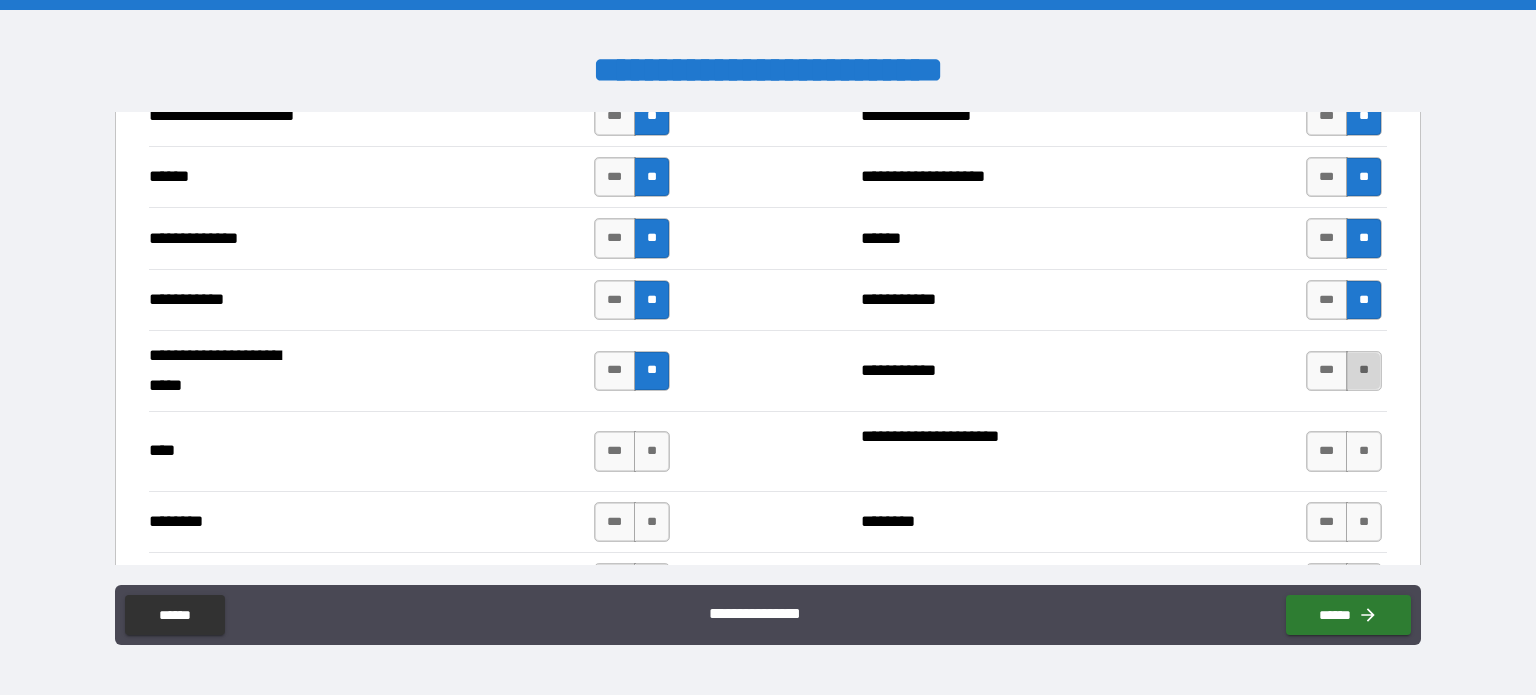click on "**" at bounding box center (1364, 371) 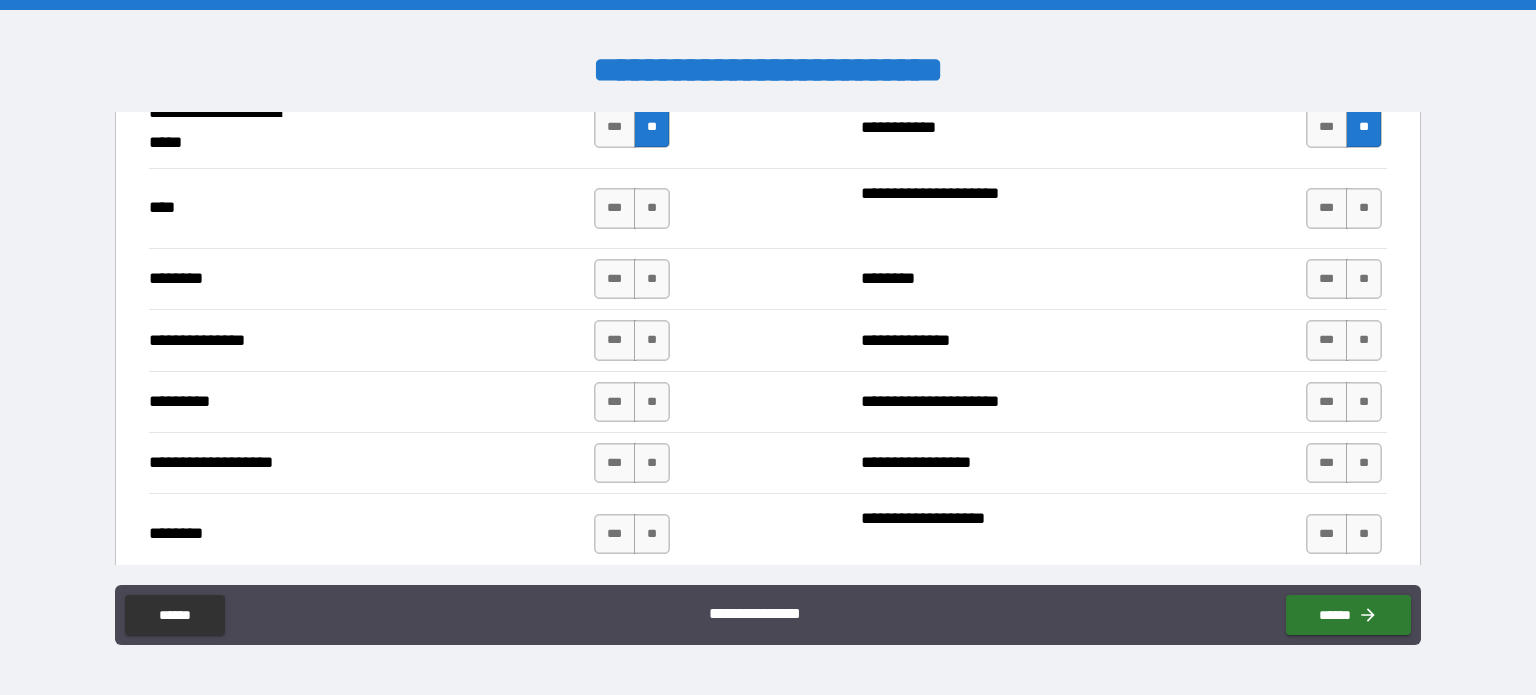 scroll, scrollTop: 2558, scrollLeft: 0, axis: vertical 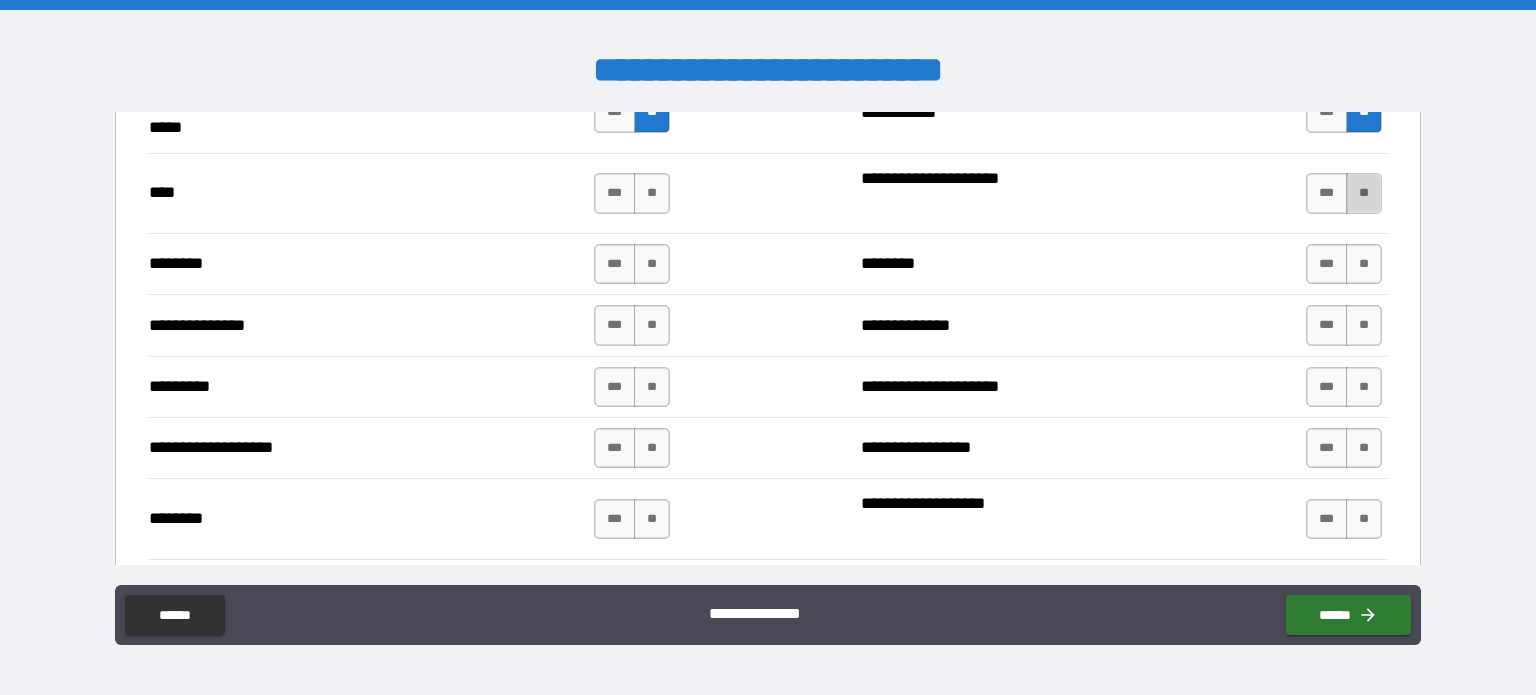 click on "**" at bounding box center (1364, 193) 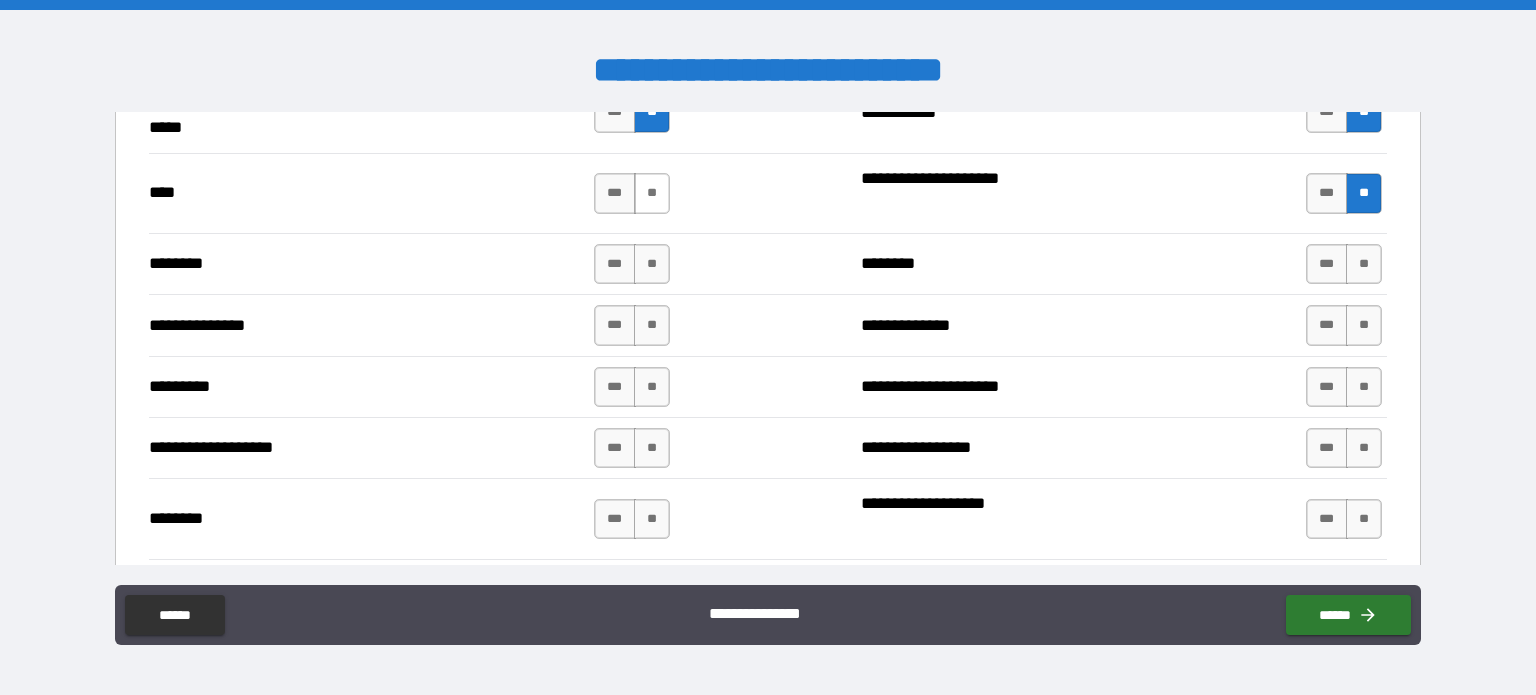 click on "**" at bounding box center [652, 193] 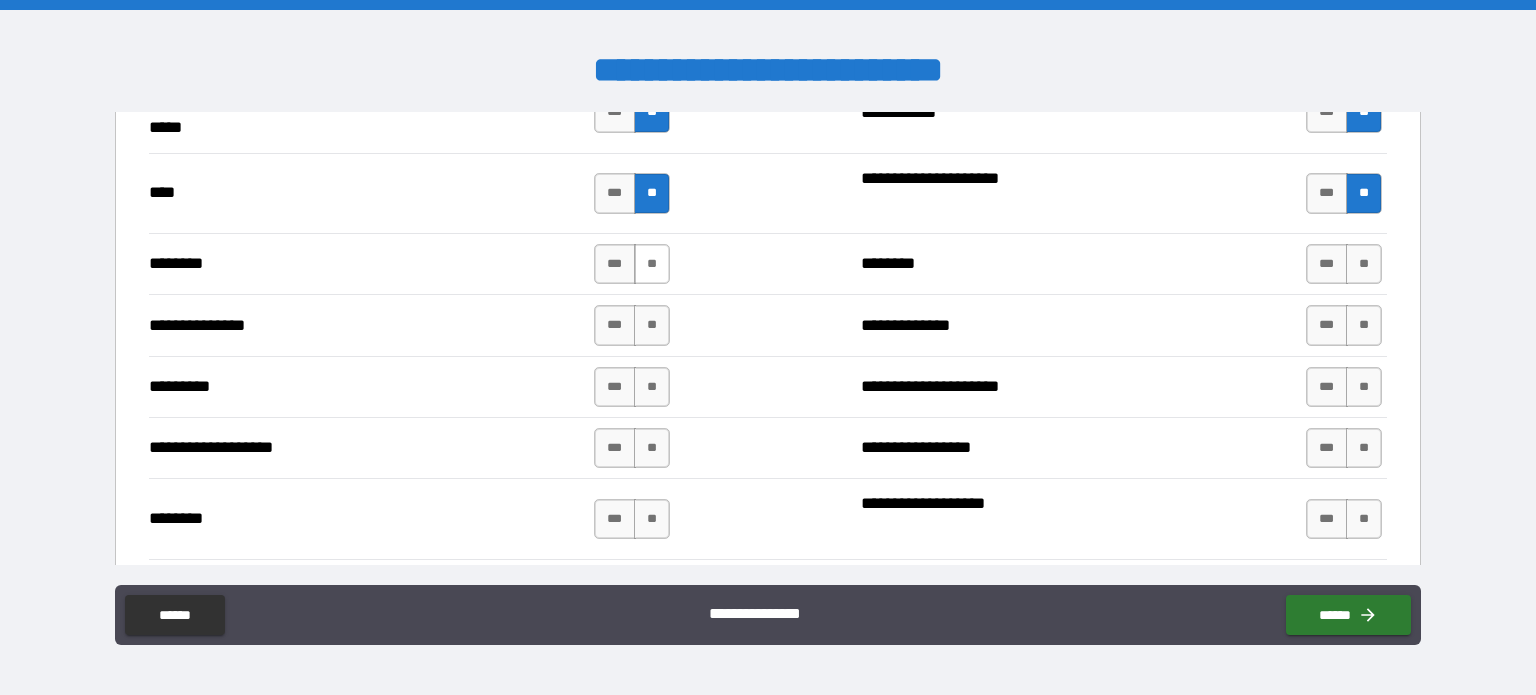 click on "**" at bounding box center (652, 264) 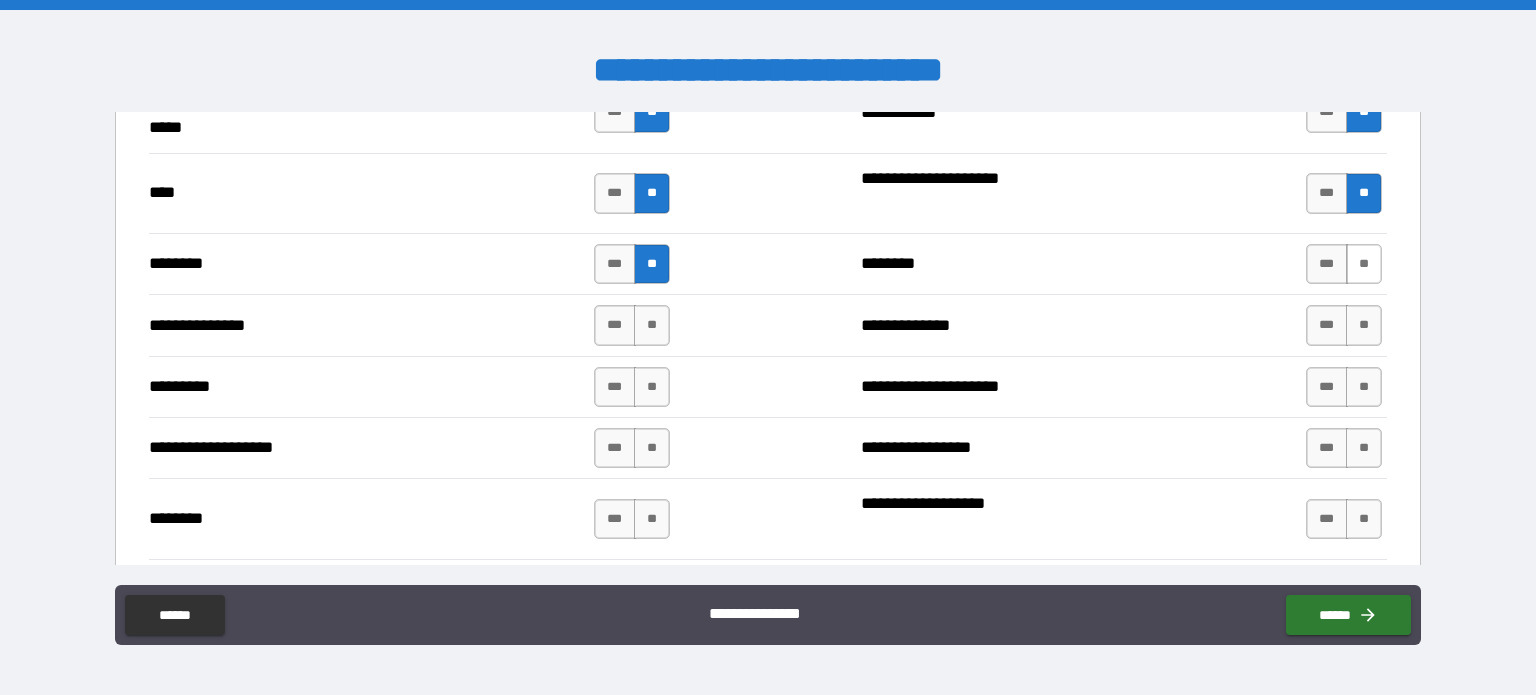 click on "**" at bounding box center [1364, 264] 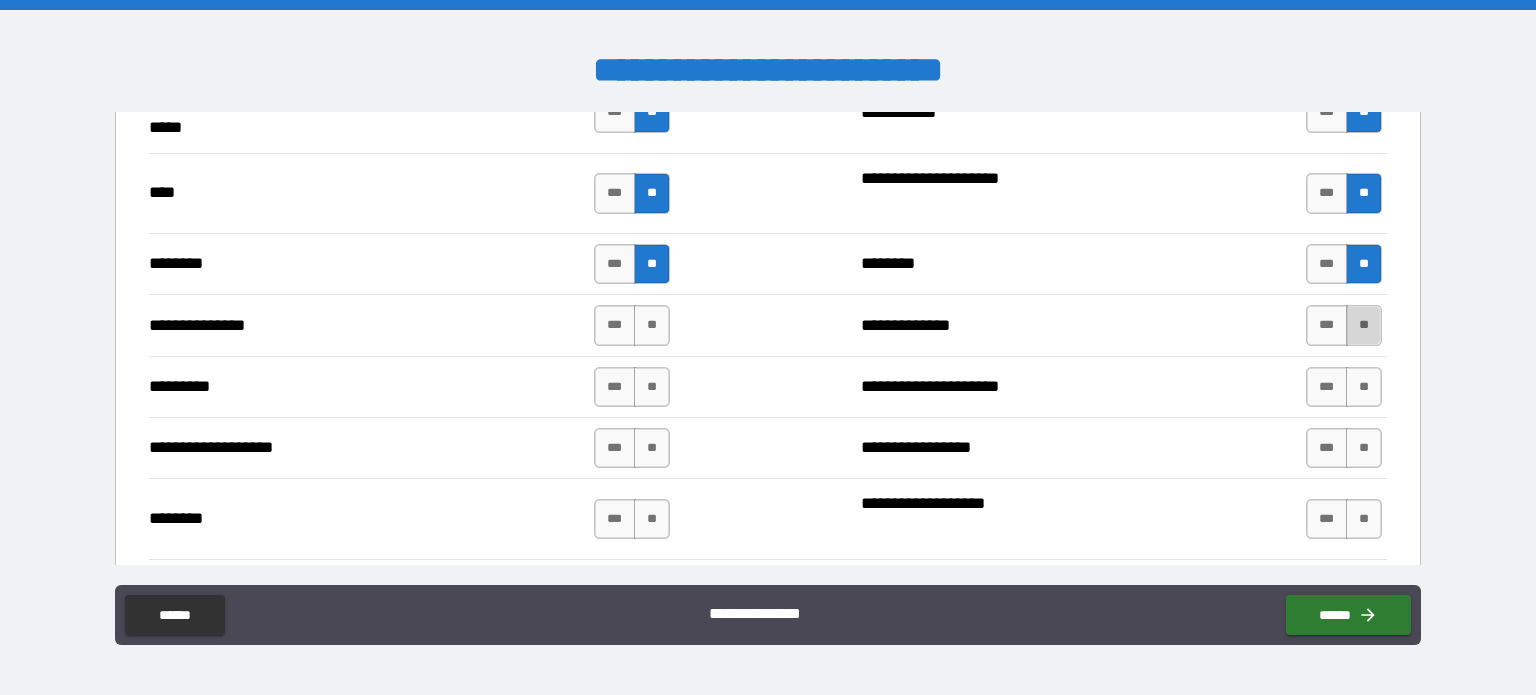 click on "**" at bounding box center (1364, 325) 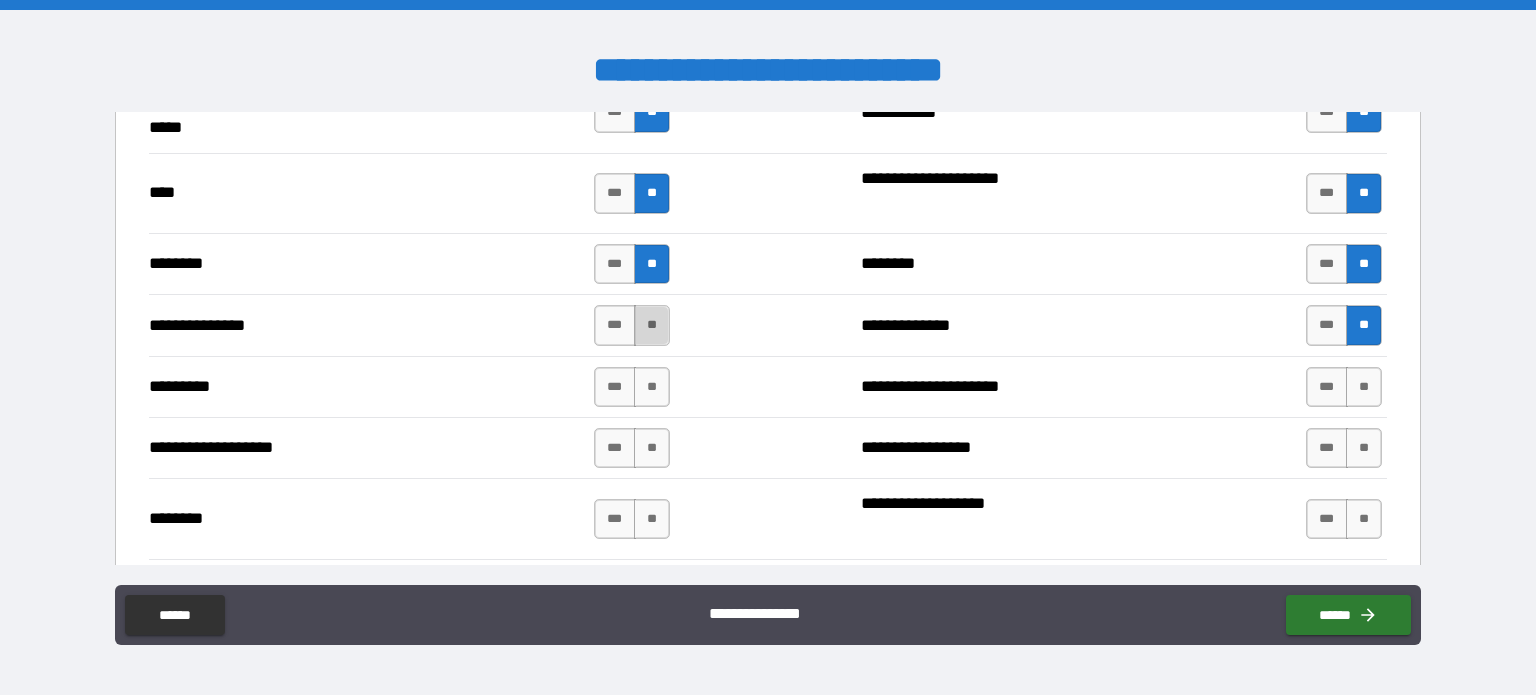 click on "**" at bounding box center (652, 325) 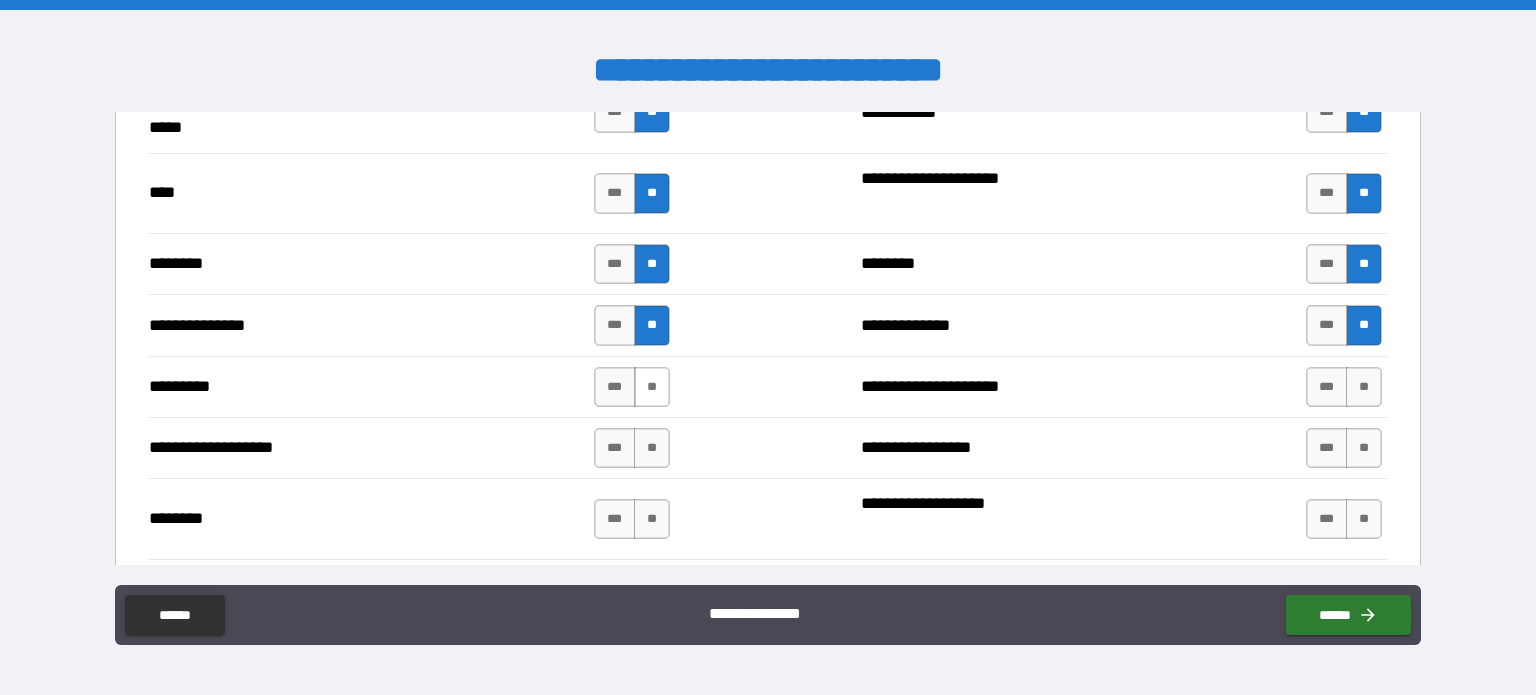 click on "**" at bounding box center (652, 387) 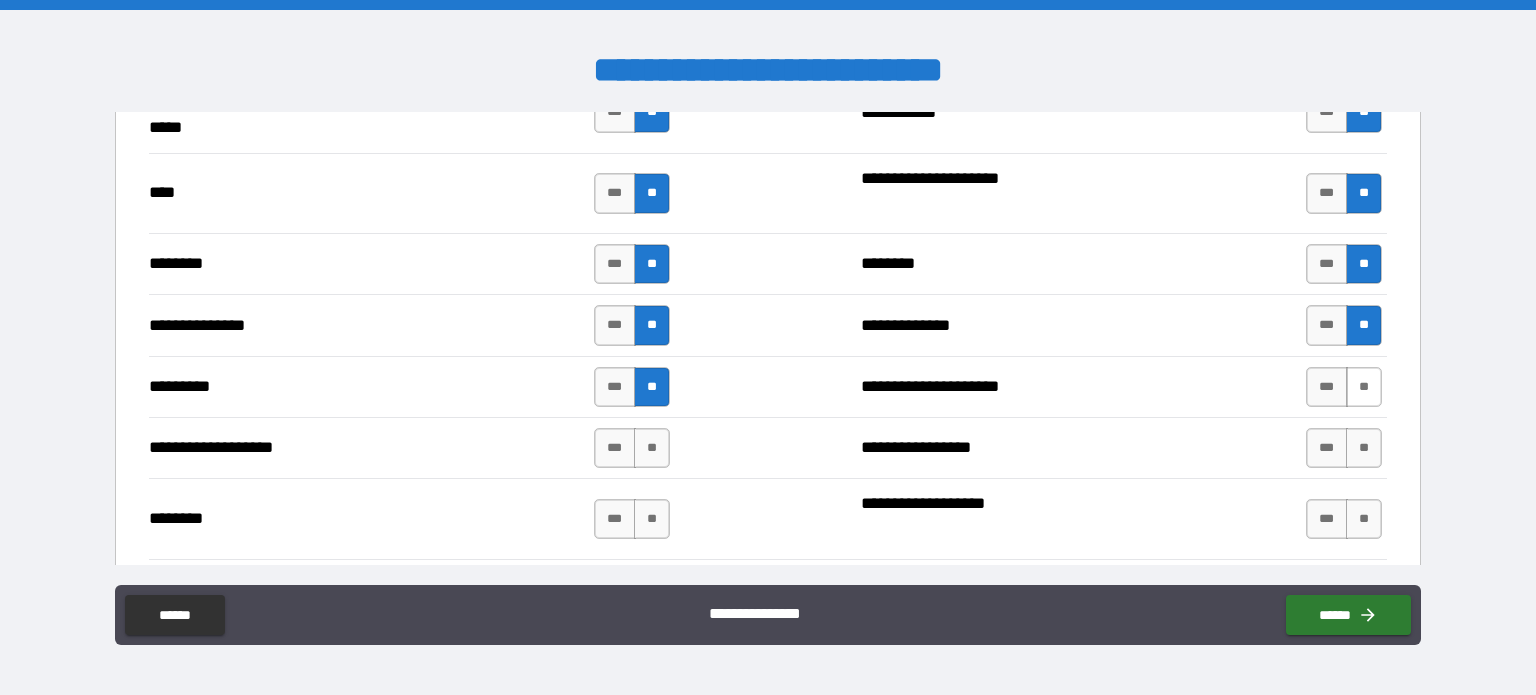click on "**" at bounding box center (1364, 387) 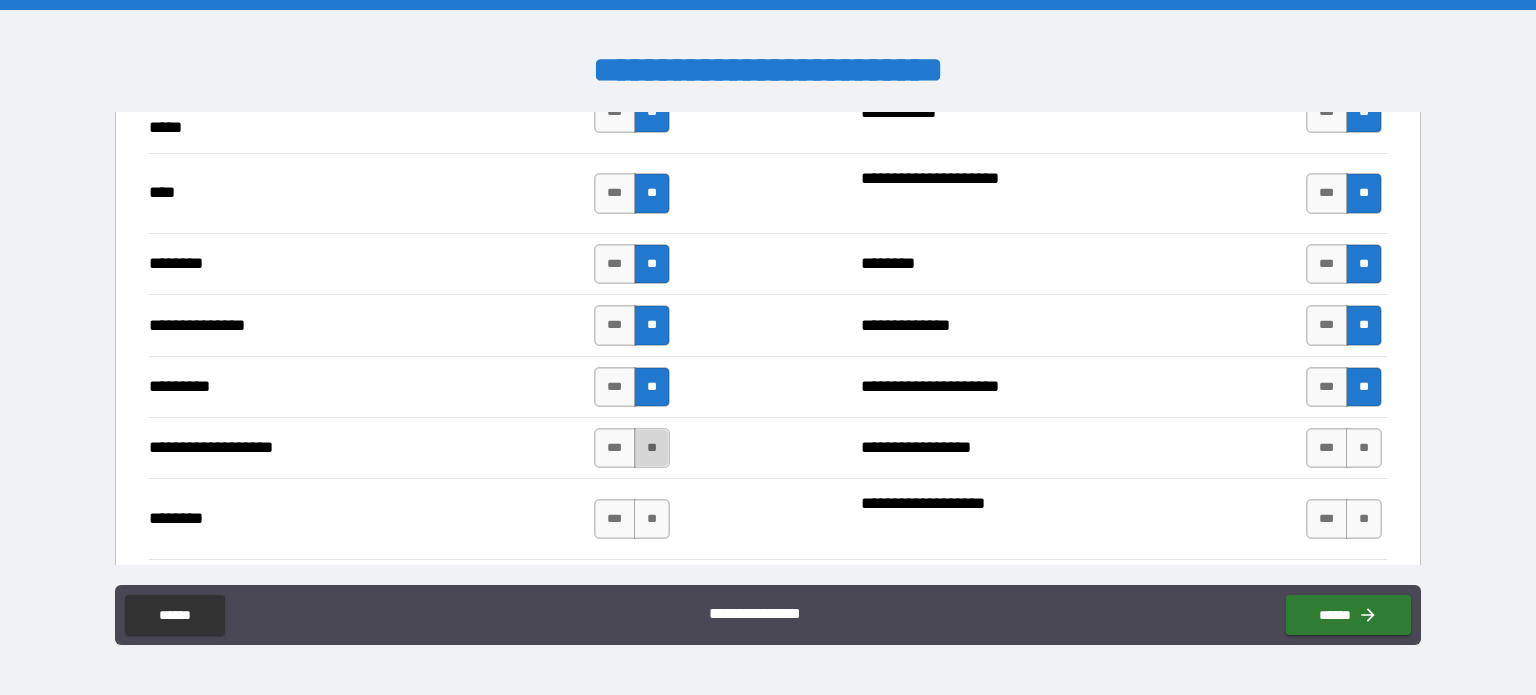 click on "**" at bounding box center [652, 448] 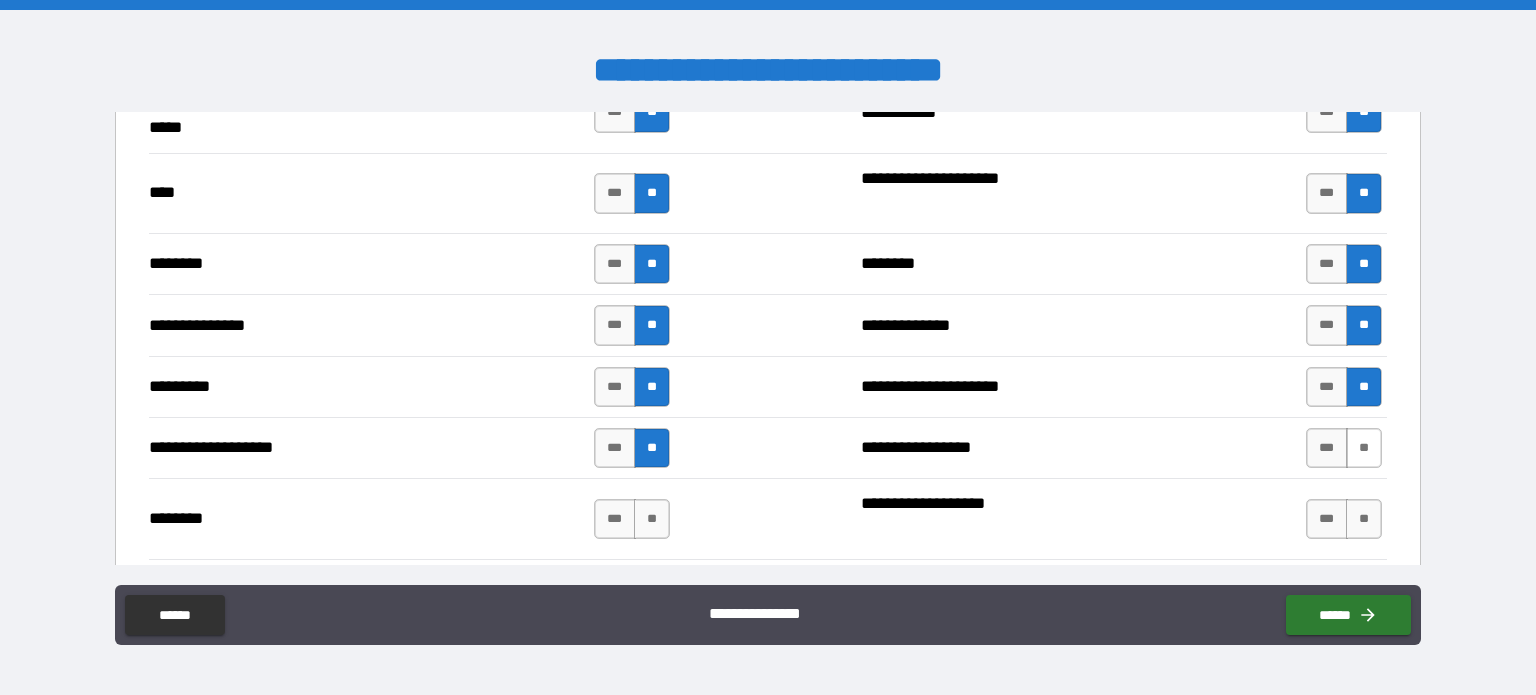 click on "**" at bounding box center [1364, 448] 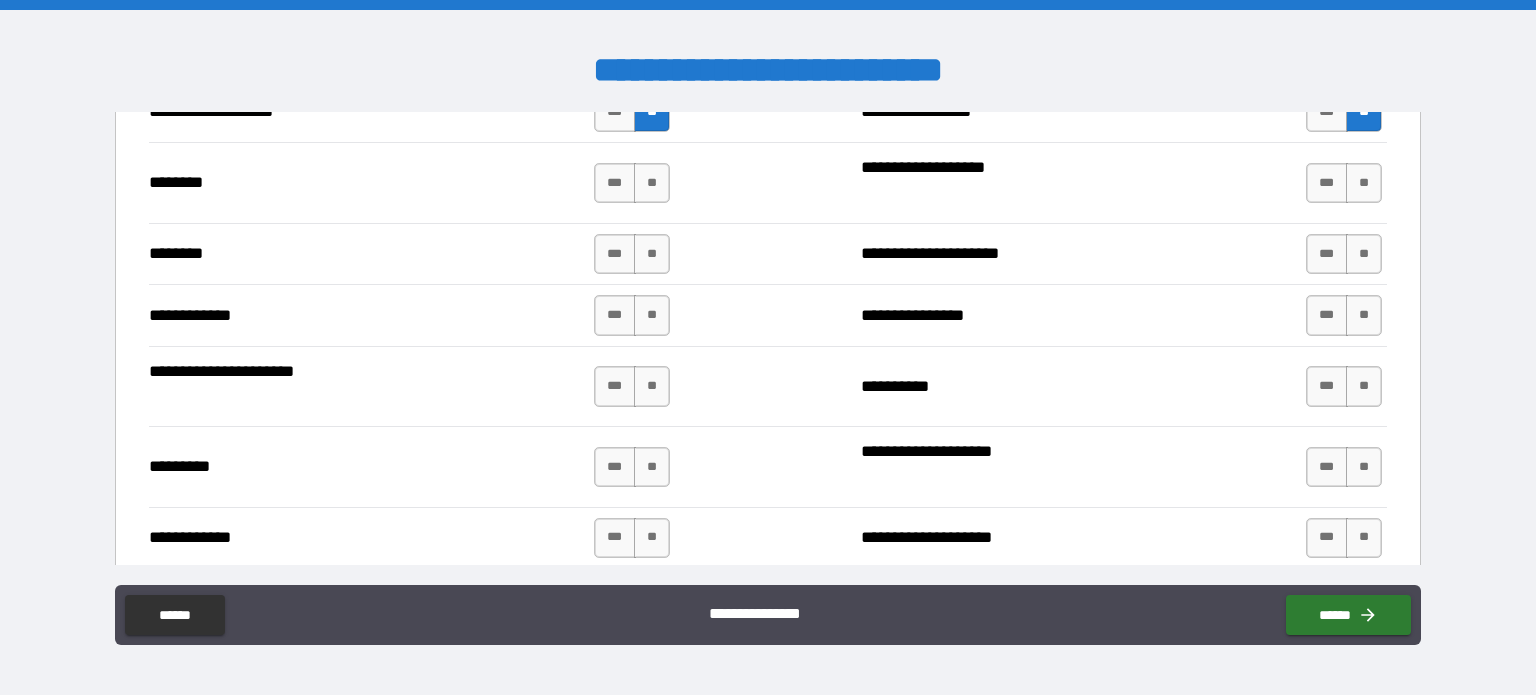 scroll, scrollTop: 2896, scrollLeft: 0, axis: vertical 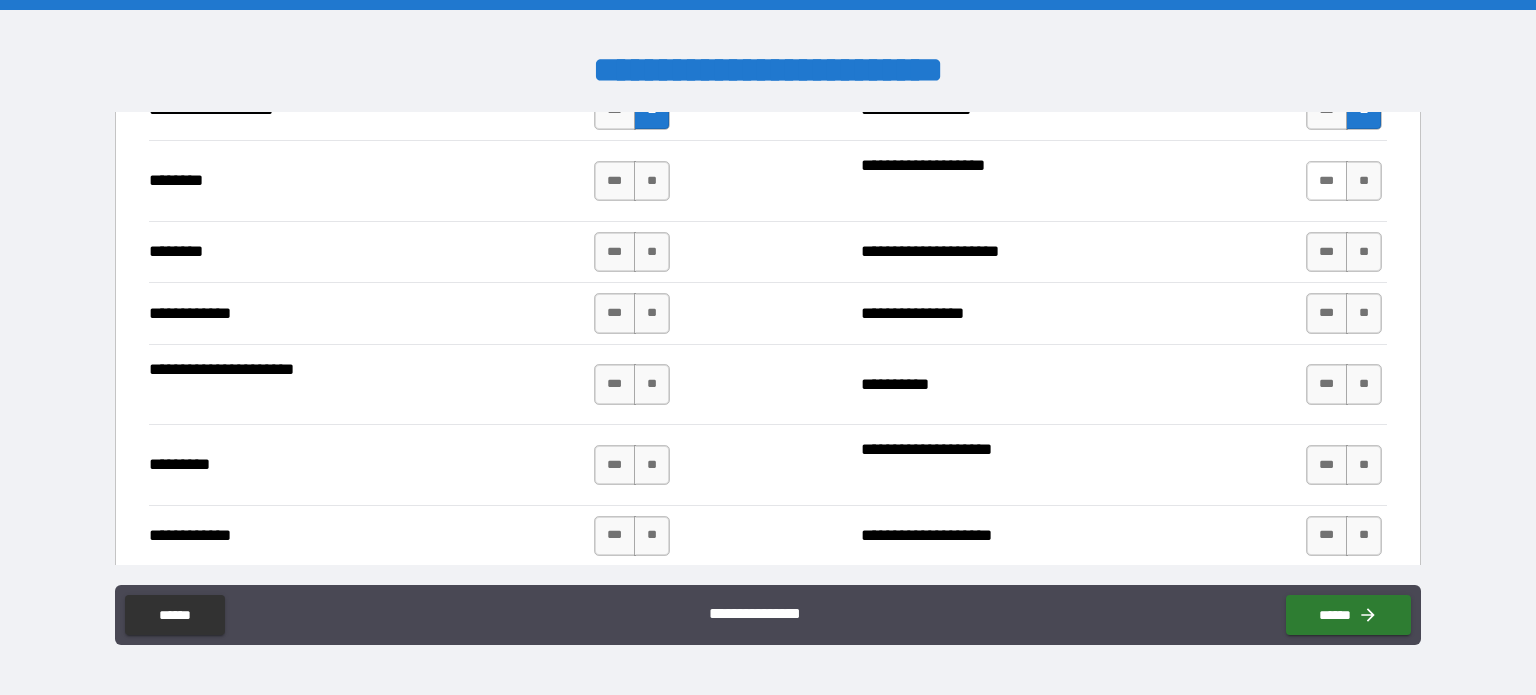 click on "***" at bounding box center (1327, 181) 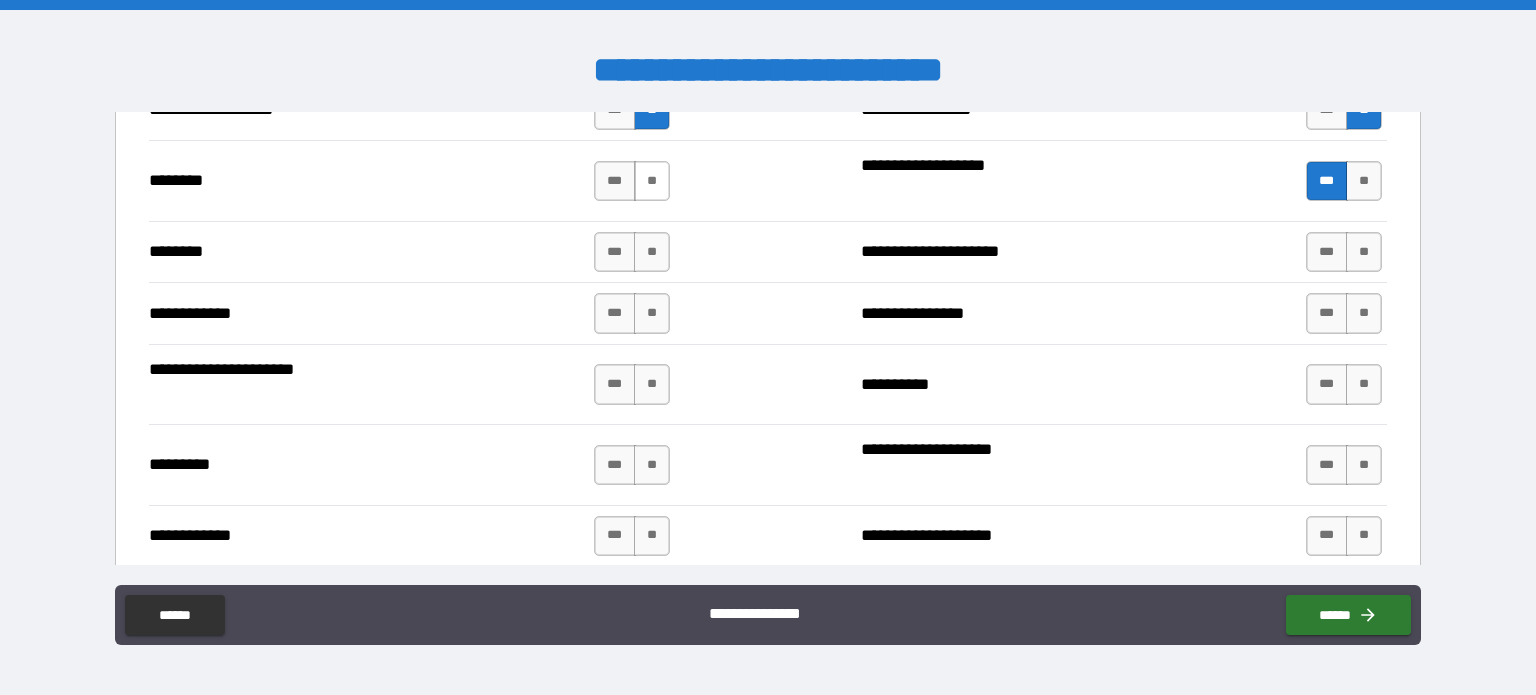 click on "**" at bounding box center (652, 181) 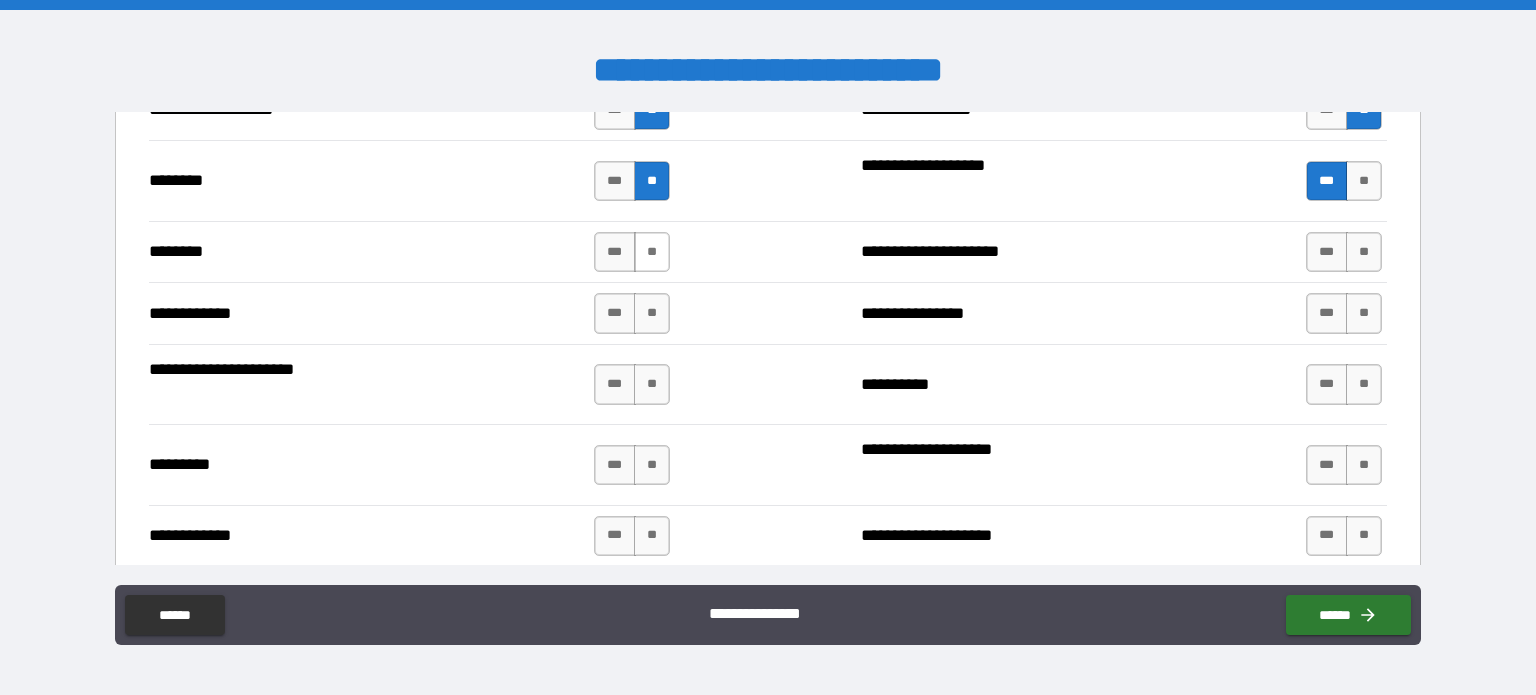 click on "**" at bounding box center [652, 252] 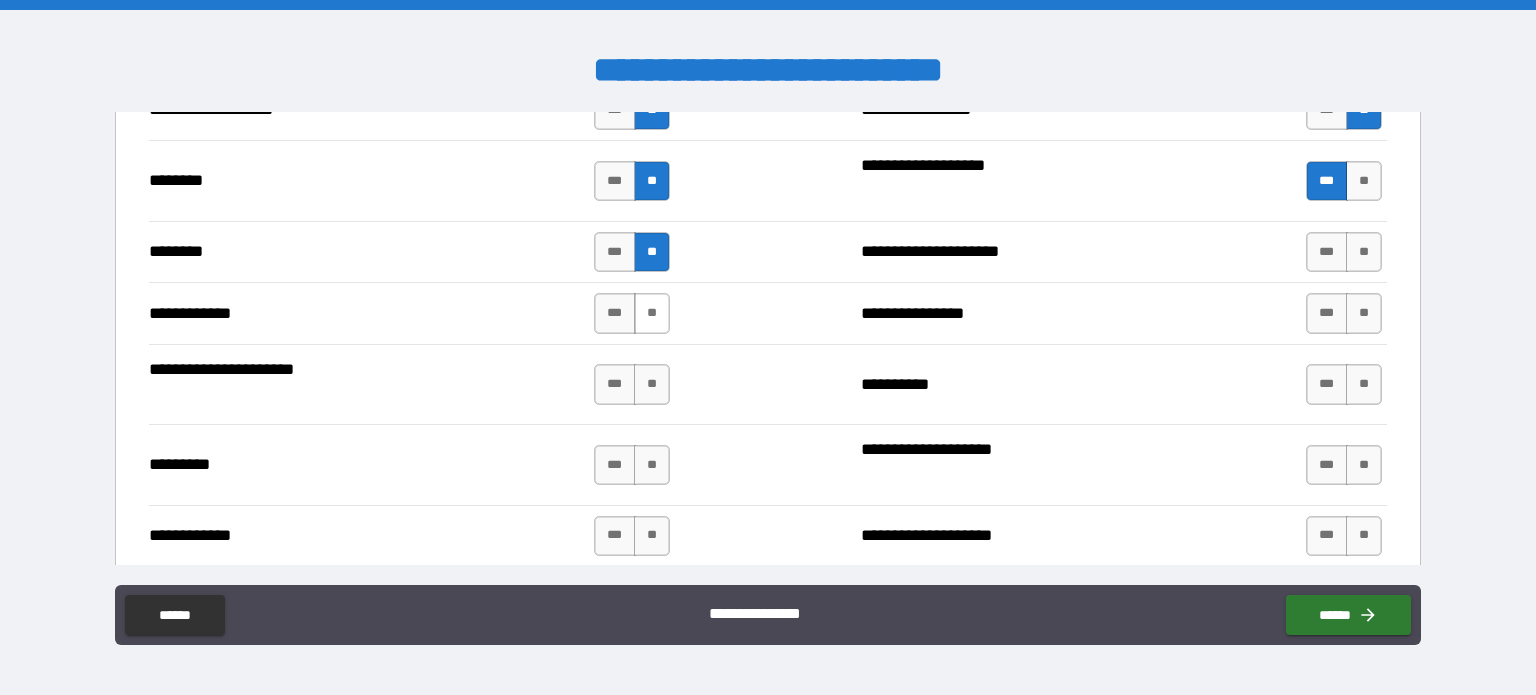 click on "**" at bounding box center (652, 313) 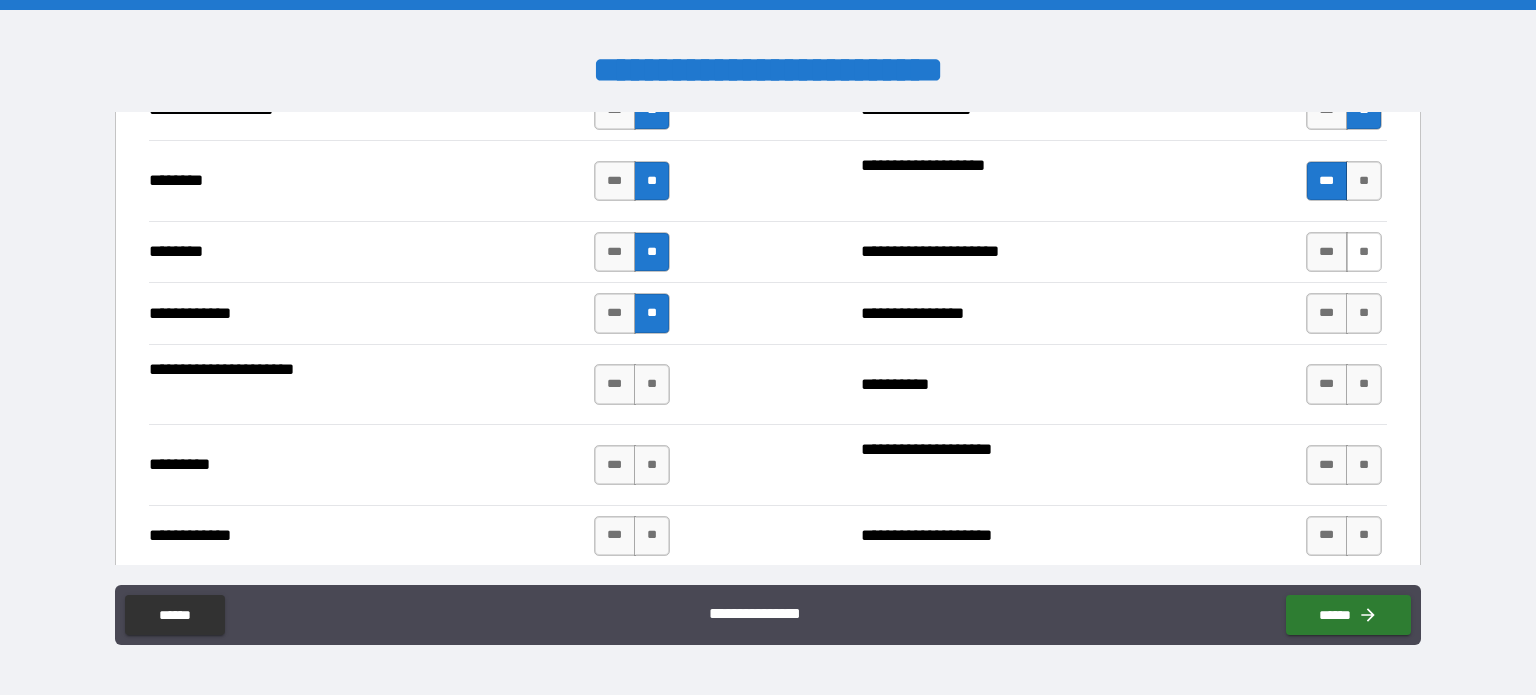 click on "**" at bounding box center (1364, 252) 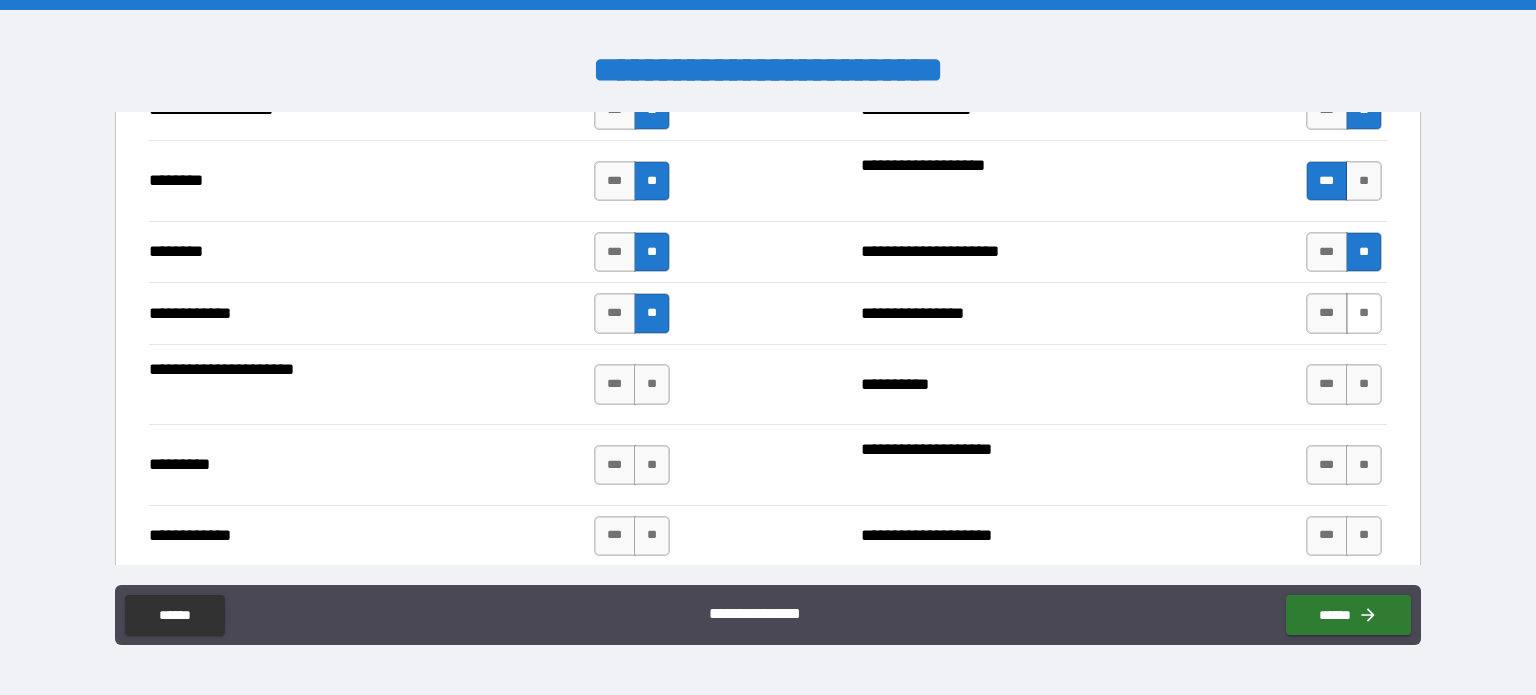 click on "**" at bounding box center [1364, 313] 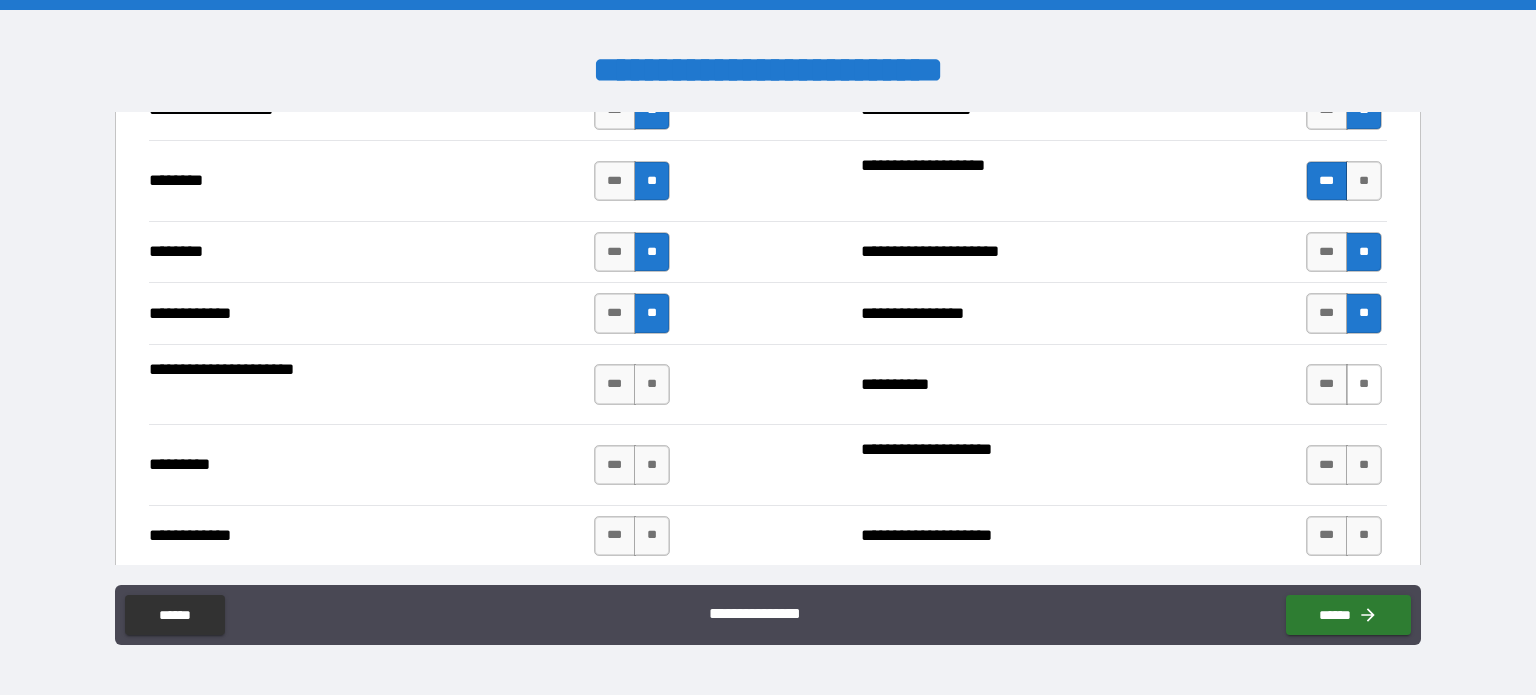 click on "**" at bounding box center [1364, 384] 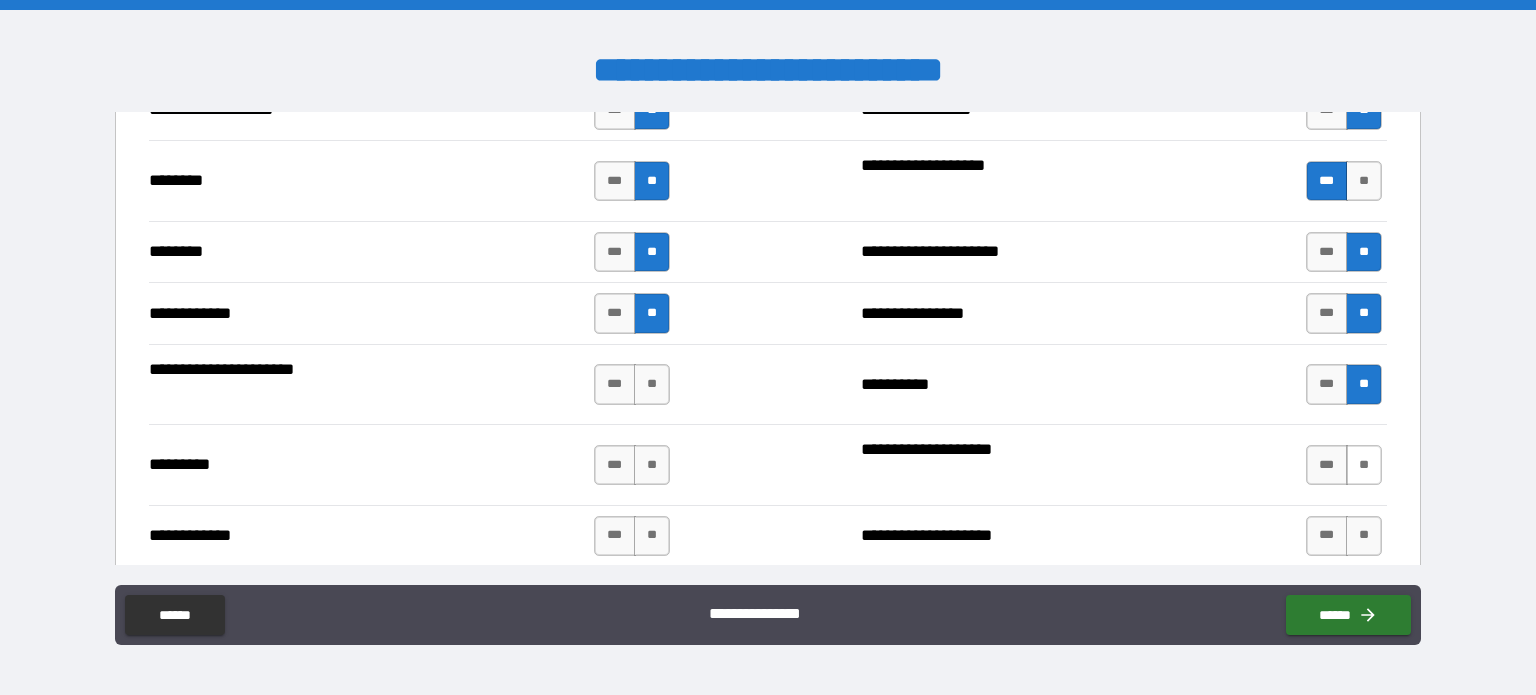 click on "**" at bounding box center (1364, 465) 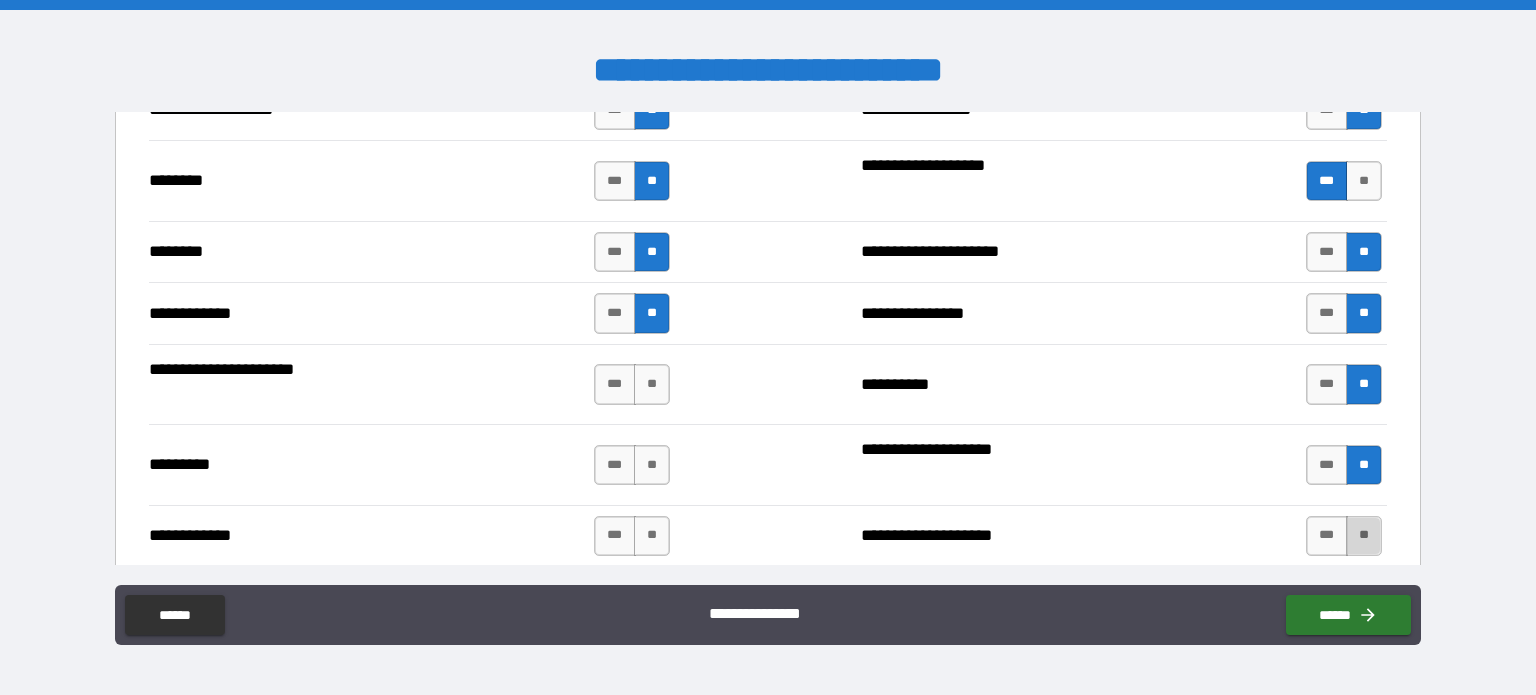 click on "**" at bounding box center (1364, 536) 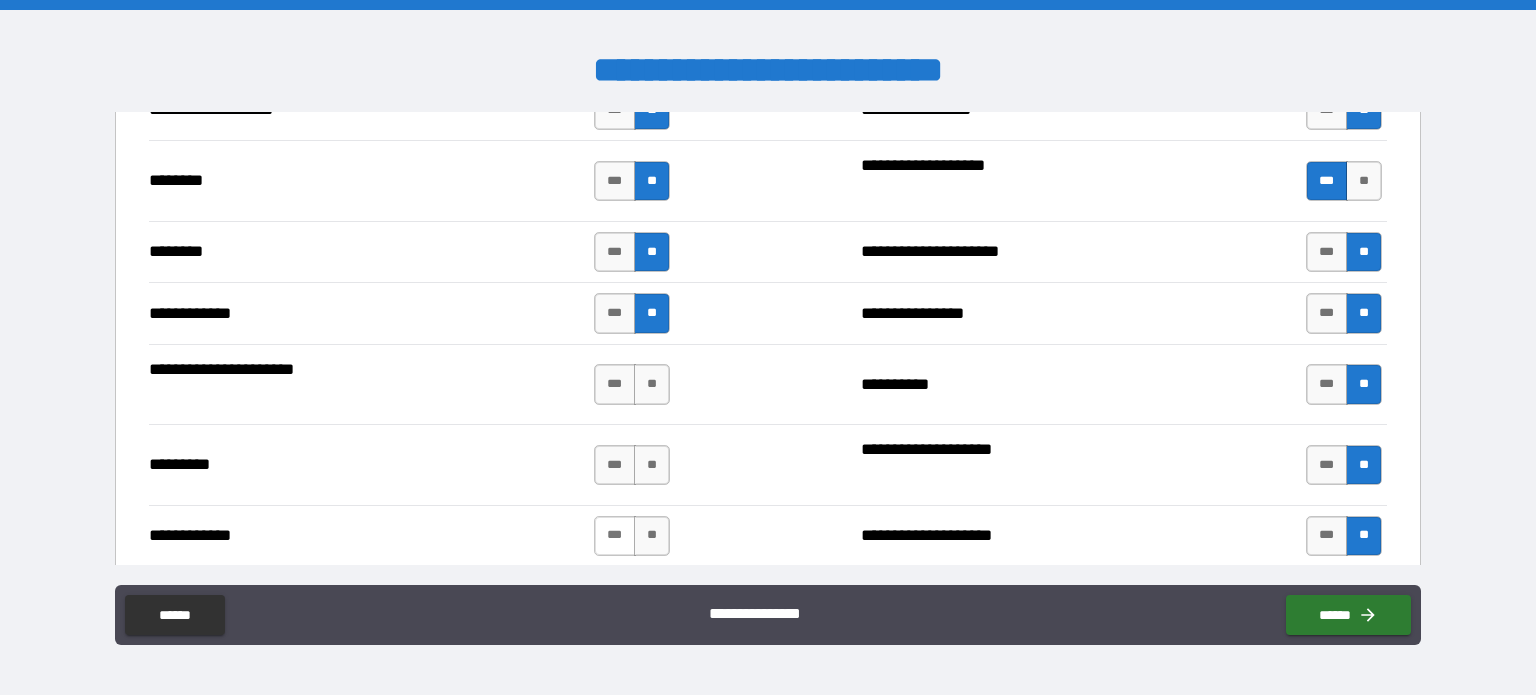 click on "***" at bounding box center (615, 536) 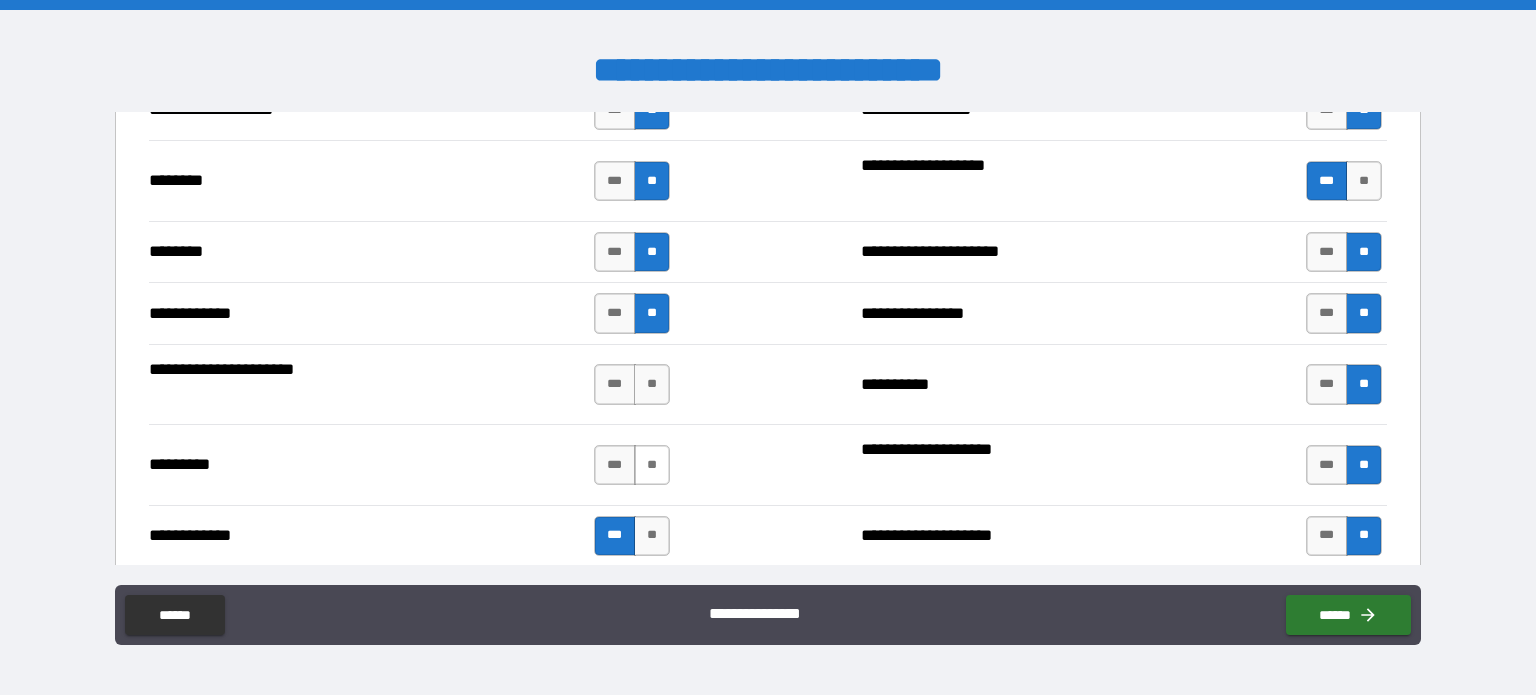 click on "**" at bounding box center [652, 465] 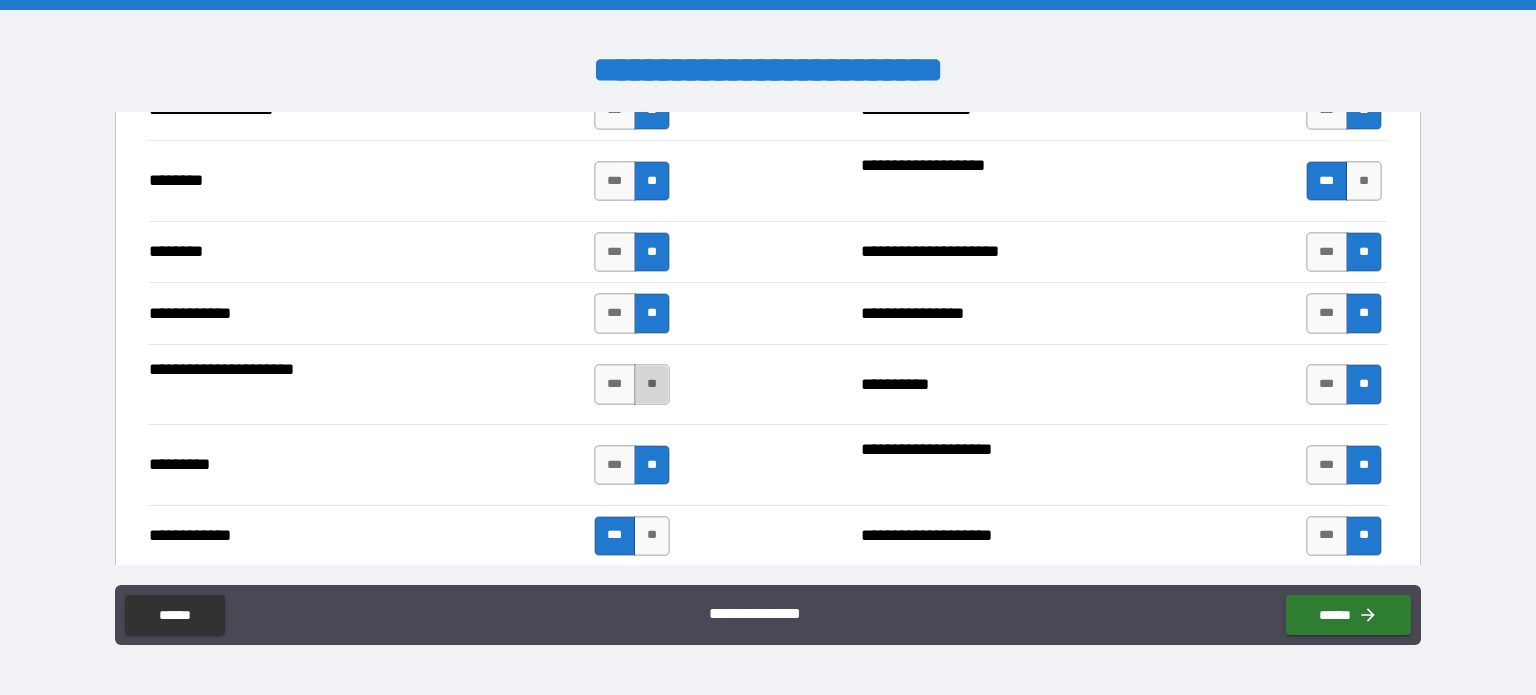 click on "**" at bounding box center (652, 384) 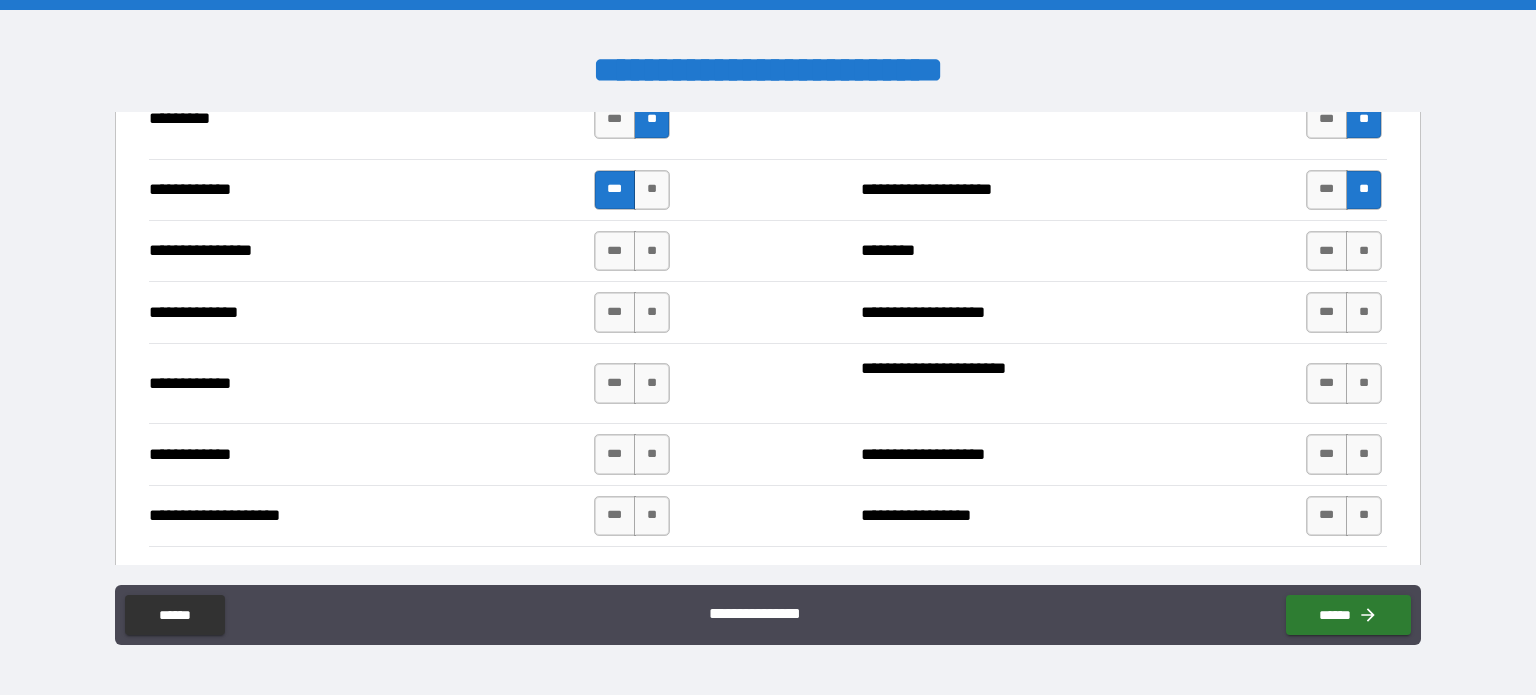scroll, scrollTop: 3264, scrollLeft: 0, axis: vertical 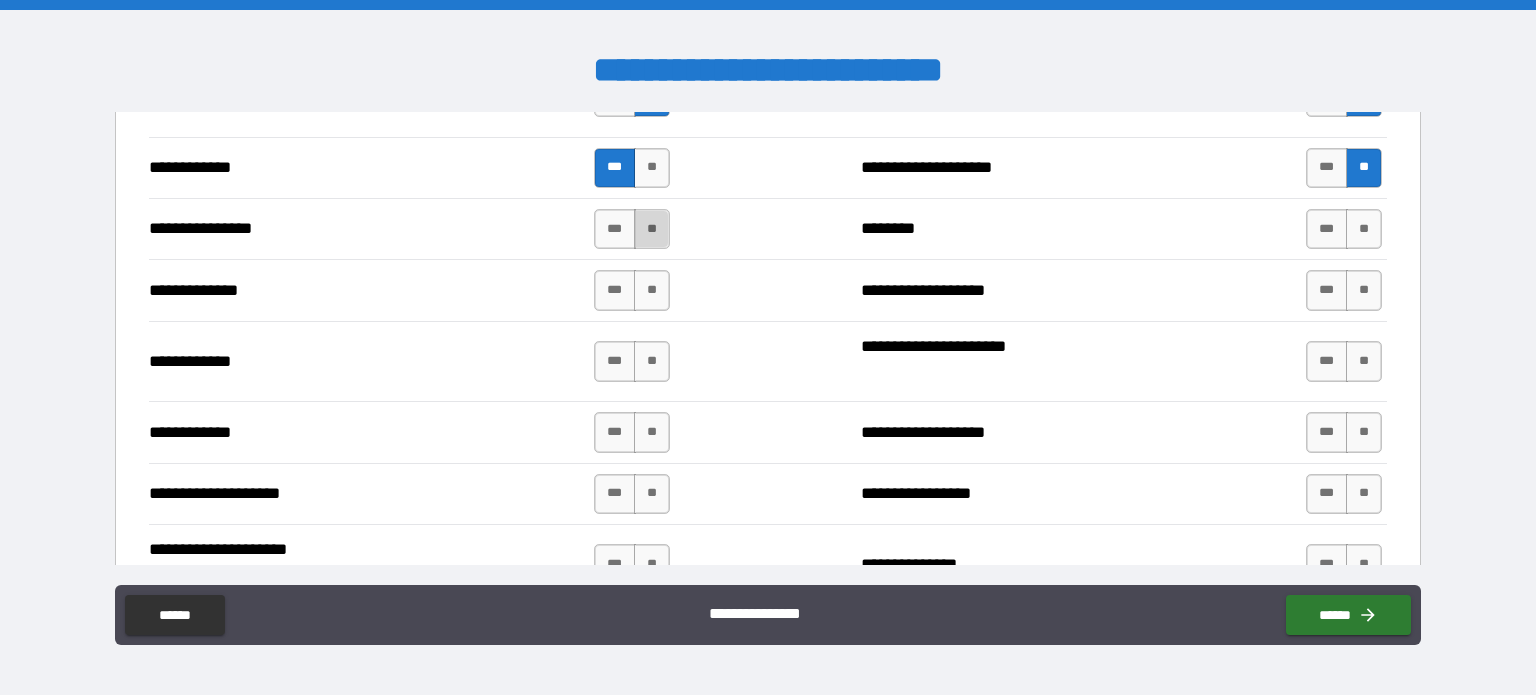 click on "**" at bounding box center (652, 229) 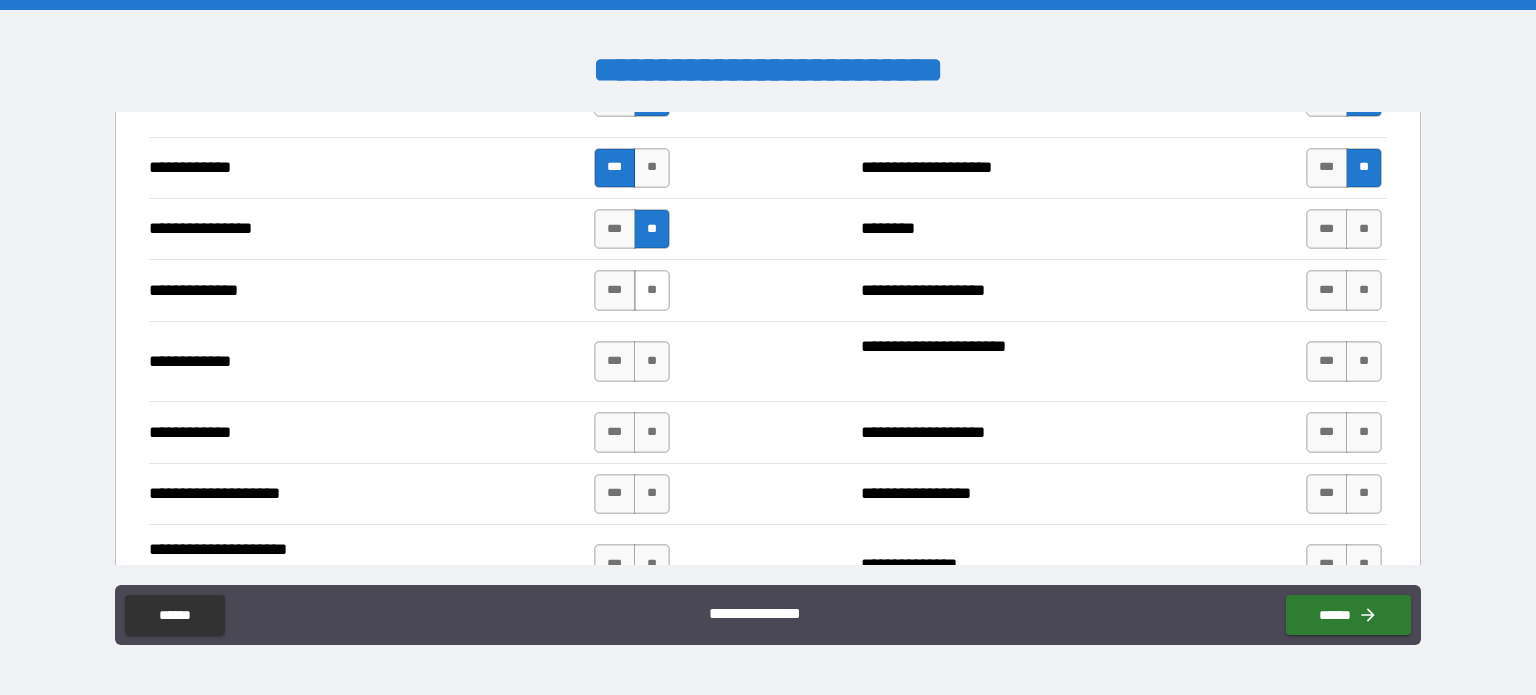 click on "**" at bounding box center [652, 290] 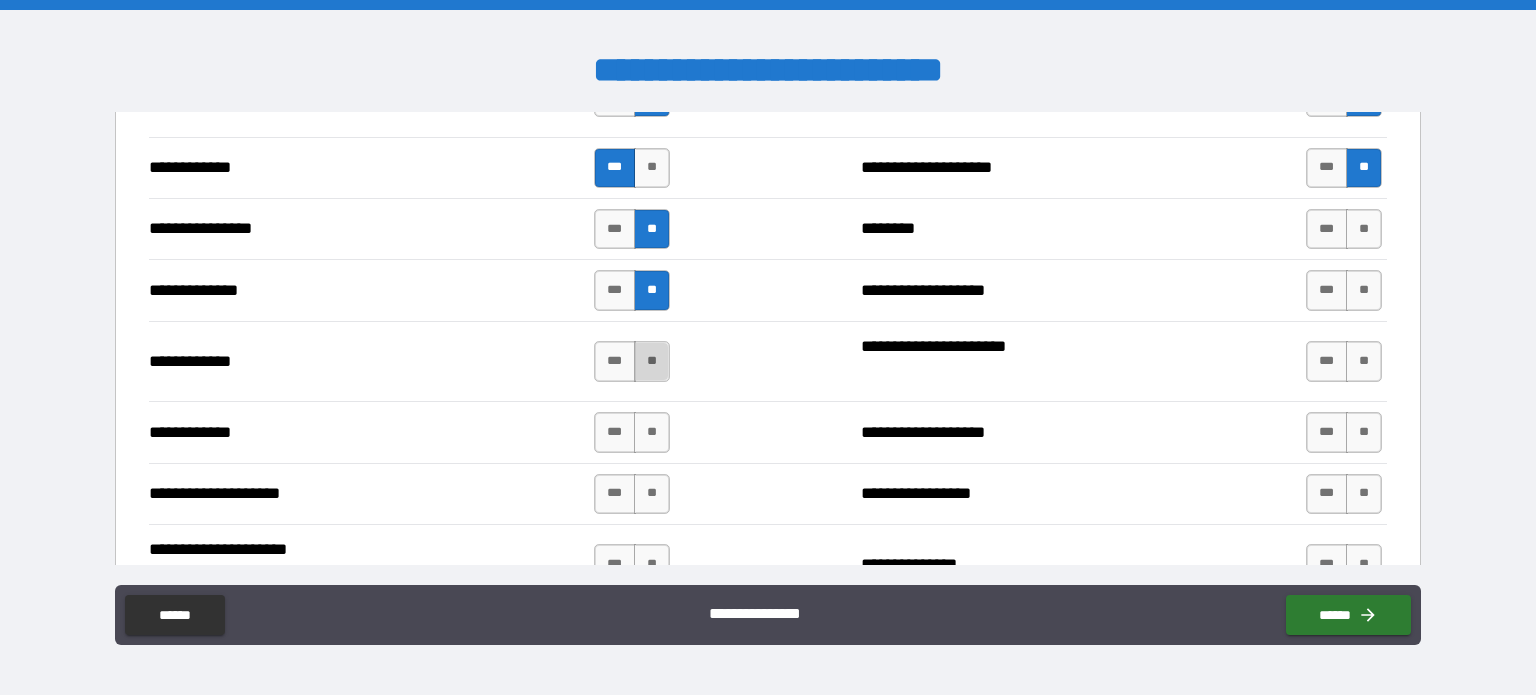 click on "**" at bounding box center (652, 361) 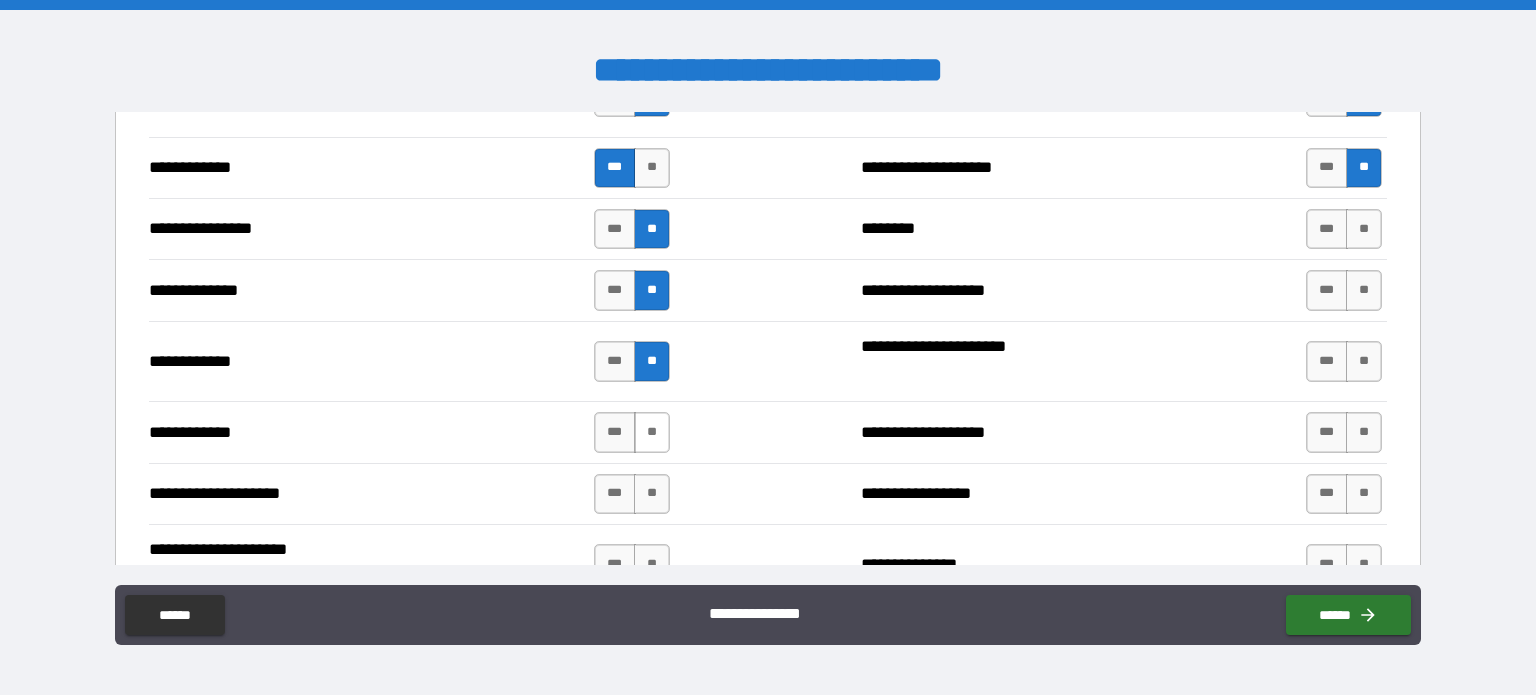 click on "**" at bounding box center [652, 432] 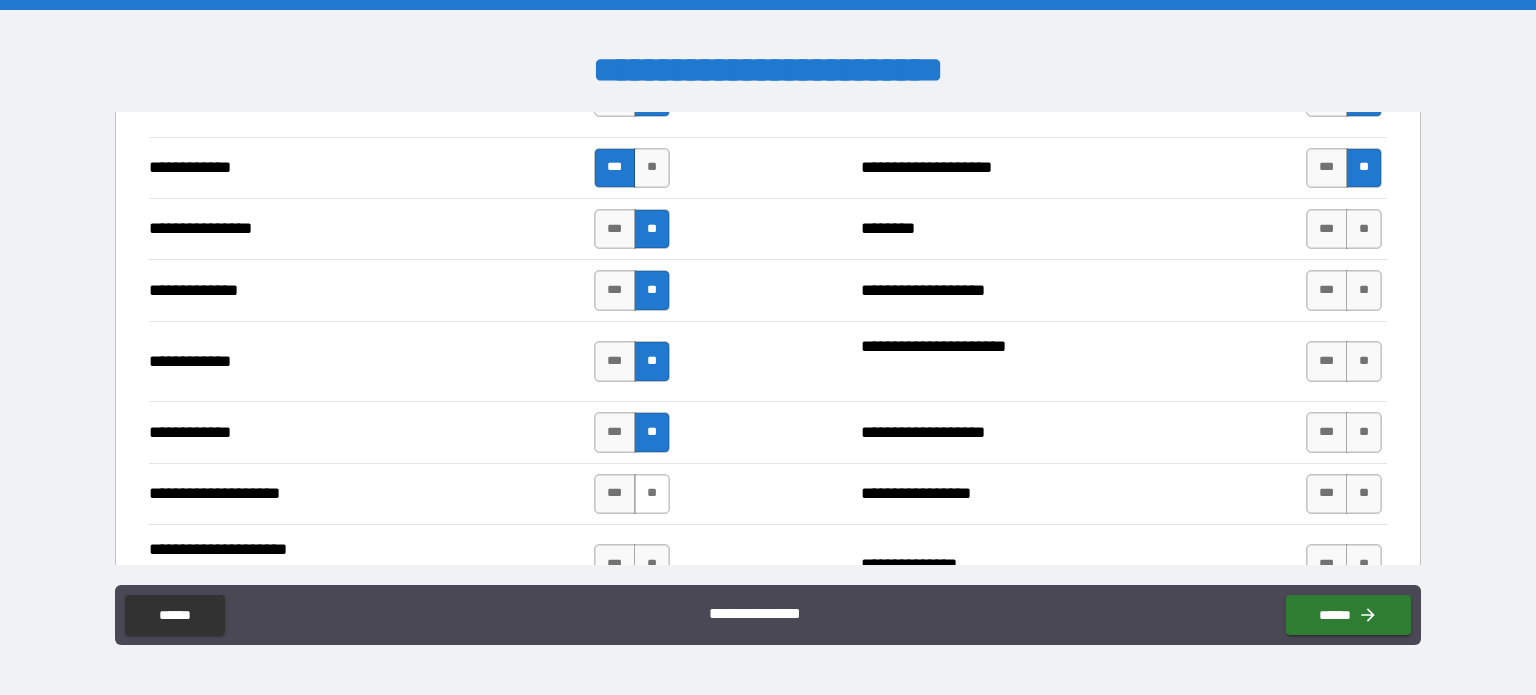 click on "**" at bounding box center (652, 494) 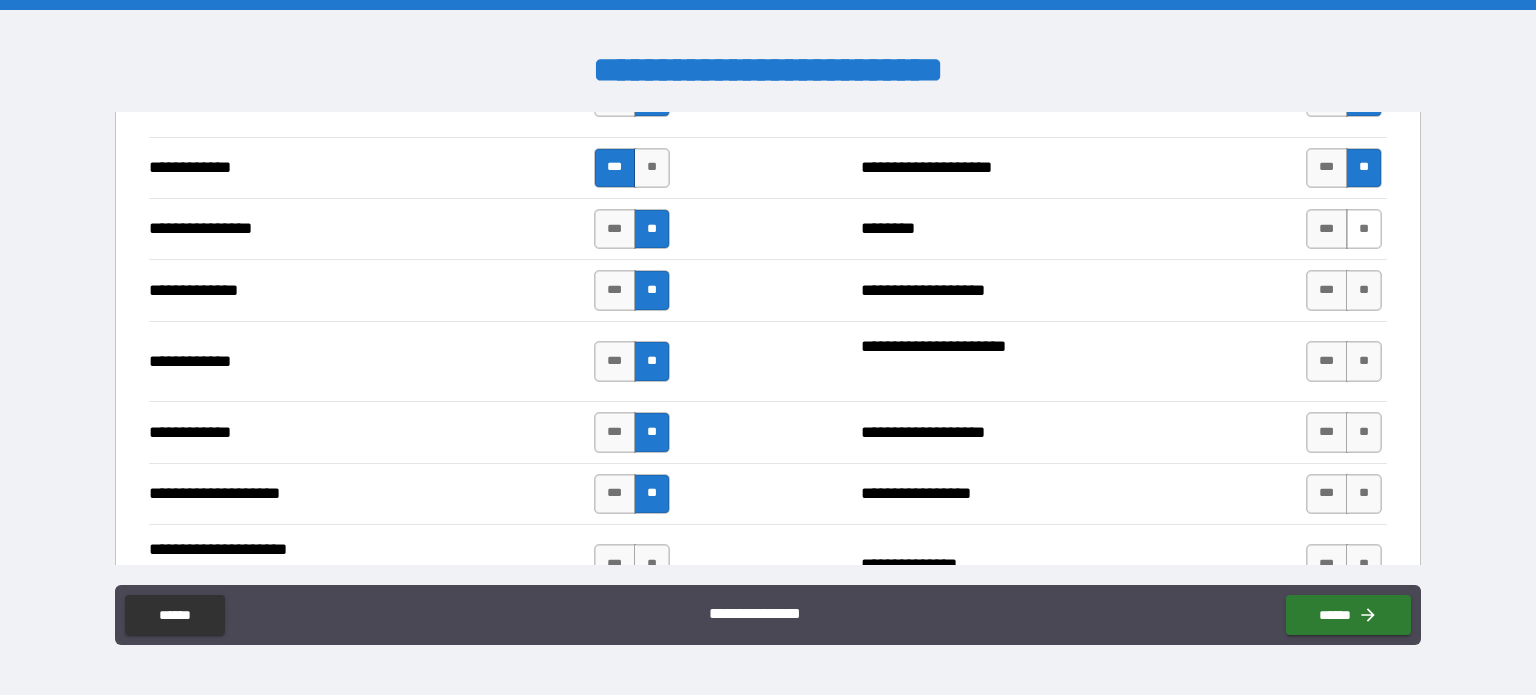 click on "**" at bounding box center (1364, 229) 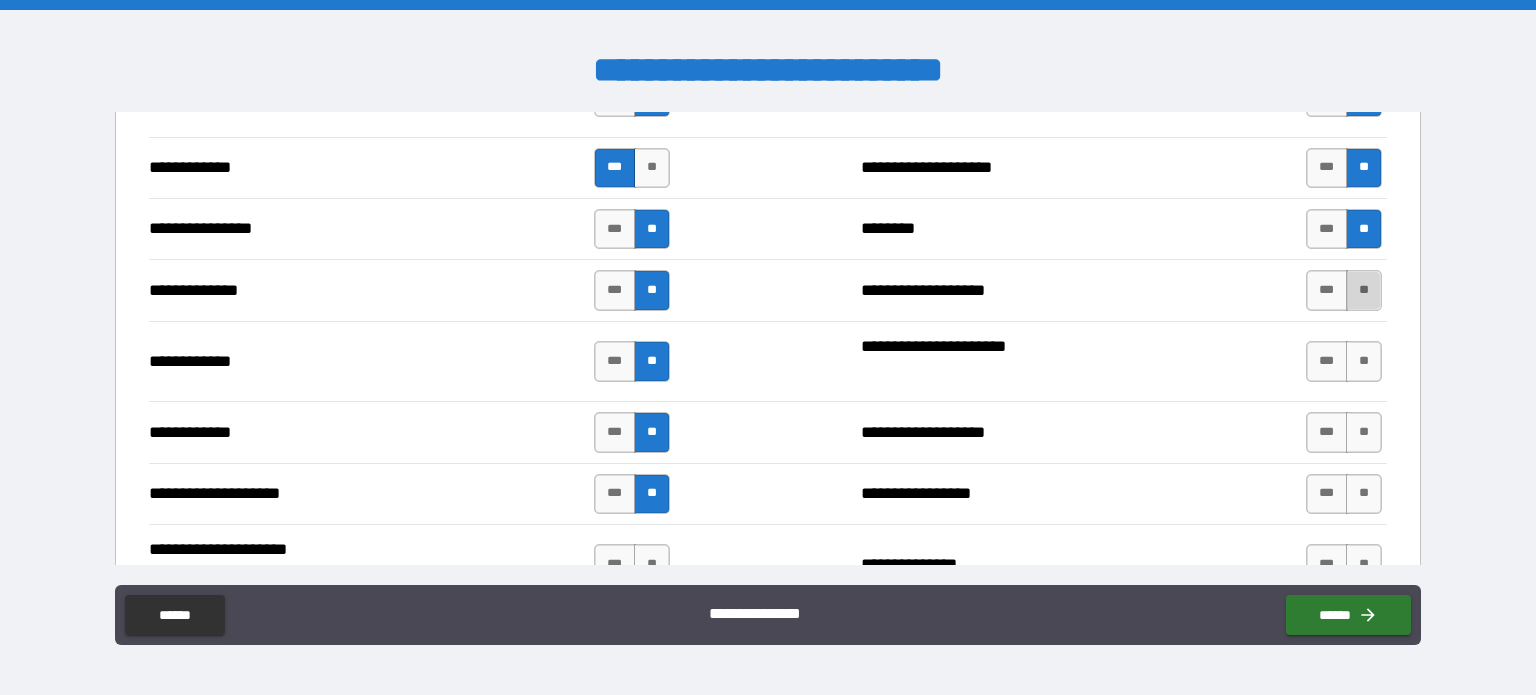 click on "**" at bounding box center [1364, 290] 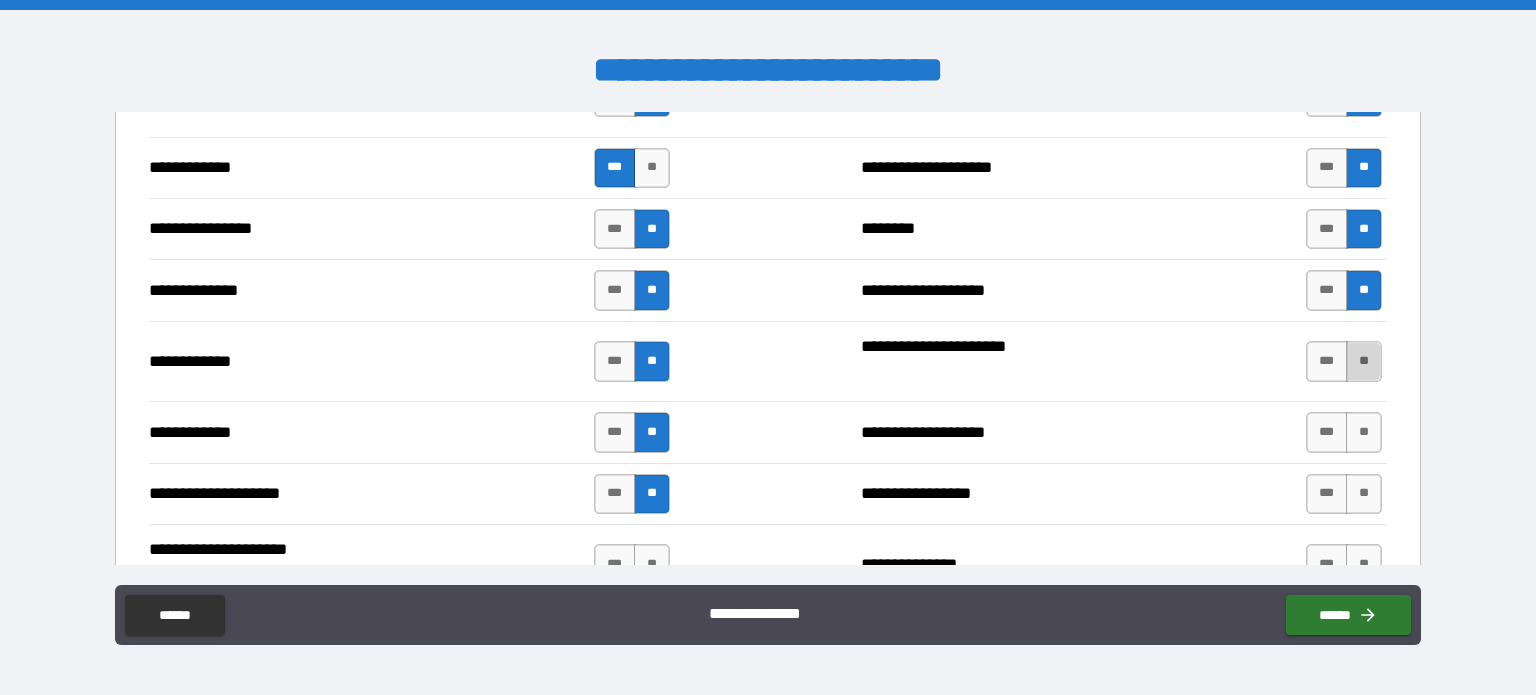 click on "**" at bounding box center [1364, 361] 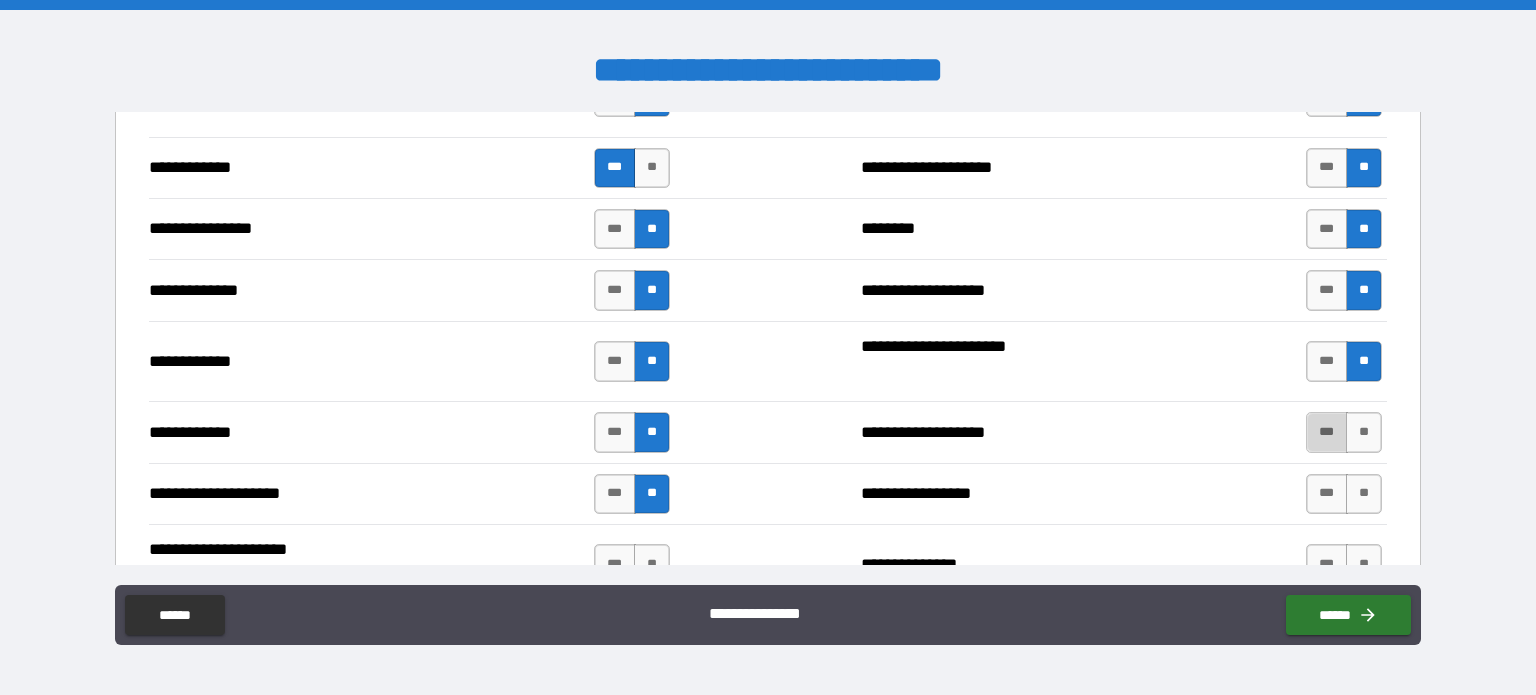 click on "***" at bounding box center [1327, 432] 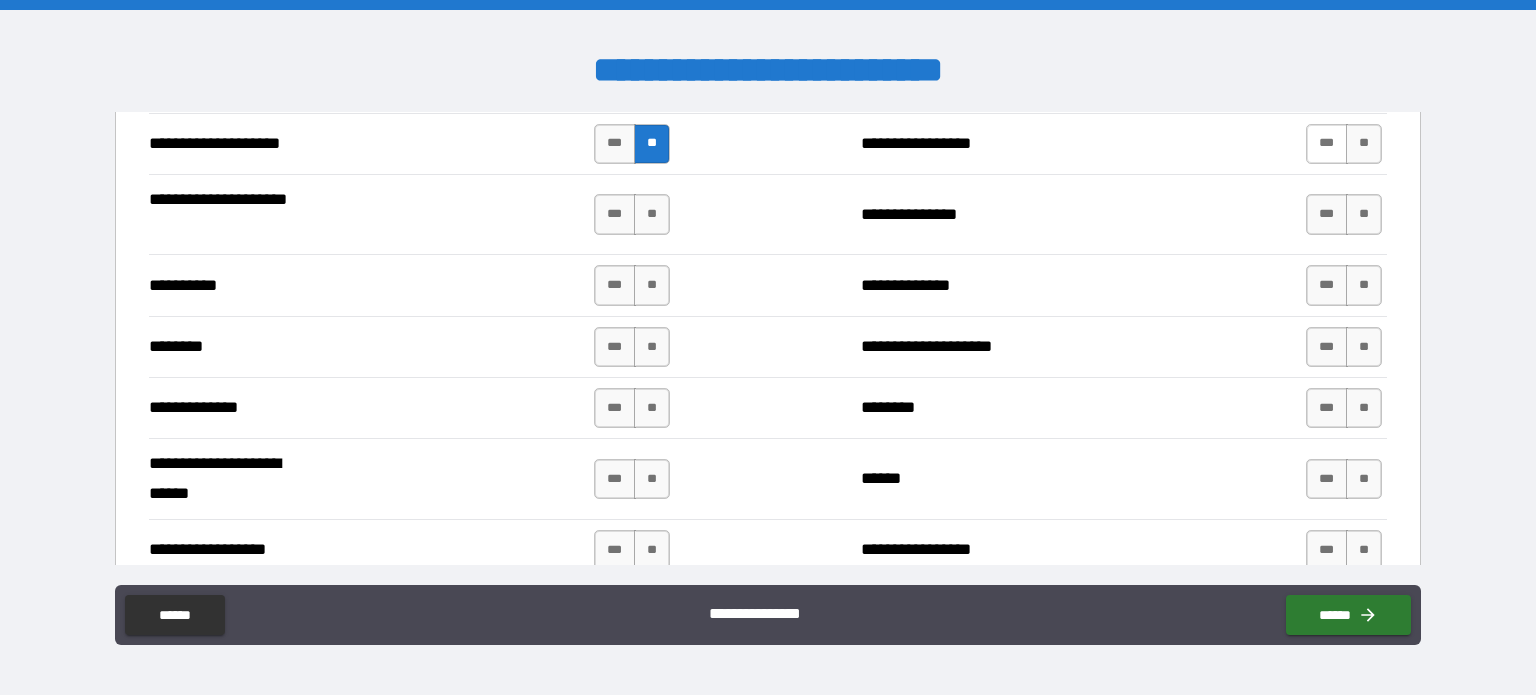 scroll, scrollTop: 3616, scrollLeft: 0, axis: vertical 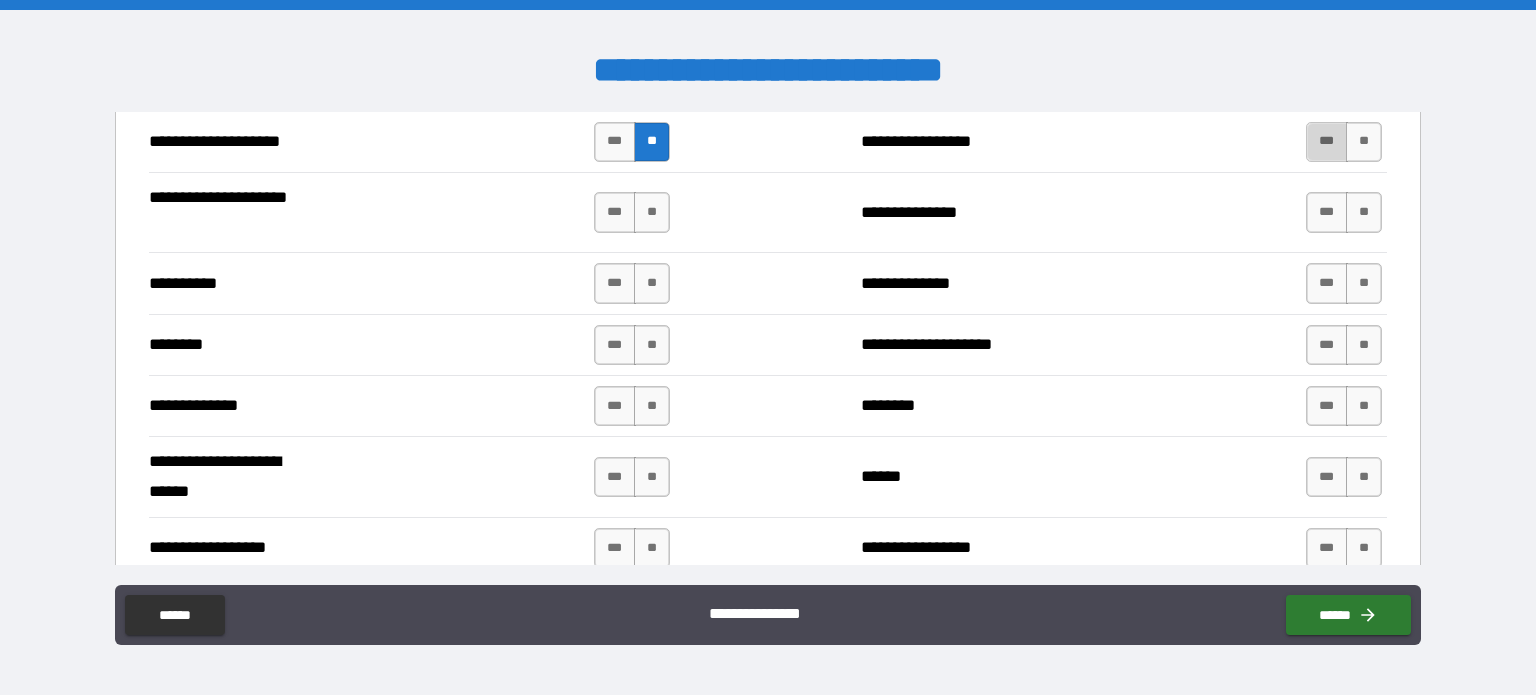 click on "***" at bounding box center (1327, 142) 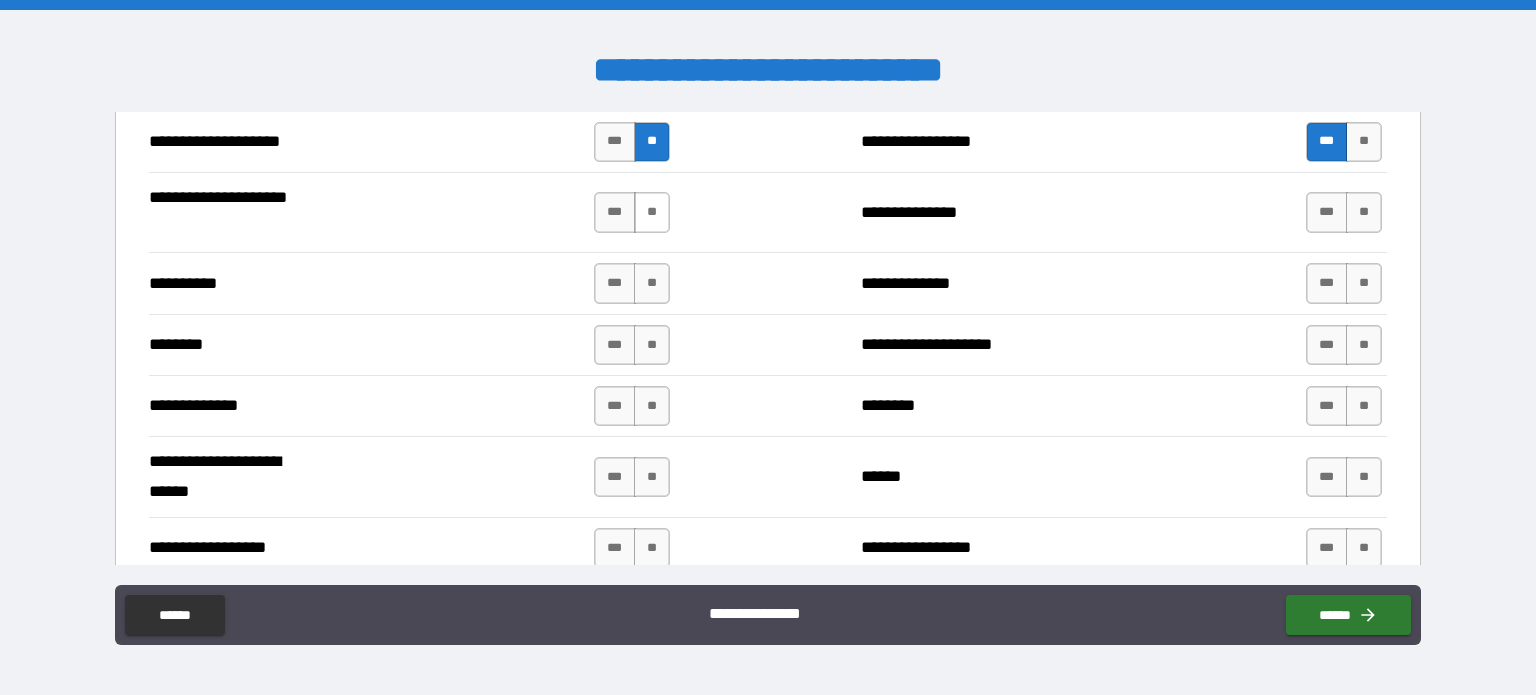 click on "**" at bounding box center [652, 212] 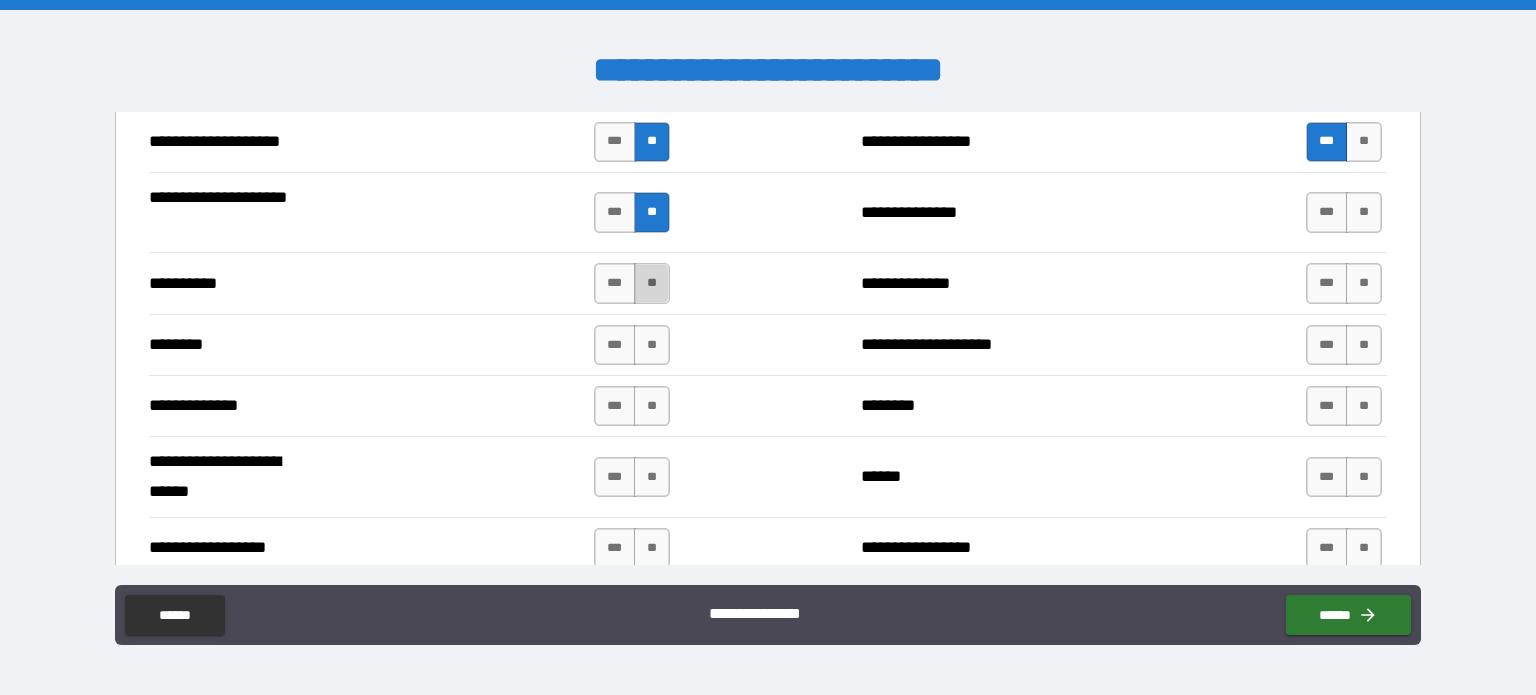 click on "**" at bounding box center [652, 283] 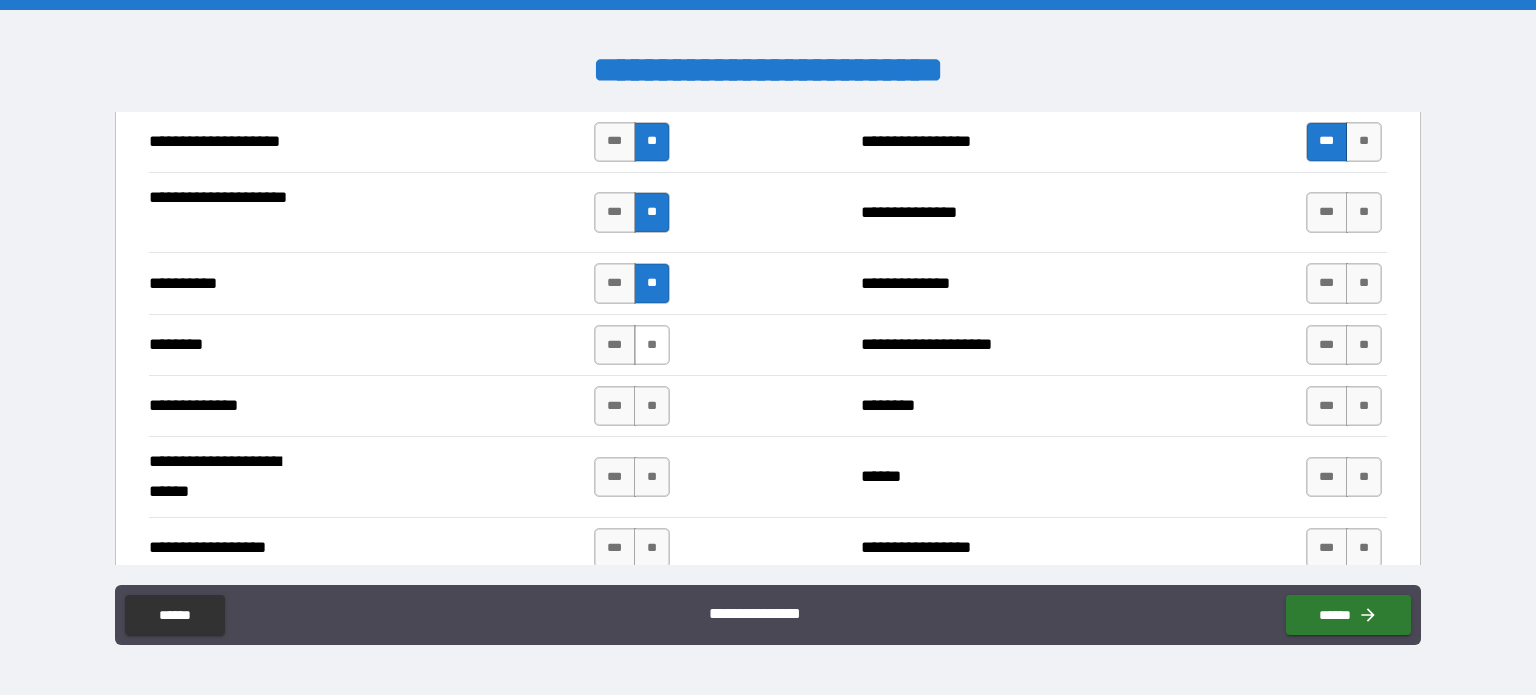 click on "**" at bounding box center (652, 345) 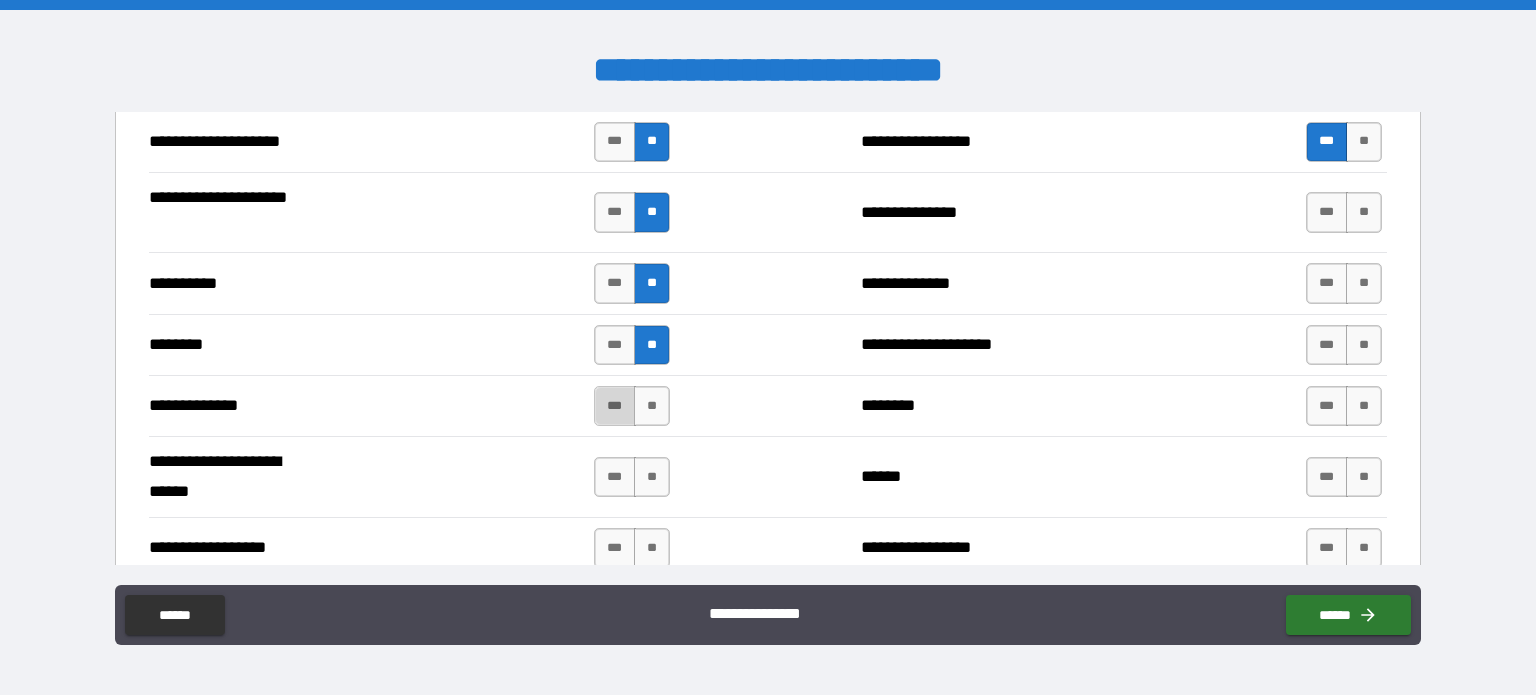 click on "***" at bounding box center (615, 406) 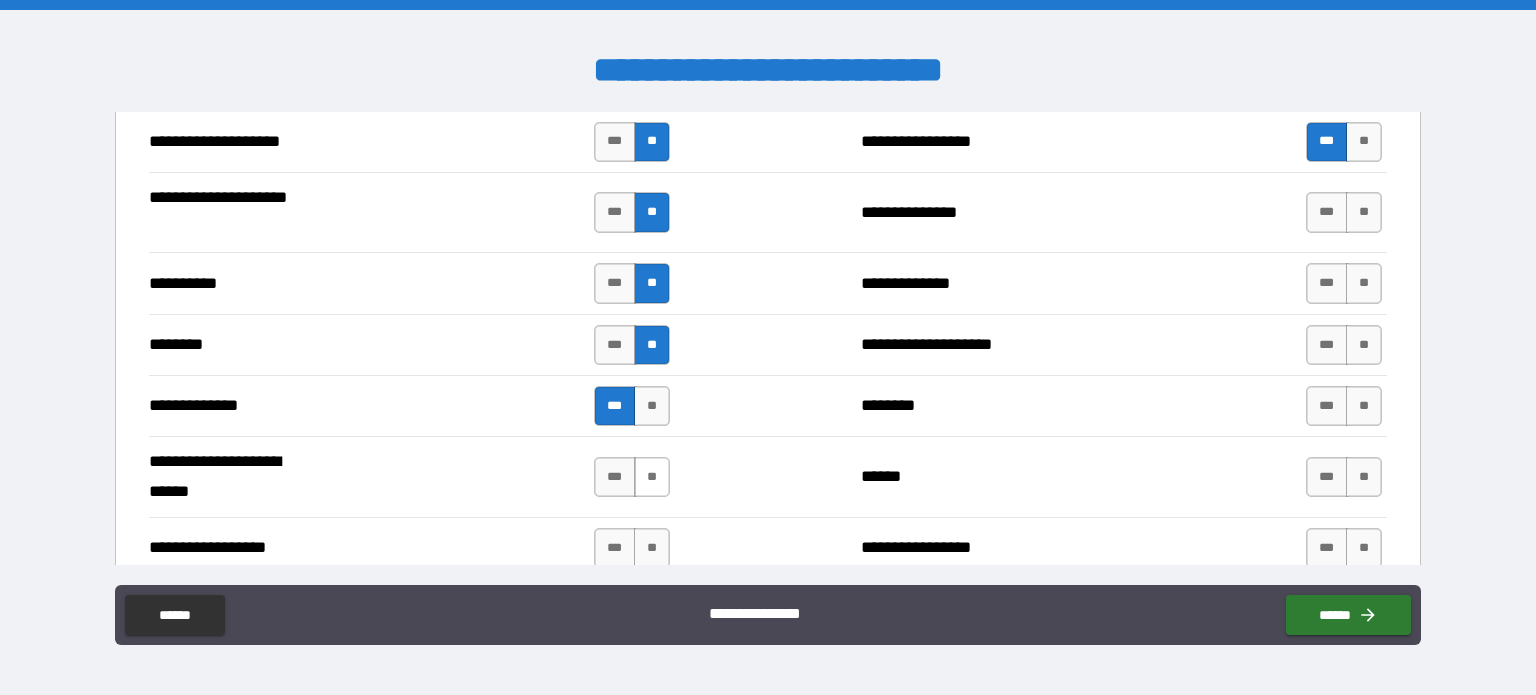 click on "**" at bounding box center (652, 477) 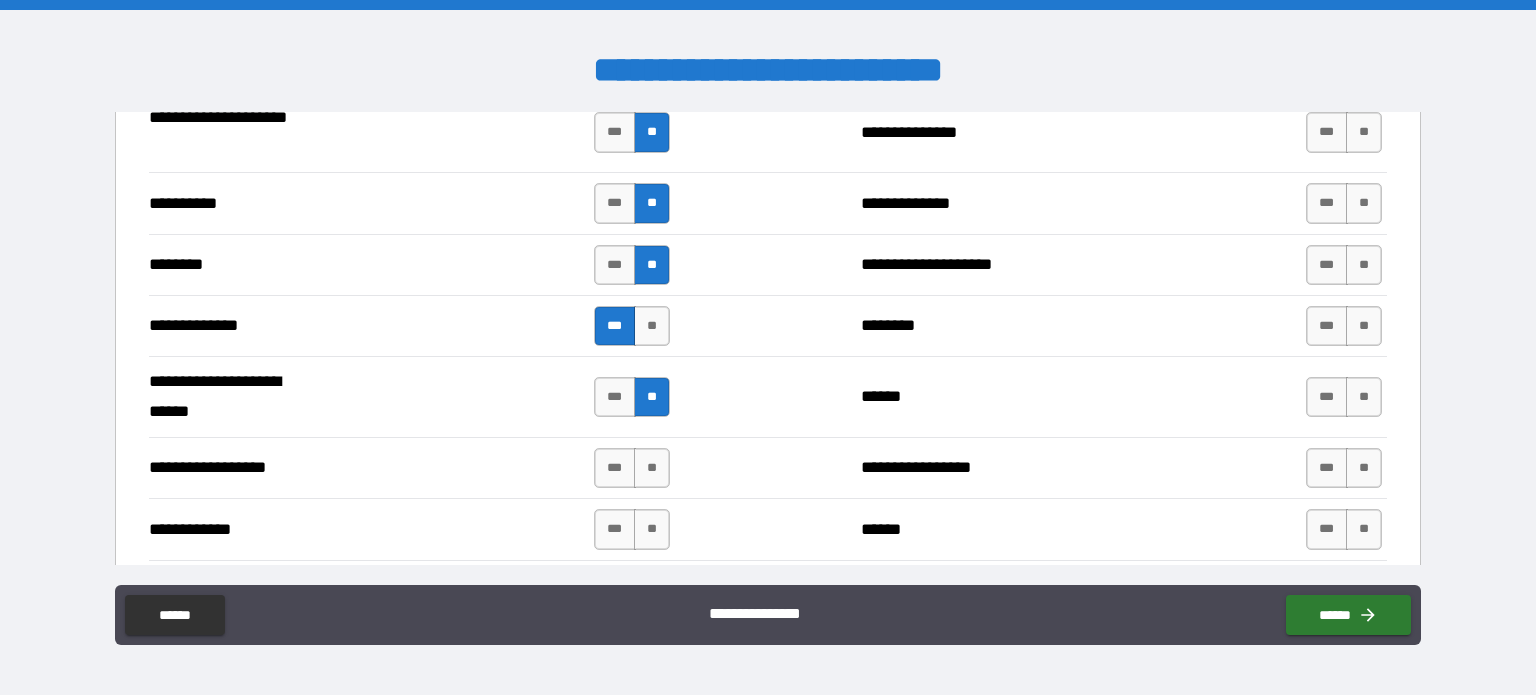 scroll, scrollTop: 3710, scrollLeft: 0, axis: vertical 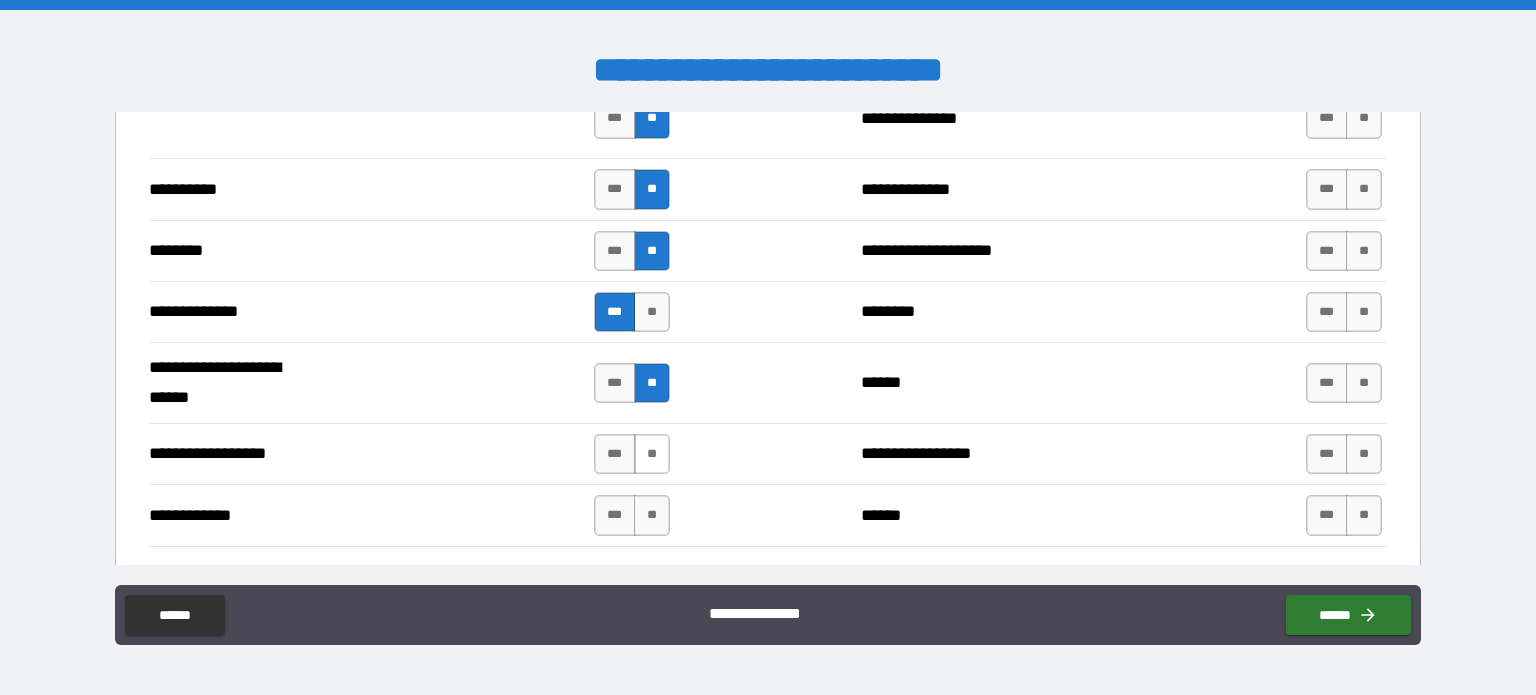 click on "**" at bounding box center [652, 454] 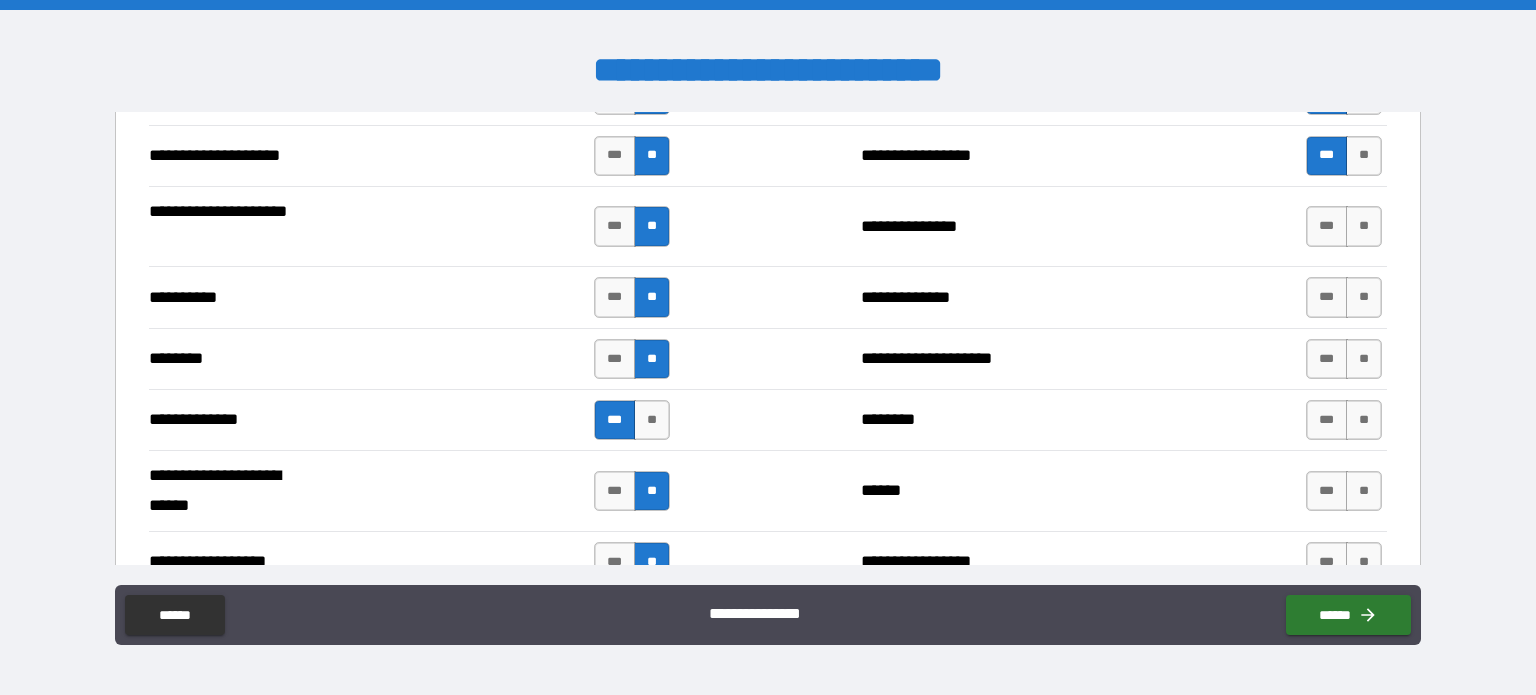scroll, scrollTop: 3591, scrollLeft: 0, axis: vertical 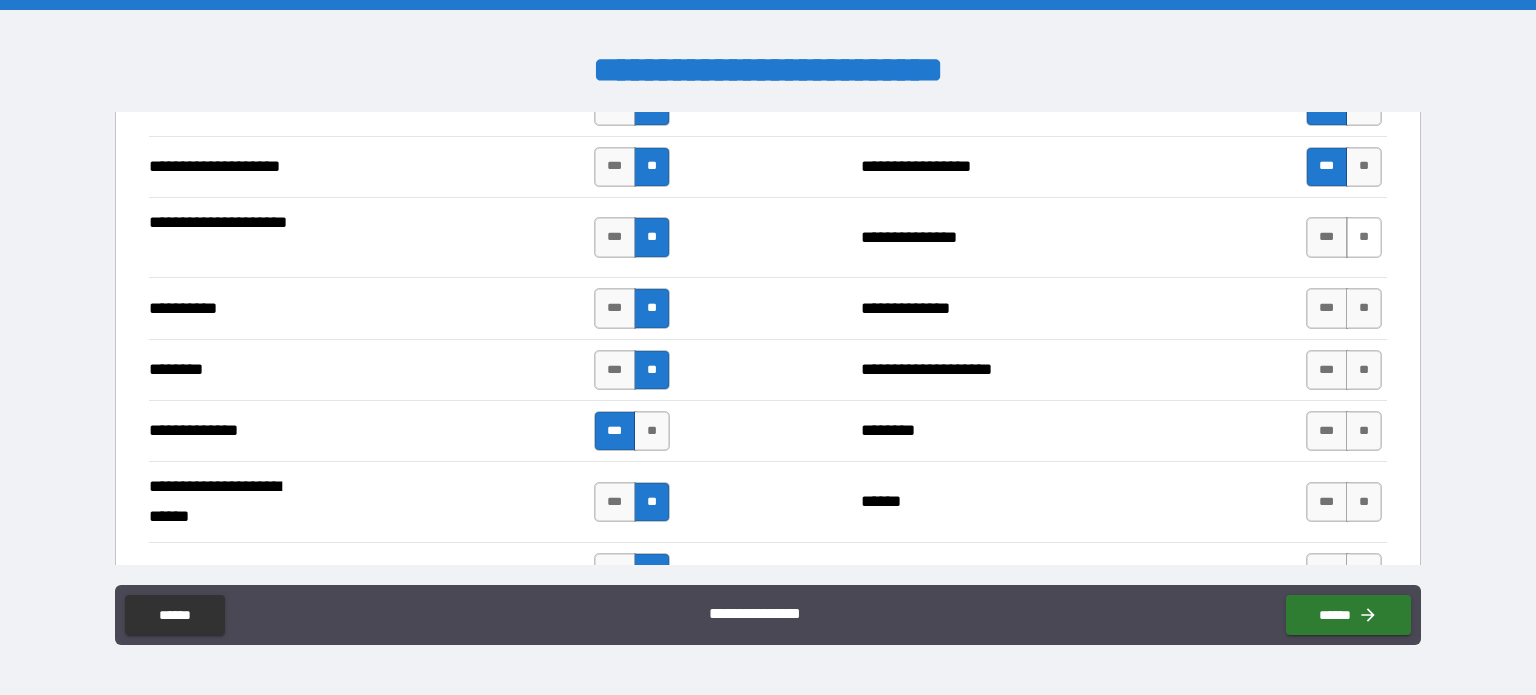 click on "**" at bounding box center (1364, 237) 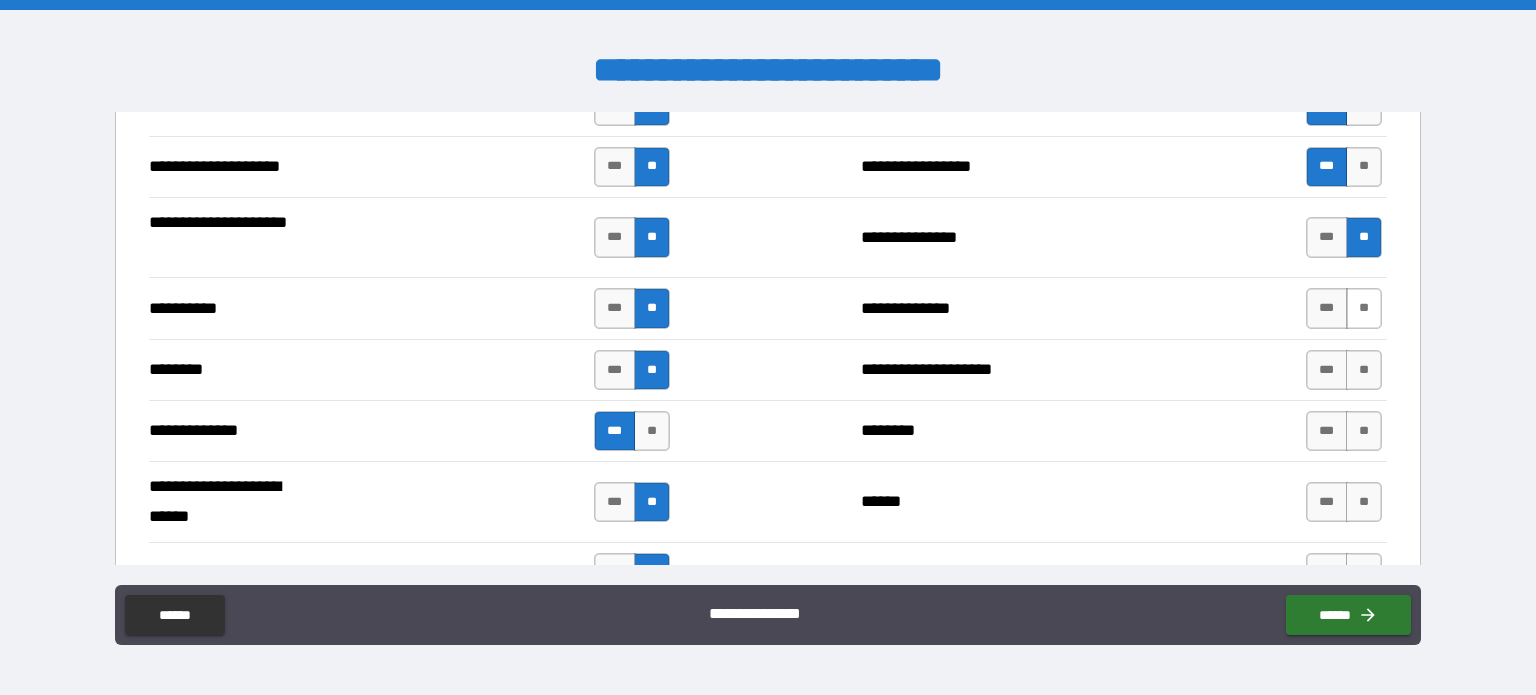 click on "**" at bounding box center (1364, 308) 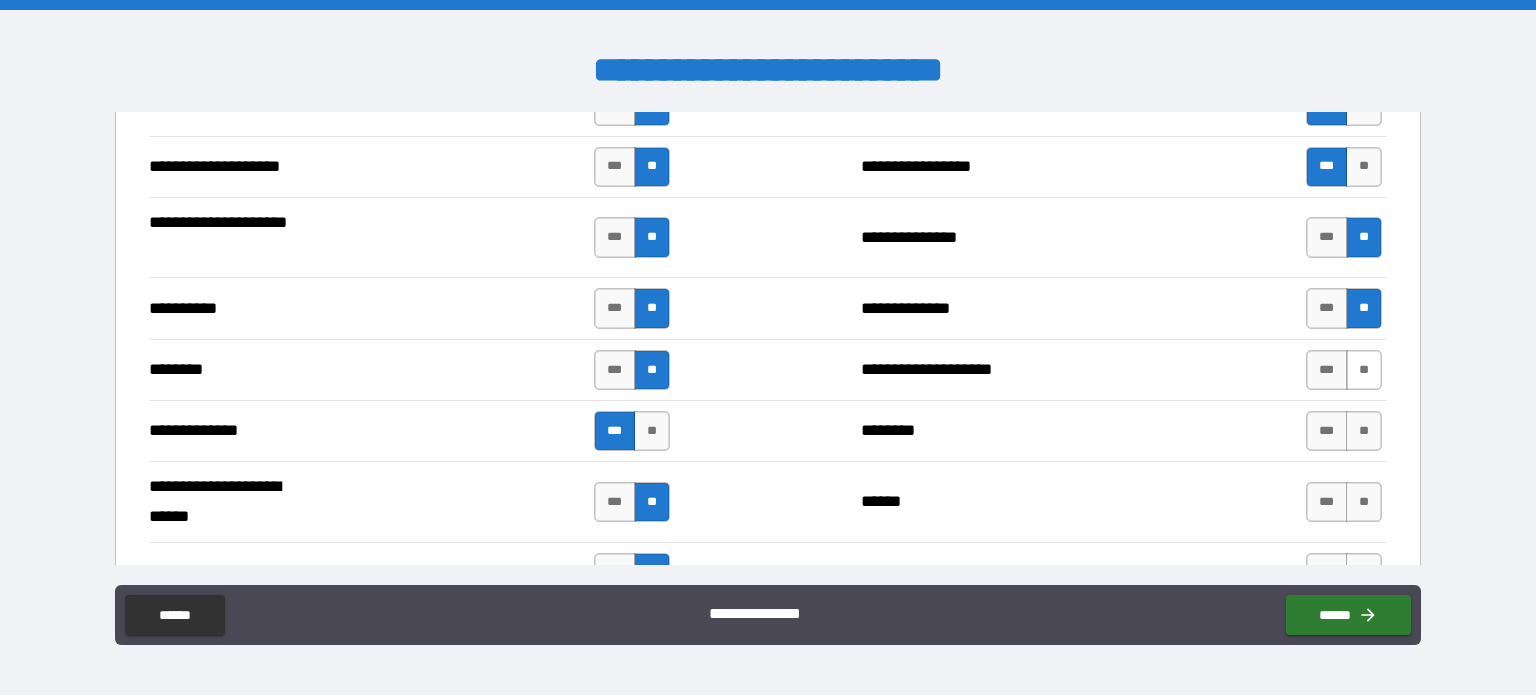 click on "**" at bounding box center (1364, 370) 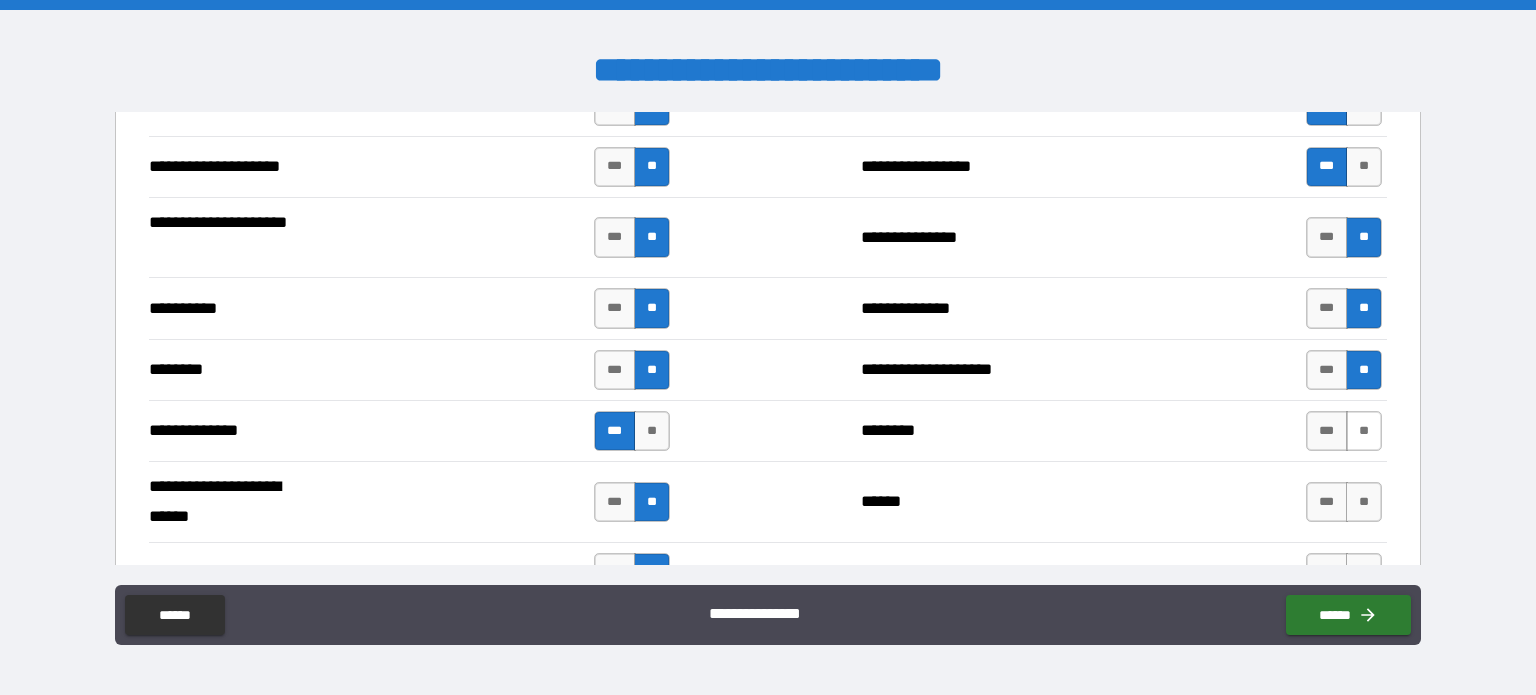 click on "**" at bounding box center (1364, 431) 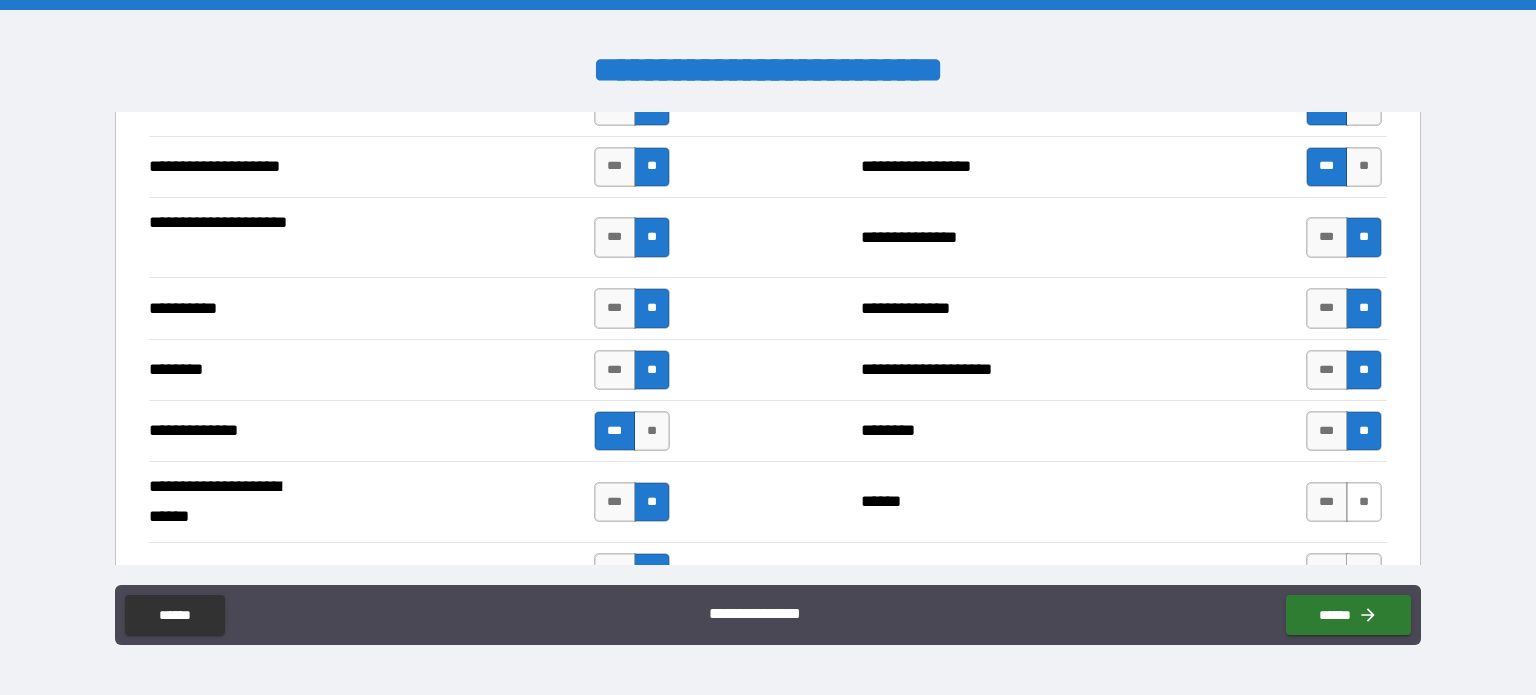 click on "**" at bounding box center (1364, 502) 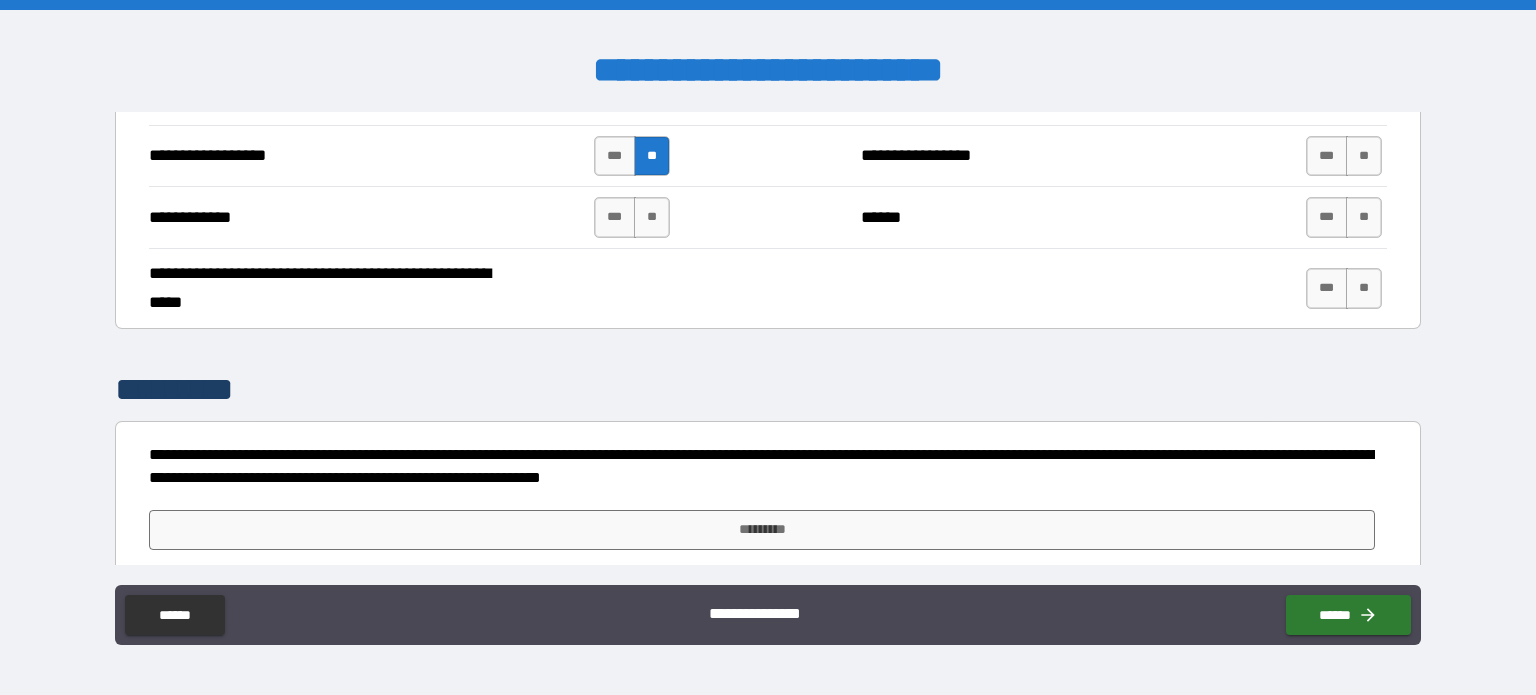 scroll, scrollTop: 4011, scrollLeft: 0, axis: vertical 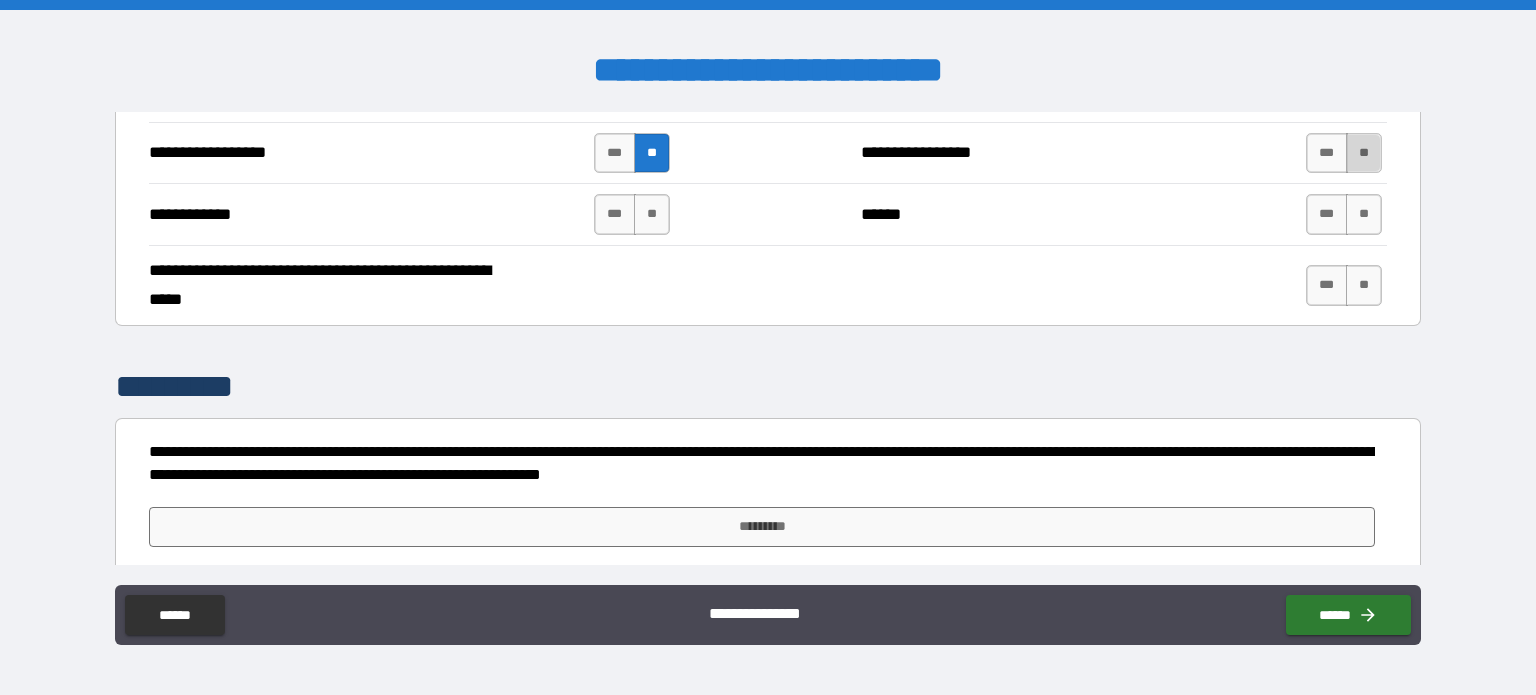 click on "**" at bounding box center (1364, 153) 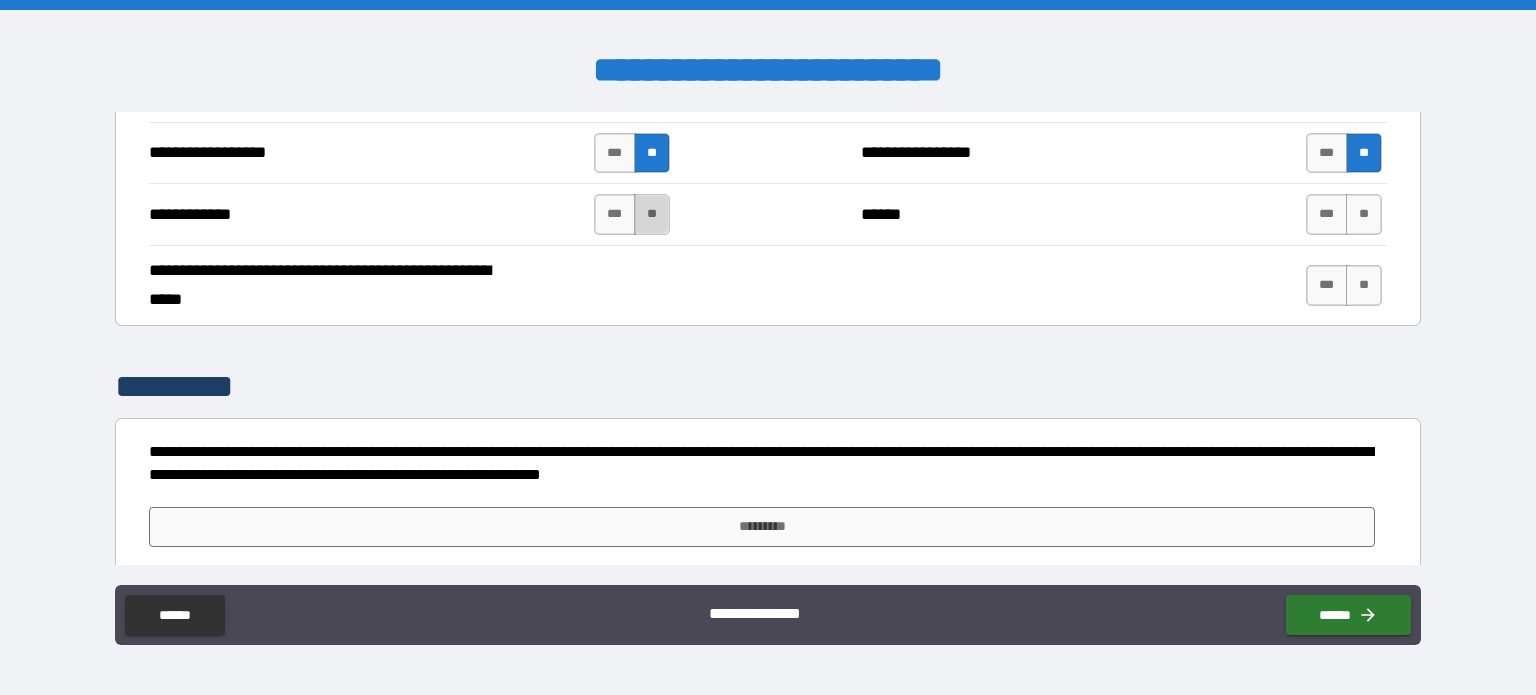 click on "**" at bounding box center [652, 214] 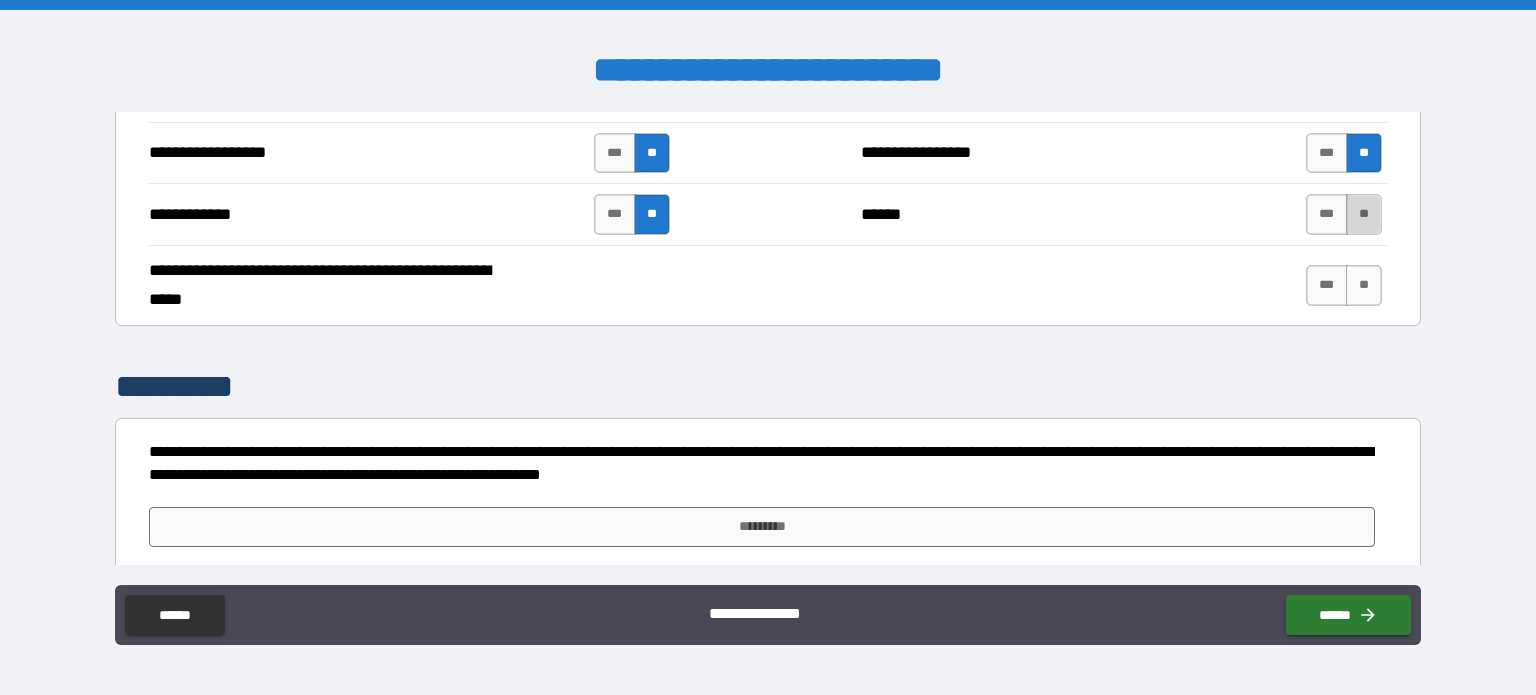 click on "**" at bounding box center [1364, 214] 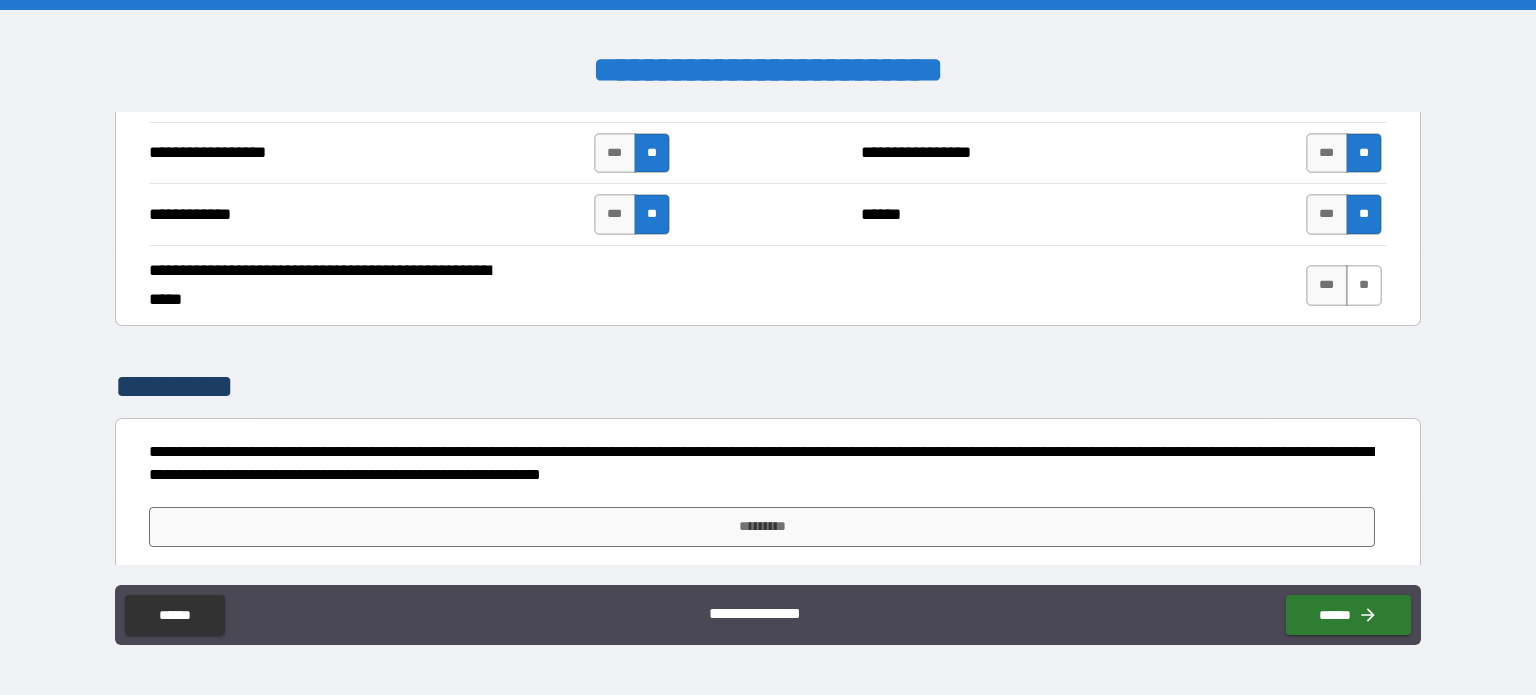 click on "**" at bounding box center (1364, 285) 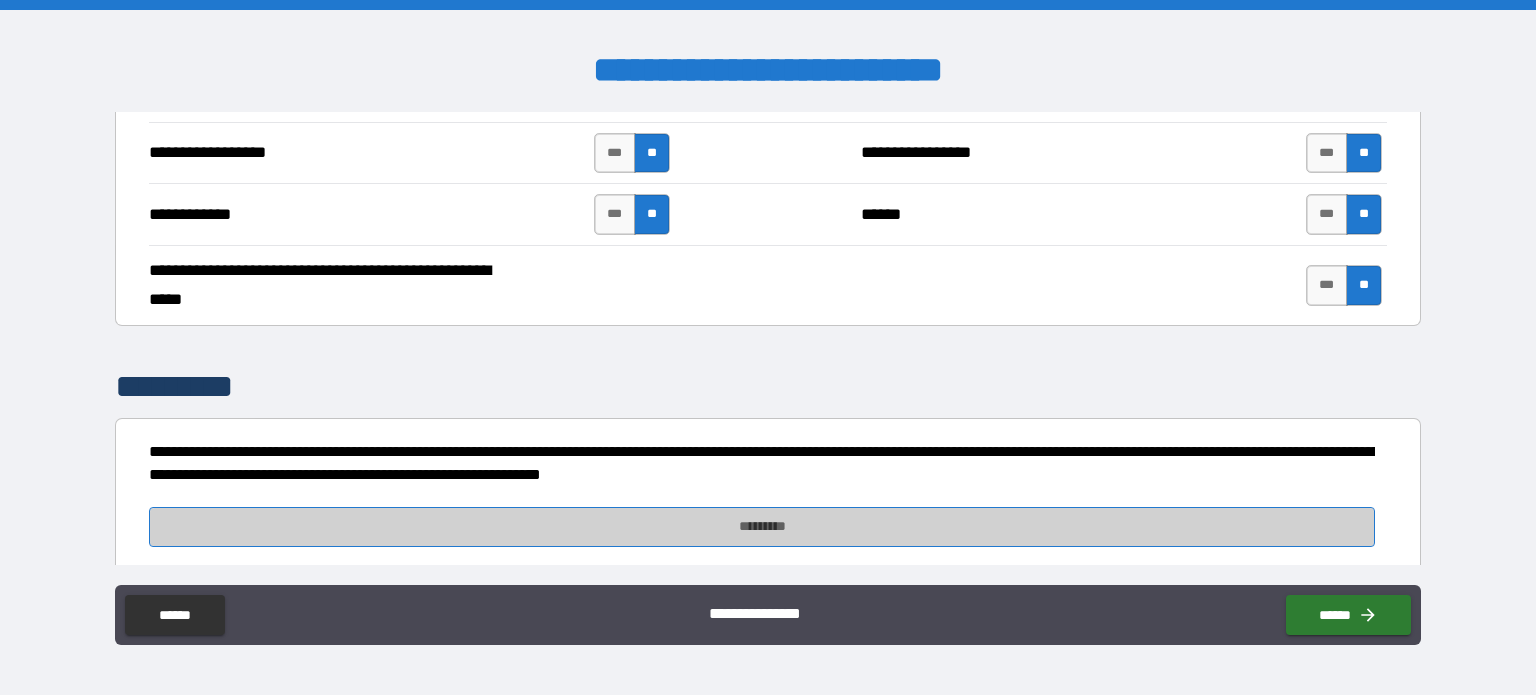 click on "*********" at bounding box center (762, 527) 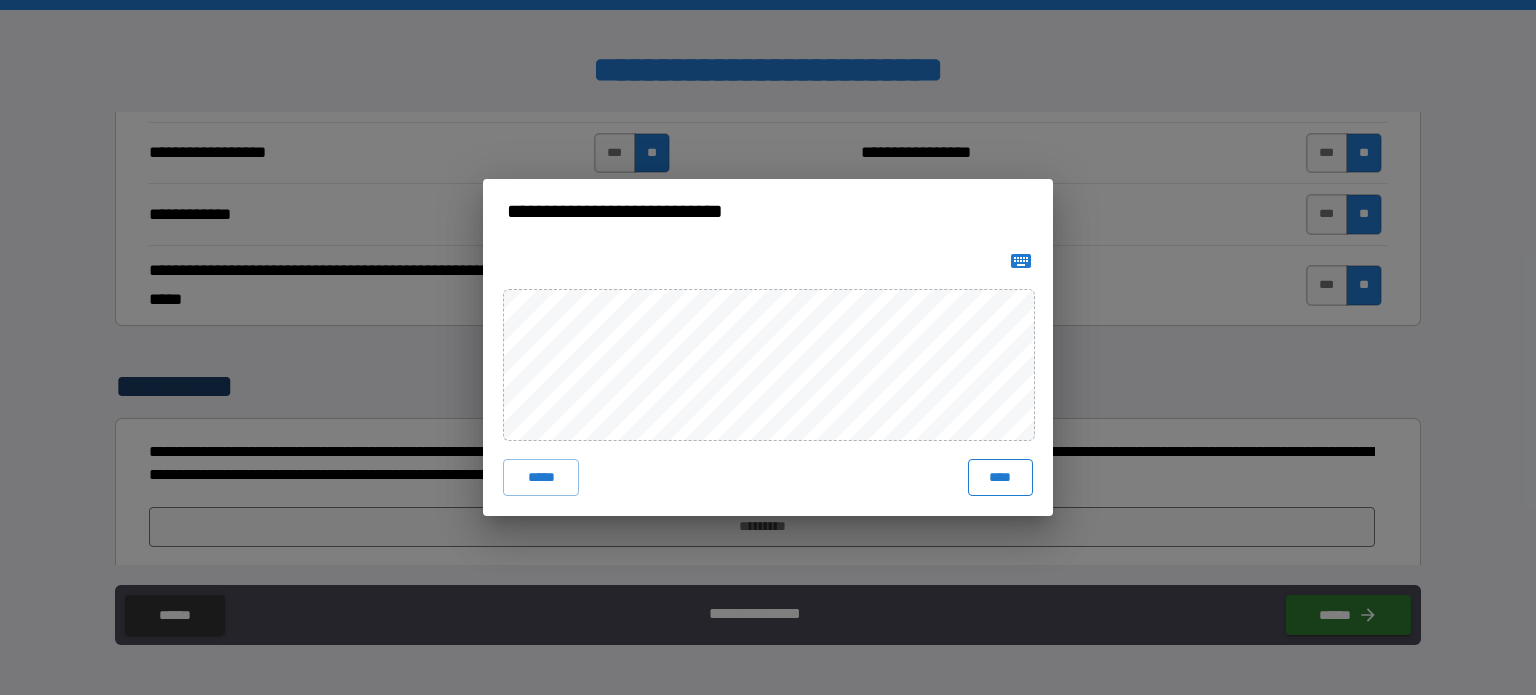 click on "****" at bounding box center (1000, 477) 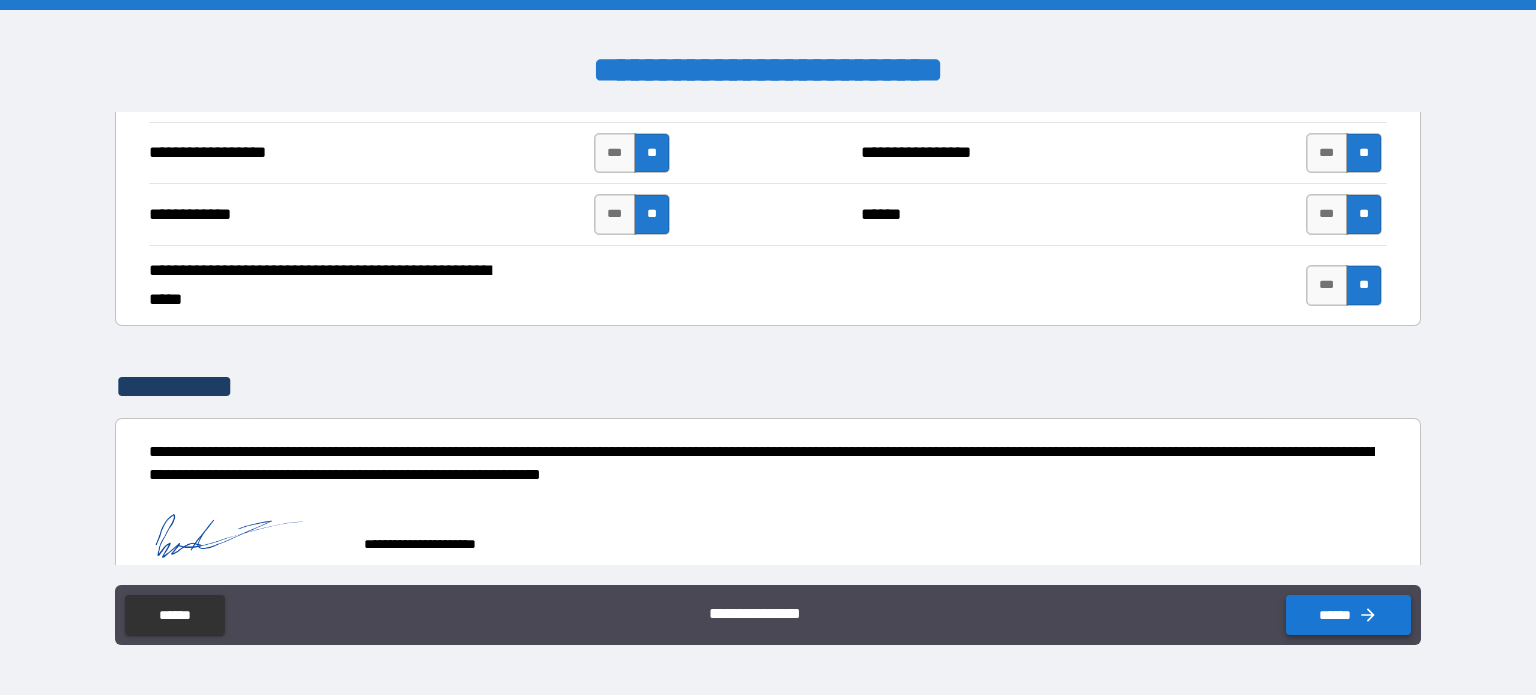 click on "******" at bounding box center [1348, 615] 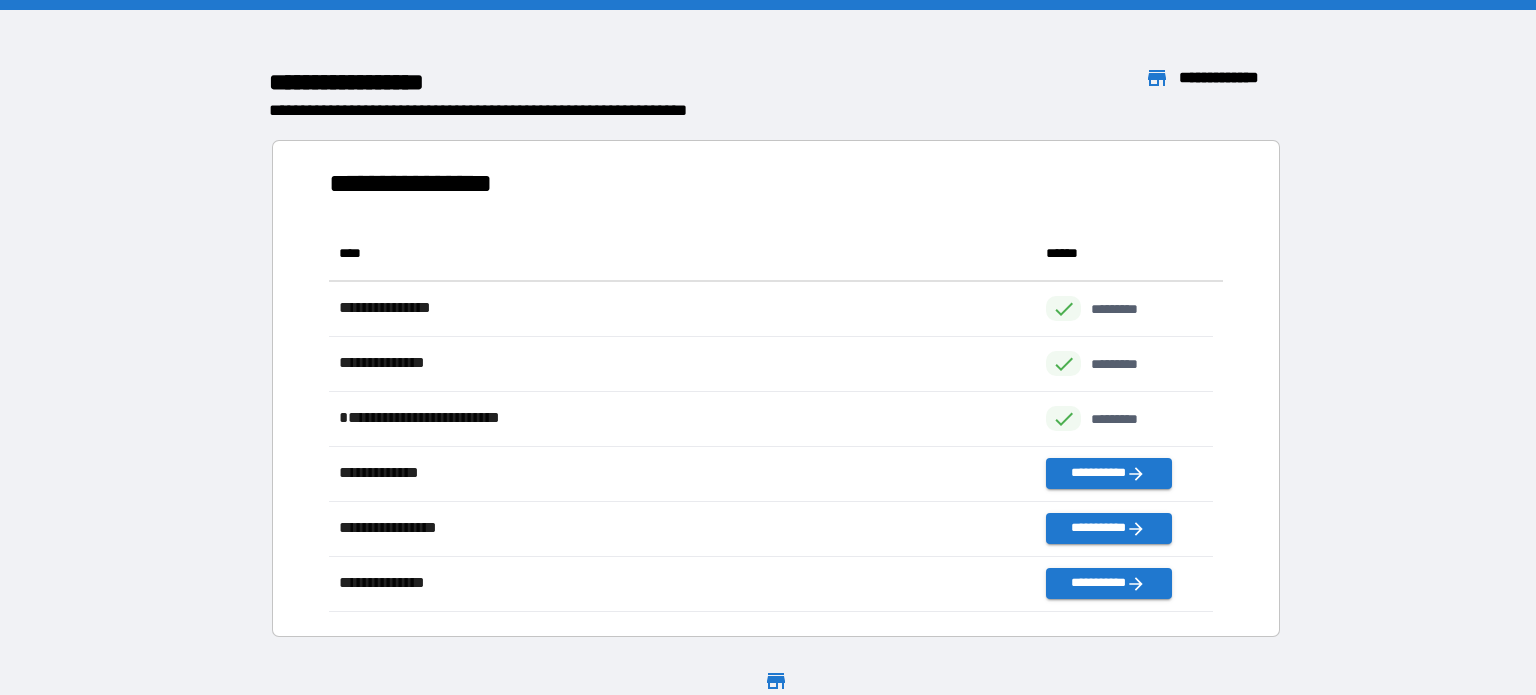 scroll, scrollTop: 16, scrollLeft: 16, axis: both 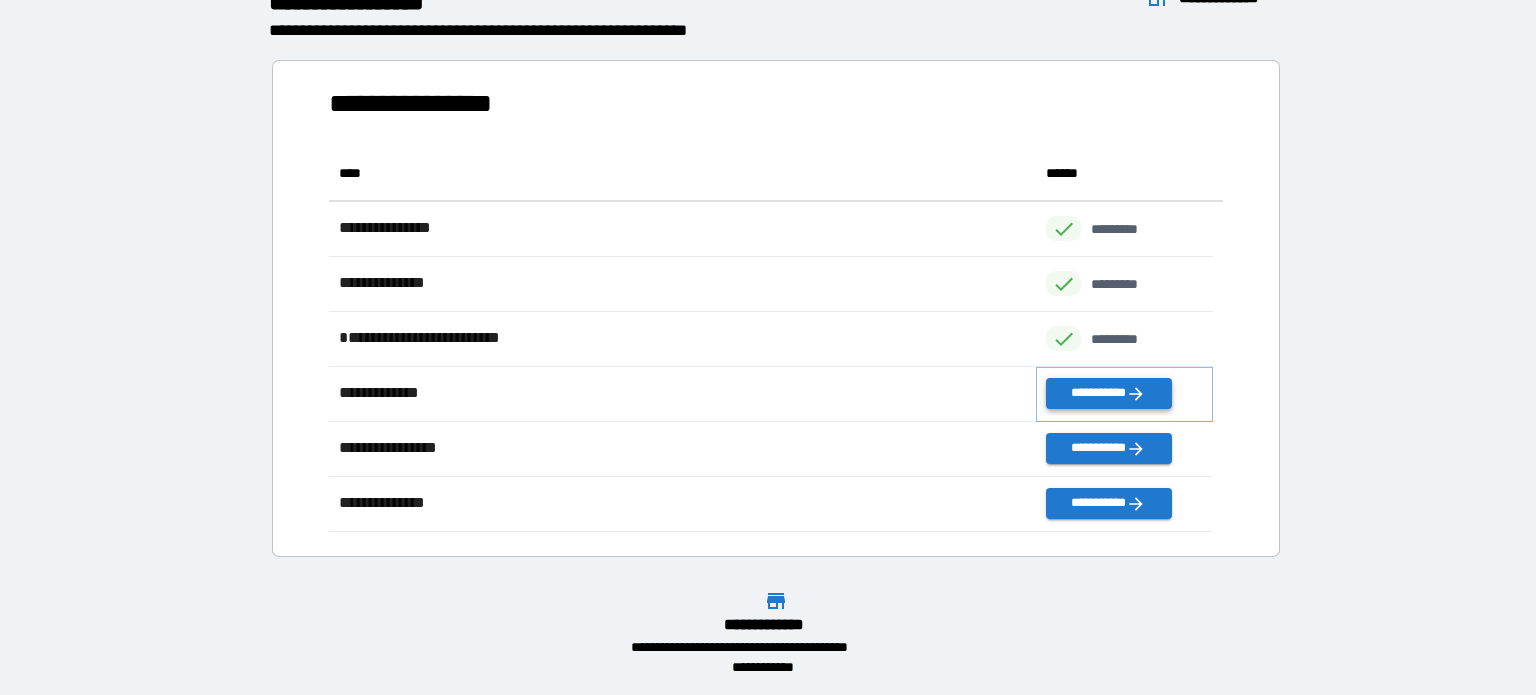 click on "**********" at bounding box center (1108, 393) 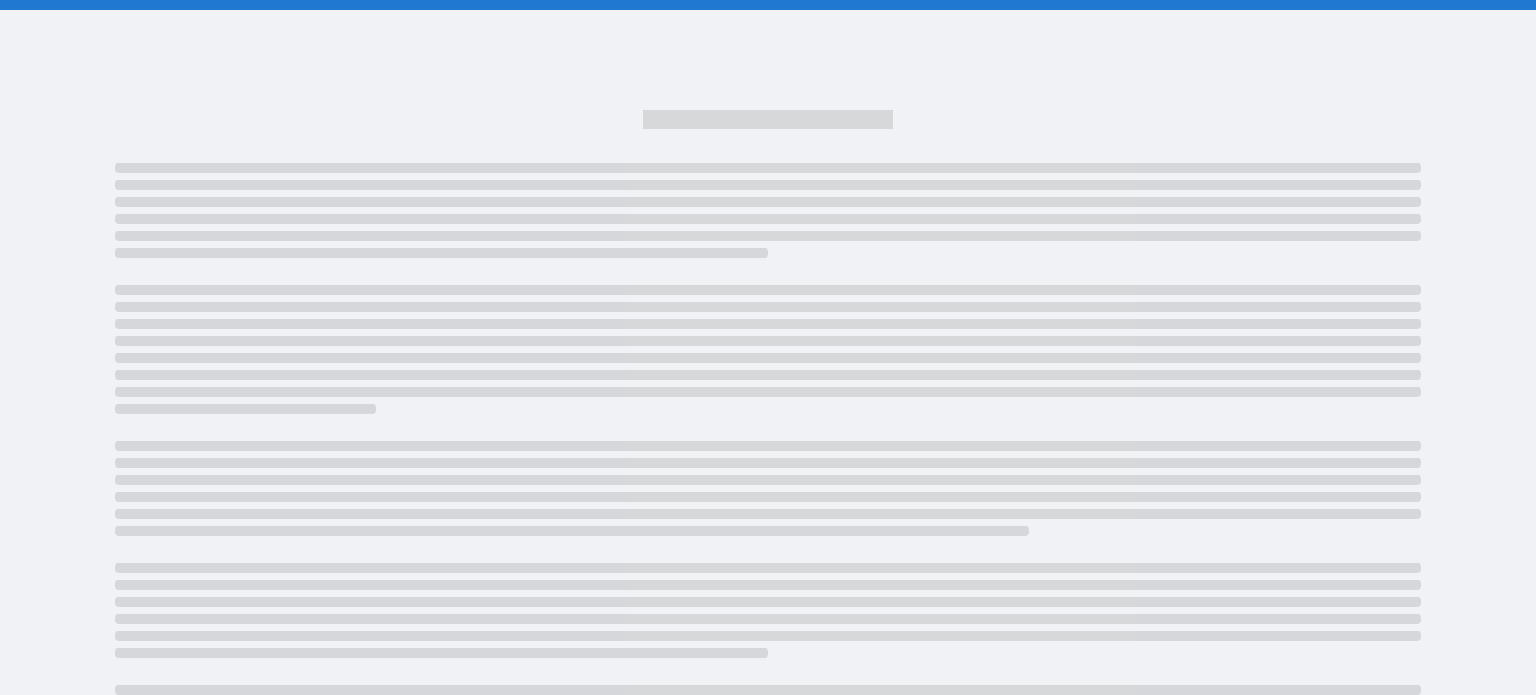 drag, startPoint x: 1139, startPoint y: 380, endPoint x: 376, endPoint y: 293, distance: 767.94403 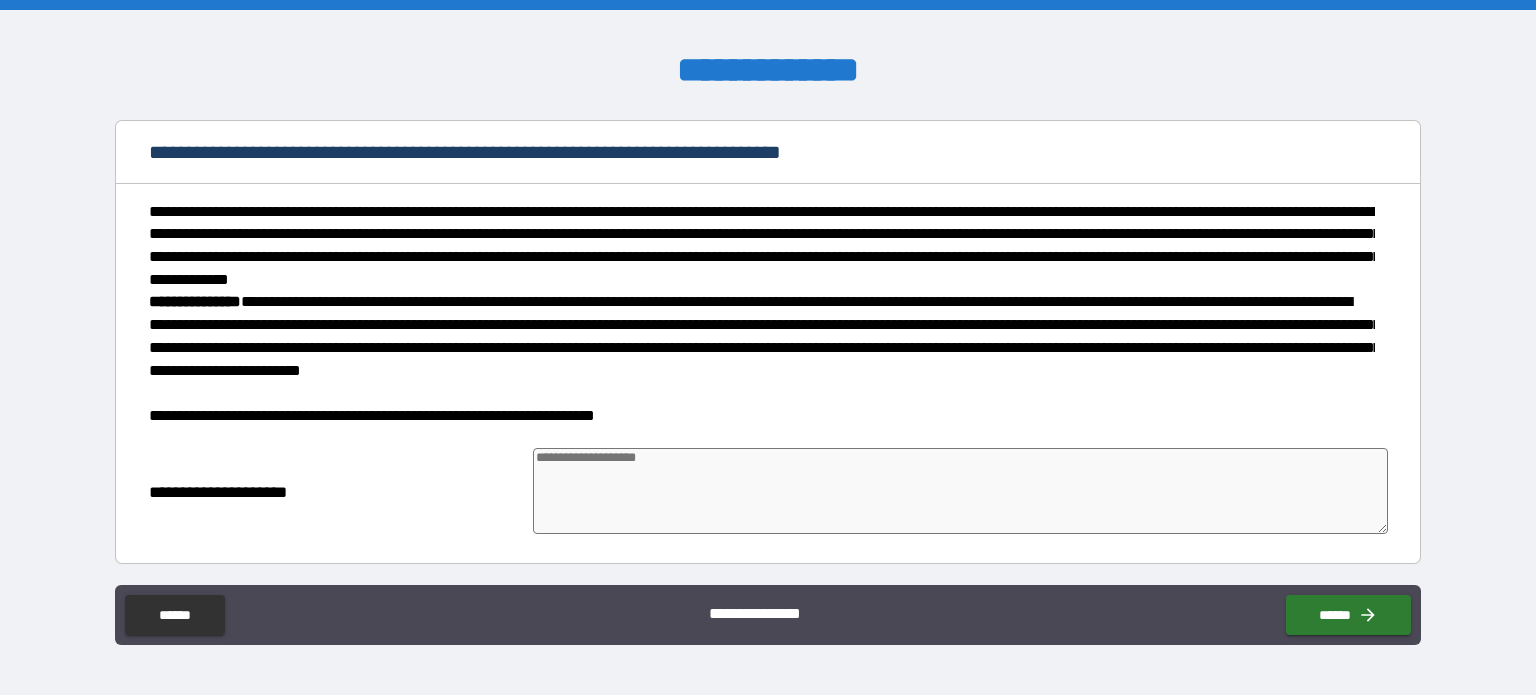 scroll, scrollTop: 0, scrollLeft: 0, axis: both 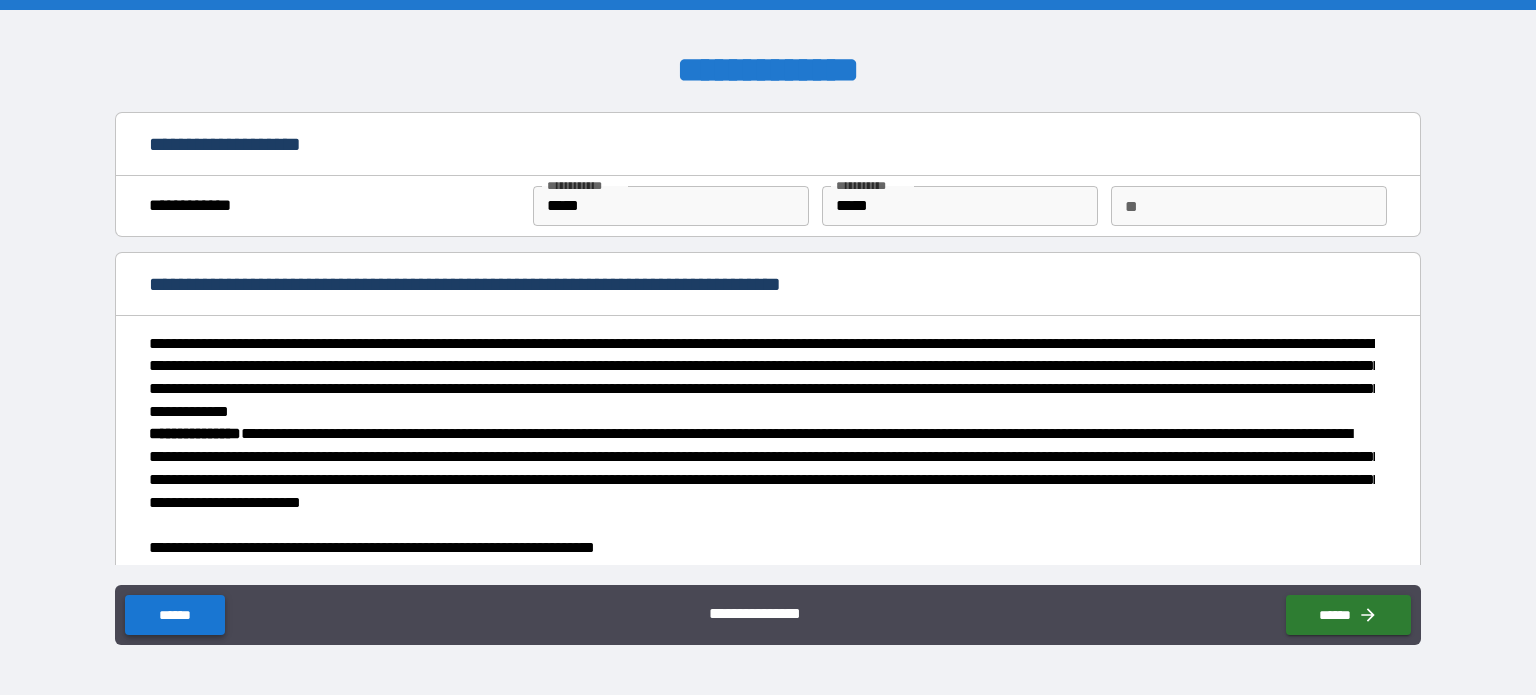 click on "******" at bounding box center [174, 615] 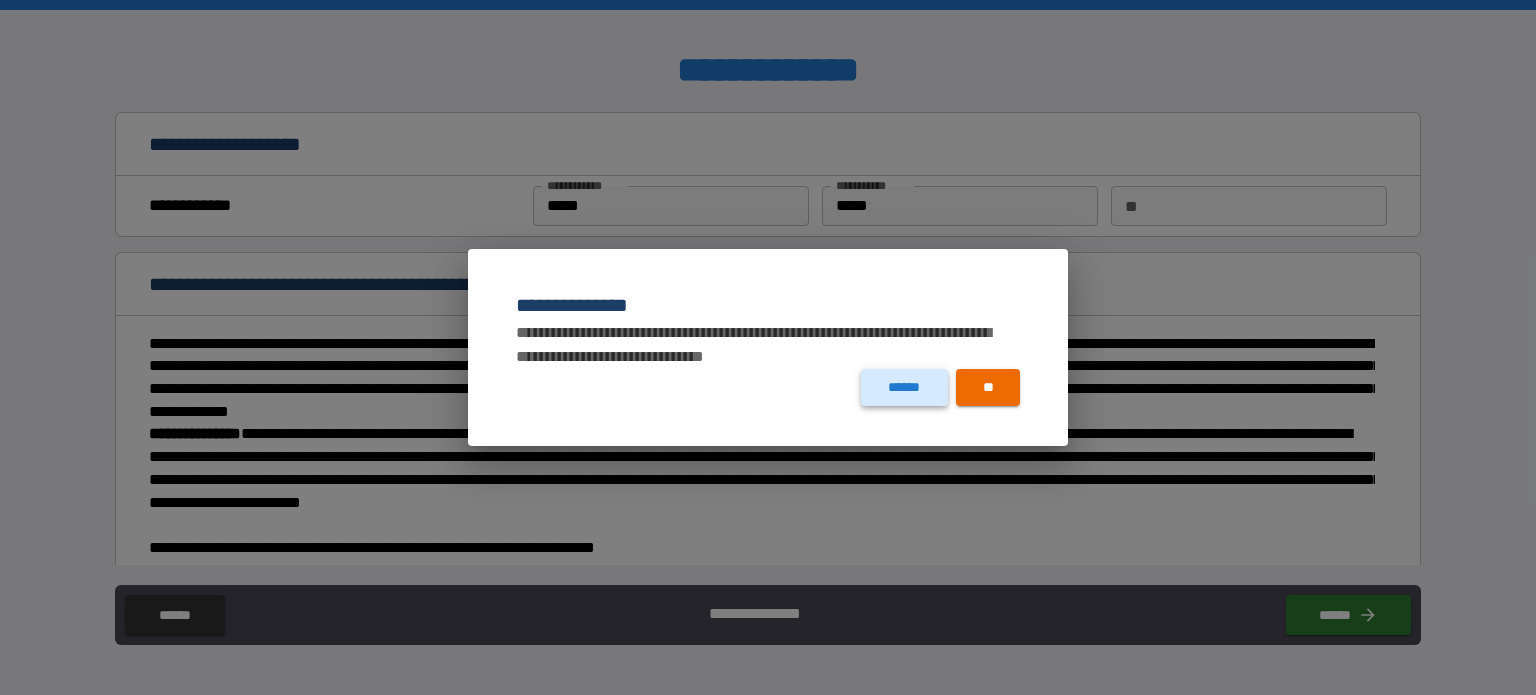 click on "******" at bounding box center (904, 387) 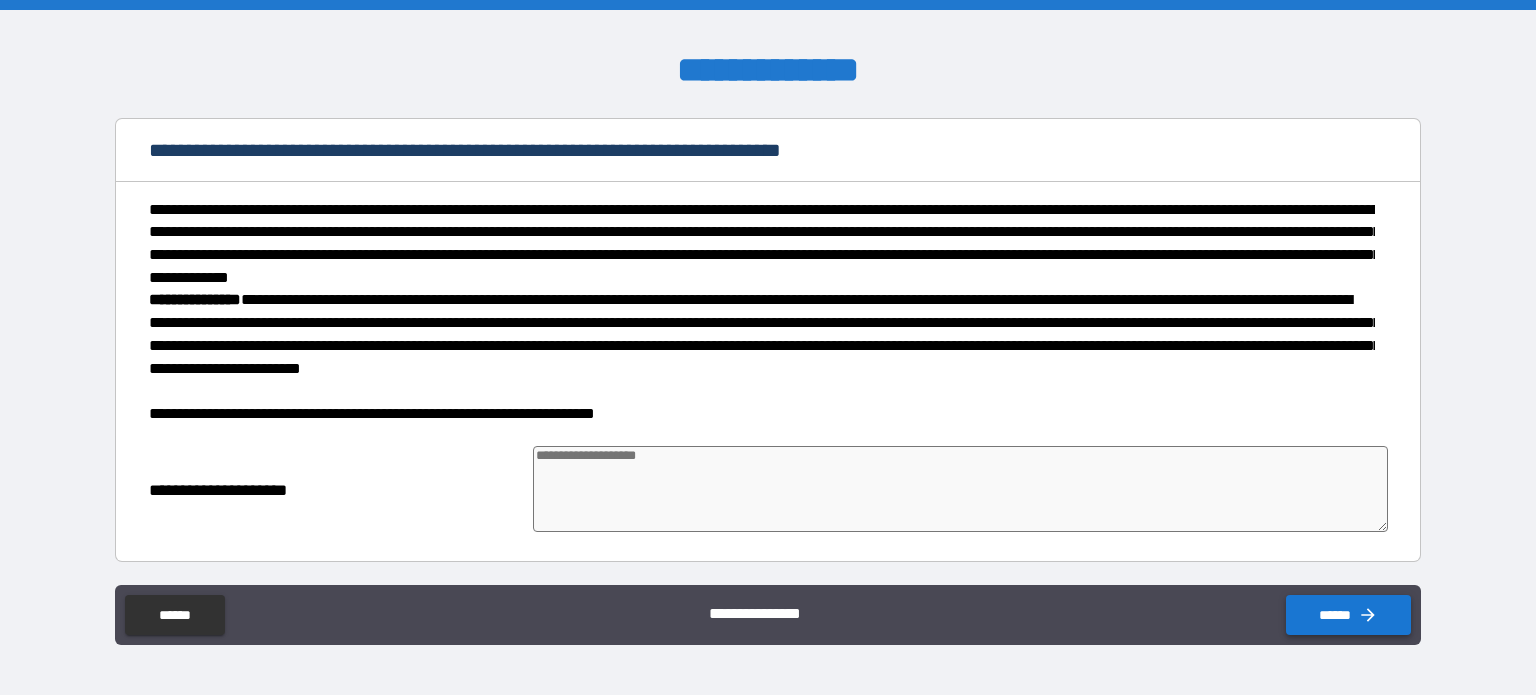 scroll, scrollTop: 133, scrollLeft: 0, axis: vertical 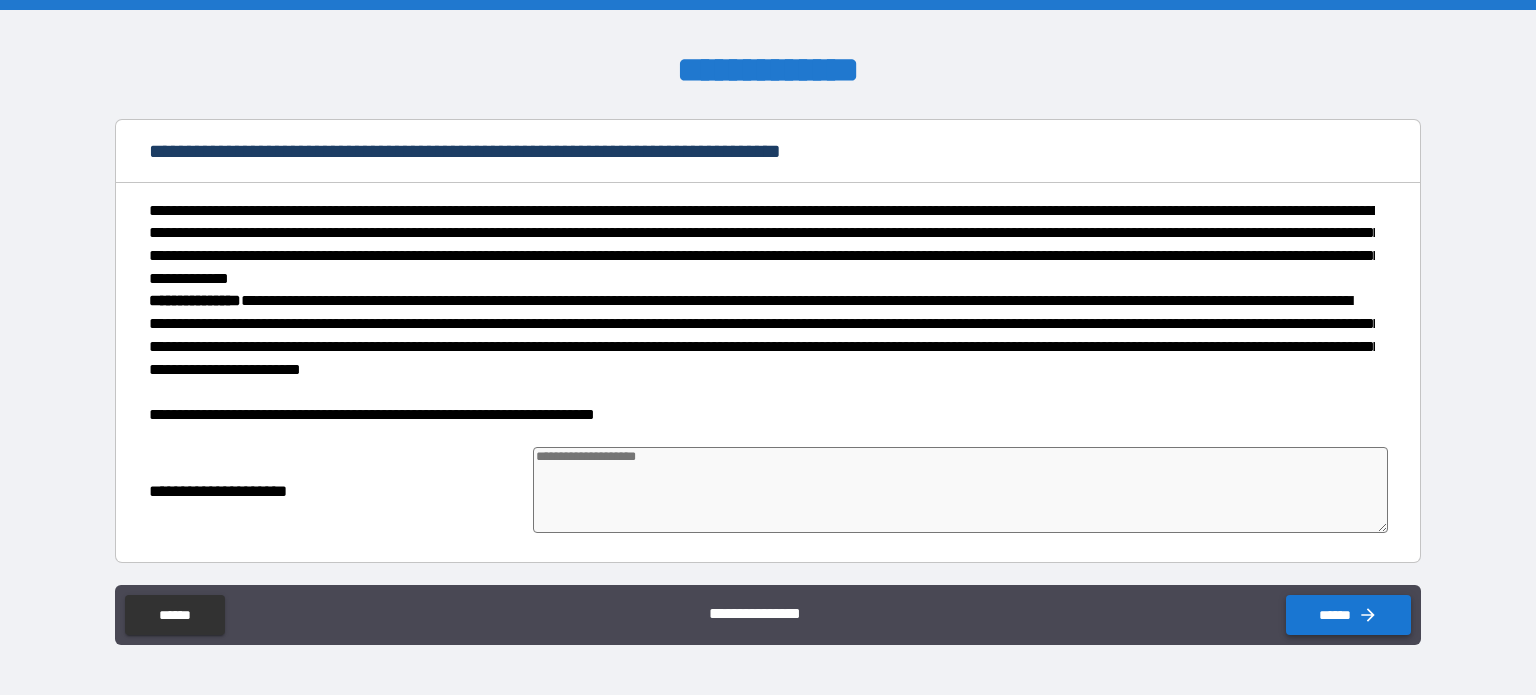 click on "******" at bounding box center (1348, 615) 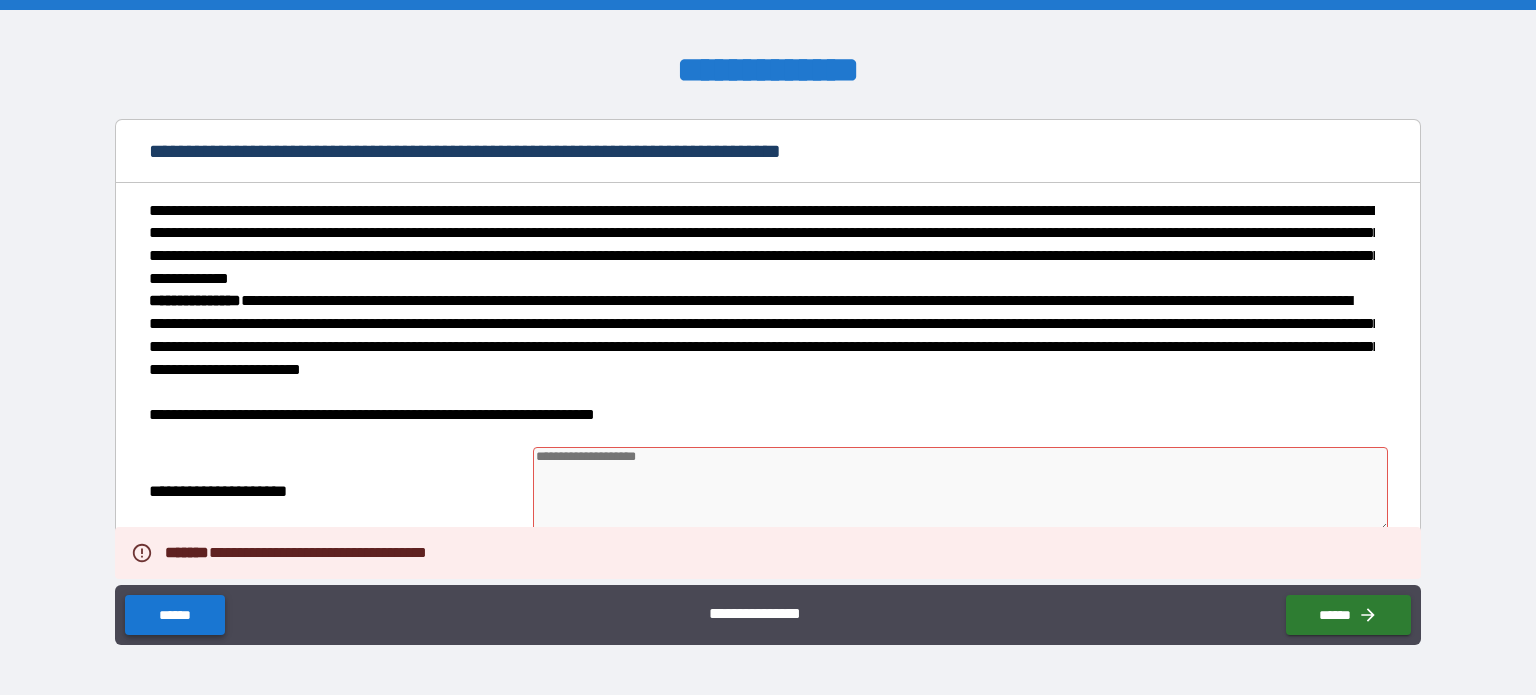 click on "******" at bounding box center [174, 615] 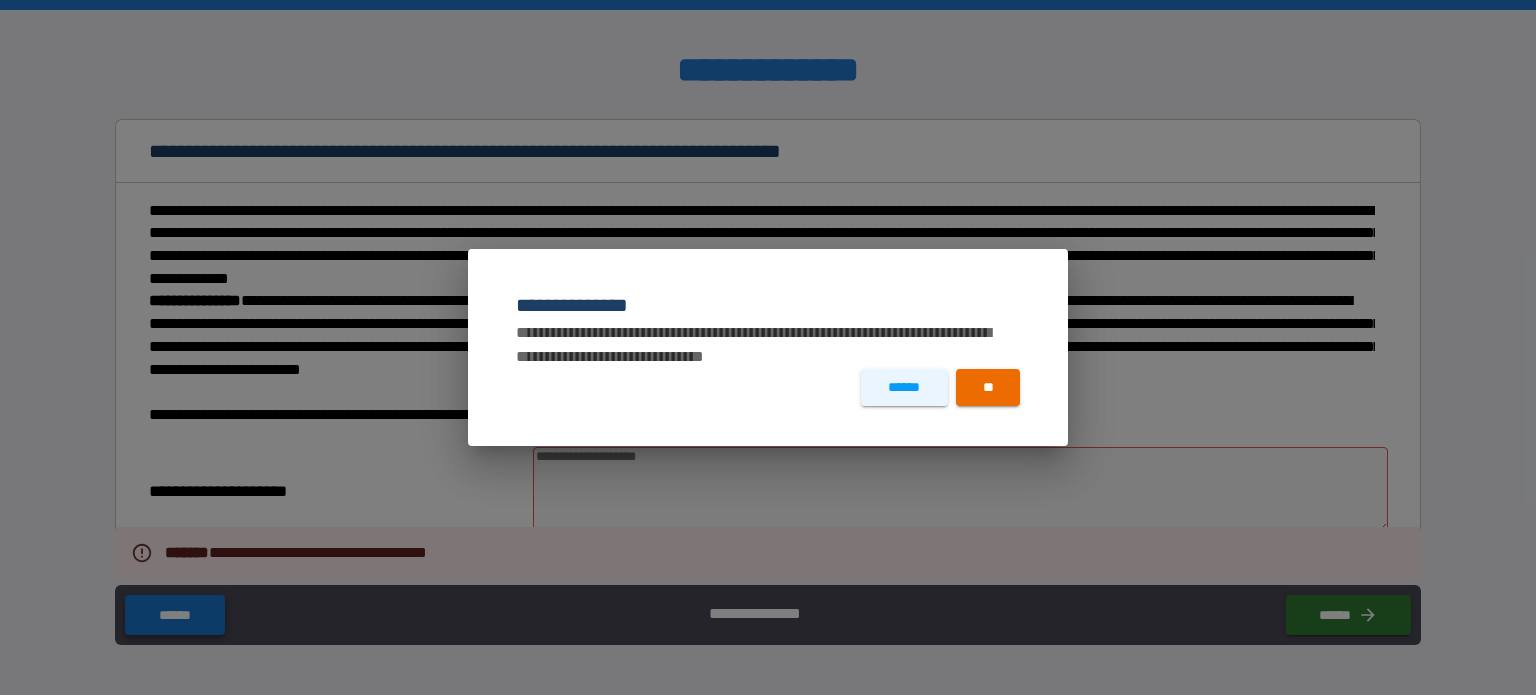 type on "*" 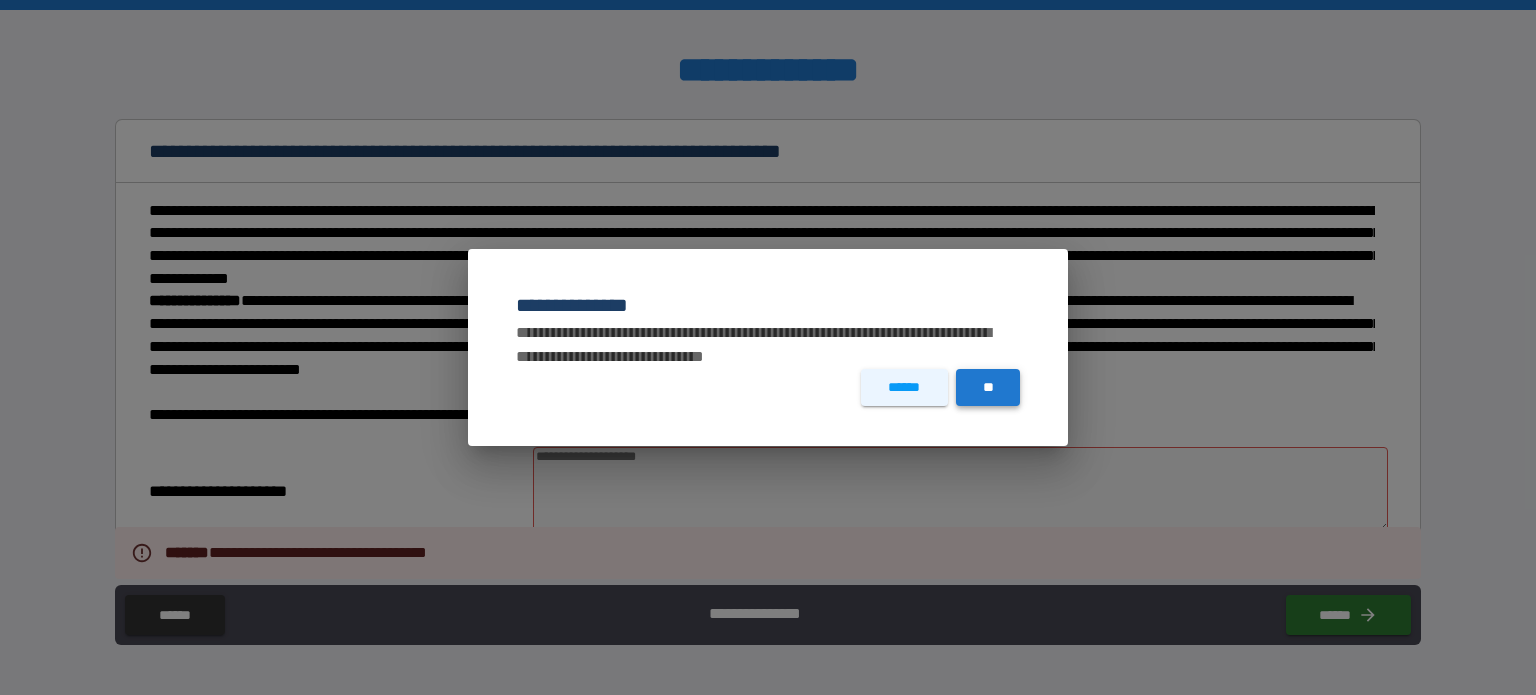 click on "**" at bounding box center (988, 387) 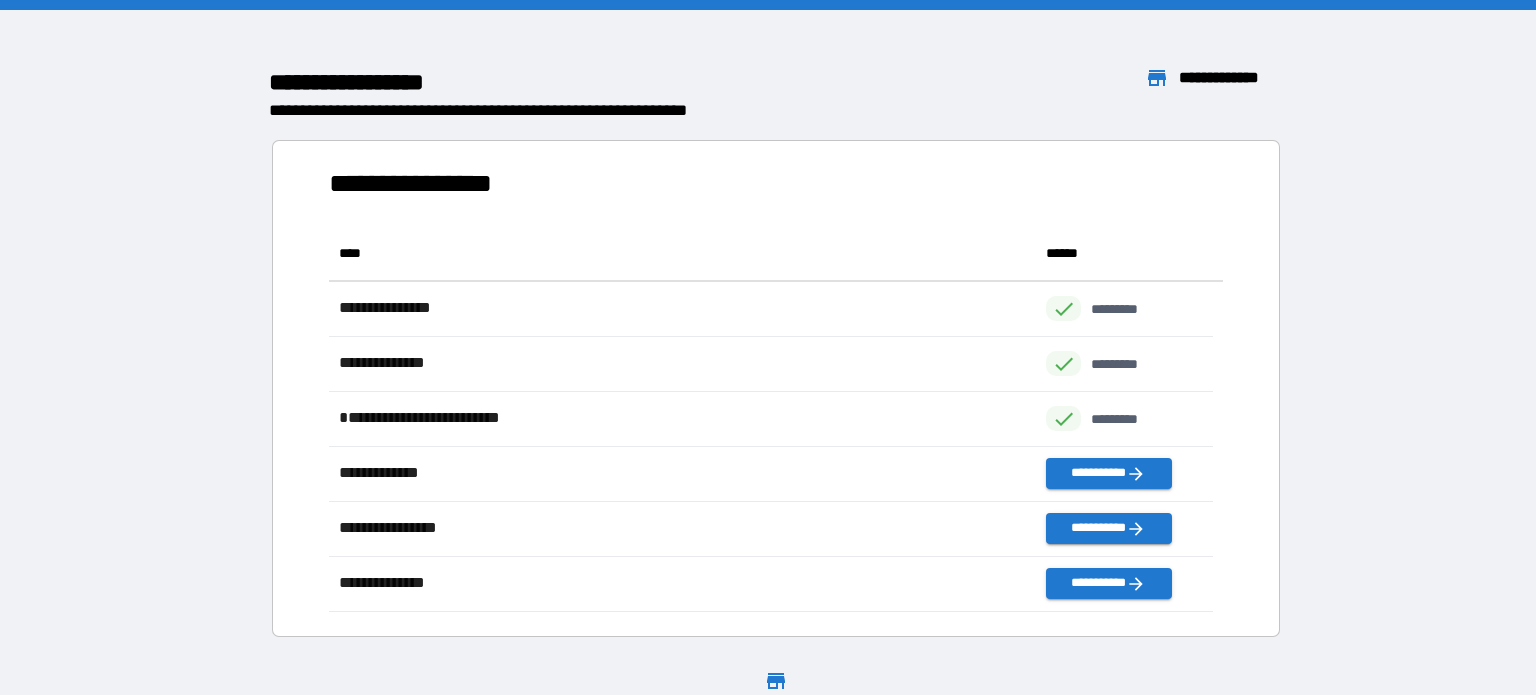 scroll, scrollTop: 16, scrollLeft: 16, axis: both 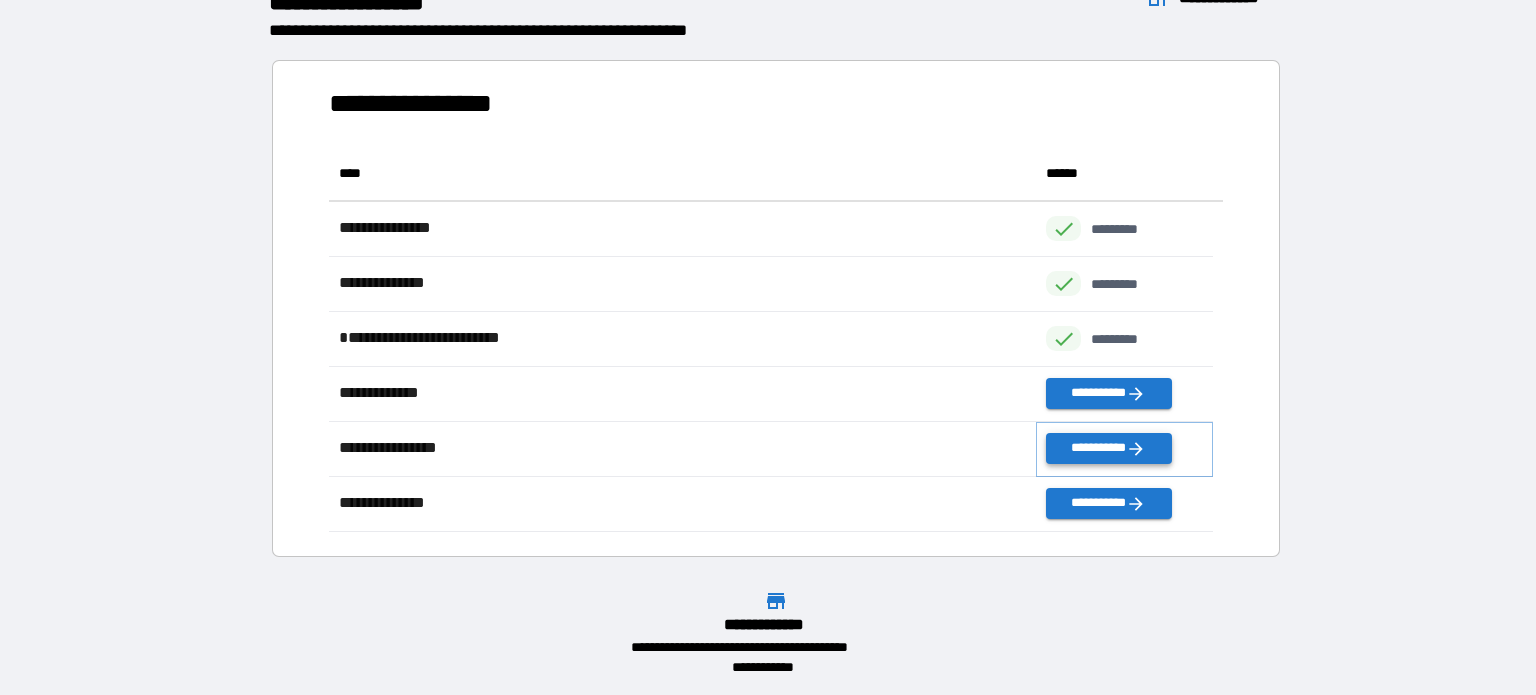 click on "**********" at bounding box center (1108, 448) 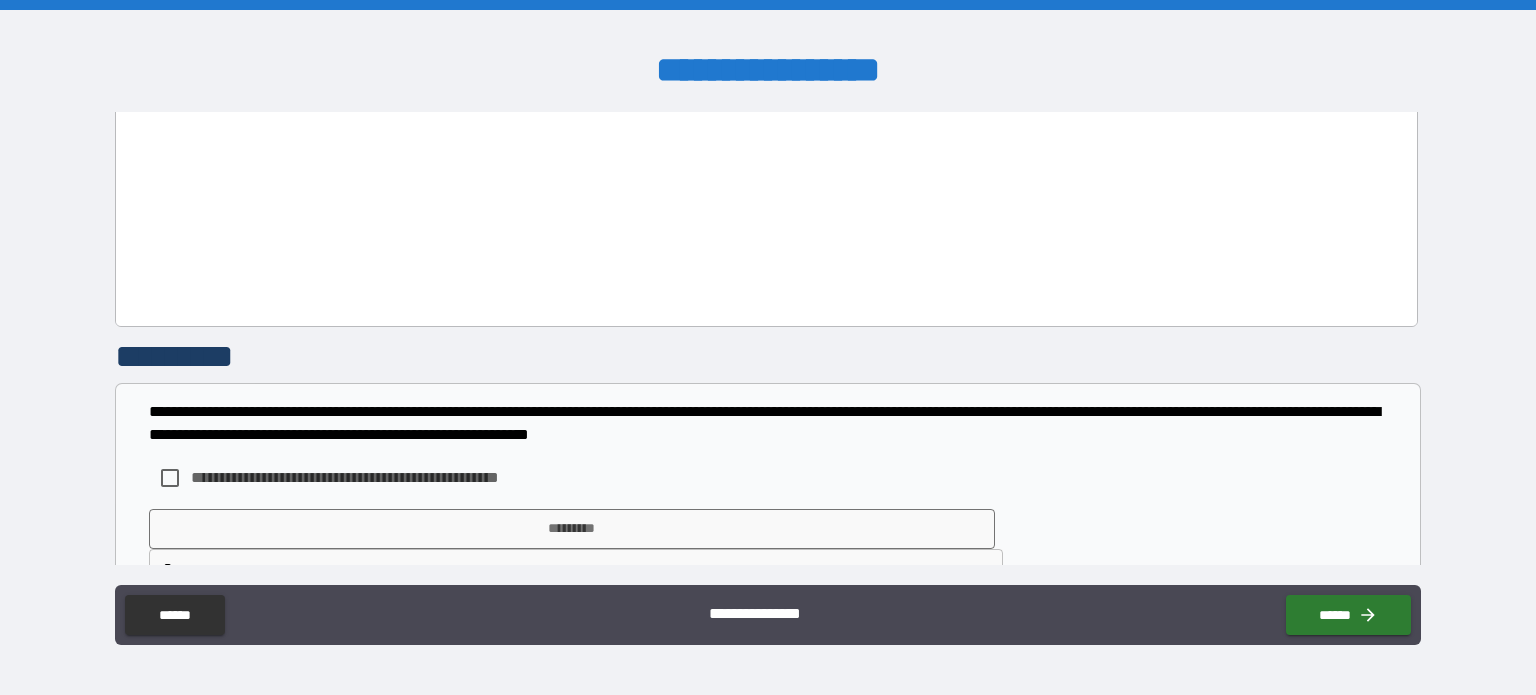 scroll, scrollTop: 3235, scrollLeft: 0, axis: vertical 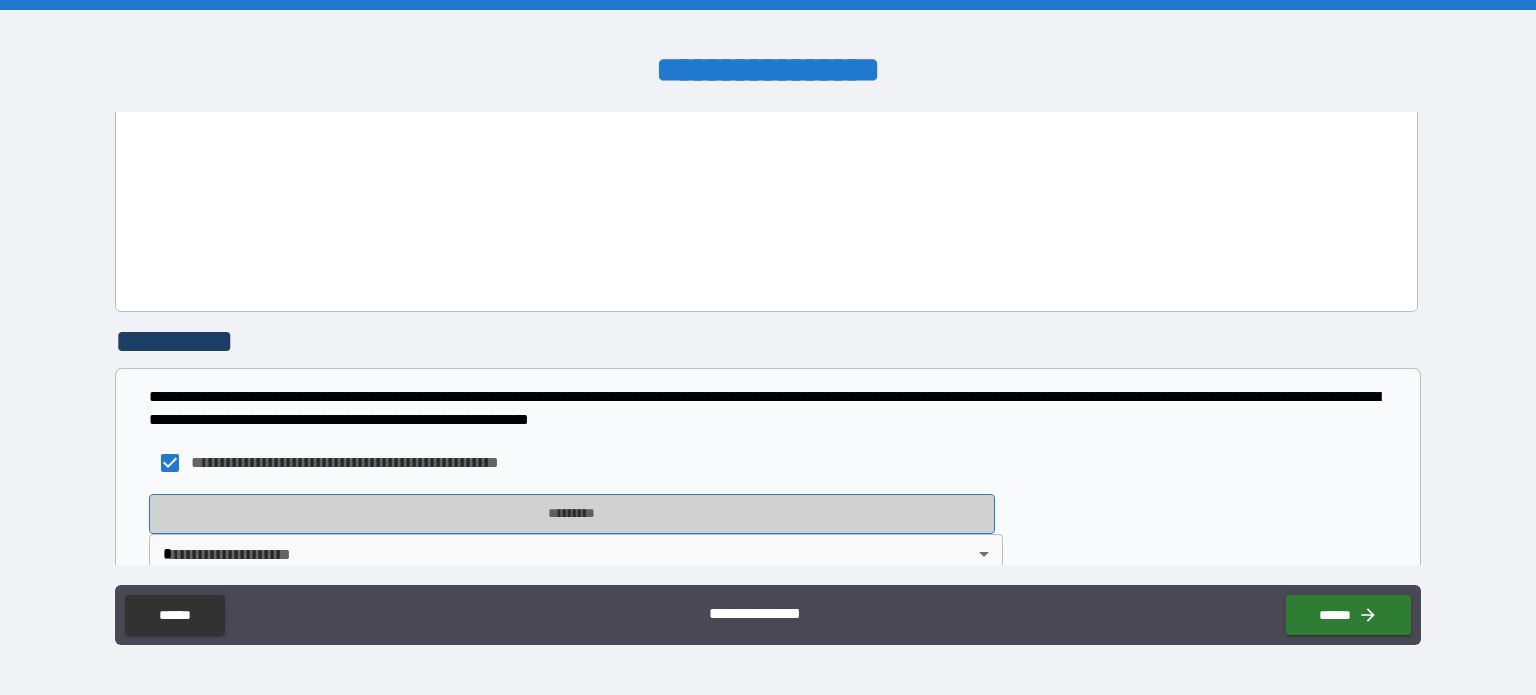 click on "*********" at bounding box center (572, 514) 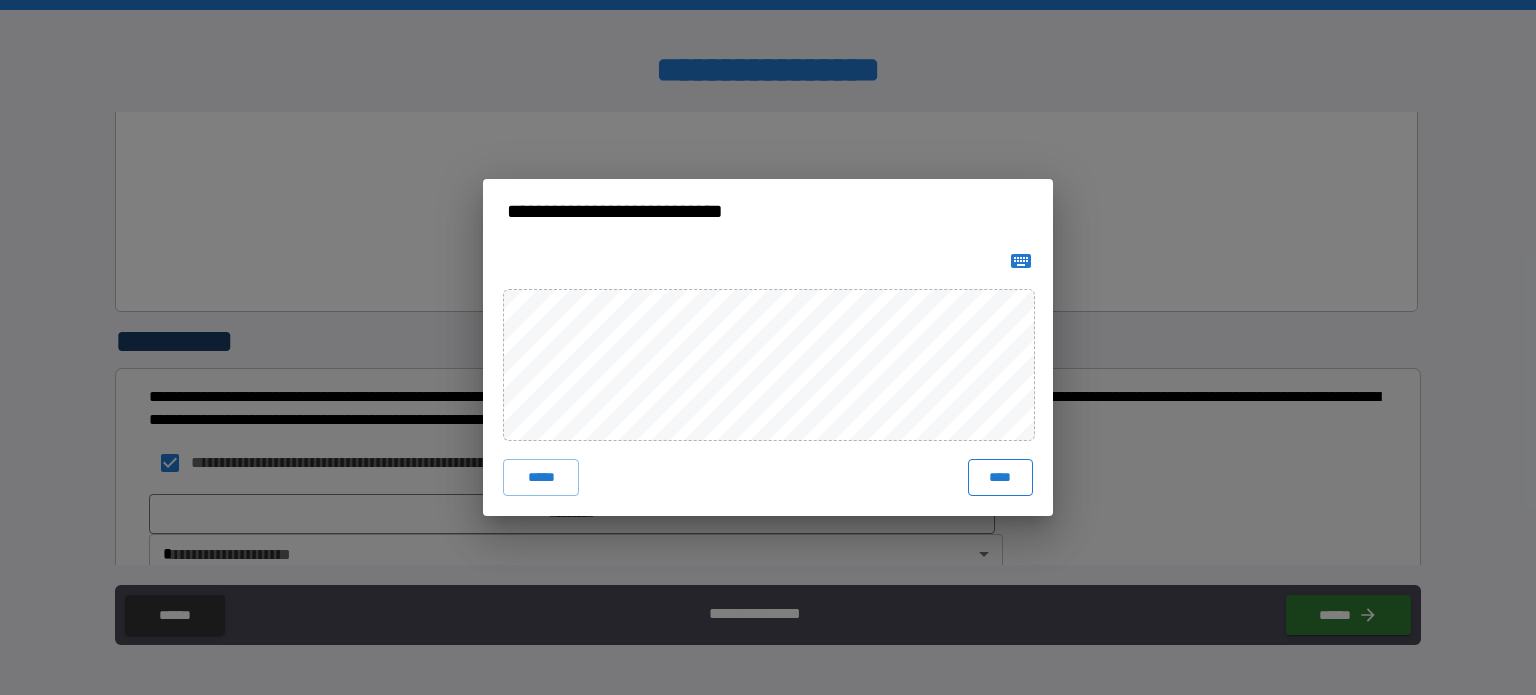 click on "****" at bounding box center (1000, 477) 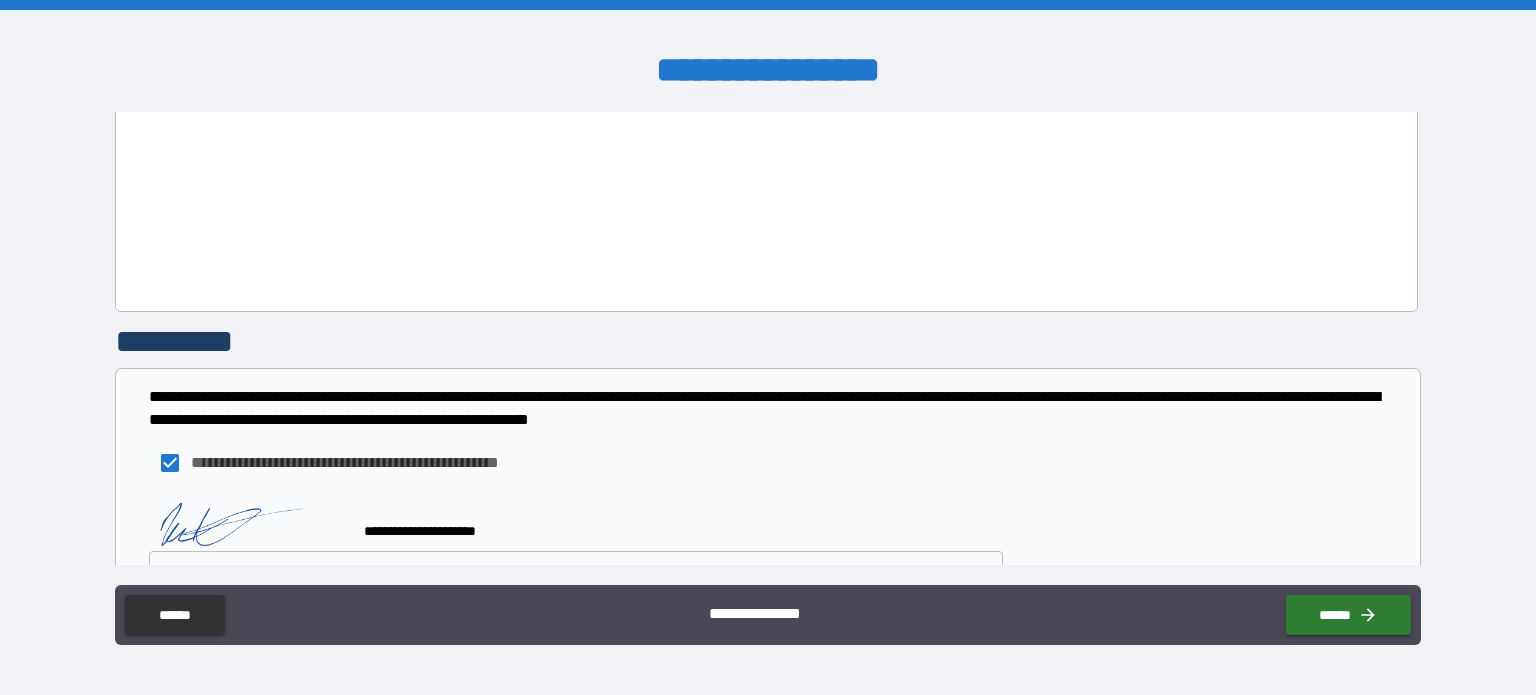 click on "**********" at bounding box center (768, 347) 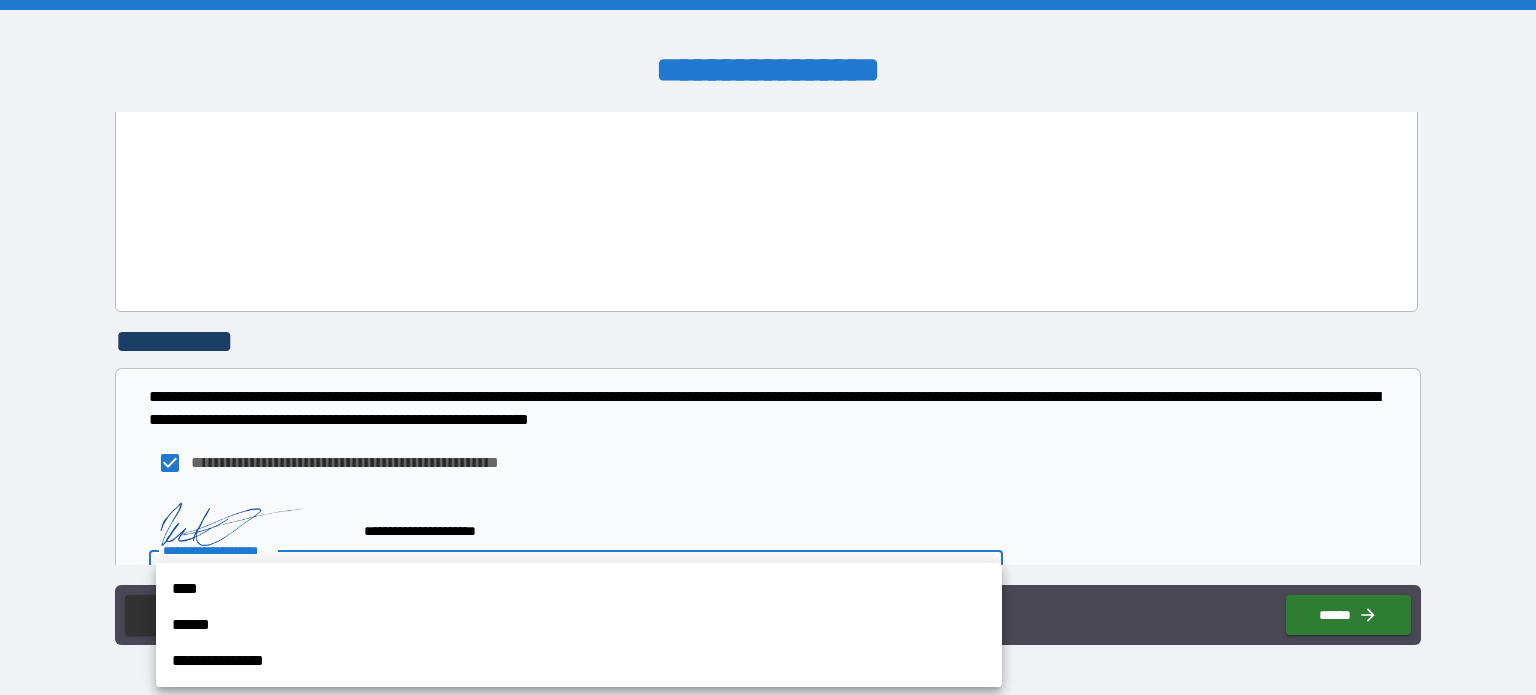 click on "****" at bounding box center [579, 589] 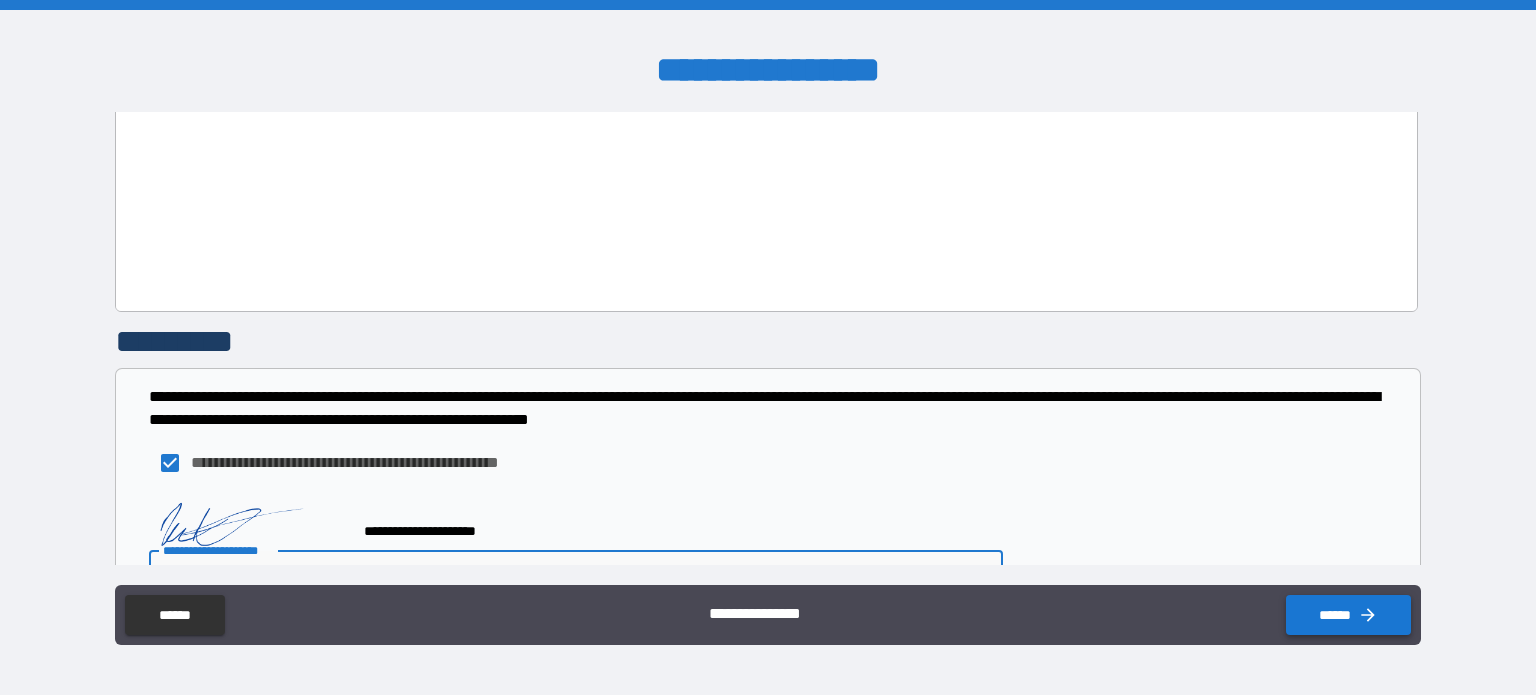 click 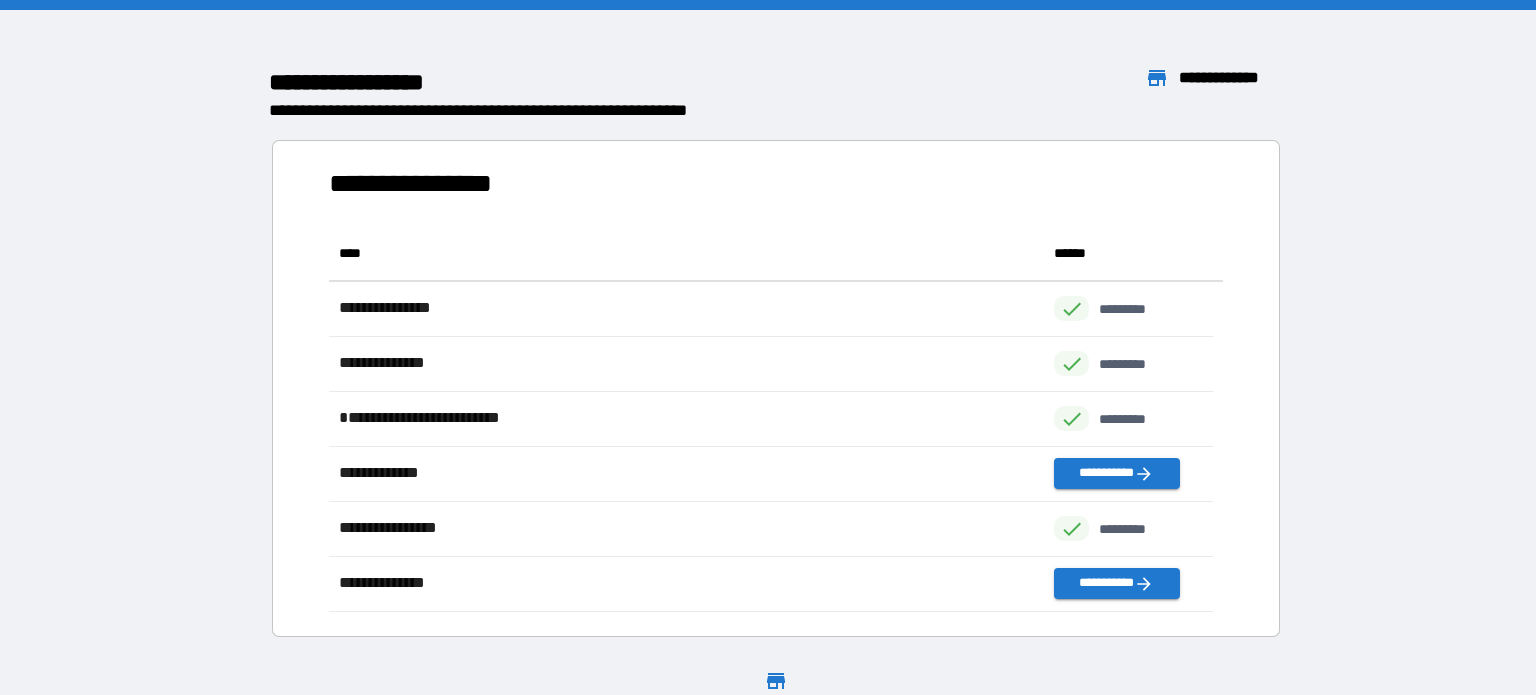 scroll, scrollTop: 16, scrollLeft: 16, axis: both 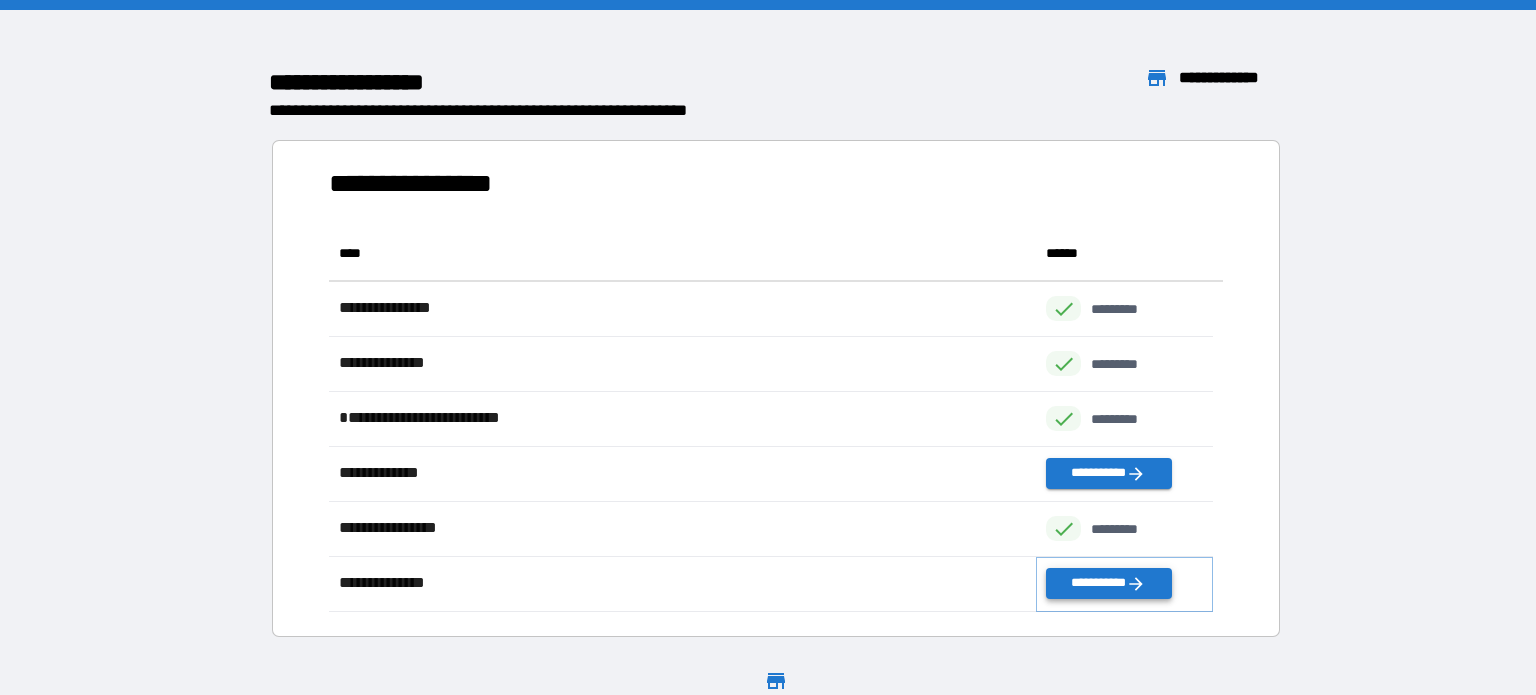 click on "**********" at bounding box center [1108, 583] 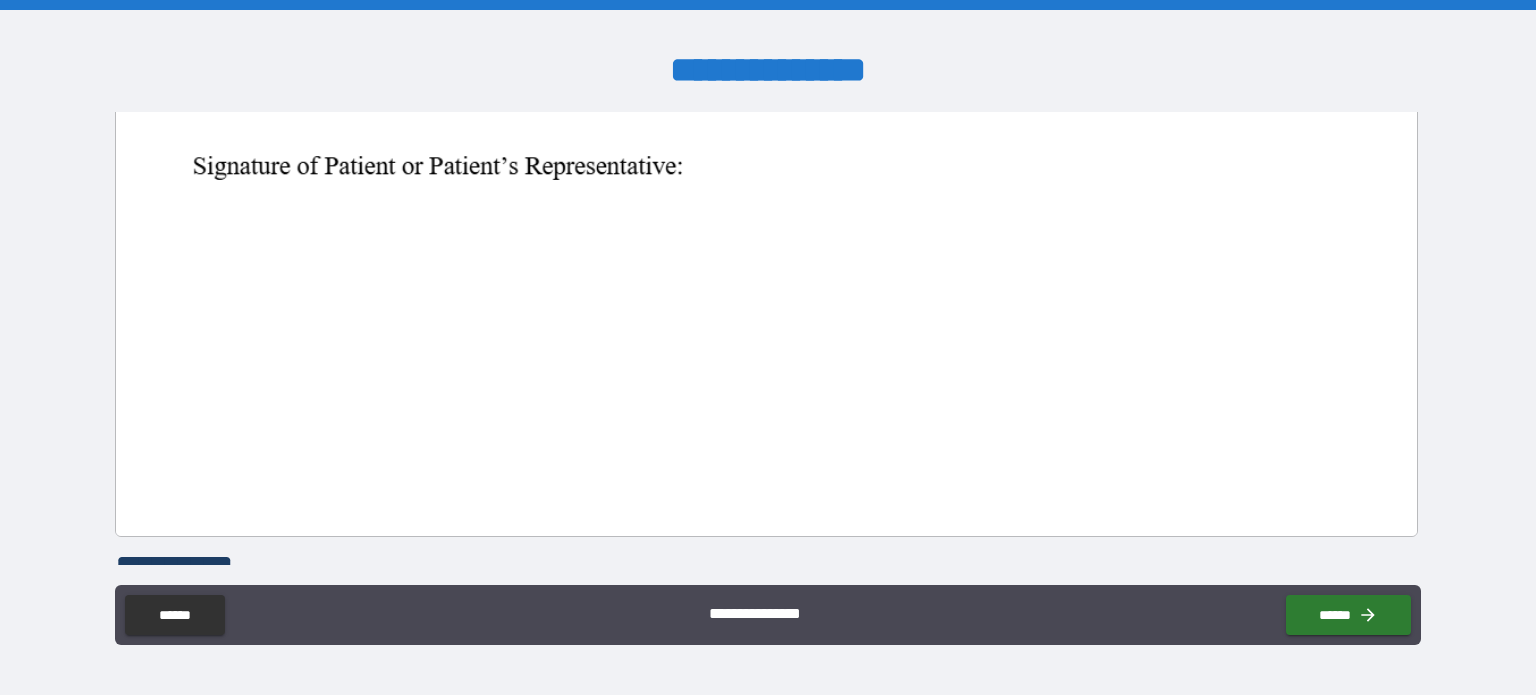 scroll, scrollTop: 6641, scrollLeft: 0, axis: vertical 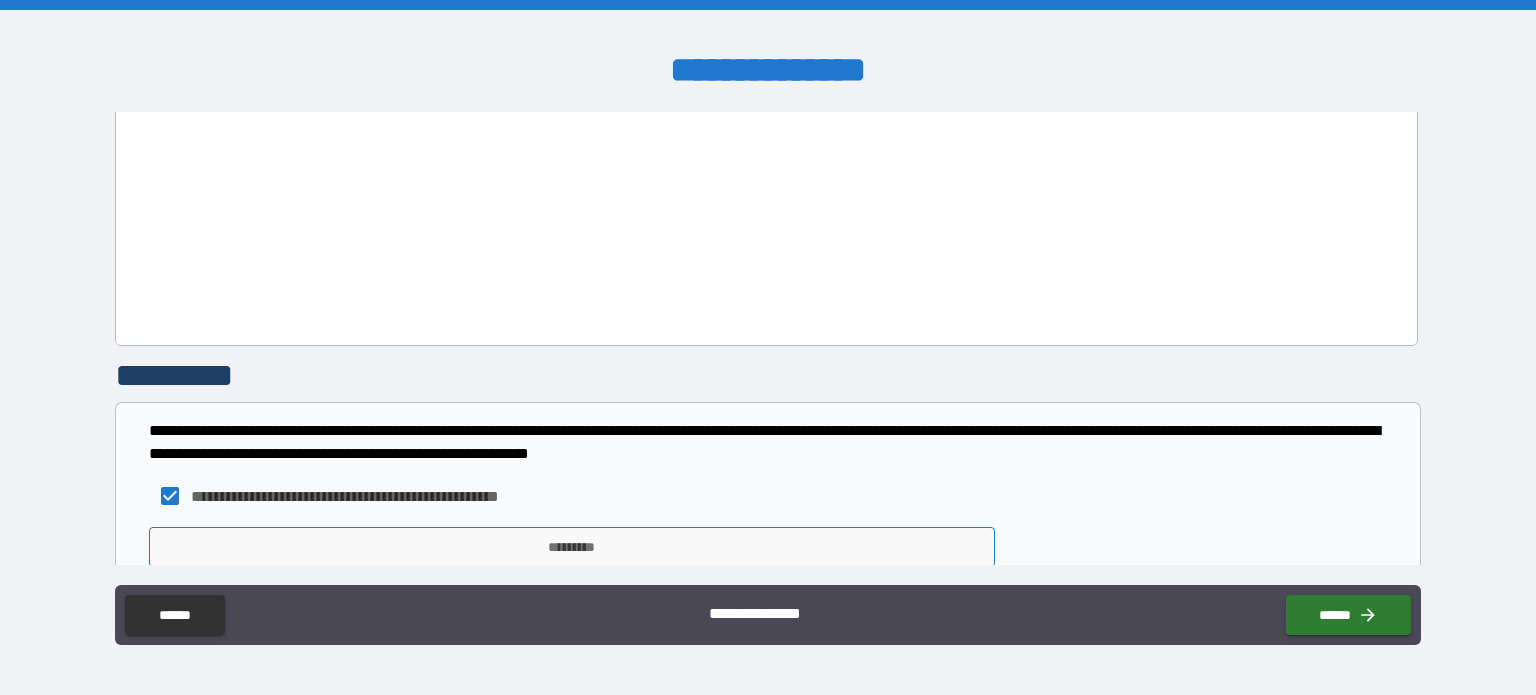 click on "*********" at bounding box center (572, 547) 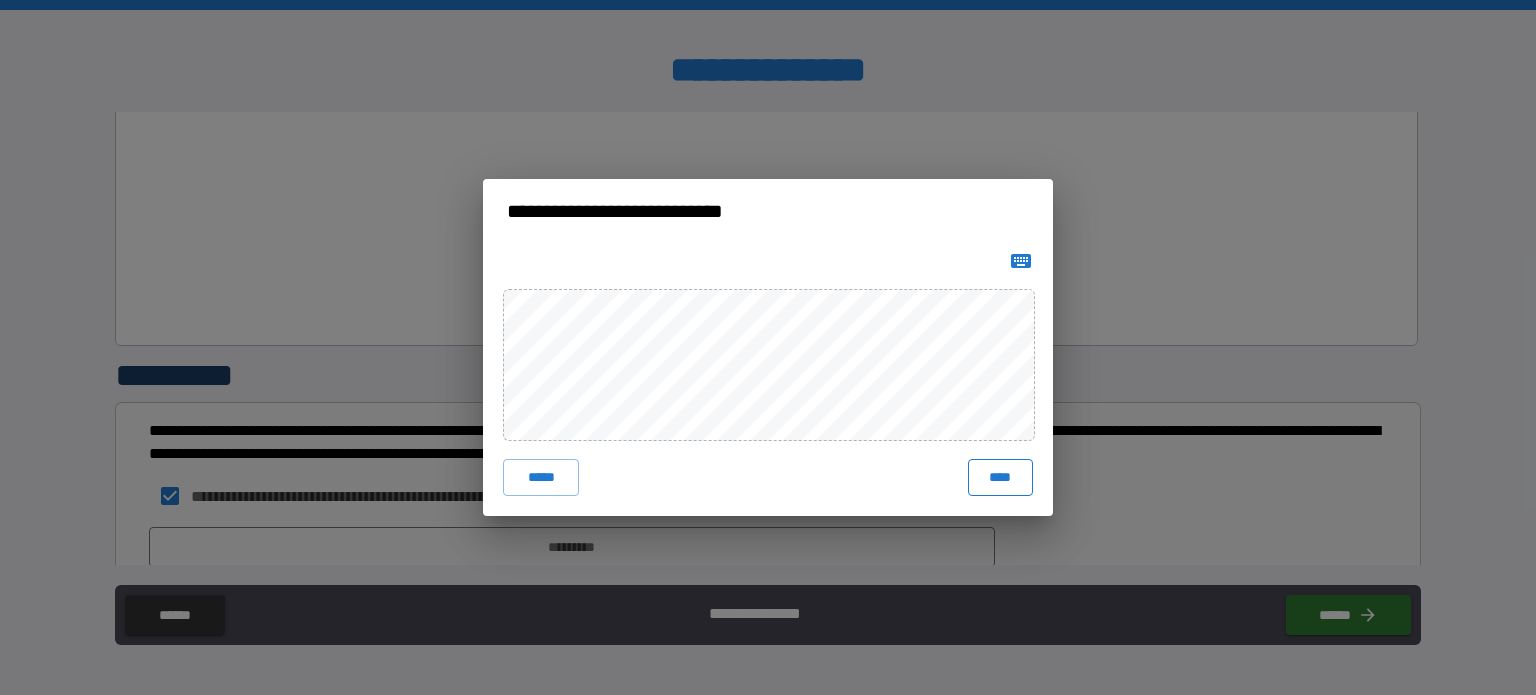 click on "****" at bounding box center (1000, 477) 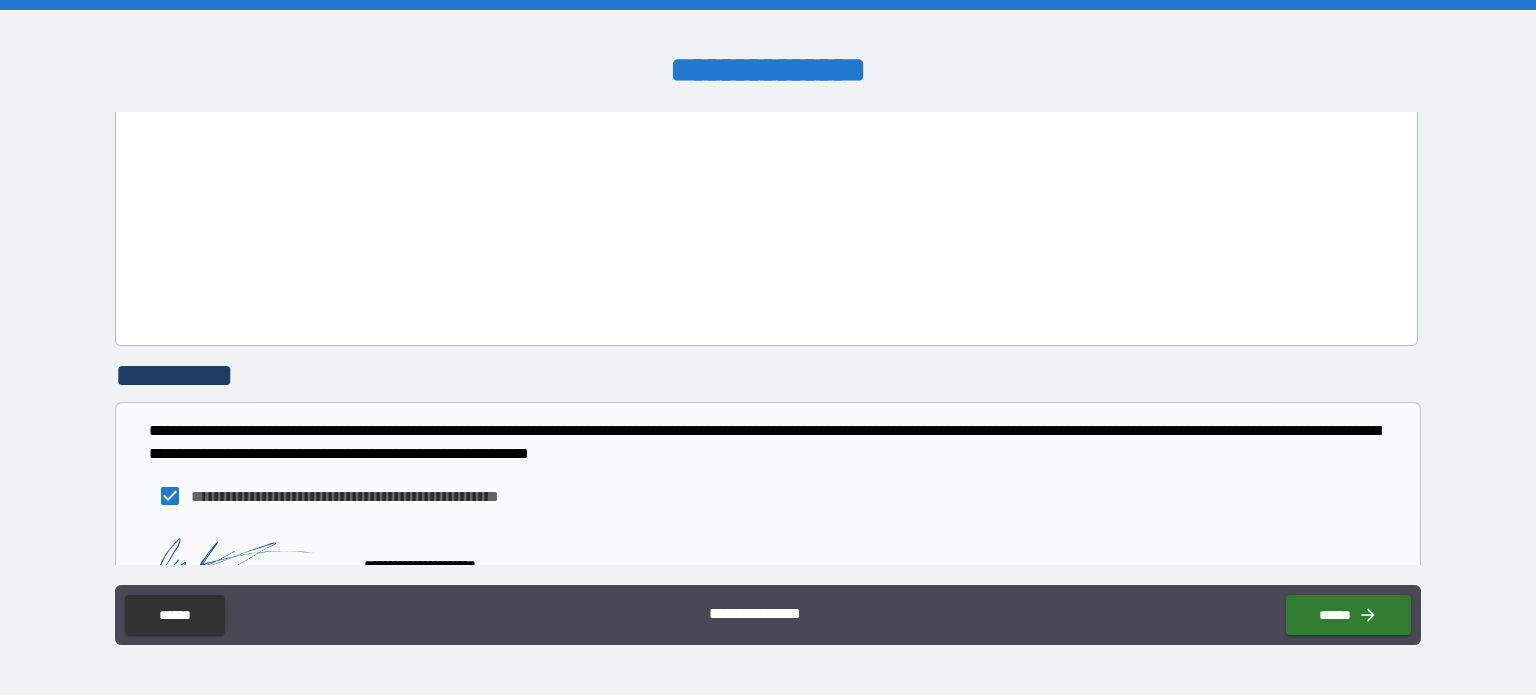 click on "**********" at bounding box center [768, 347] 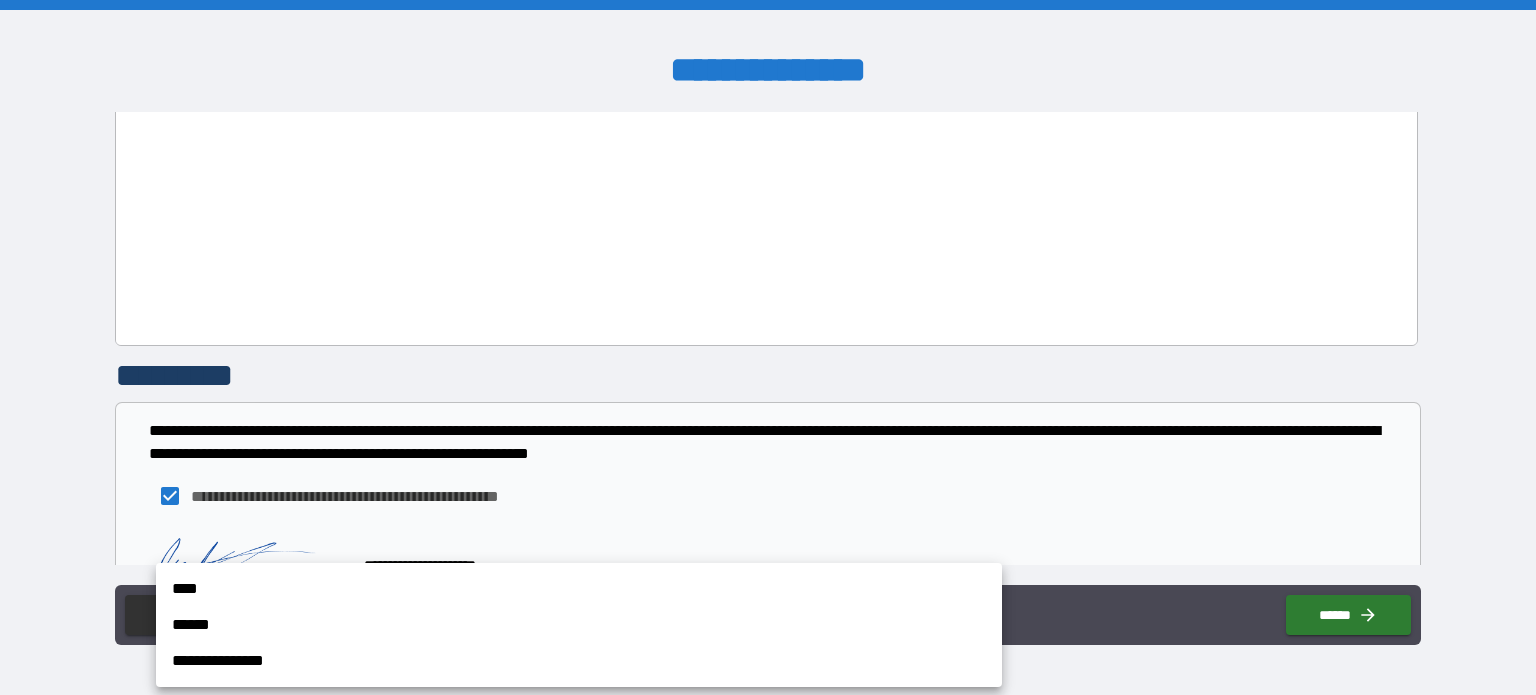 click on "****" at bounding box center [579, 589] 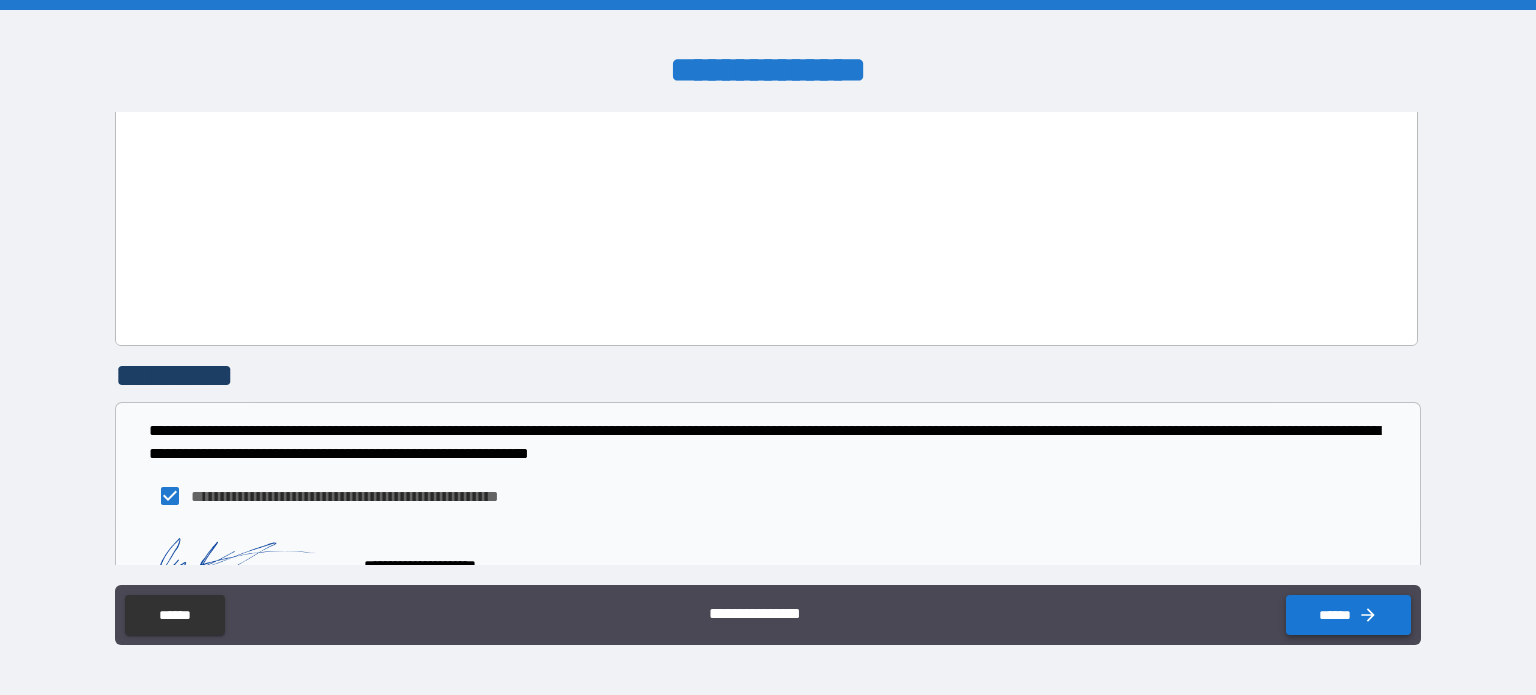 click 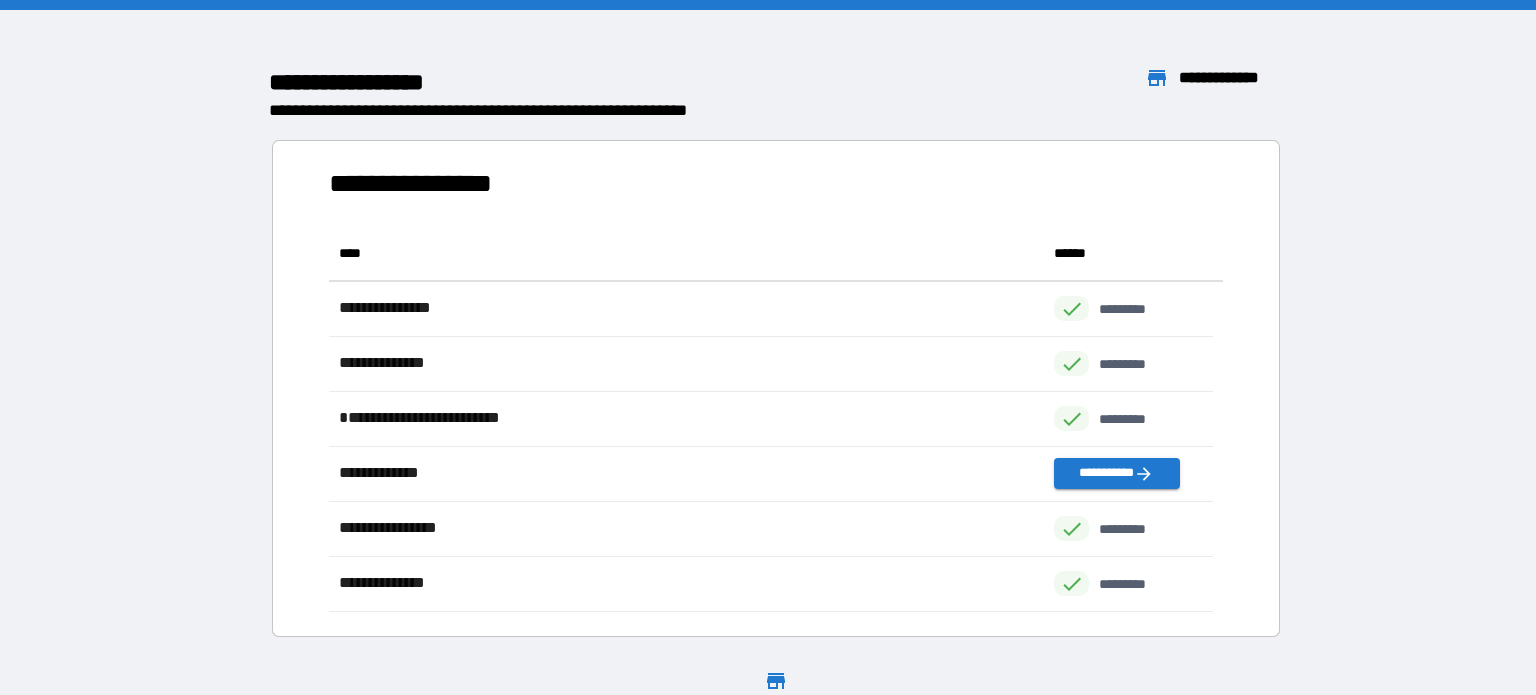 scroll, scrollTop: 16, scrollLeft: 16, axis: both 